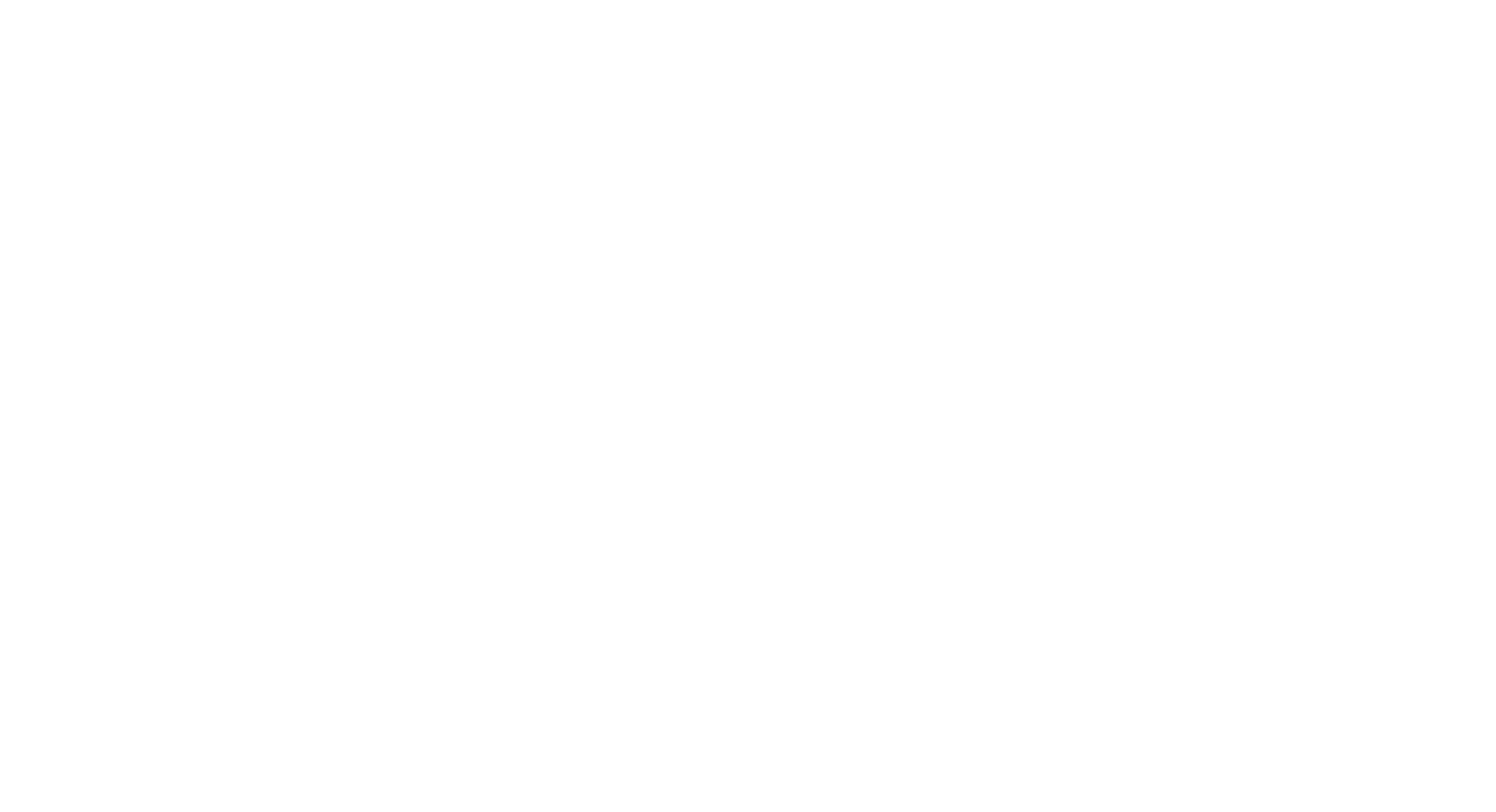 scroll, scrollTop: 0, scrollLeft: 0, axis: both 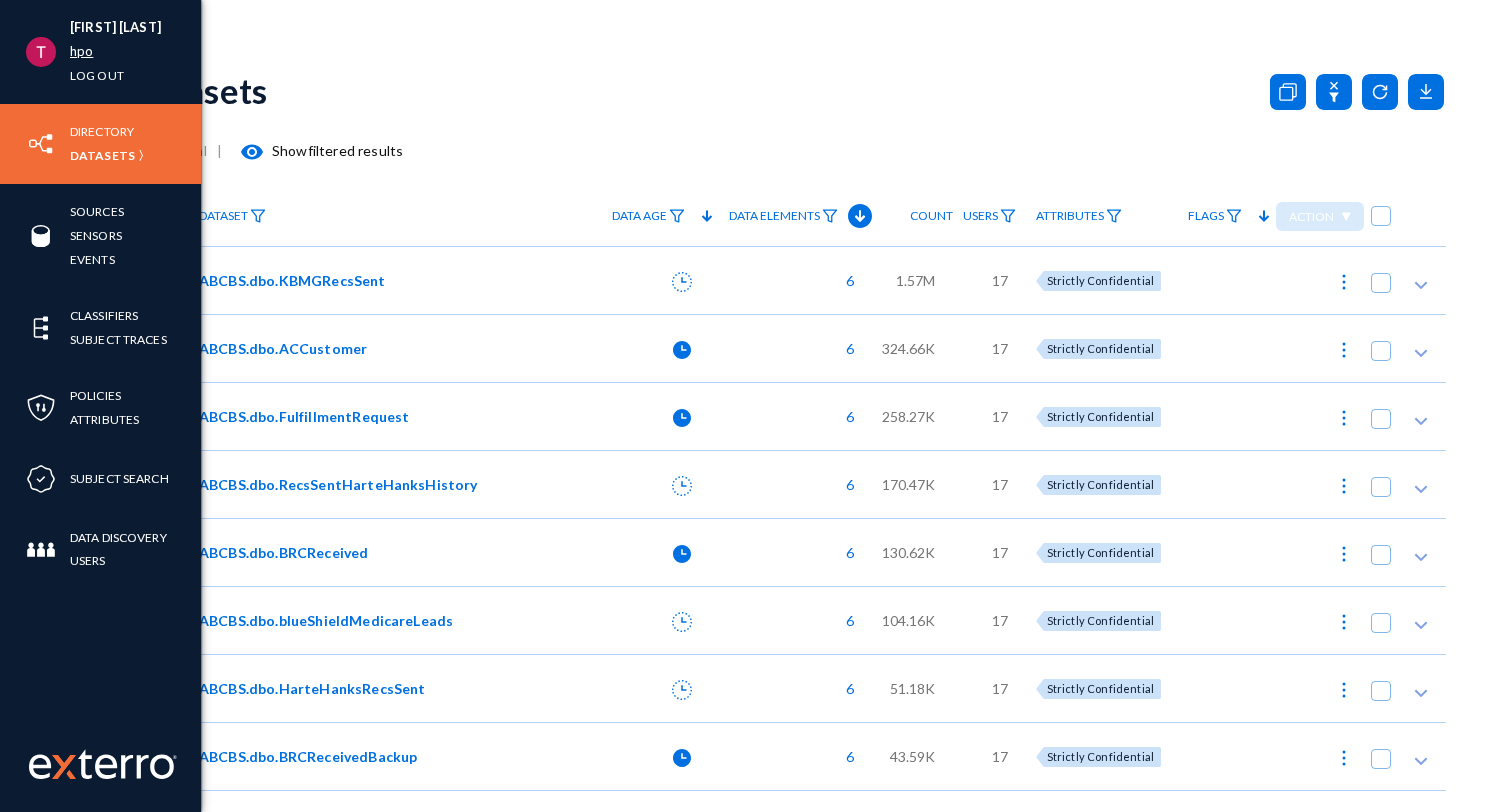 click on "hpo" at bounding box center (81, 51) 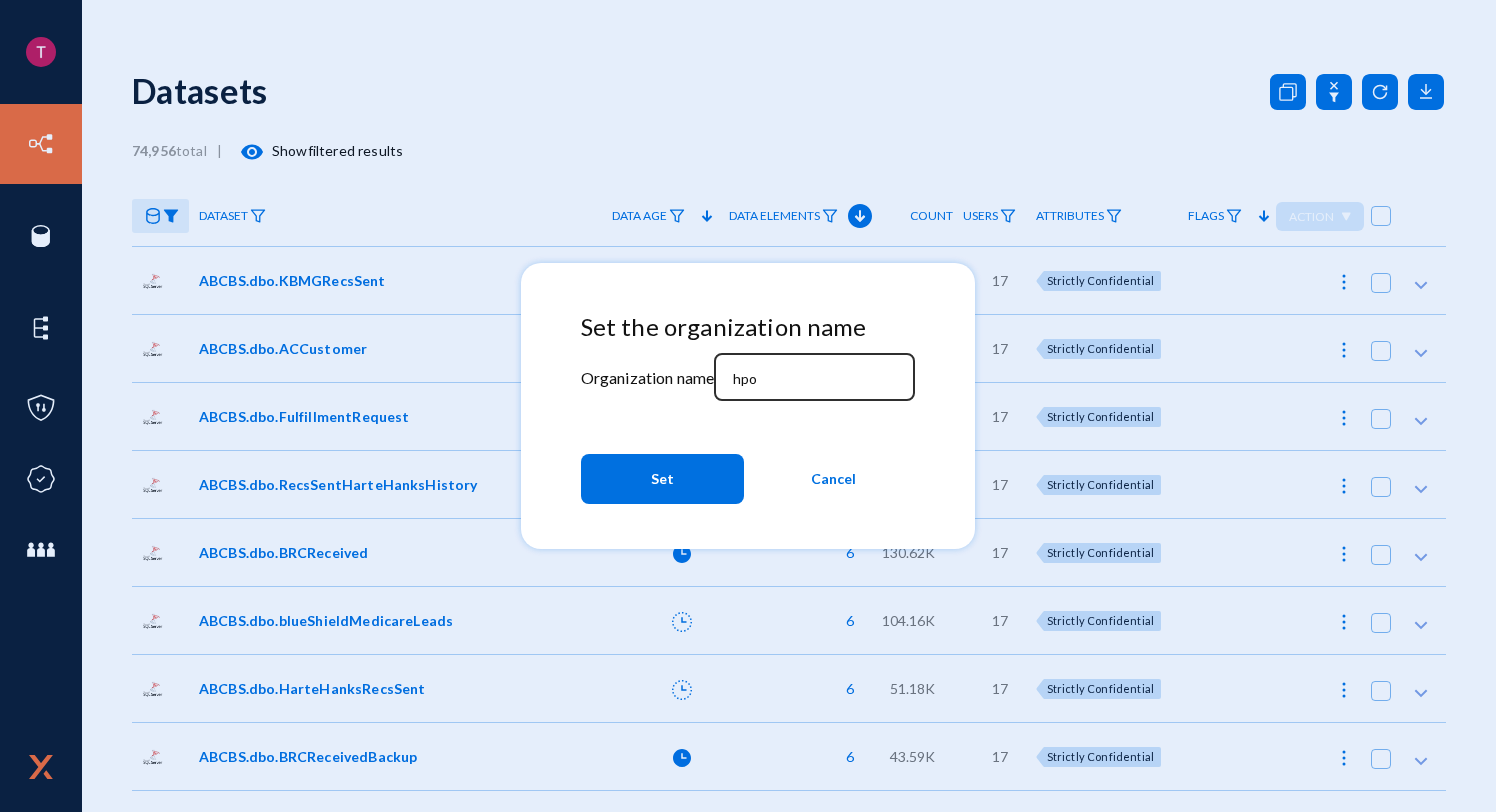 click on "hpo" at bounding box center [815, 375] 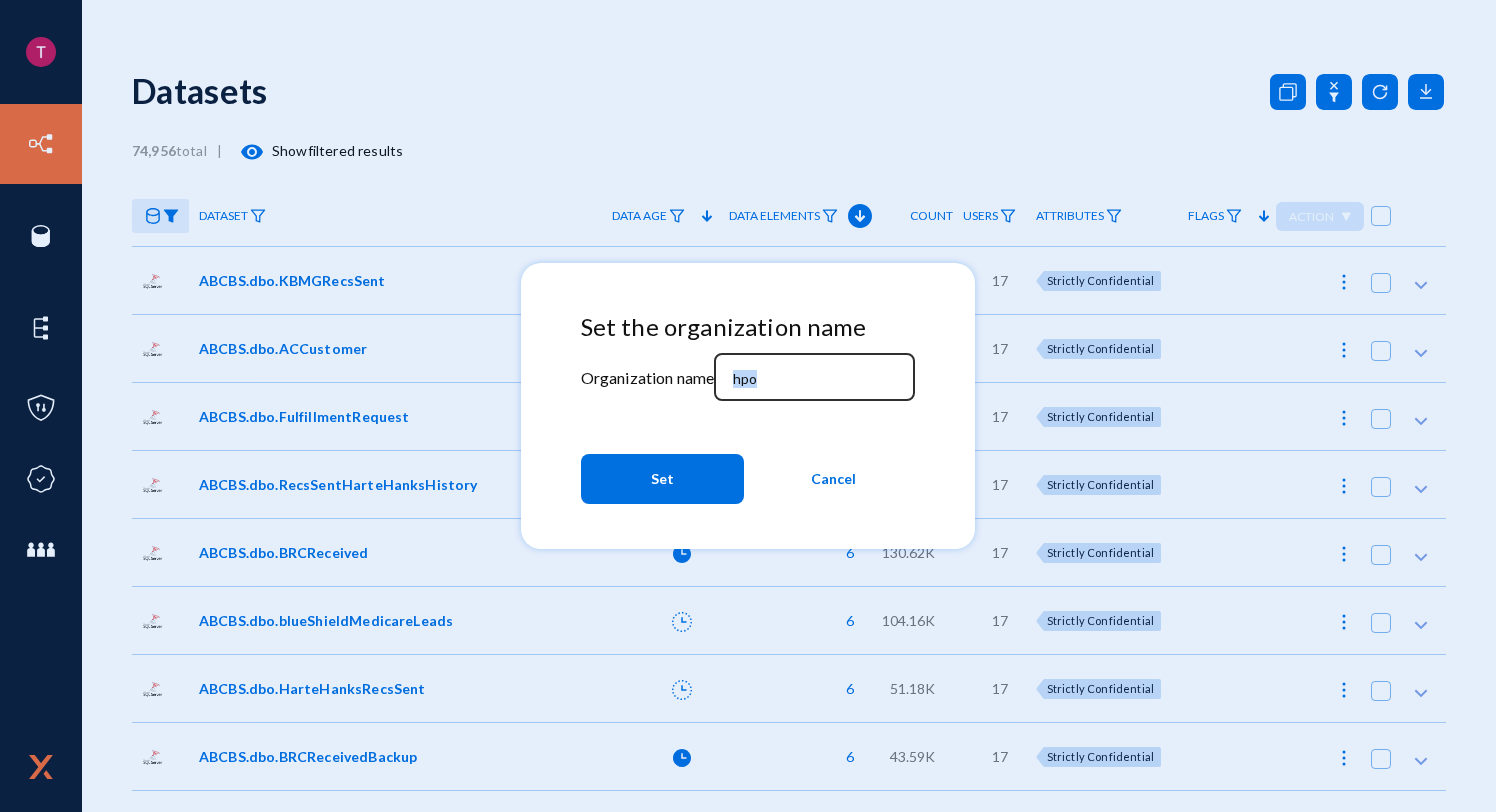 click on "hpo" at bounding box center (815, 375) 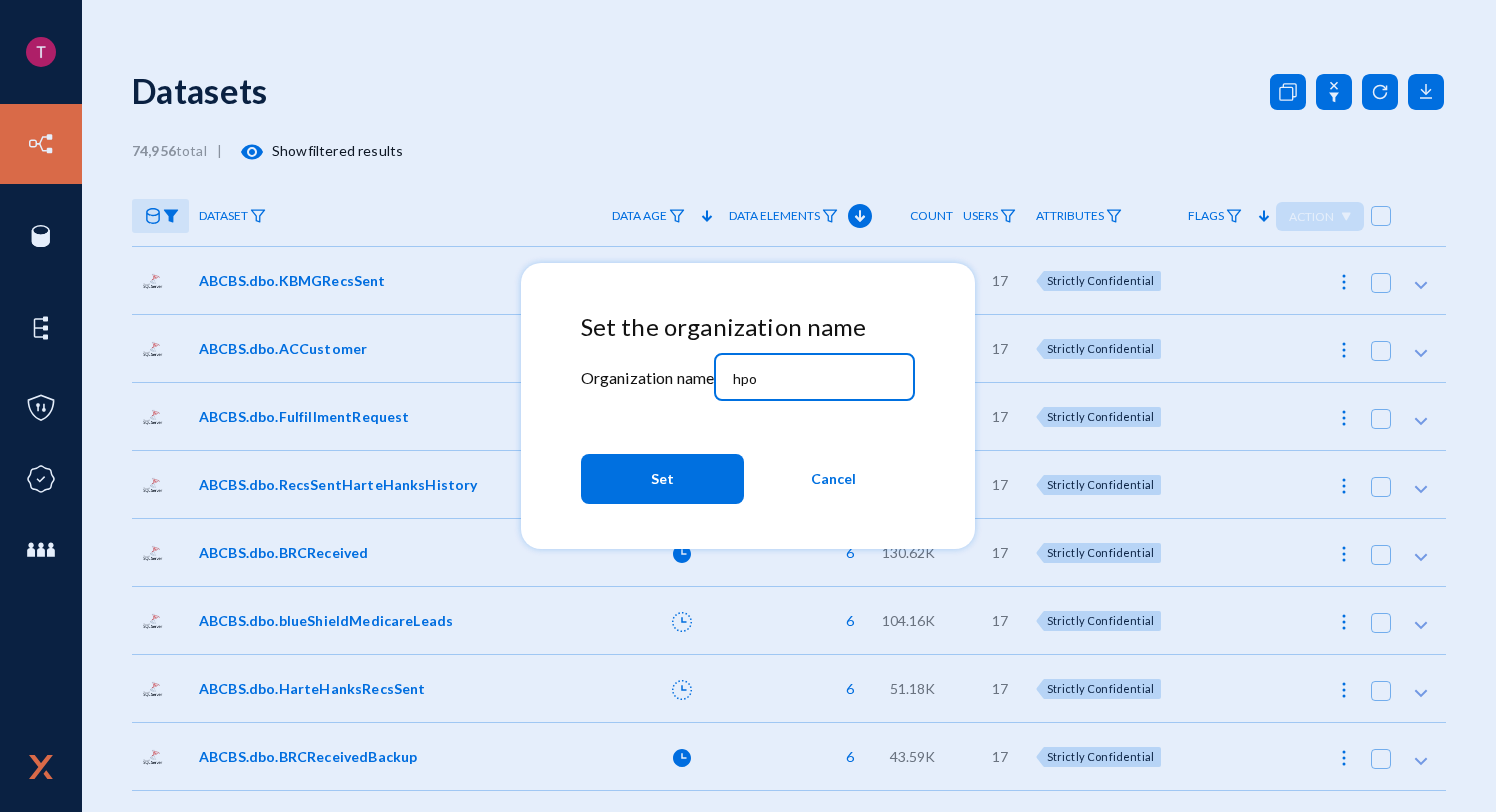 click on "hpo" at bounding box center [819, 379] 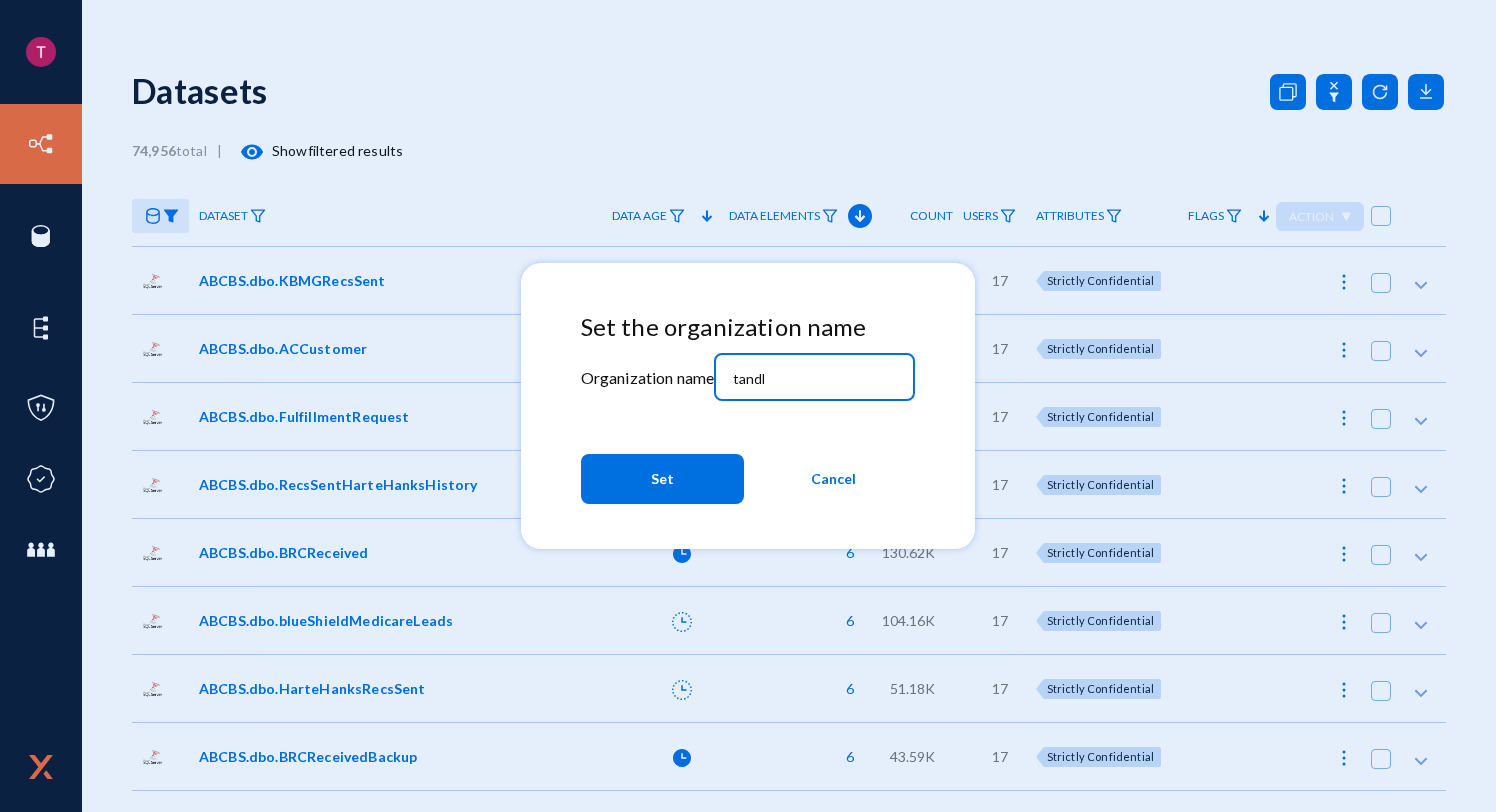 type on "tandl" 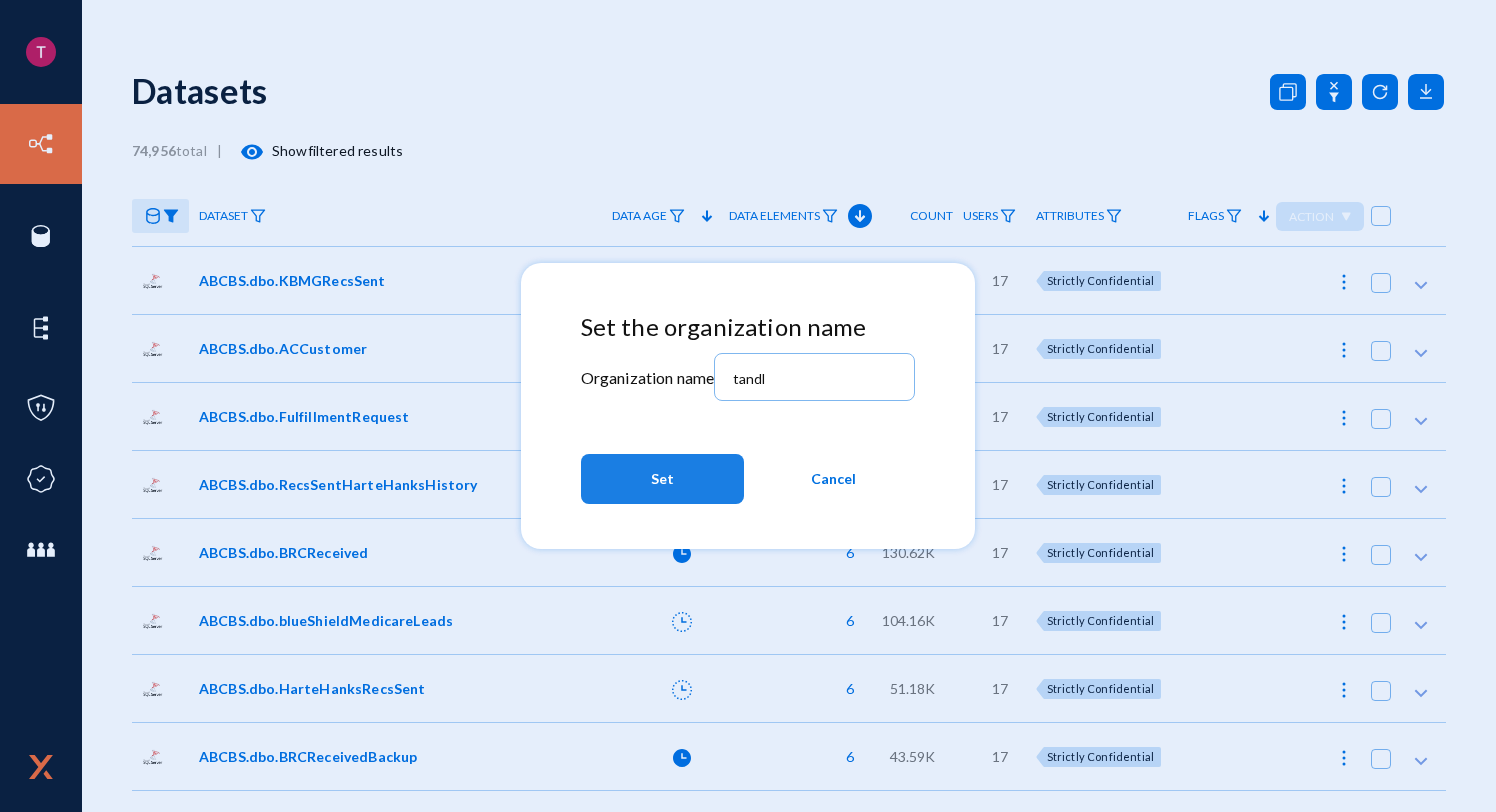 click on "Set" at bounding box center [662, 479] 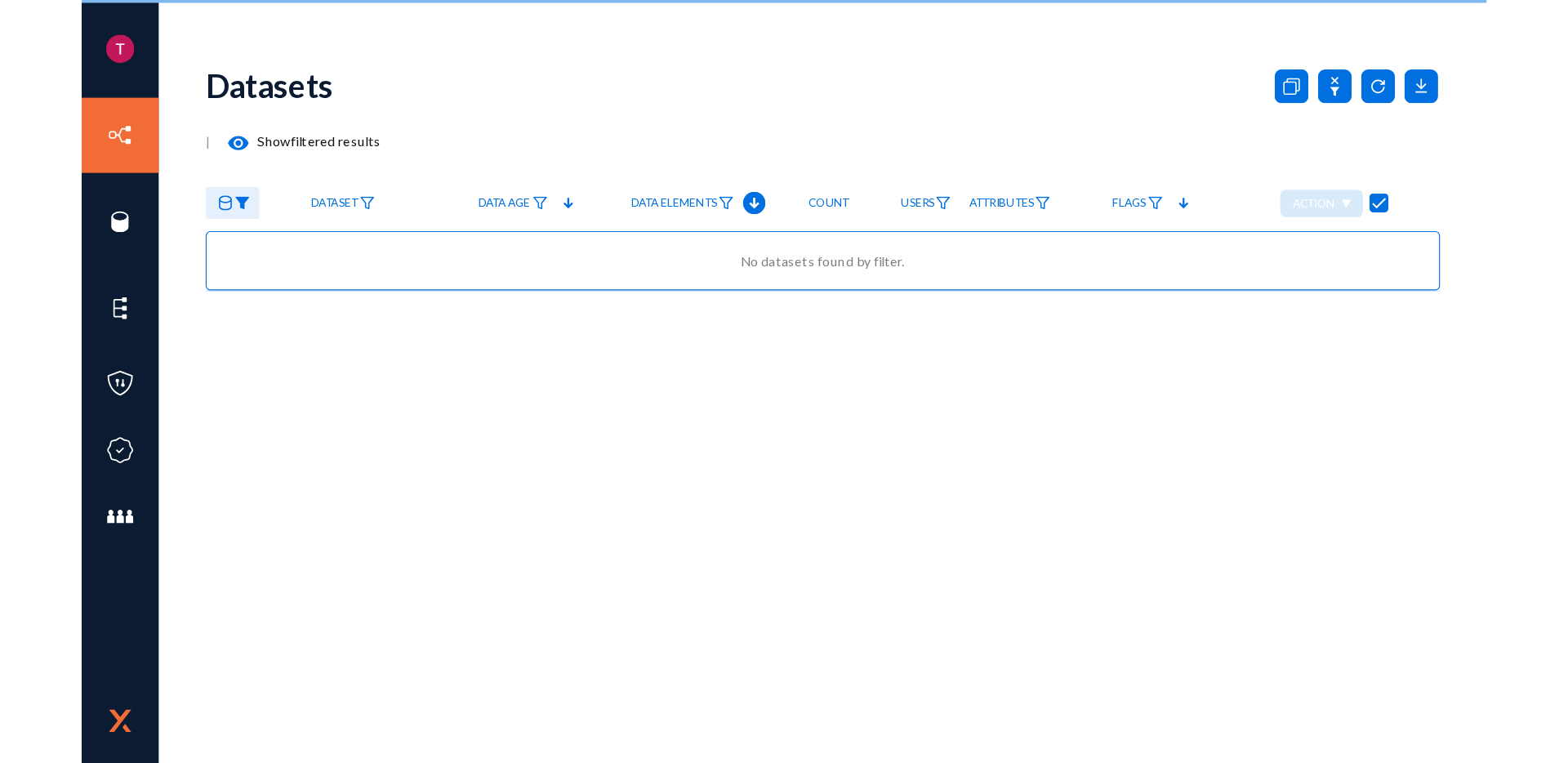 scroll, scrollTop: 0, scrollLeft: 0, axis: both 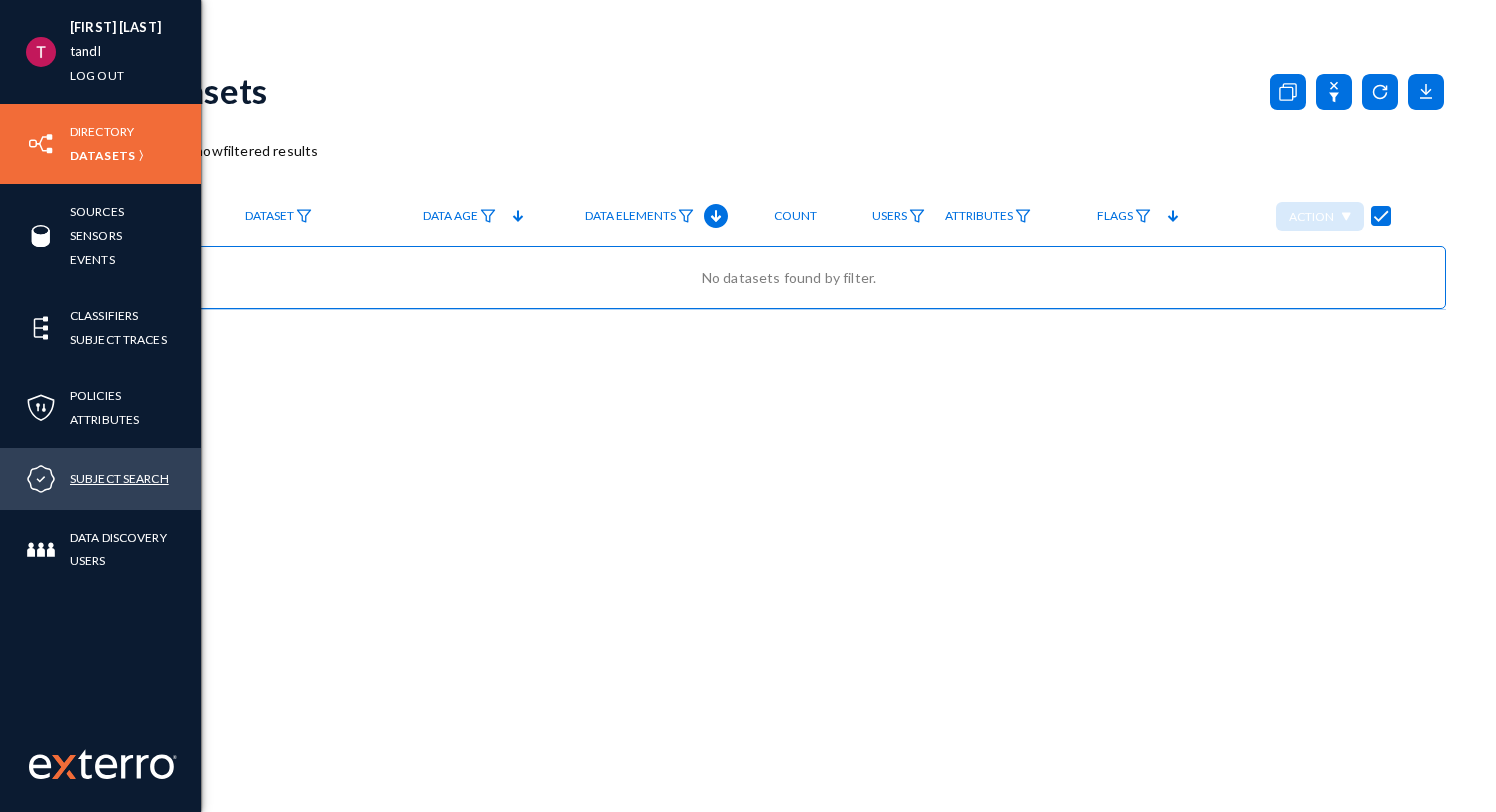 click on "Subject Search" at bounding box center (119, 478) 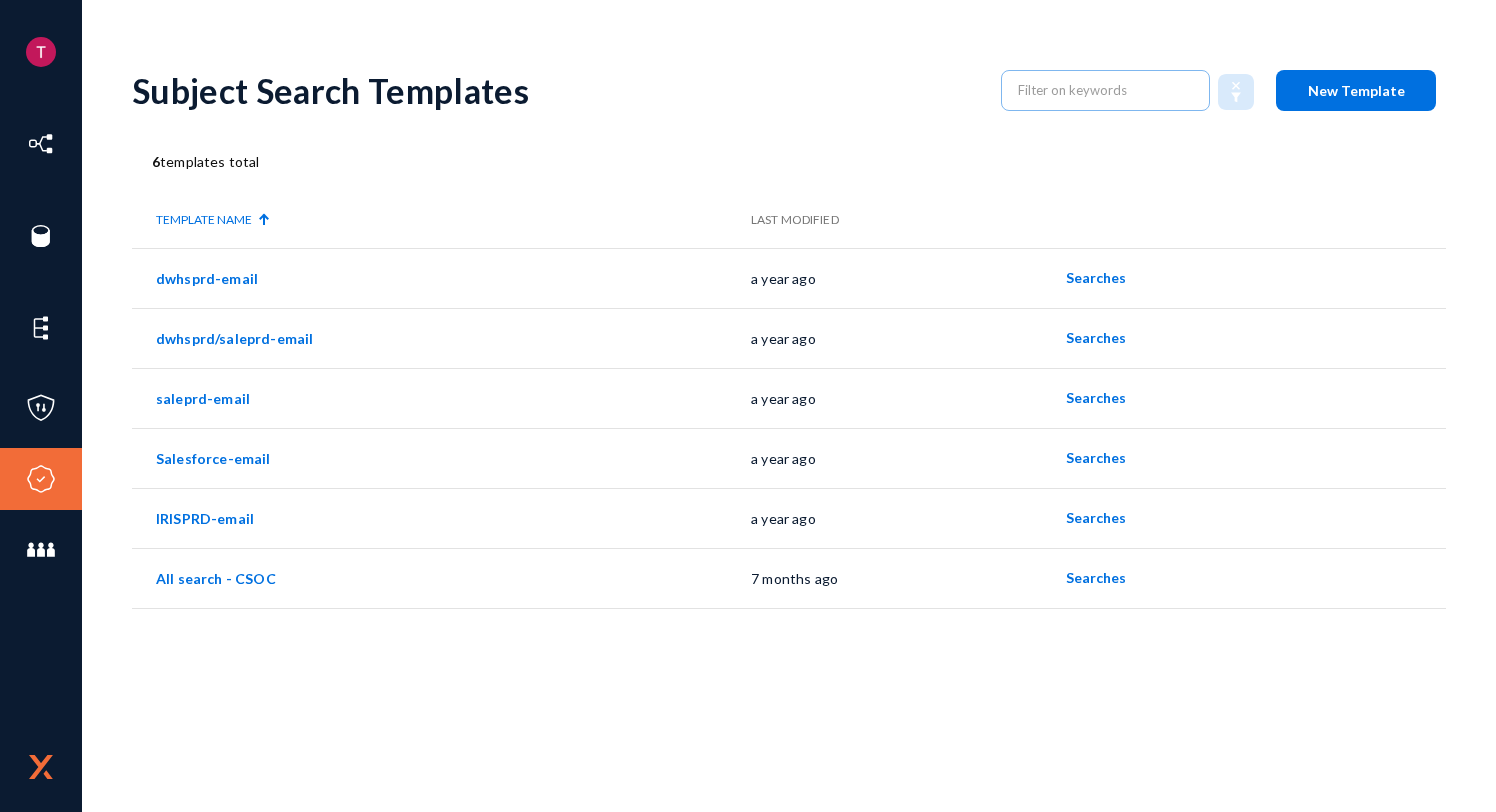 click on "New Template" at bounding box center (1356, 90) 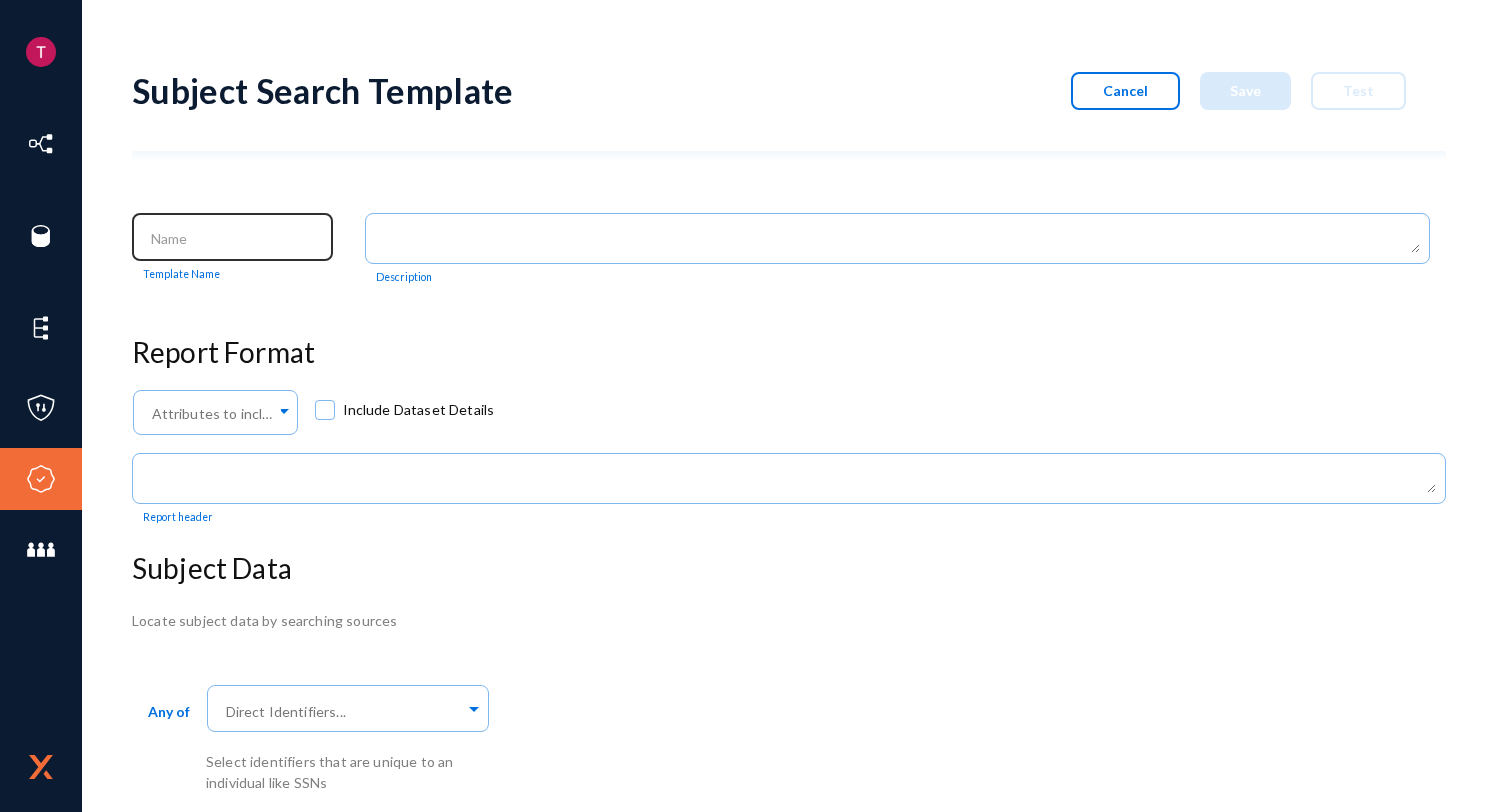 click at bounding box center [237, 239] 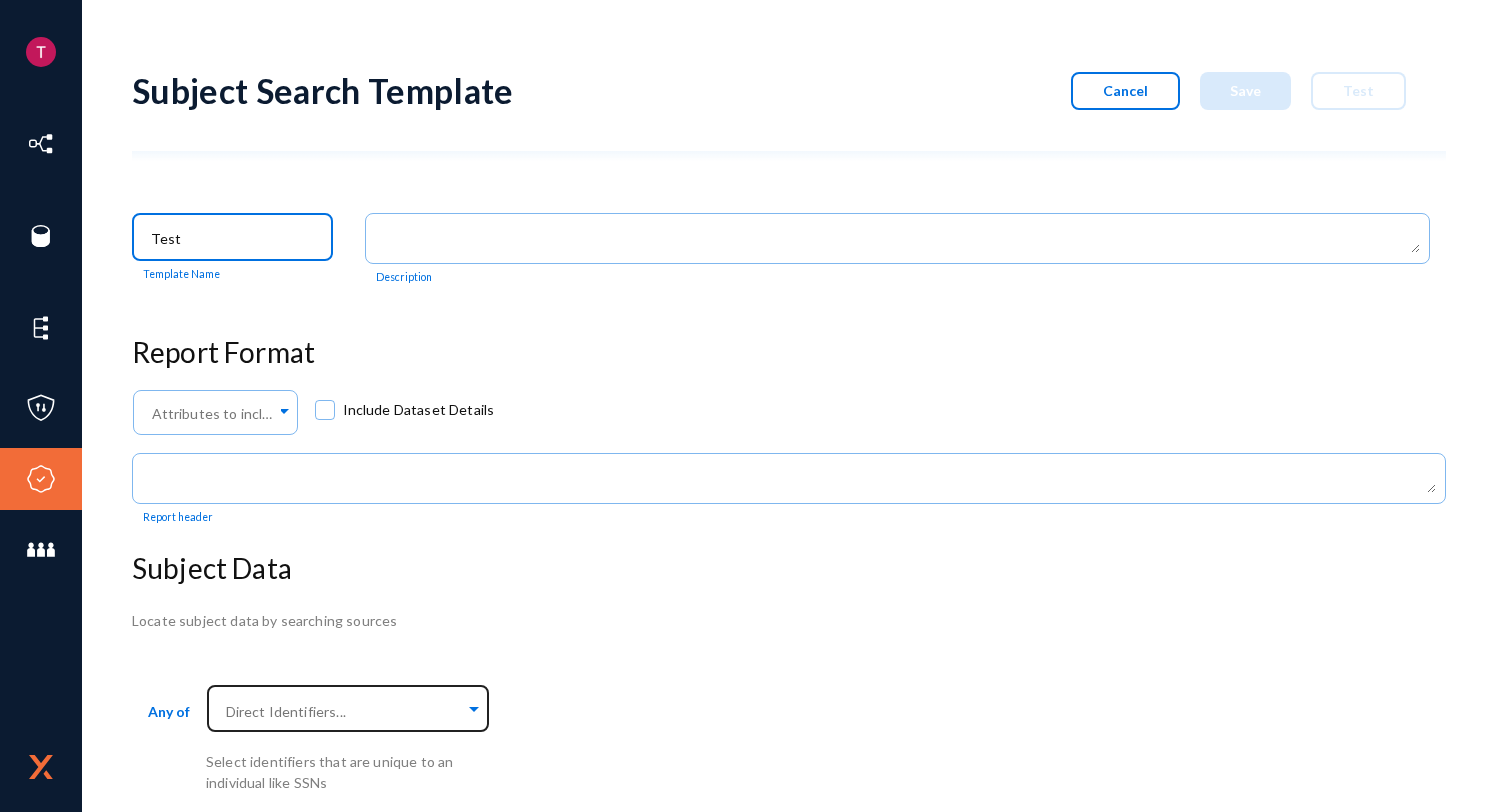 type on "Test" 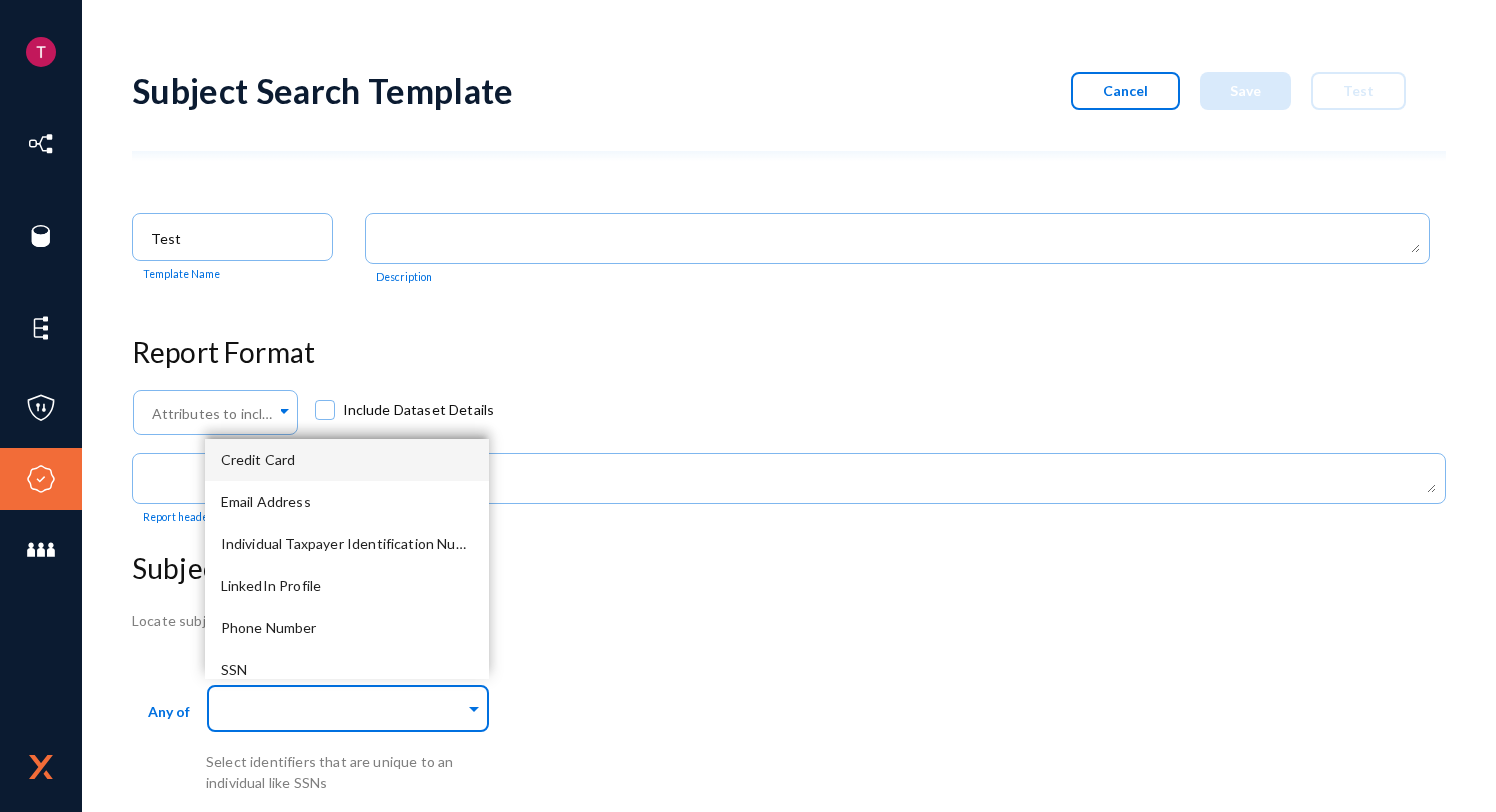 click at bounding box center (343, 711) 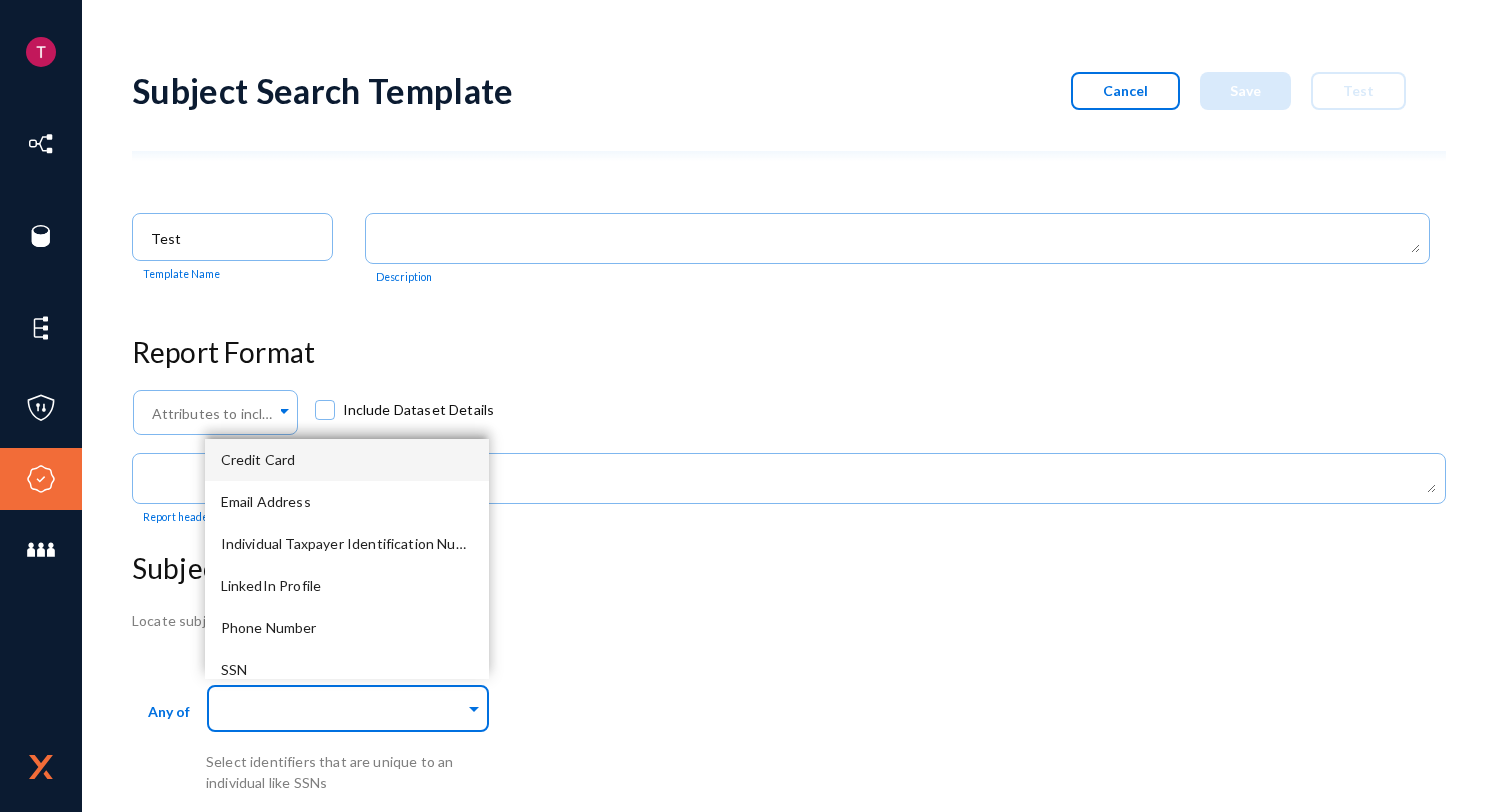 click on "Credit Card" at bounding box center [347, 460] 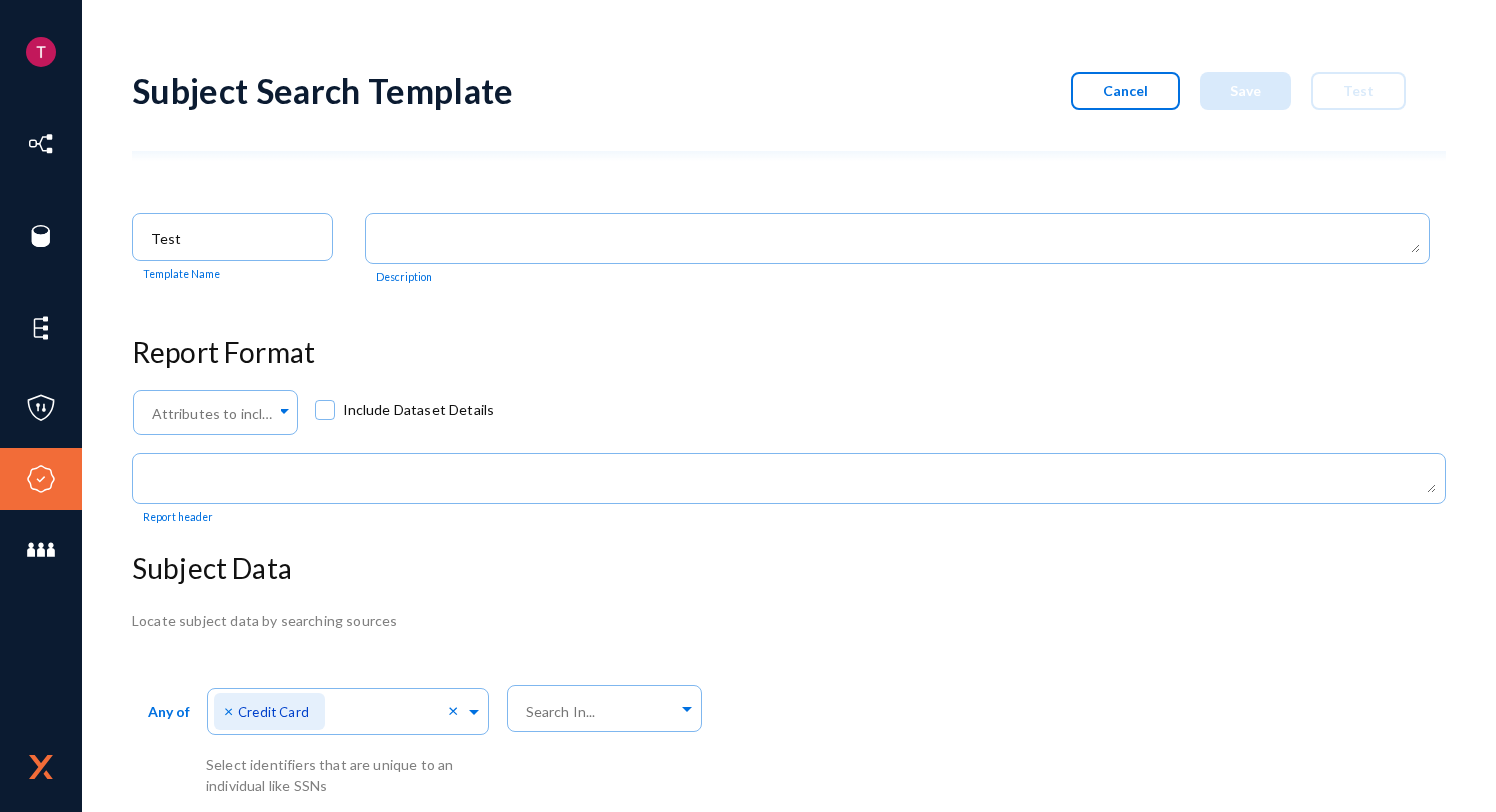click on "Locate subject data by searching sources  Any of  Direct Identifiers... × Credit Card × Select identifiers that are unique to an individual like [SSN]  Search In..." at bounding box center (789, 703) 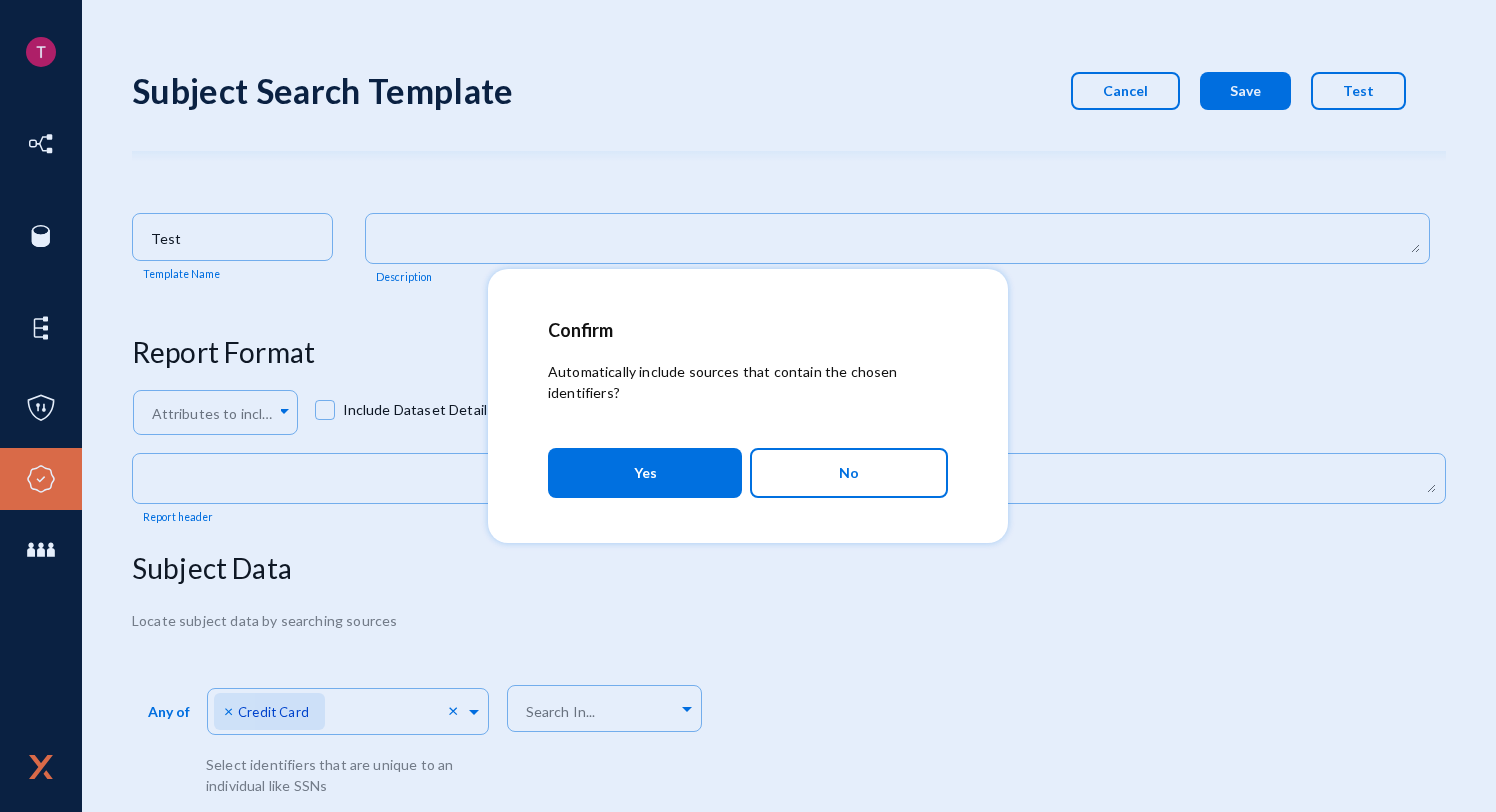 click at bounding box center [748, 406] 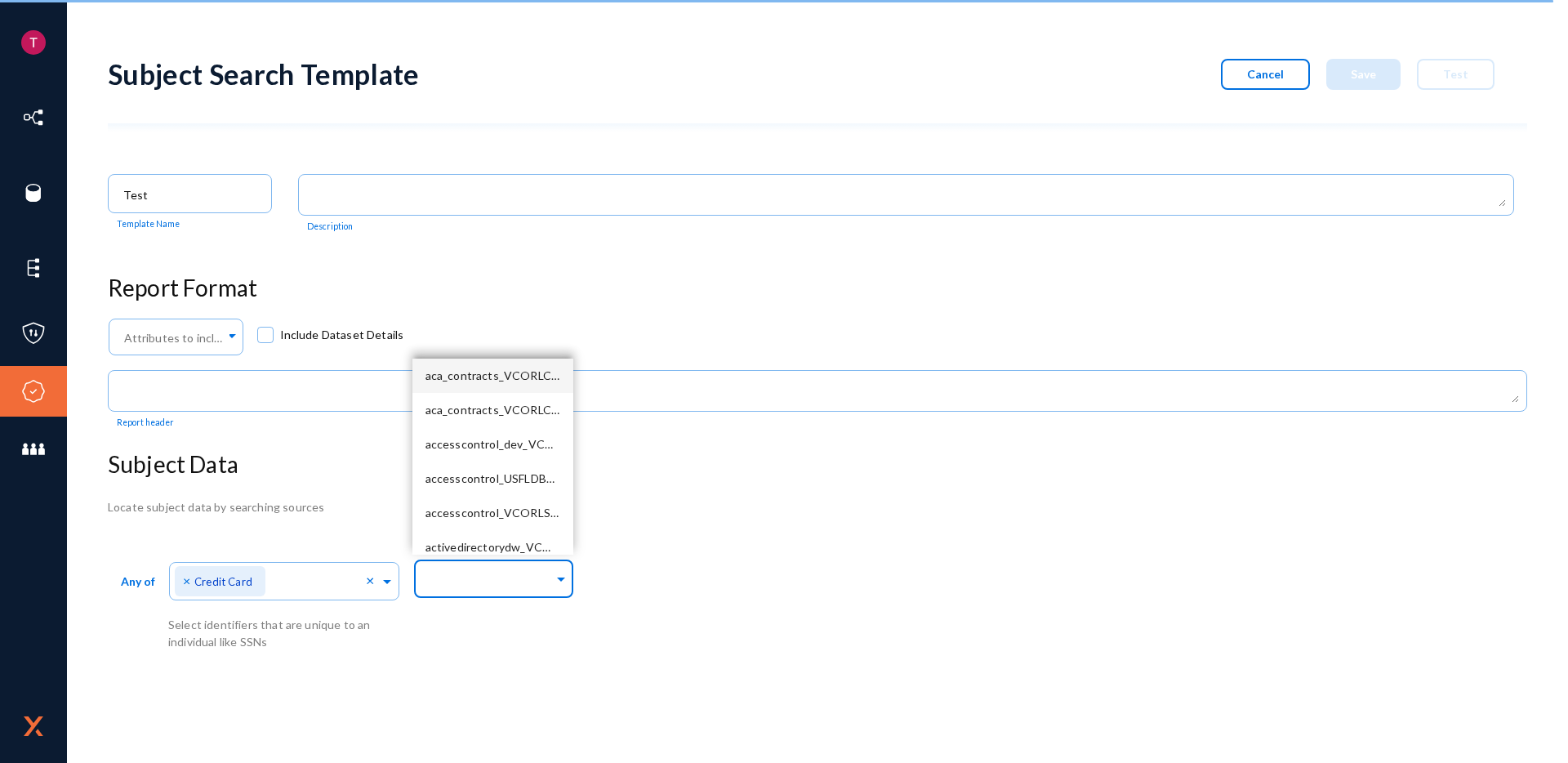 click at bounding box center (490, 581) 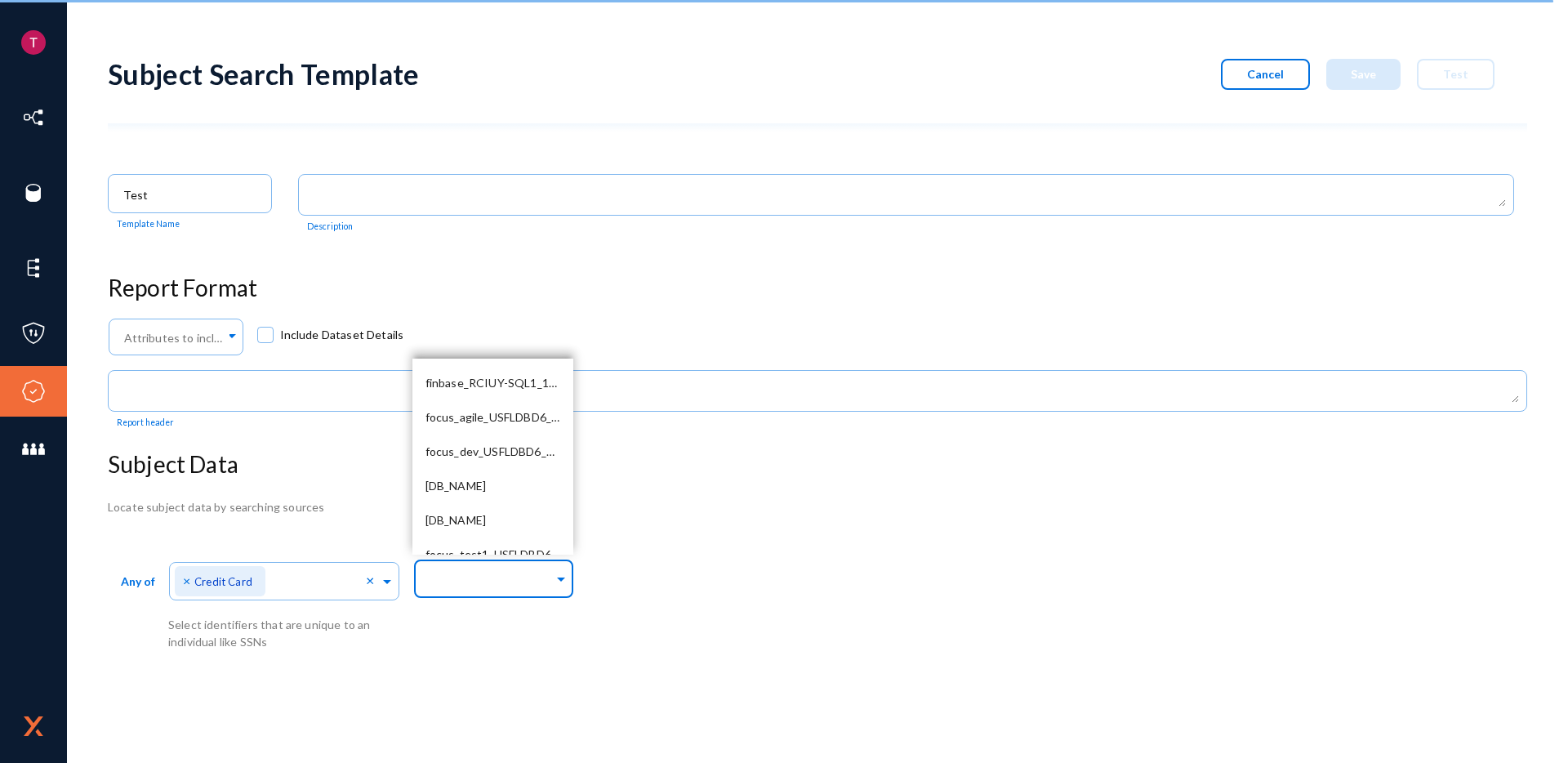 scroll, scrollTop: 9636, scrollLeft: 0, axis: vertical 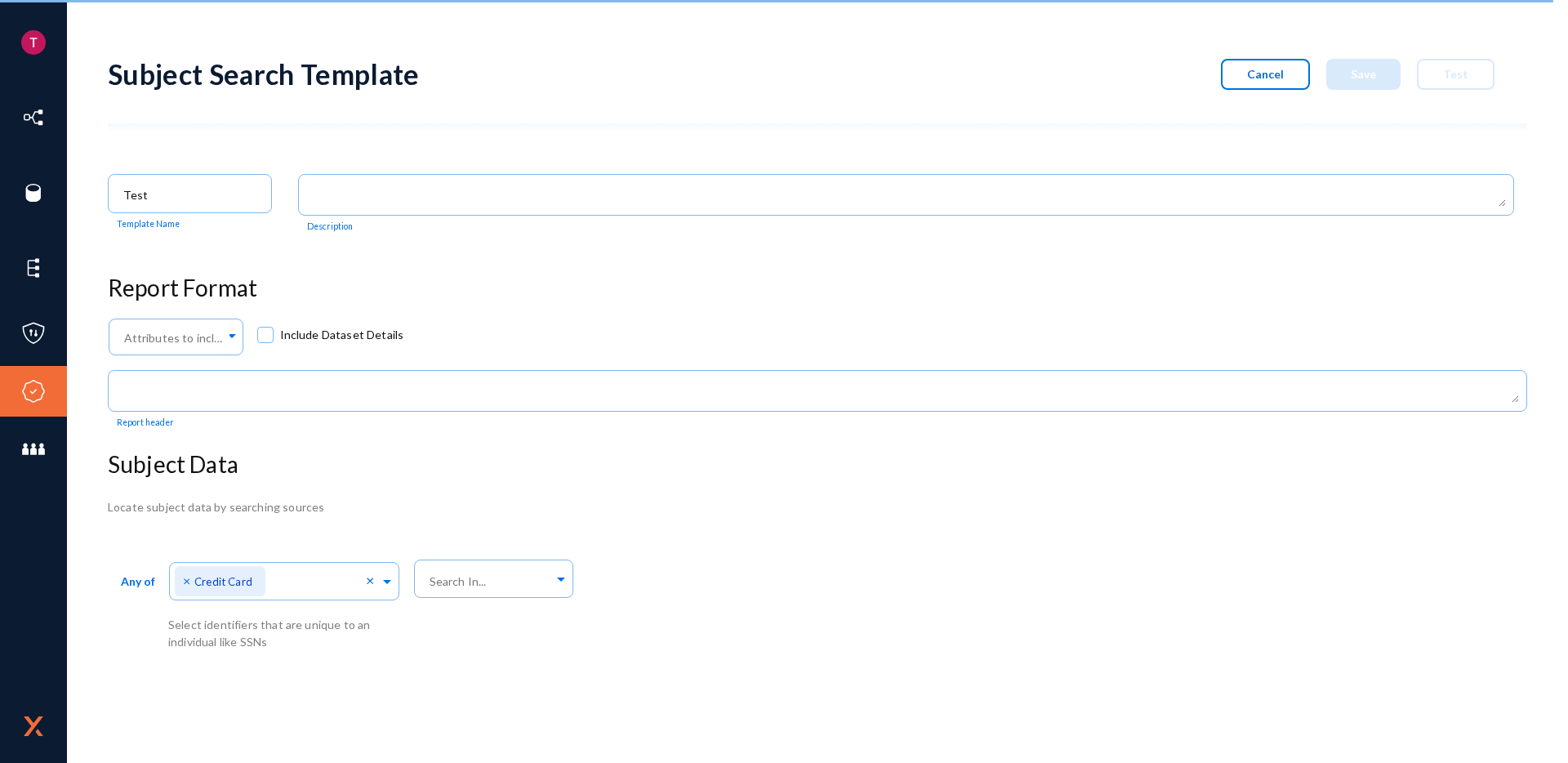 click on "Any of Direct Identifiers... × Credit Card × Select identifiers that are unique to an individual like SSNs Search In..." at bounding box center (817, 602) 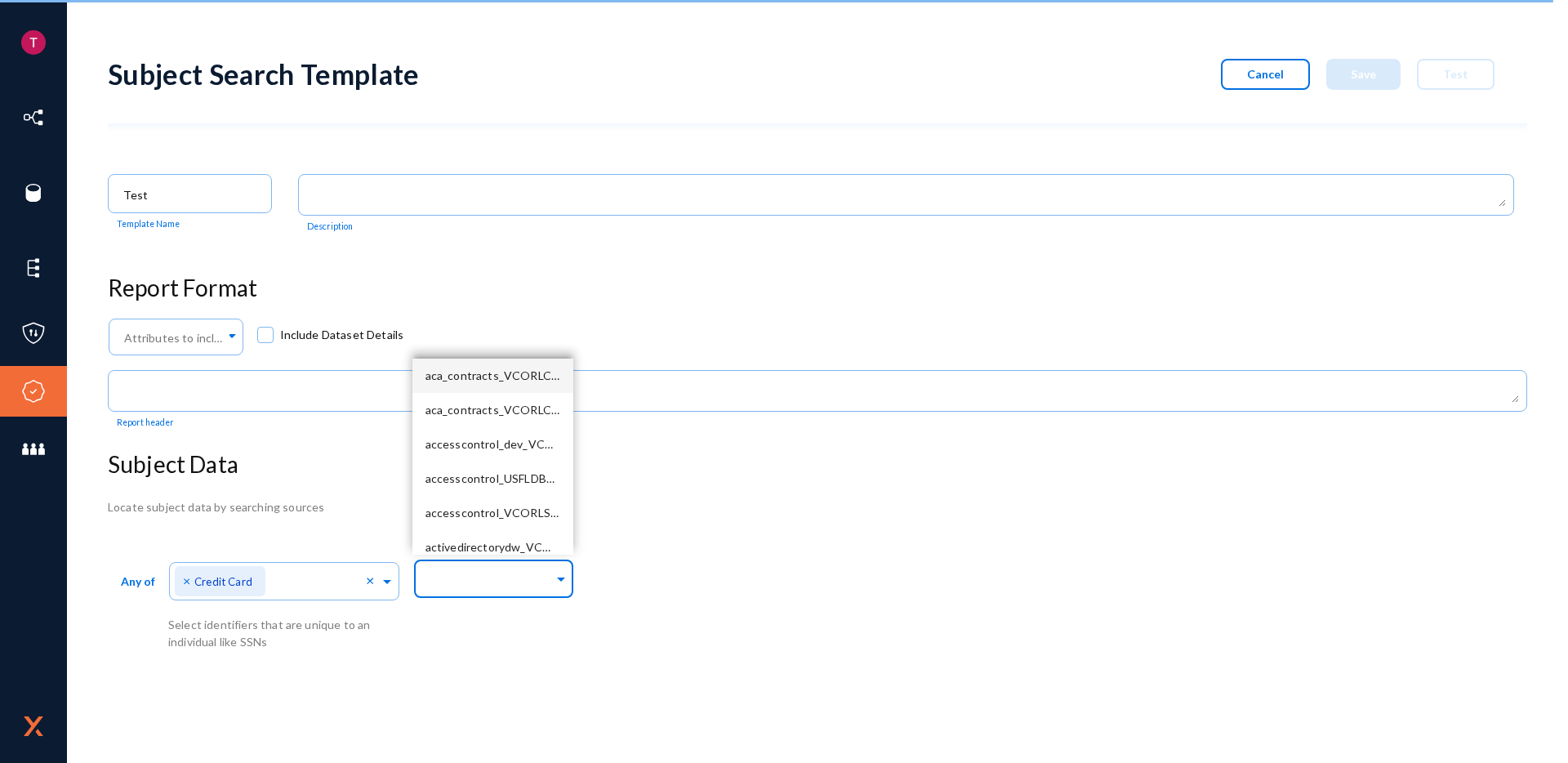 click at bounding box center (490, 580) 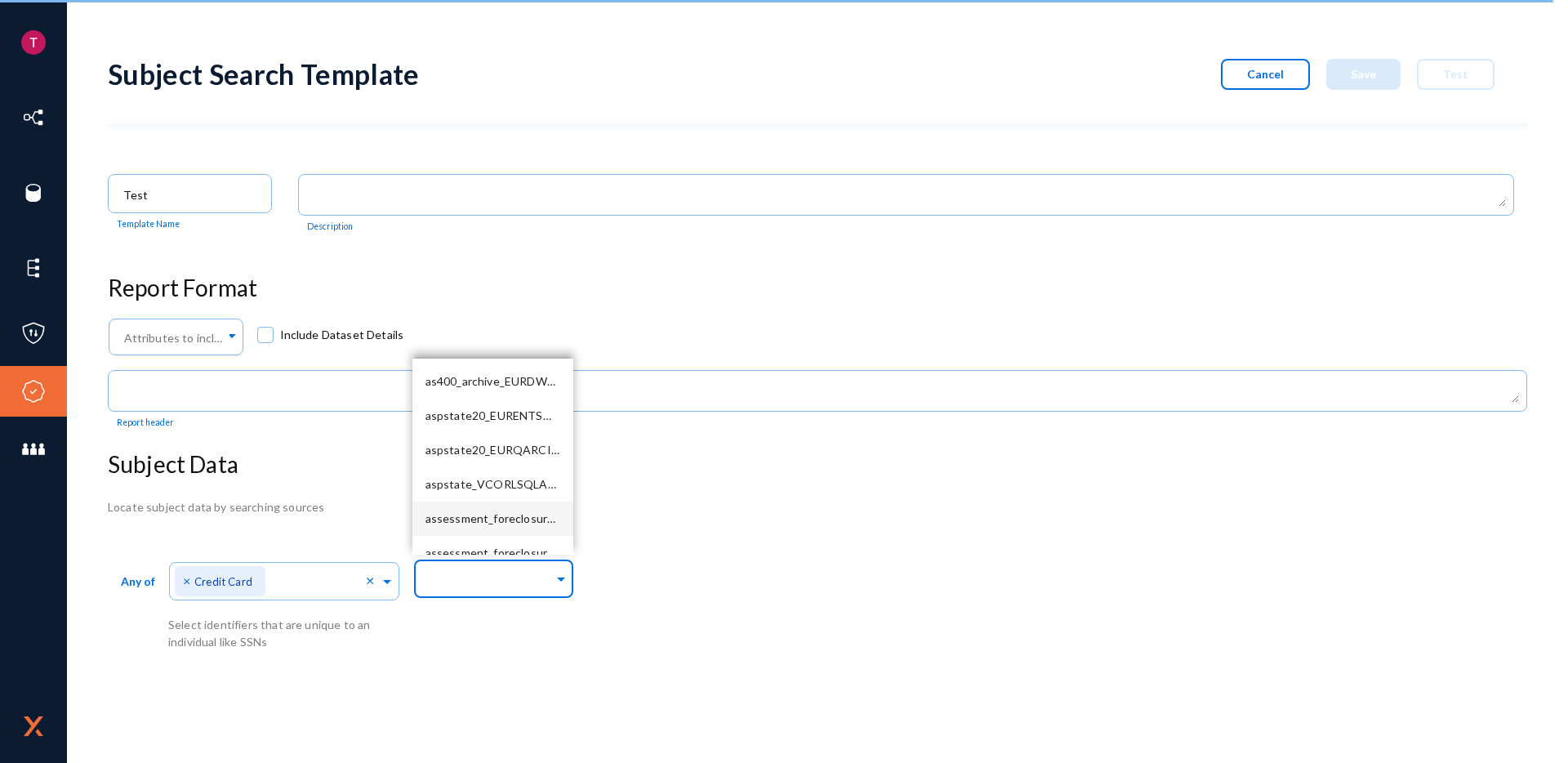 scroll, scrollTop: 1526, scrollLeft: 0, axis: vertical 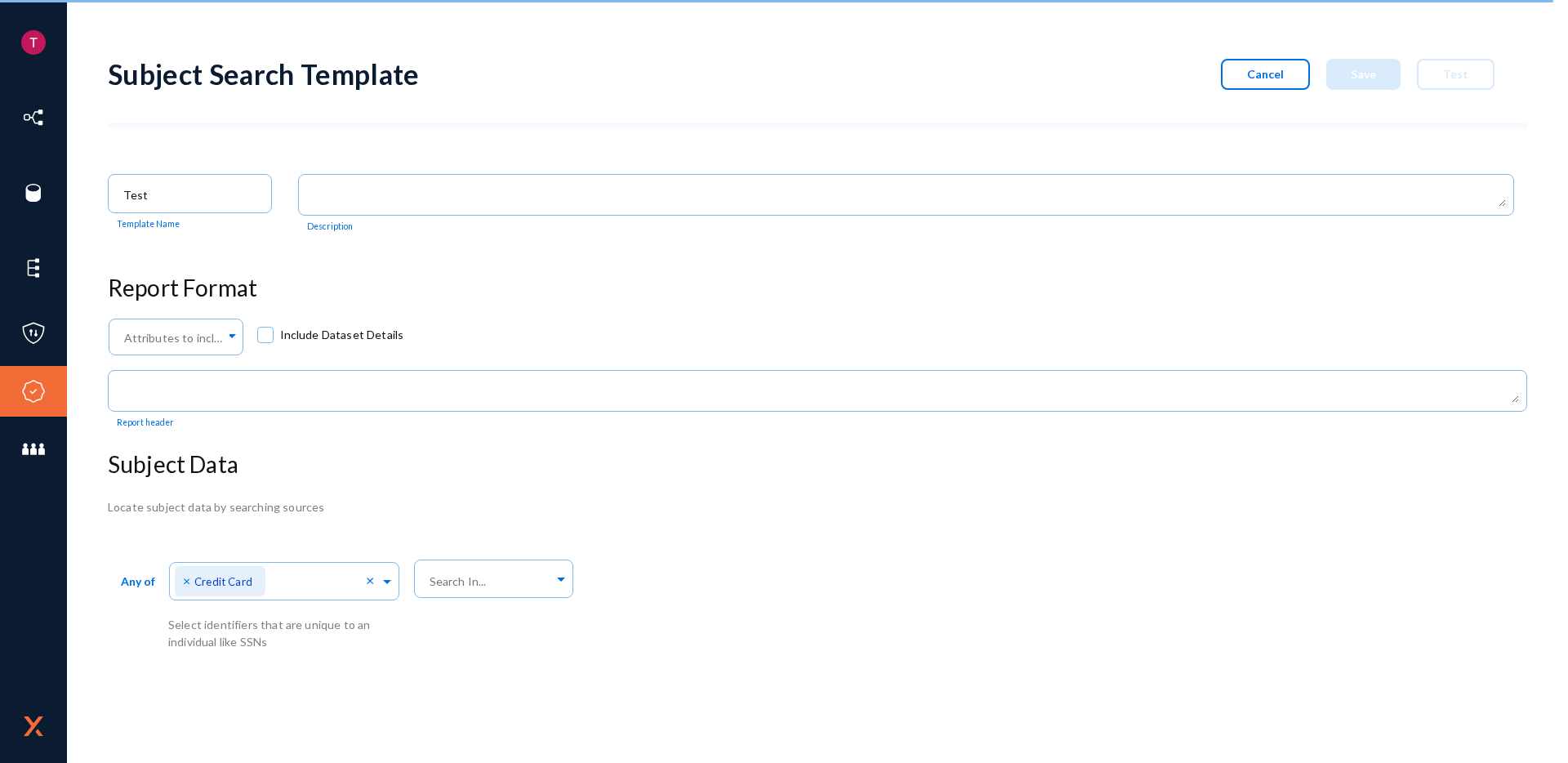 click on "Locate subject data by searching sources" at bounding box center [817, 506] 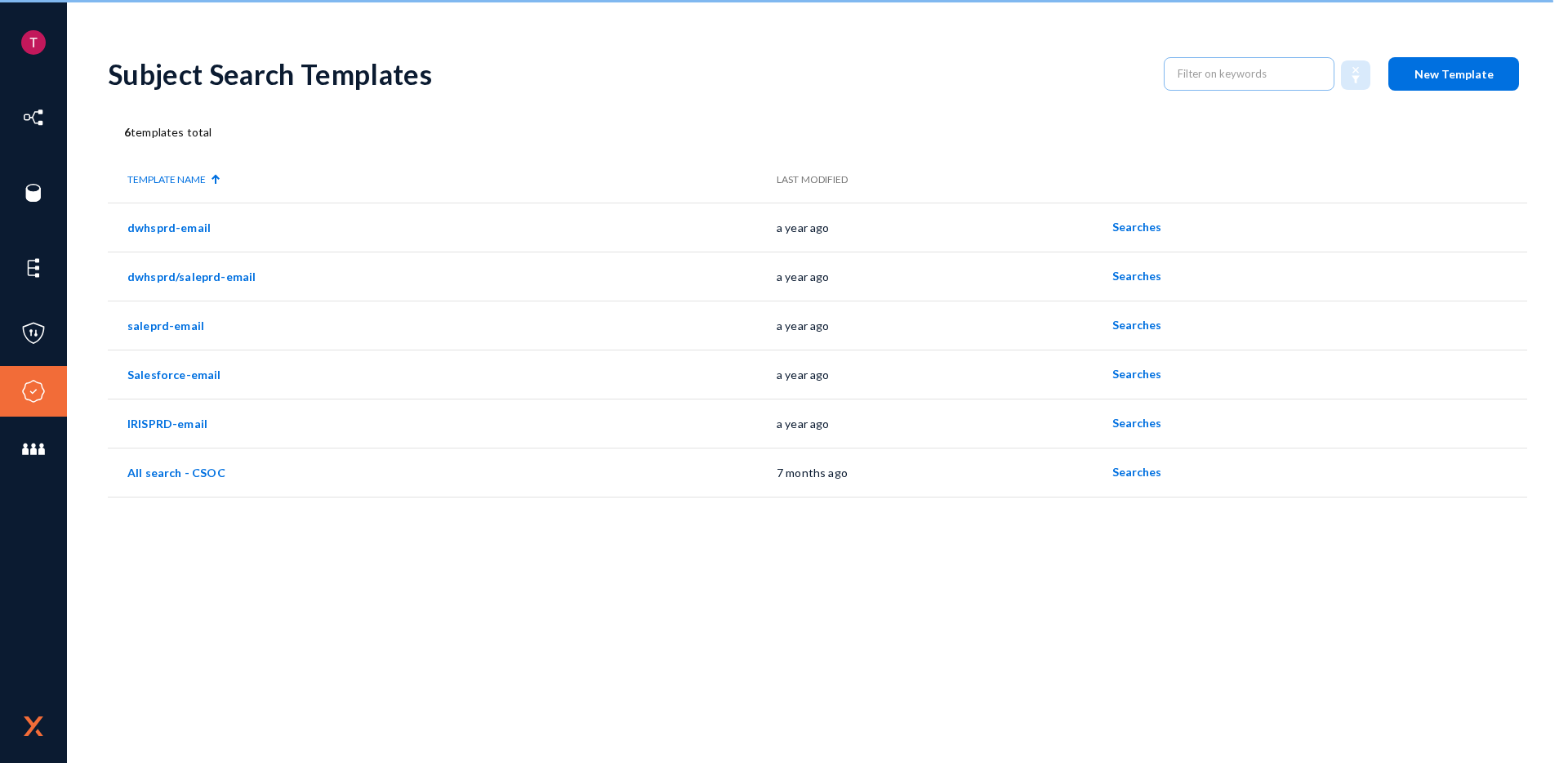 click on "New Template" at bounding box center [1454, 74] 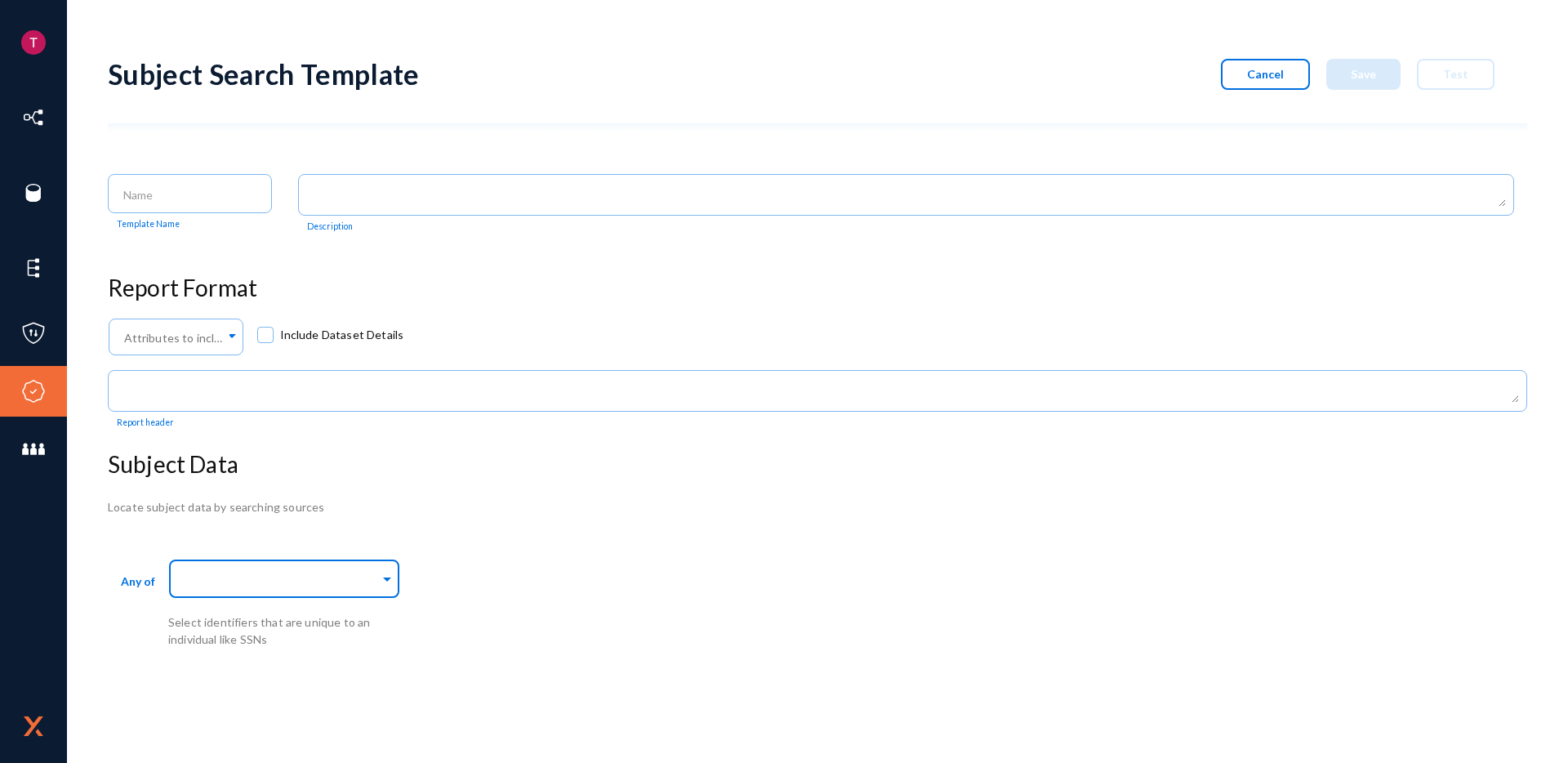 click at bounding box center [280, 581] 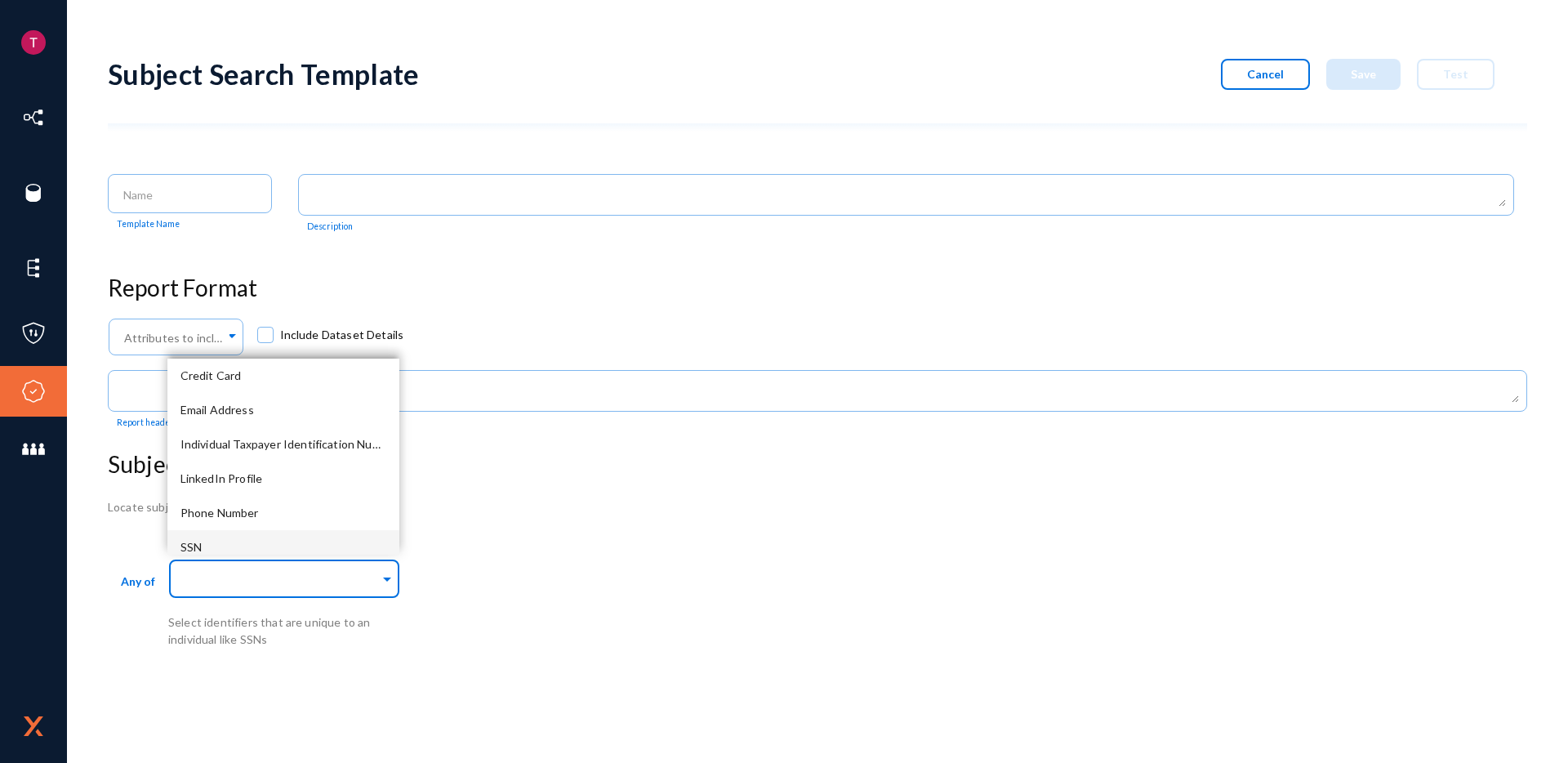 click on "SSN" at bounding box center [283, 547] 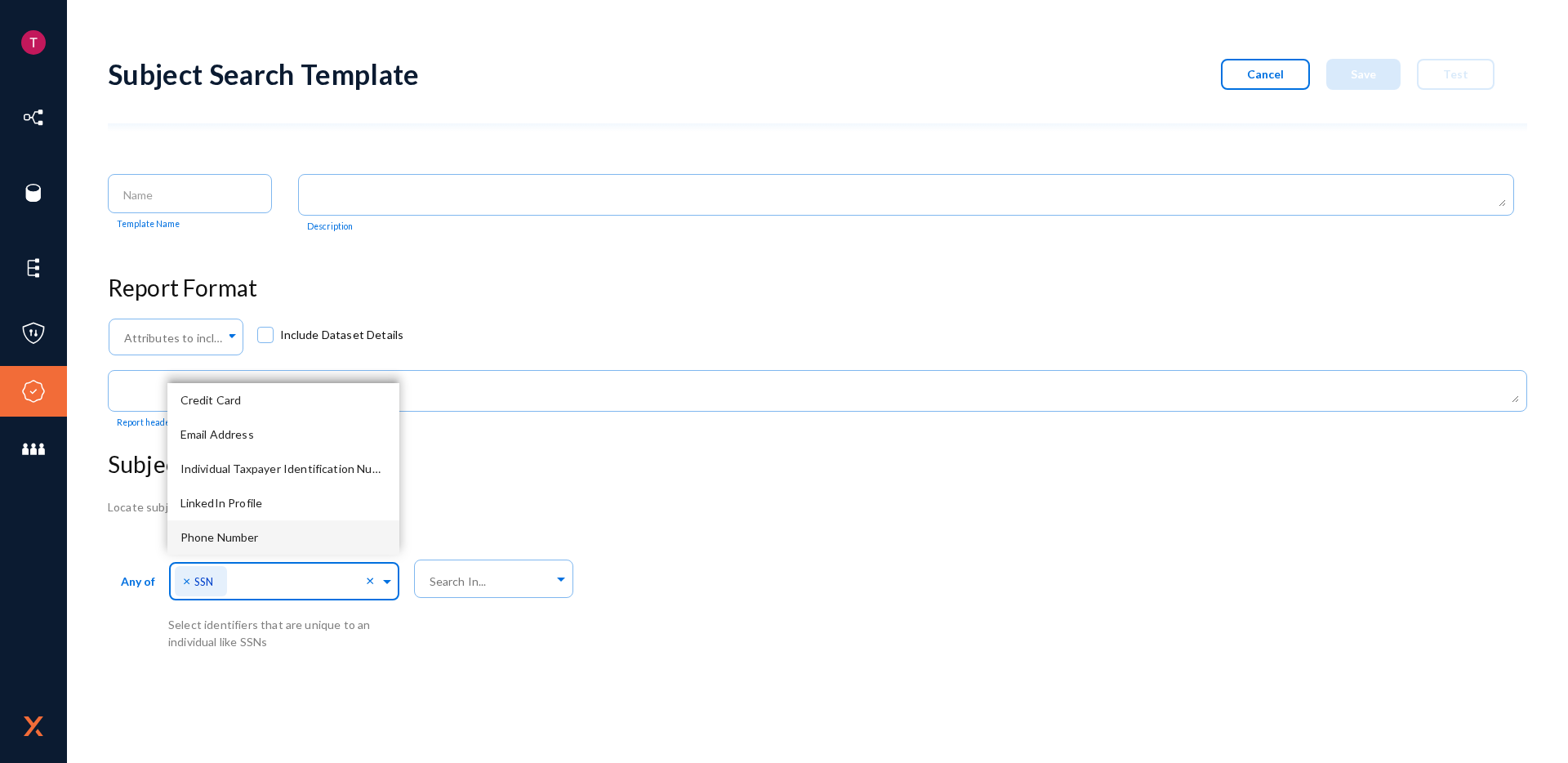 click on "Safder Raza tandl Log out  Directory   Datasets   Sources   Sensors   Events   Classifiers   Subject Traces   Policies   Attributes   Subject Search   Data Discovery Users  Subject Search Template  Cancel   Save   Test  Template Name        Description Report Format Attributes to include in report...   Include Dataset Details        Report header Subject Data Locate subject data by searching sources  Any of  Direct Identifiers... × SSN × Select identifiers that are unique to an individual like SSNs  Search In... close Update Attributes Save Cancel    arrow_drop_down Processing Activity Clear   Test   Example Processing Activity - Payroll Processing   DRAFT---Tuition & Certification Reimbursement   Employee Communication   AnswerKey - Associate Service Operations Case Management   Owner Contests and Stories   Philanthropy-YourCause   Social Media Pages   US and Canada Customer Data Subject Requests   Wage and Employment Verifications arrow_drop_down Environment Clear   Prod   Dev   Non-Prod" at bounding box center (784, 382) 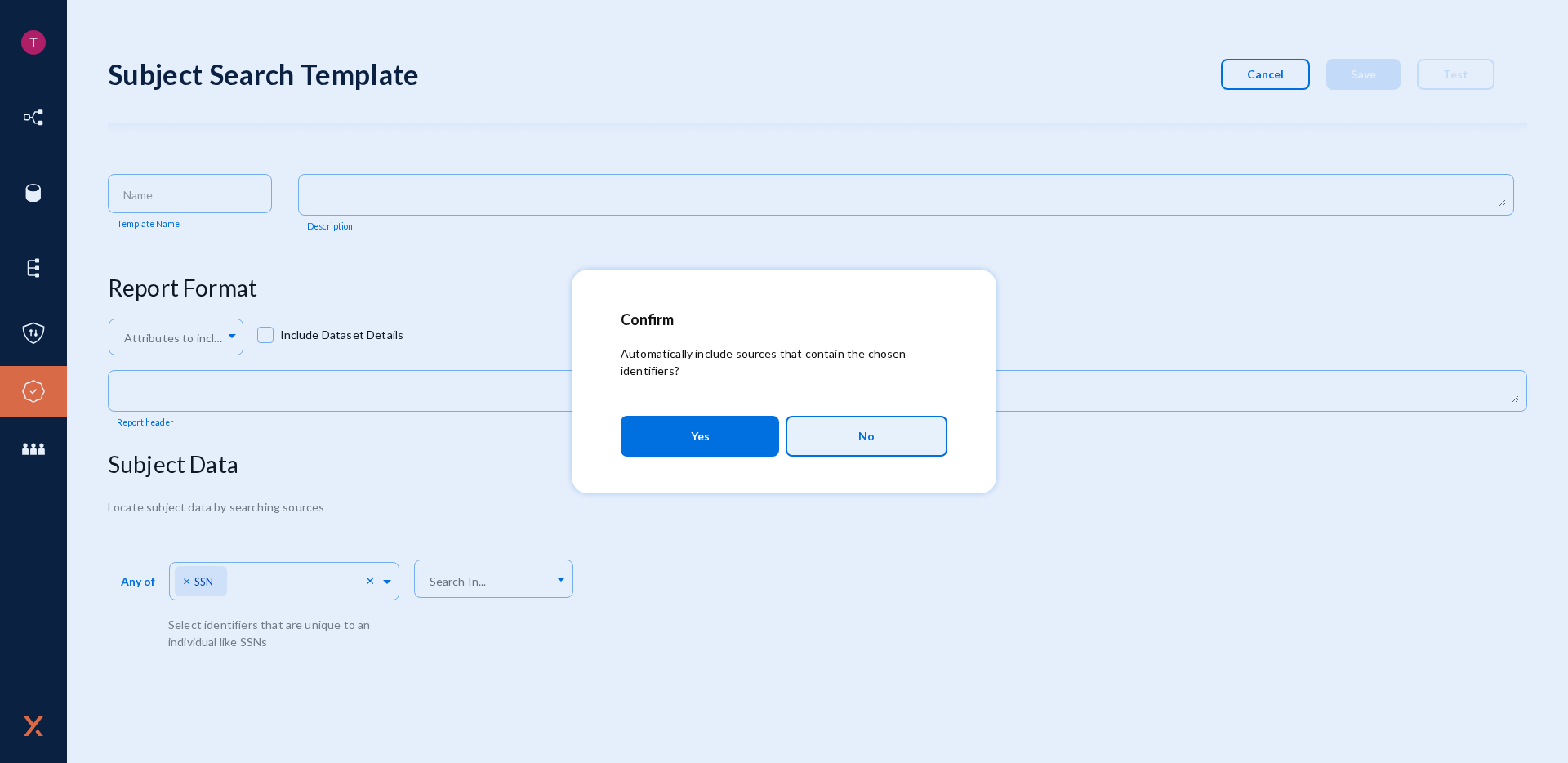 click on "No" at bounding box center (866, 436) 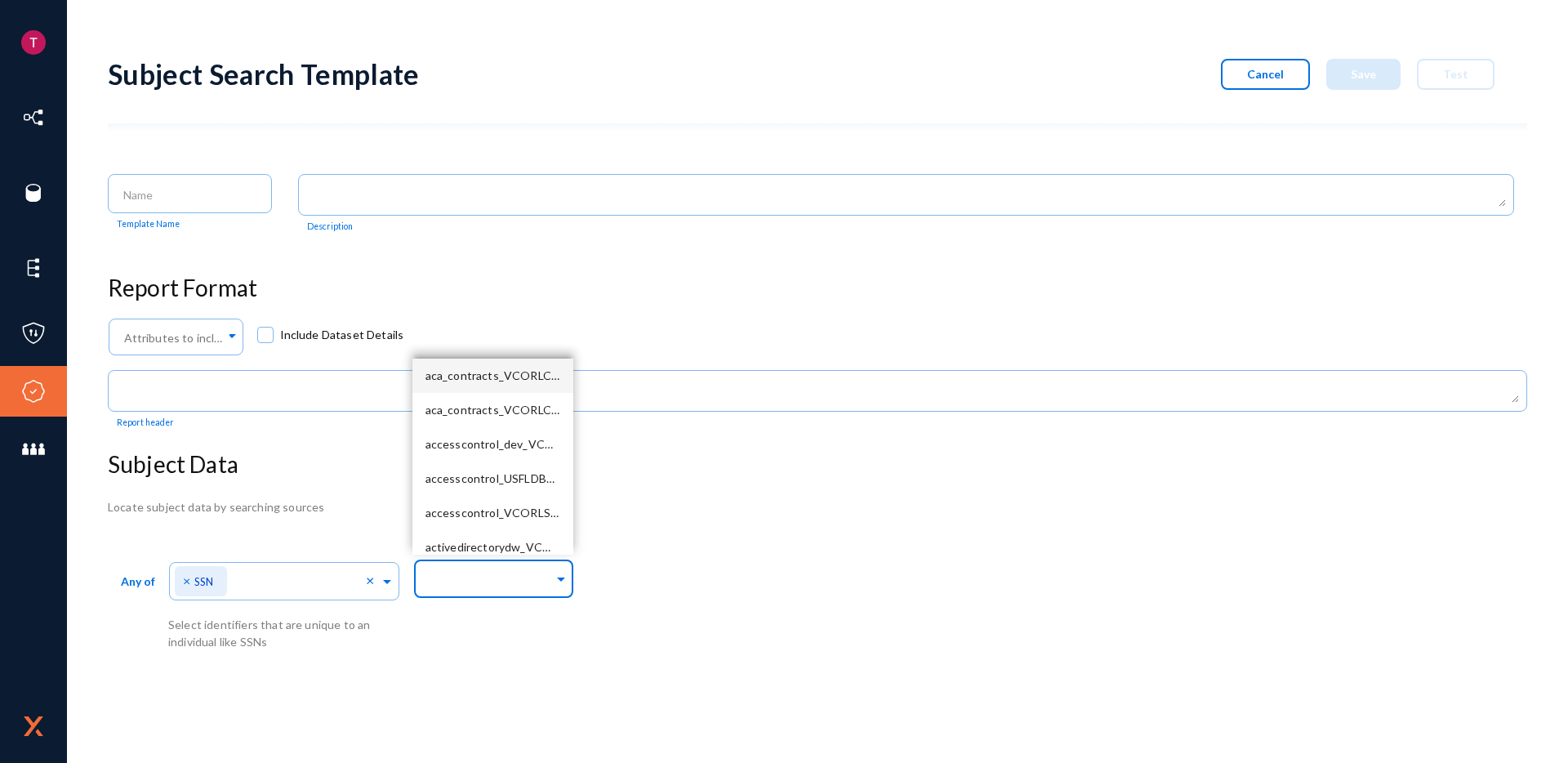 click at bounding box center [490, 581] 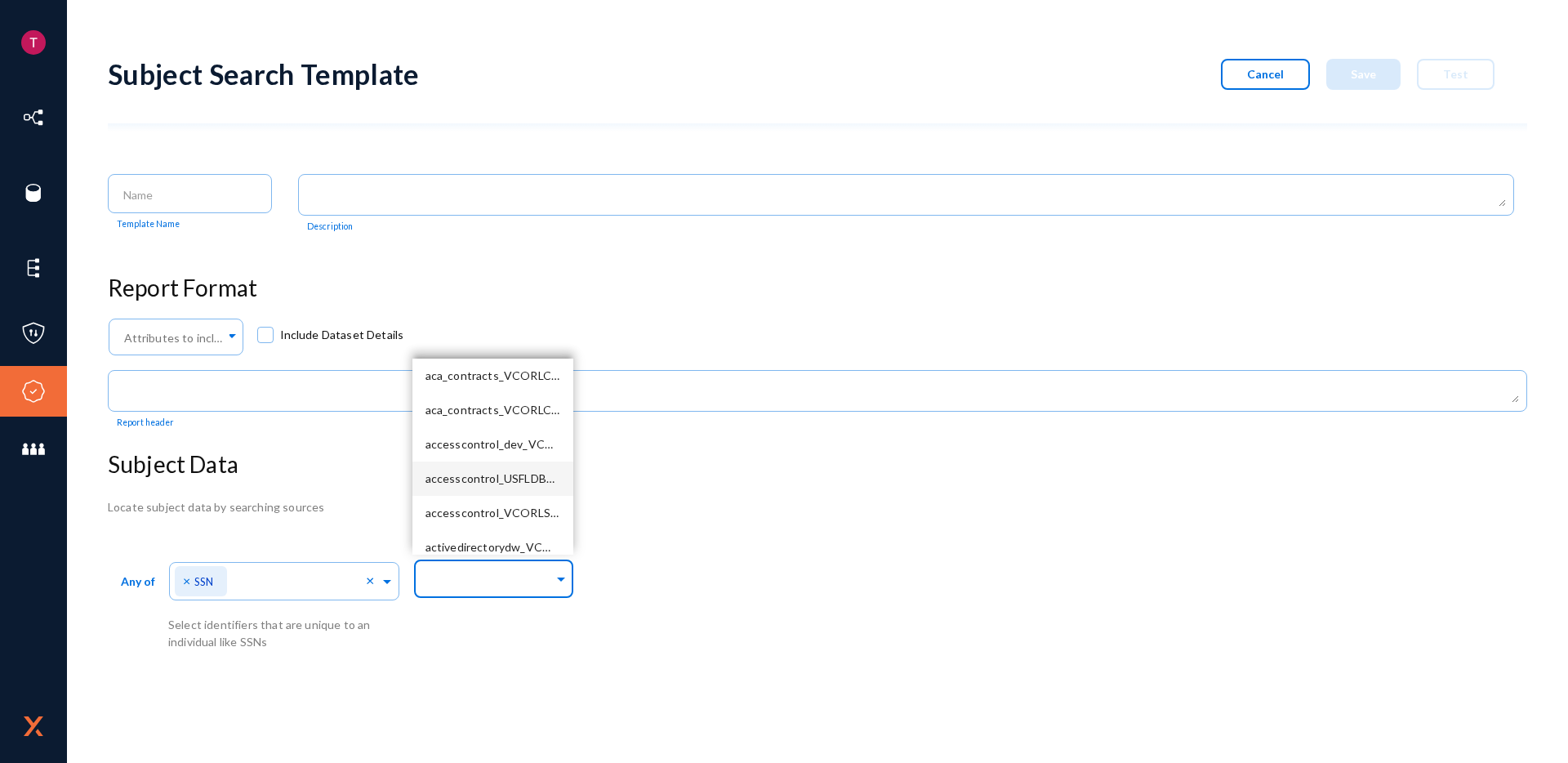 click on "accesscontrol_USFLDBD8_56456" at bounding box center (492, 479) 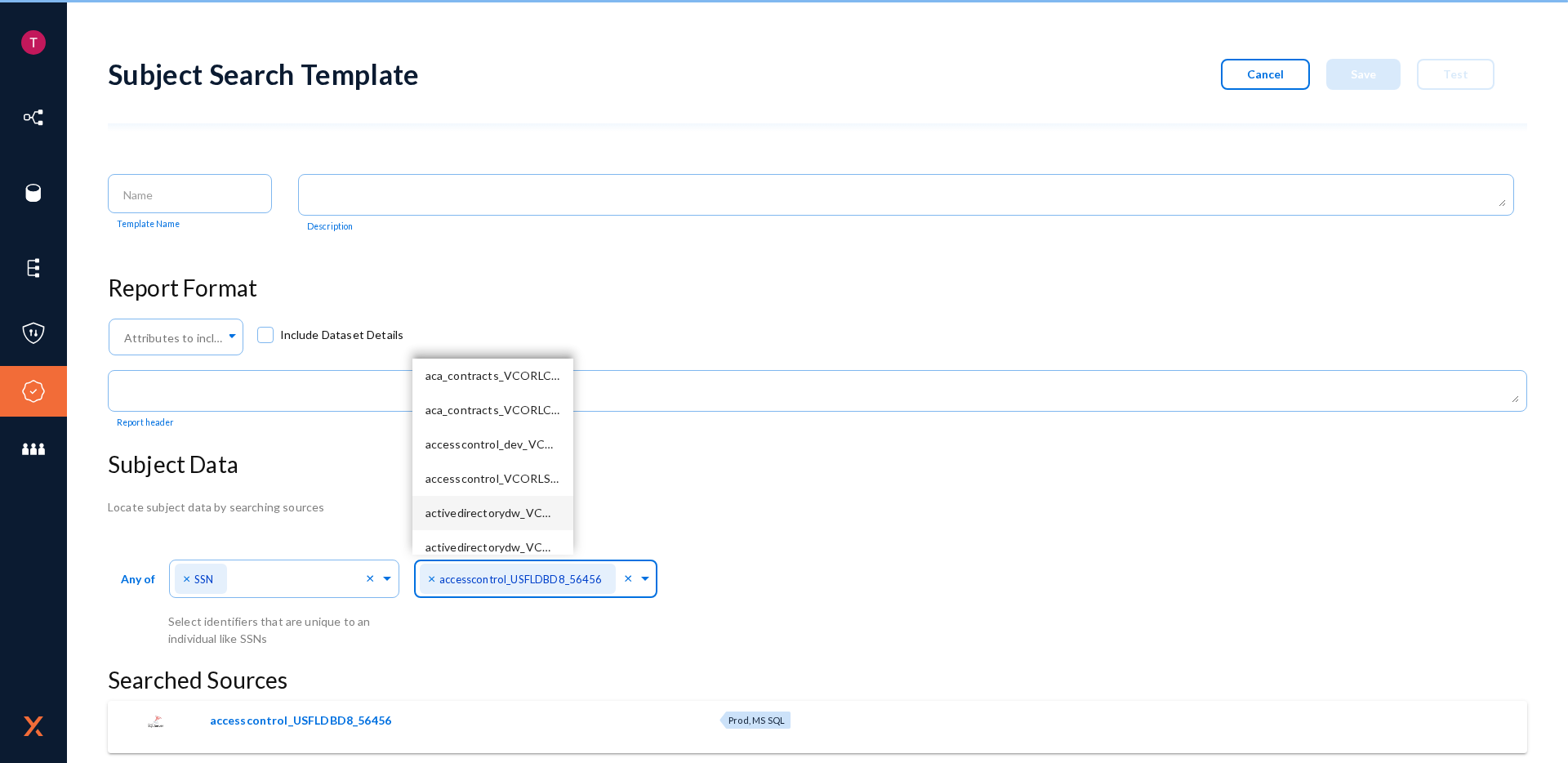 click on "activedirectorydw_VCORLSQLAPPPR03_1405" at bounding box center (492, 513) 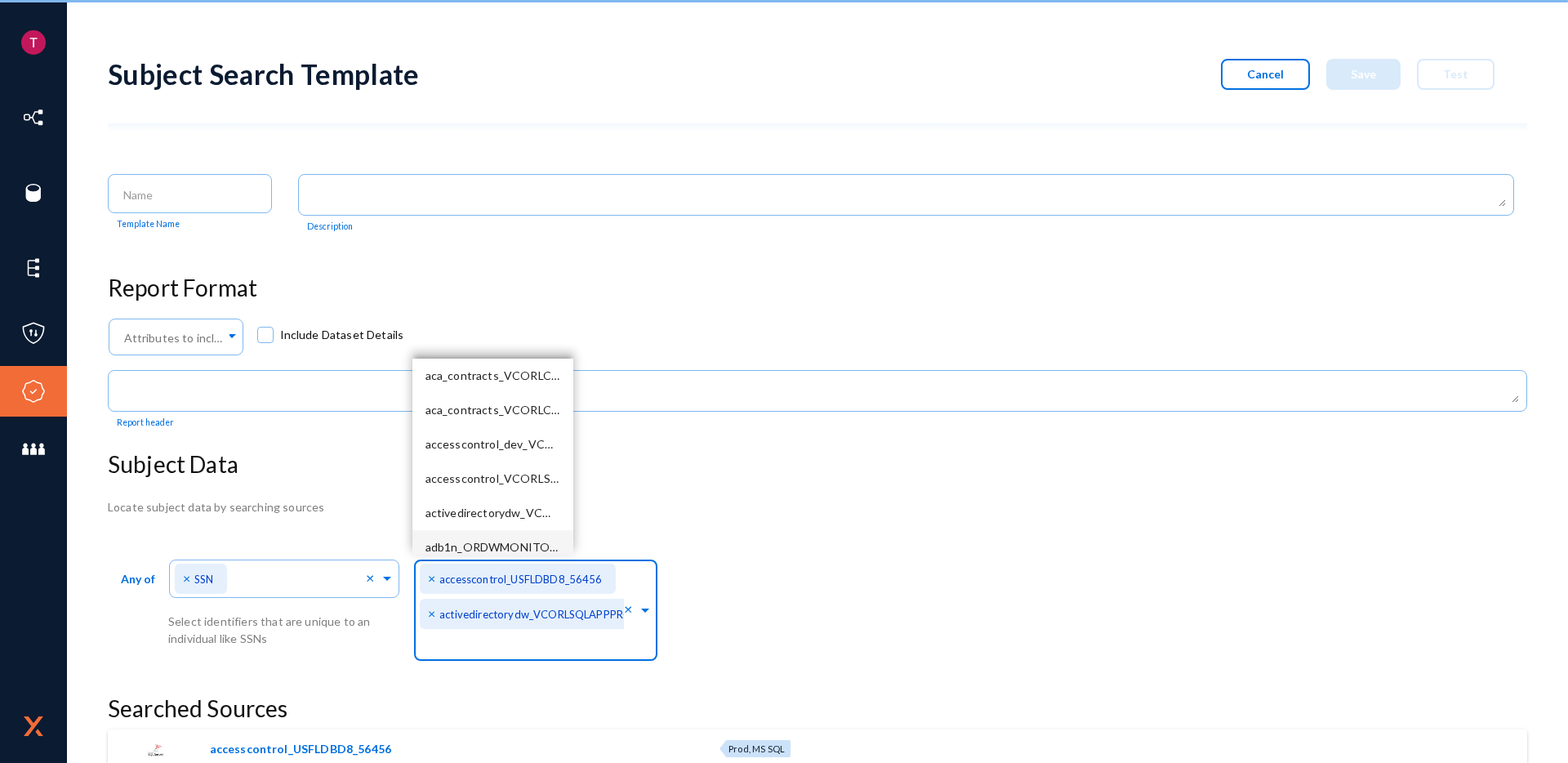 click on "adb1n_ORDWMONITORN_1433" at bounding box center [492, 547] 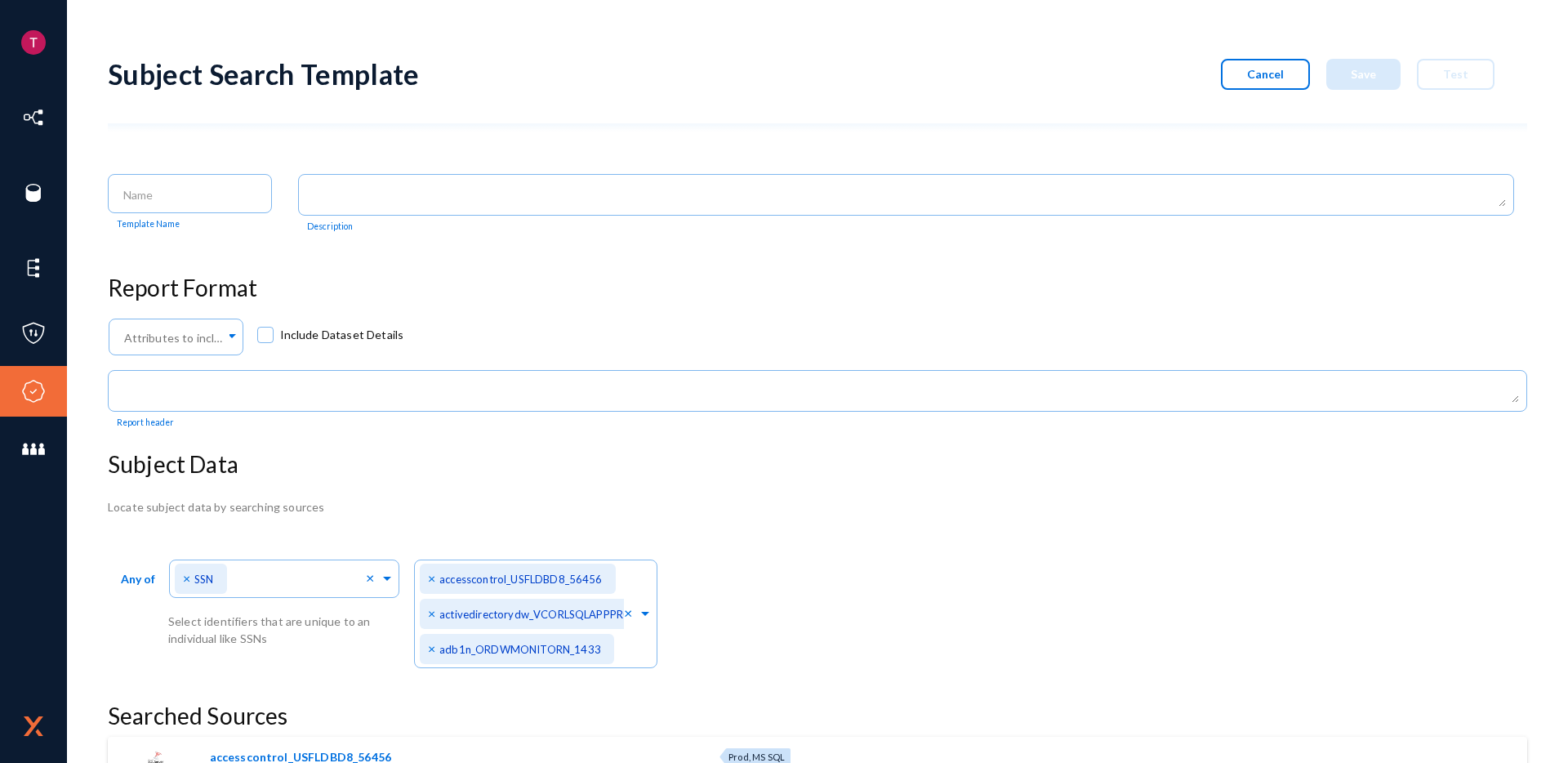 click on "Subject Data" at bounding box center (817, 465) 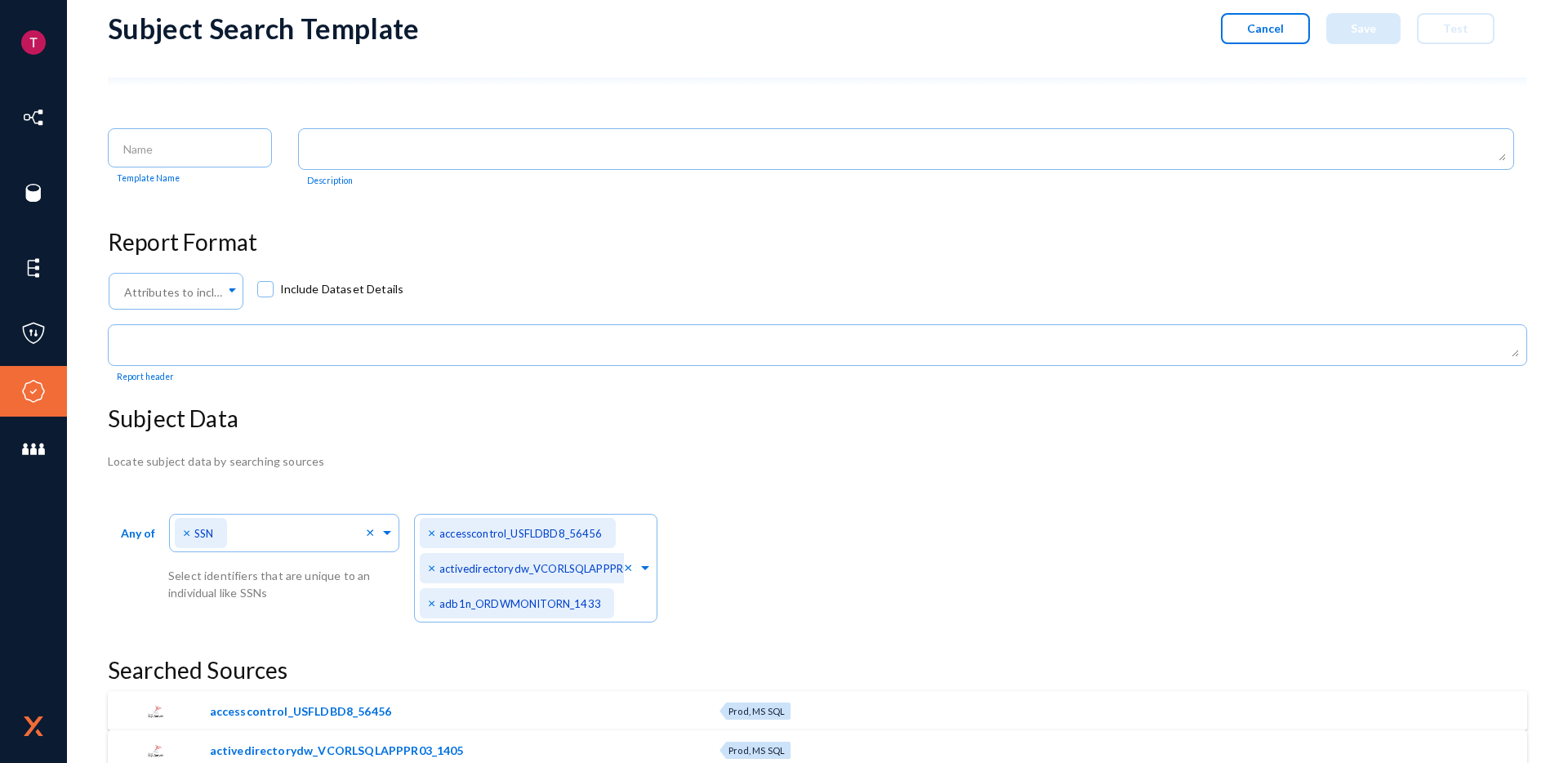scroll, scrollTop: 97, scrollLeft: 0, axis: vertical 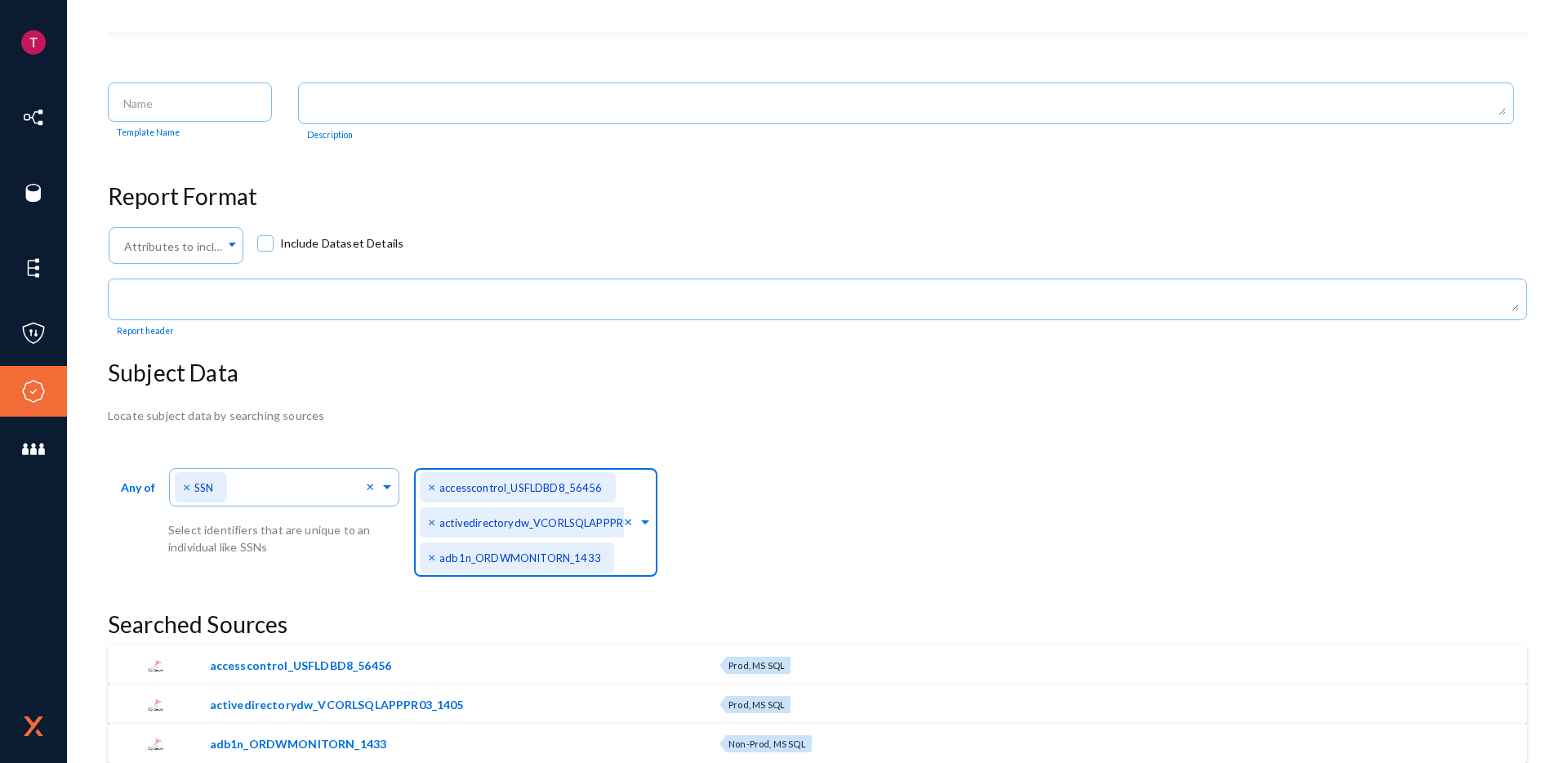 click on "Search In... × accesscontrol_USFLDBD8_56456 × activedirectorydw_VCORLSQLAPPPR03_1405 × adb1n_ORDWMONITORN_1433 ×" at bounding box center (536, 520) 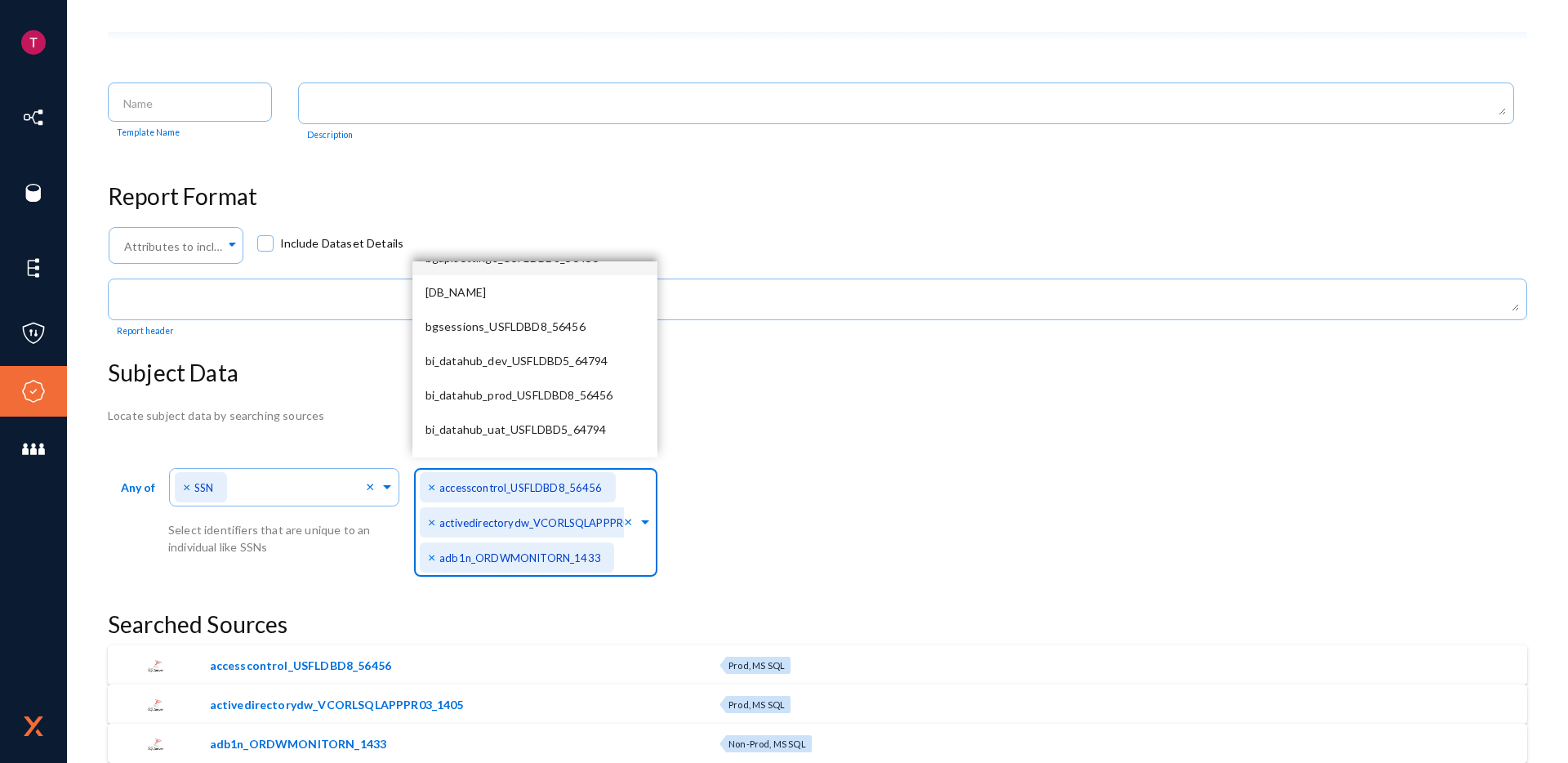 scroll, scrollTop: 2452, scrollLeft: 0, axis: vertical 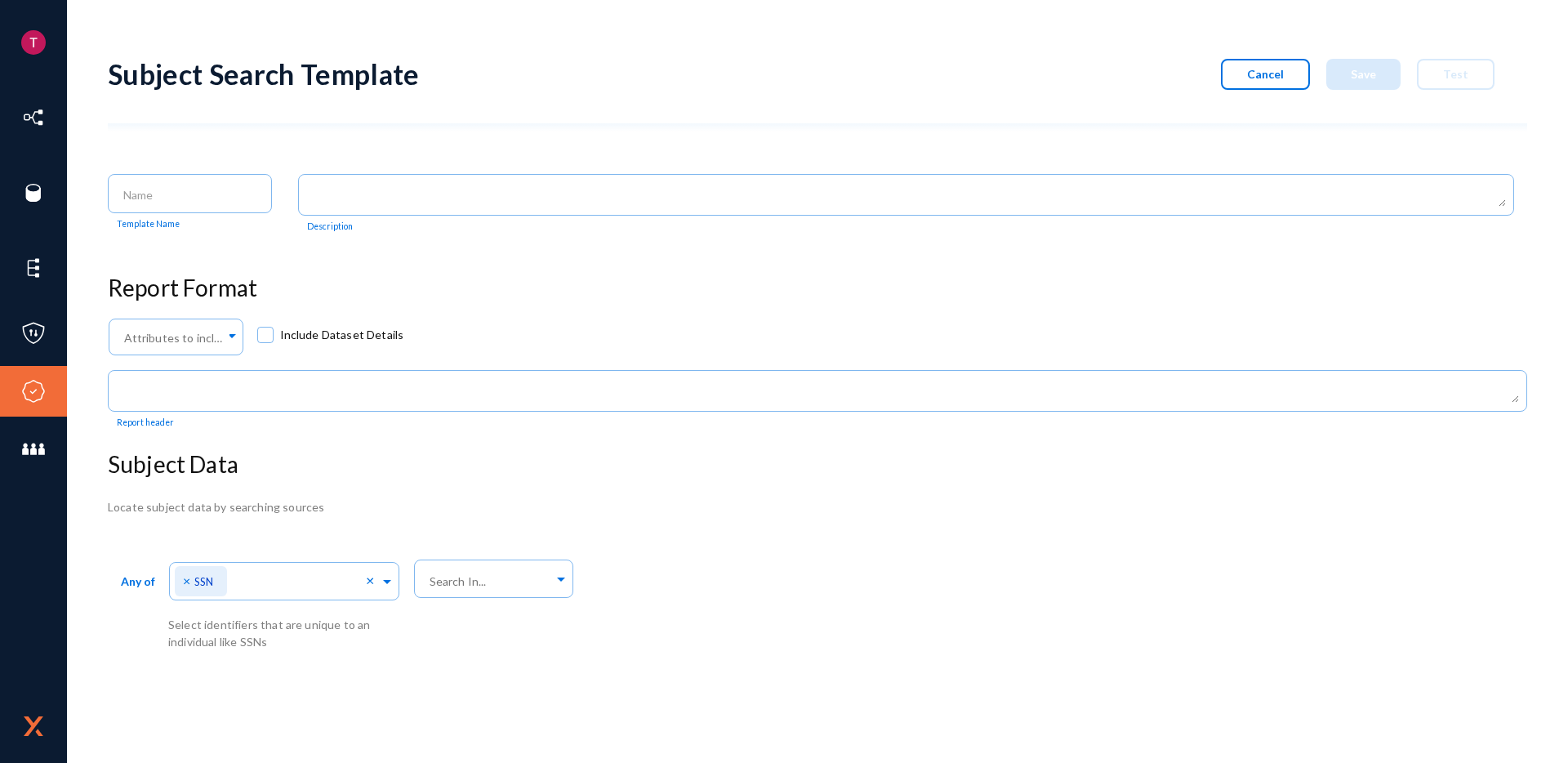 click on "Any of  Direct Identifiers... × SSN × Select identifiers that are unique to an individual like SSNs  Search In..." at bounding box center (817, 602) 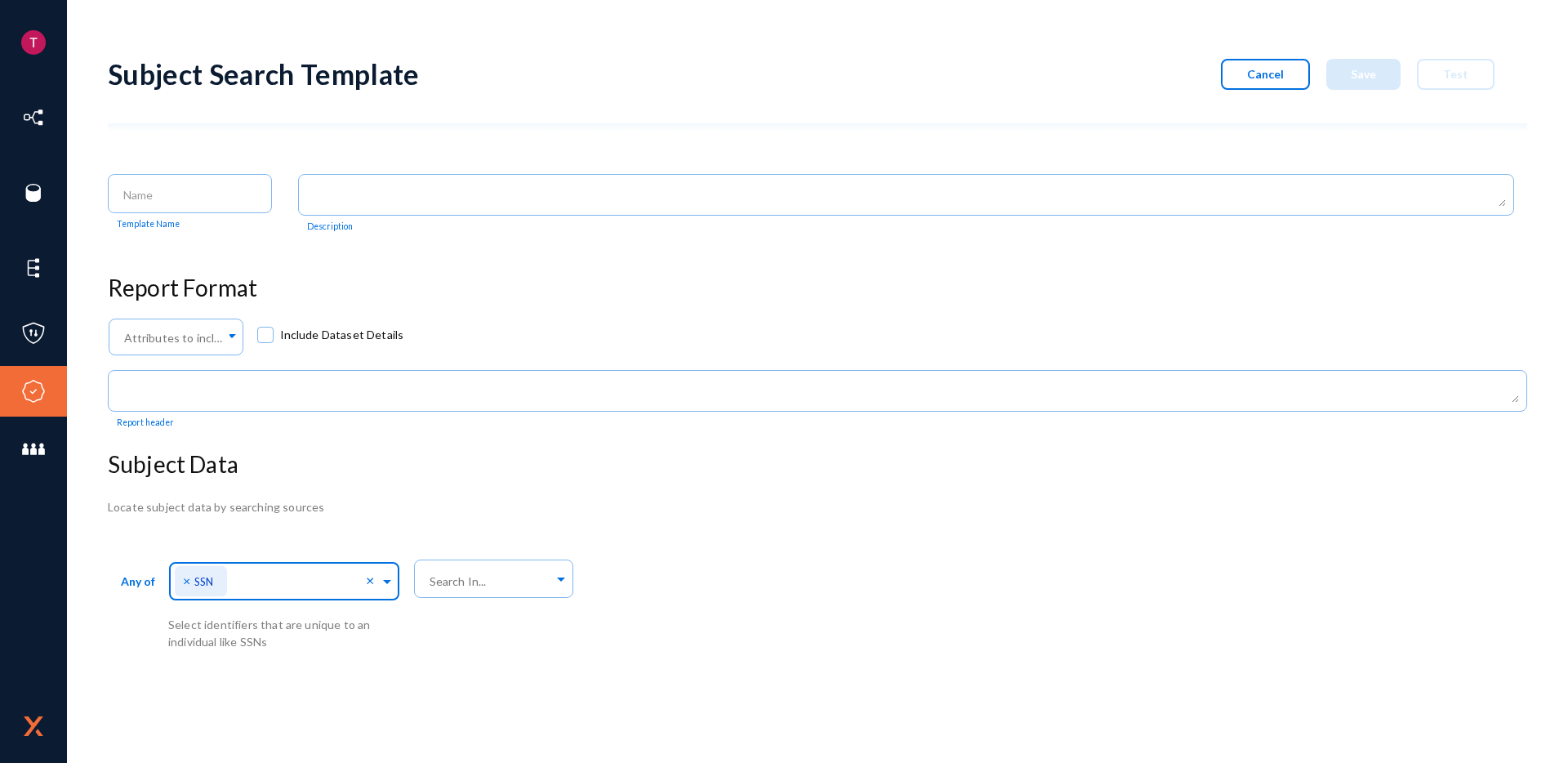click at bounding box center [299, 585] 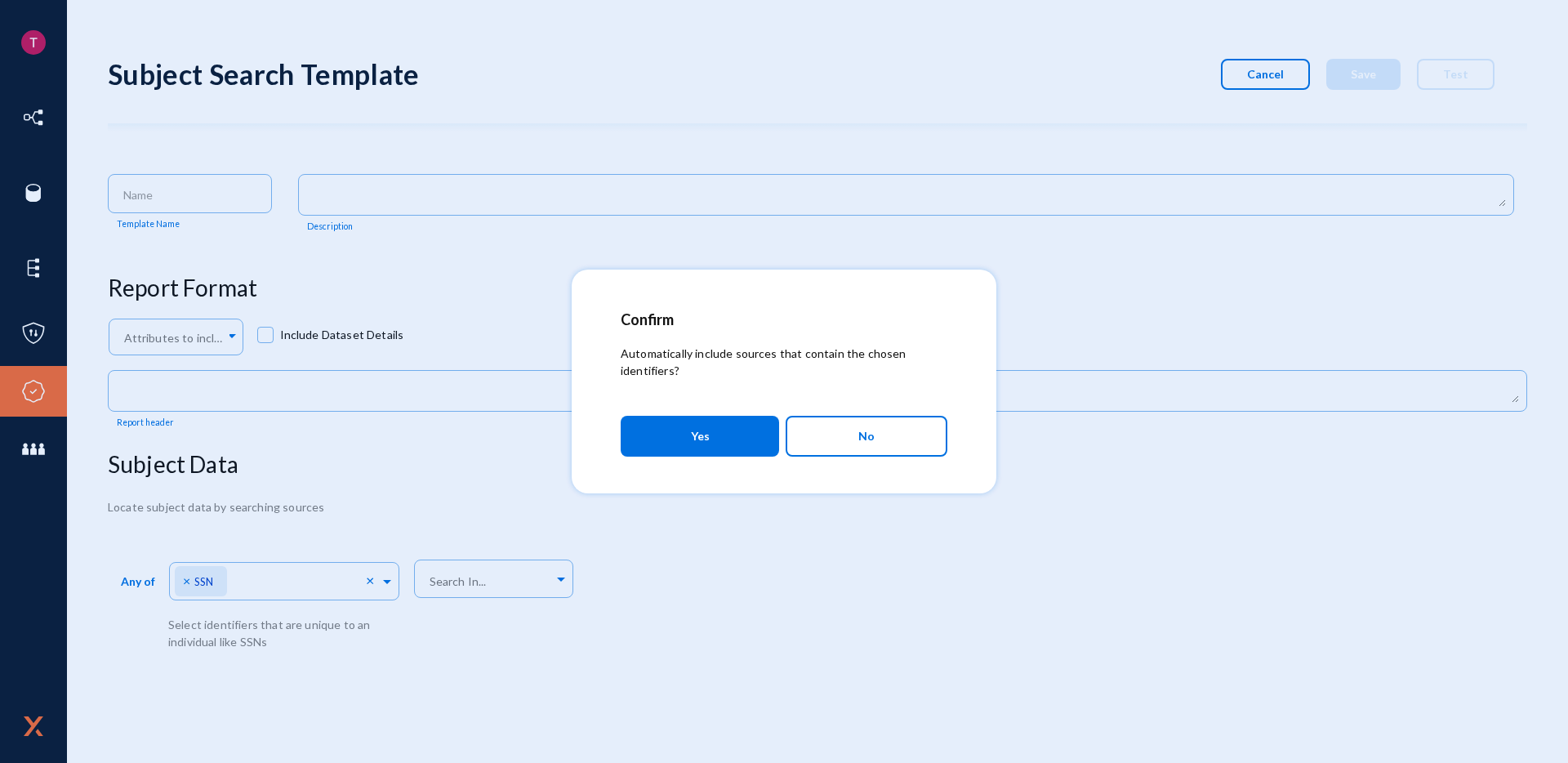 click on "Safder Raza tandl Log out  Directory   Datasets   Sources   Sensors   Events   Classifiers   Subject Traces   Policies   Attributes   Subject Search   Data Discovery Users  Subject Search Template  Cancel   Save   Test  Template Name        Description Report Format Attributes to include in report...   Include Dataset Details        Report header Subject Data Locate subject data by searching sources  Any of  Direct Identifiers... × SSN × Select identifiers that are unique to an individual like SSNs  Search In... close Update Attributes Save Cancel    arrow_drop_down Processing Activity Clear   Test   Example Processing Activity - Payroll Processing   DRAFT---Tuition & Certification Reimbursement   Employee Communication   AnswerKey - Associate Service Operations Case Management   Owner Contests and Stories   Philanthropy-YourCause   Social Media Pages   US and Canada Customer Data Subject Requests   Wage and Employment Verifications arrow_drop_down Environment Clear   Prod   Dev   Non-Prod" at bounding box center [784, 382] 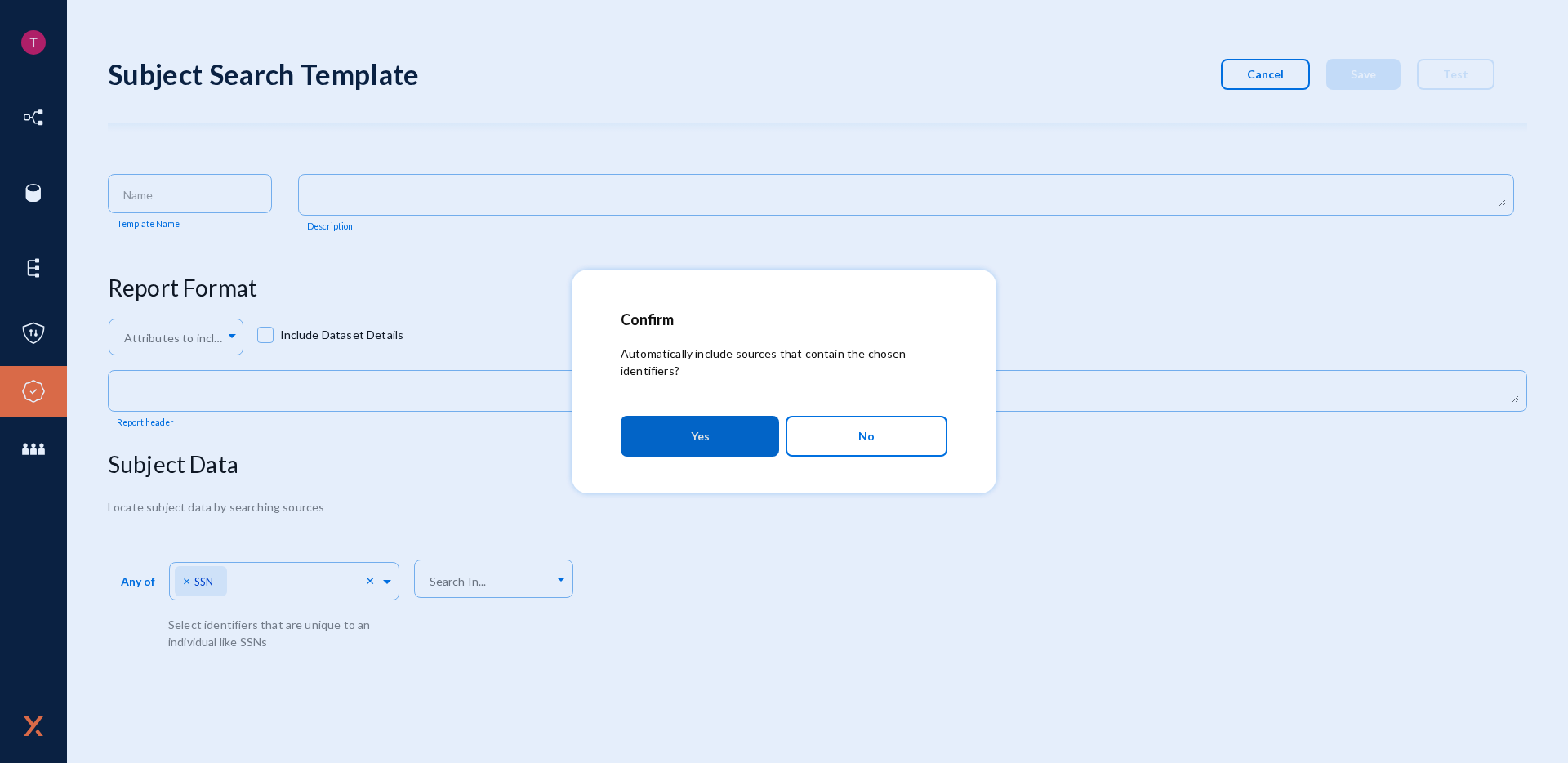 click on "Yes" at bounding box center (700, 436) 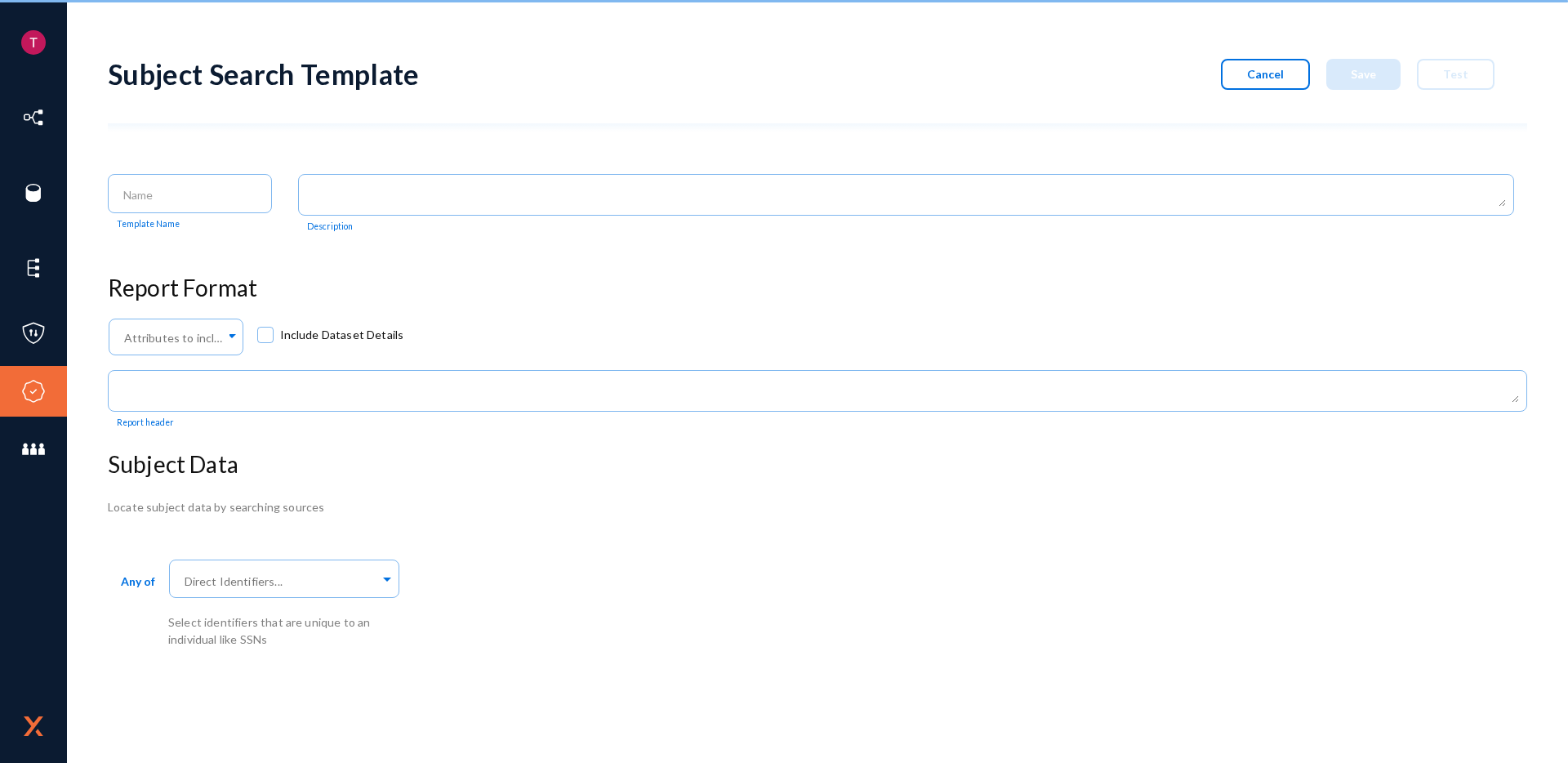 scroll, scrollTop: 0, scrollLeft: 0, axis: both 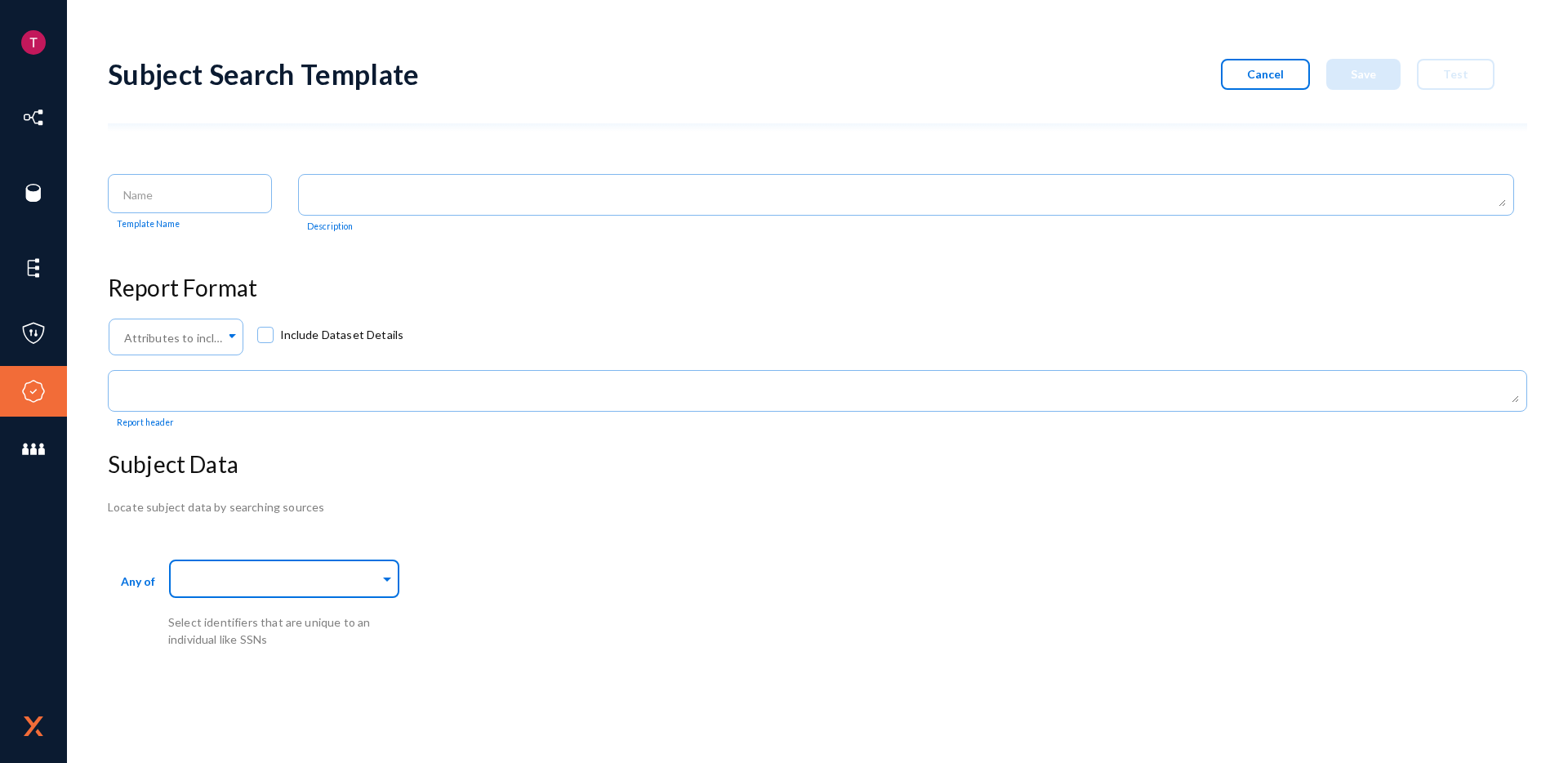 click at bounding box center [280, 581] 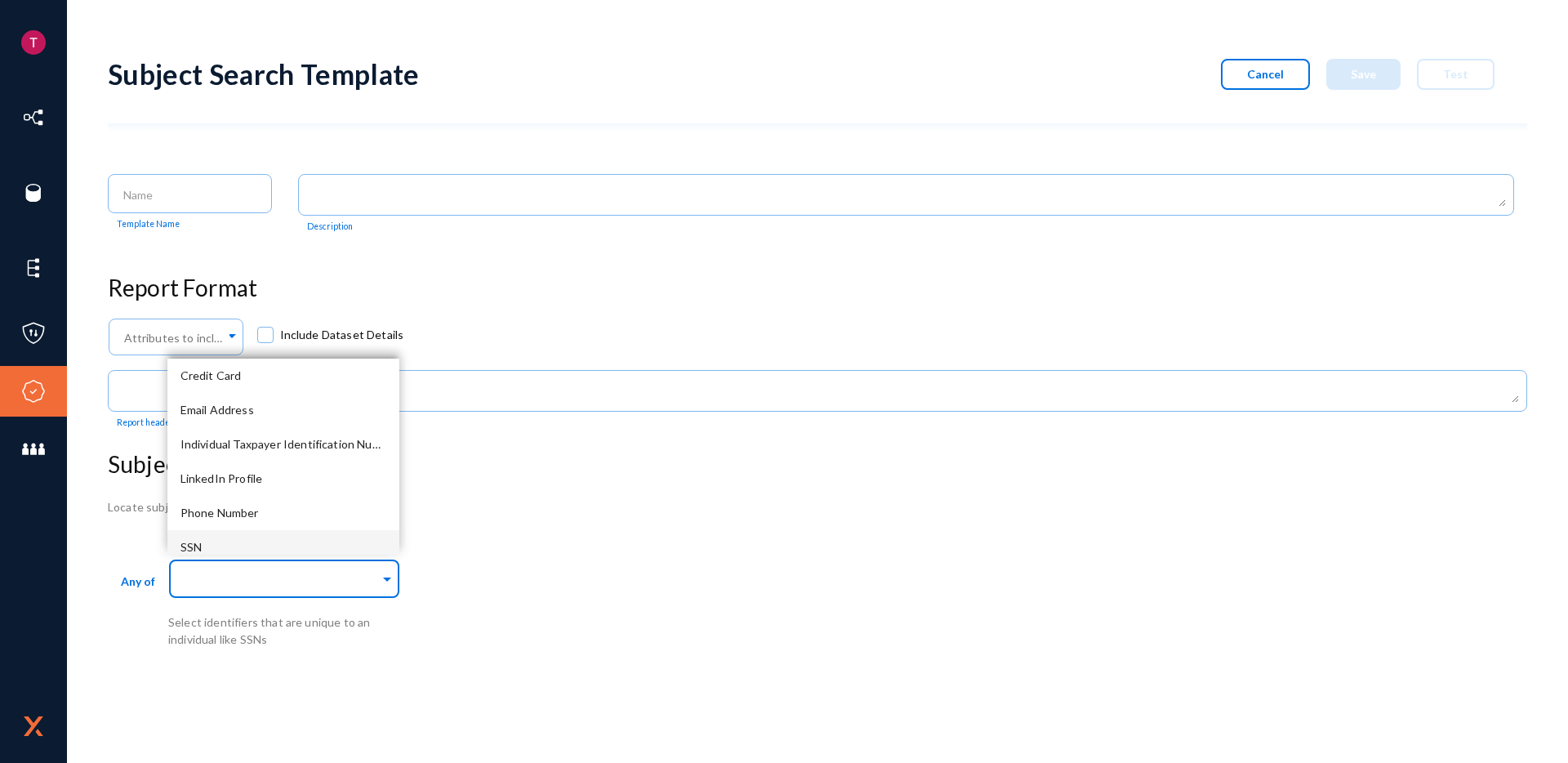 click on "SSN" at bounding box center (283, 547) 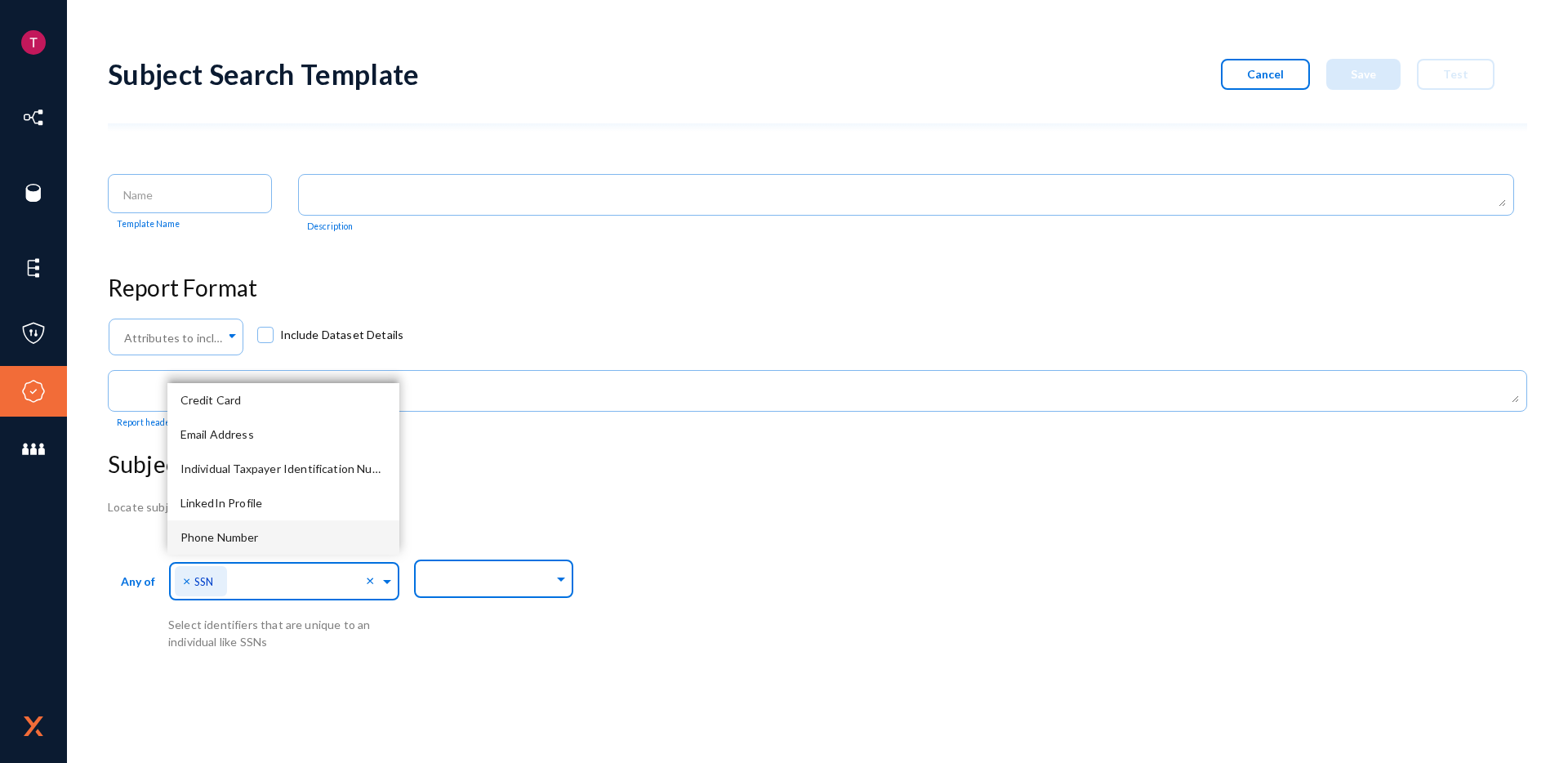 click on "Search In..." at bounding box center [490, 575] 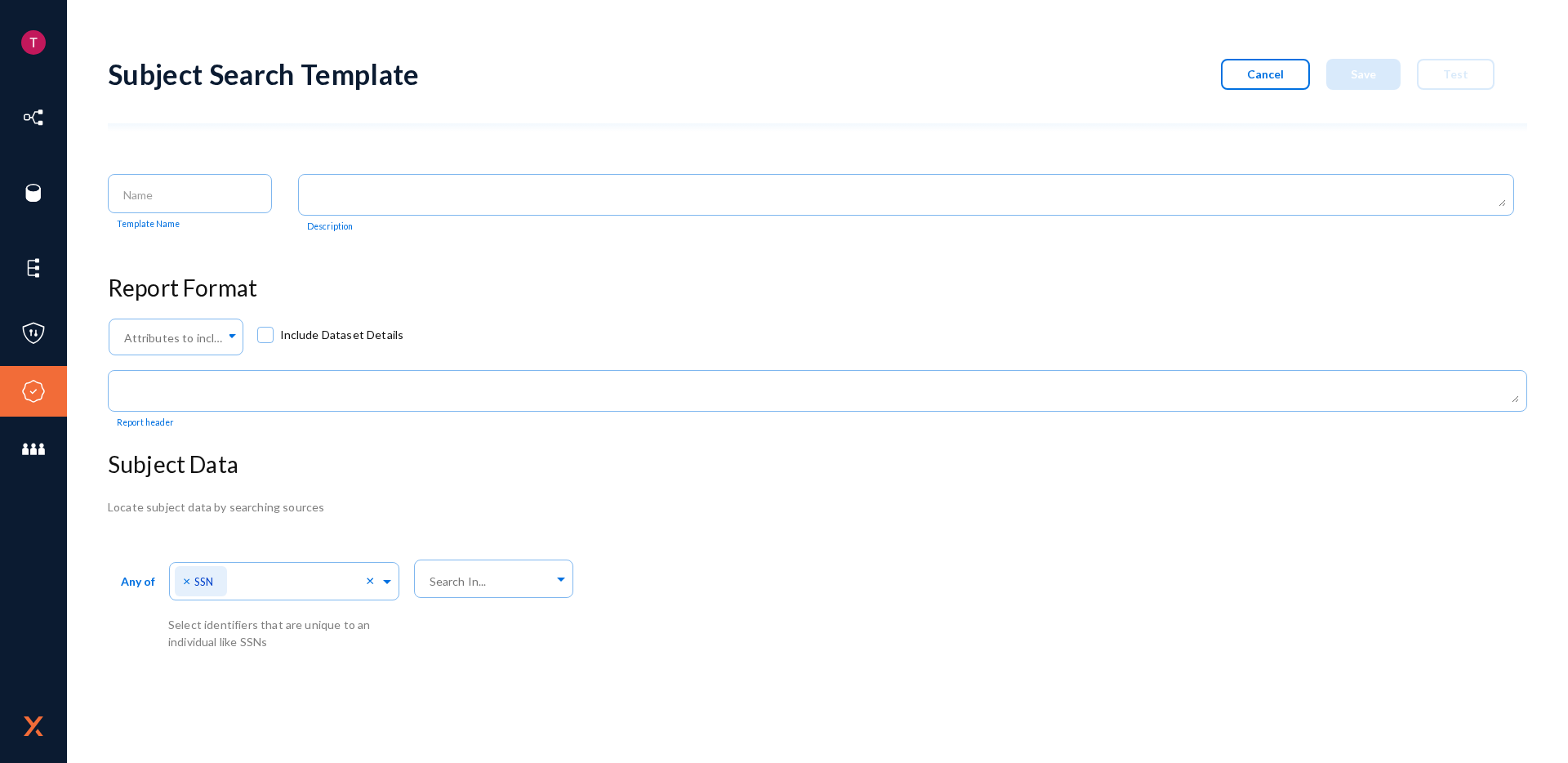 click on "Any of [DIRECT IDENTIFIERS] × SSN × Select identifiers that are unique to an individual like SSNs Search In..." at bounding box center (817, 602) 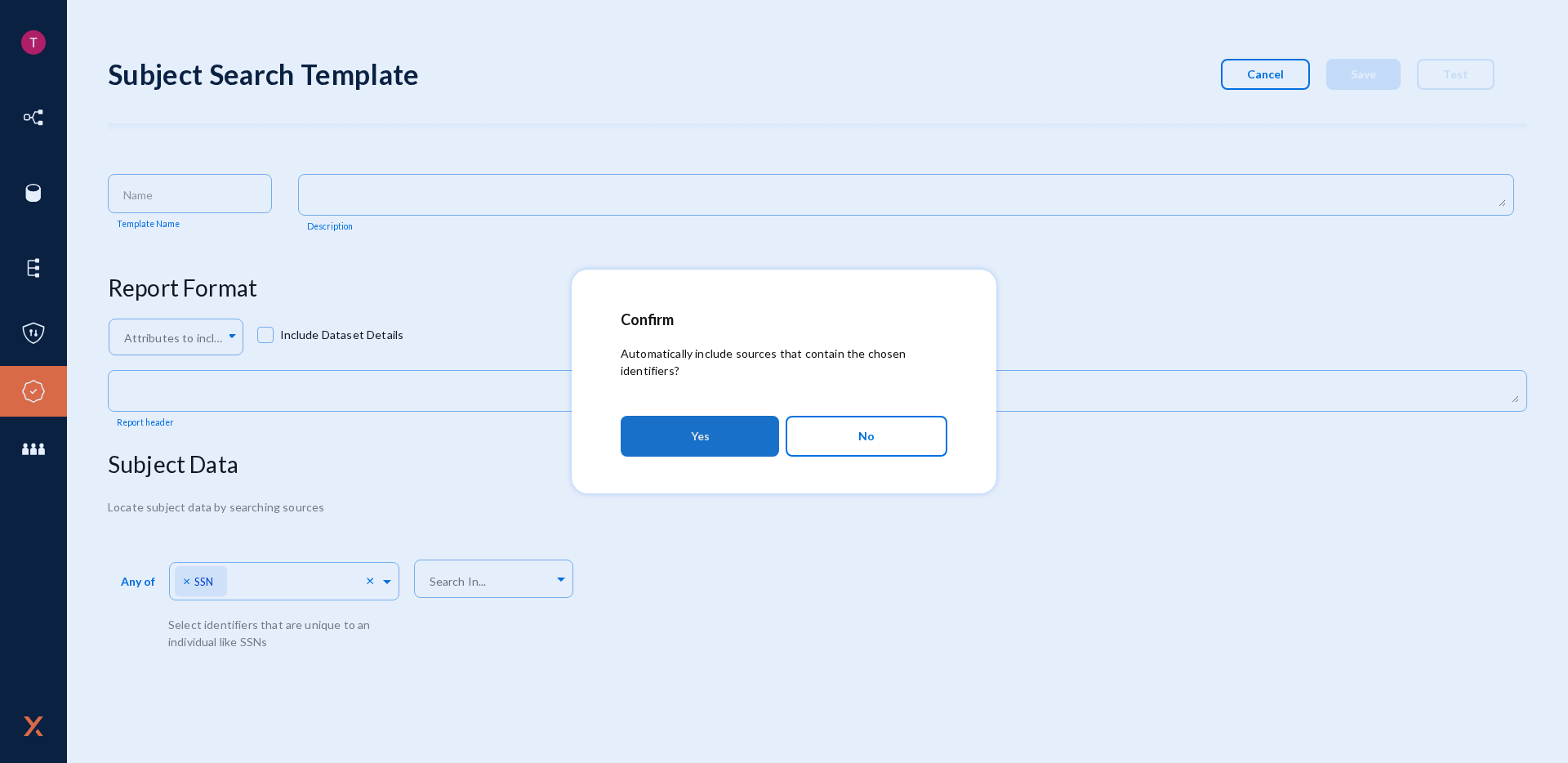 click on "Yes" at bounding box center [700, 436] 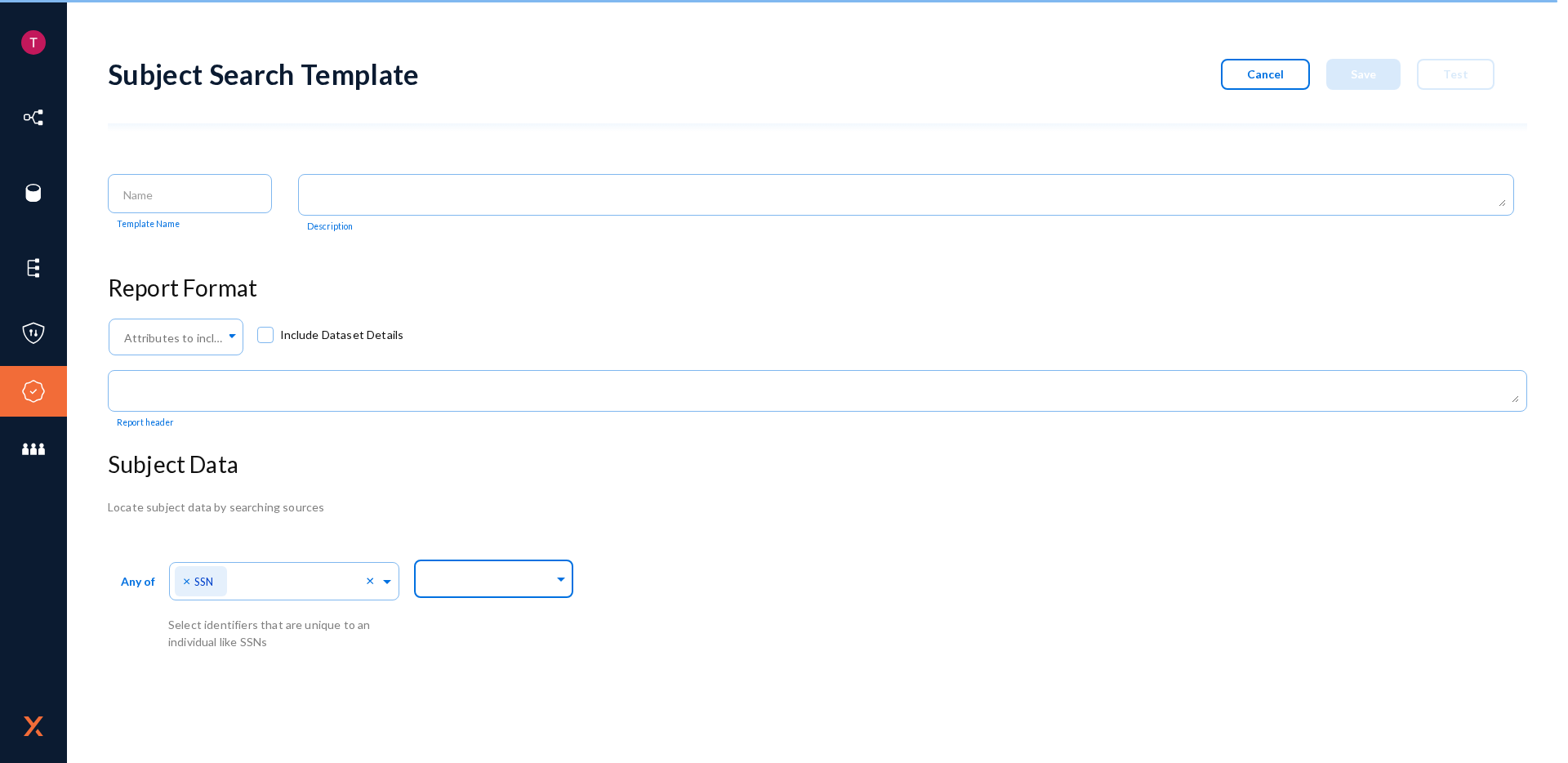 click at bounding box center [490, 581] 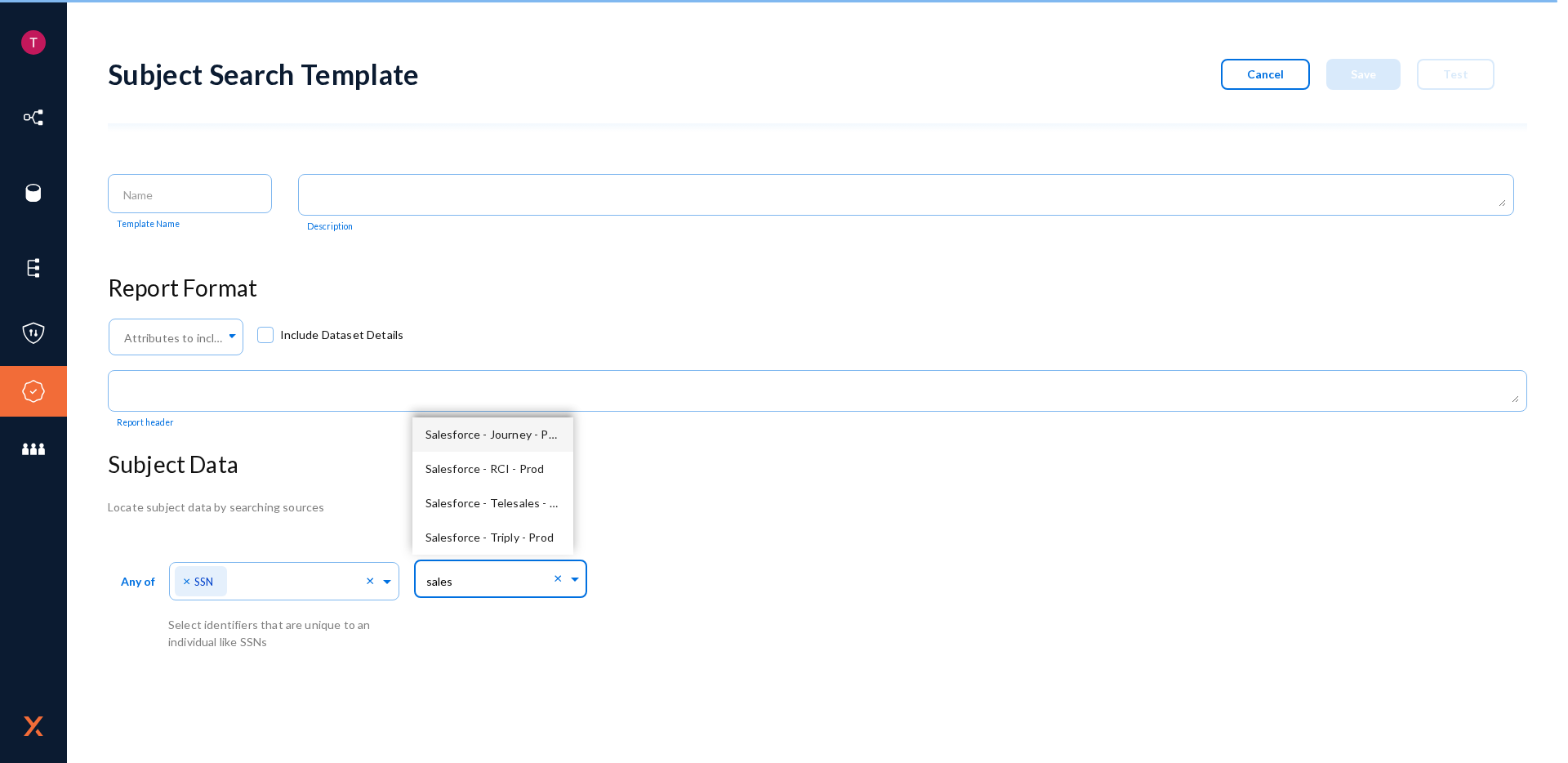 click on "Salesforce - Journey - Prod" at bounding box center (492, 435) 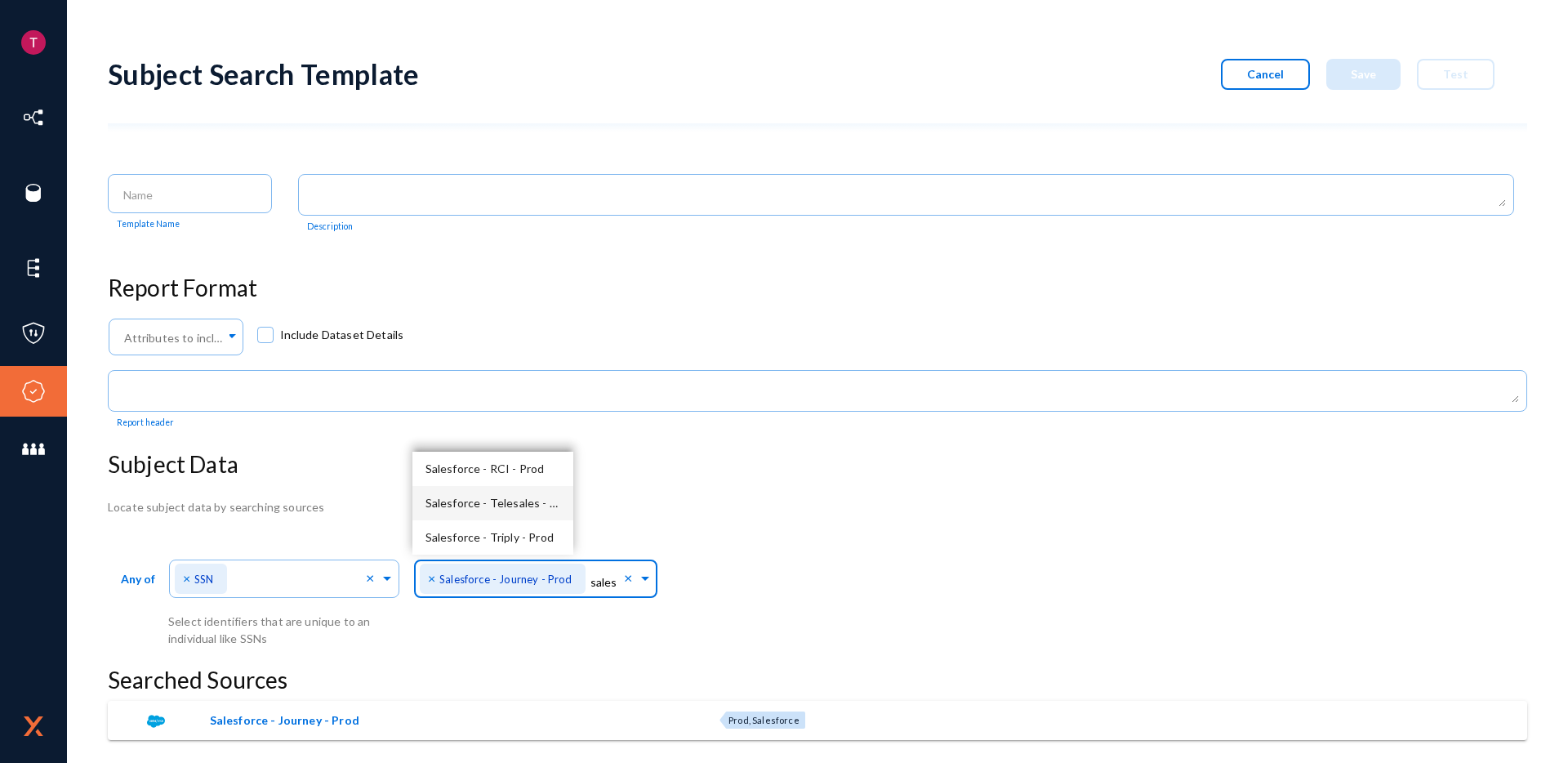 click on "Salesforce - Telesales - Prod" at bounding box center [492, 503] 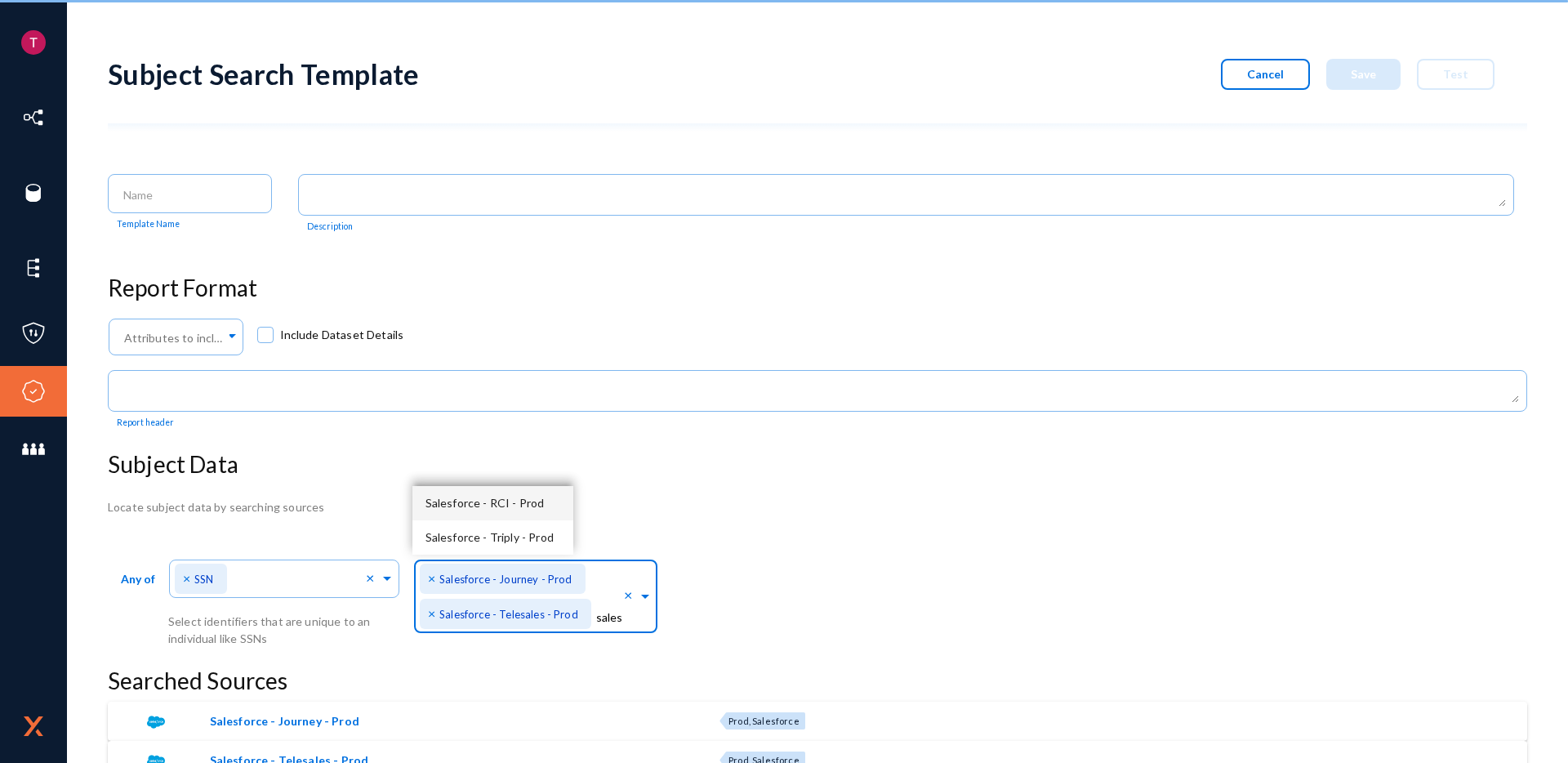 click on "Salesforce - RCI - Prod" at bounding box center (492, 503) 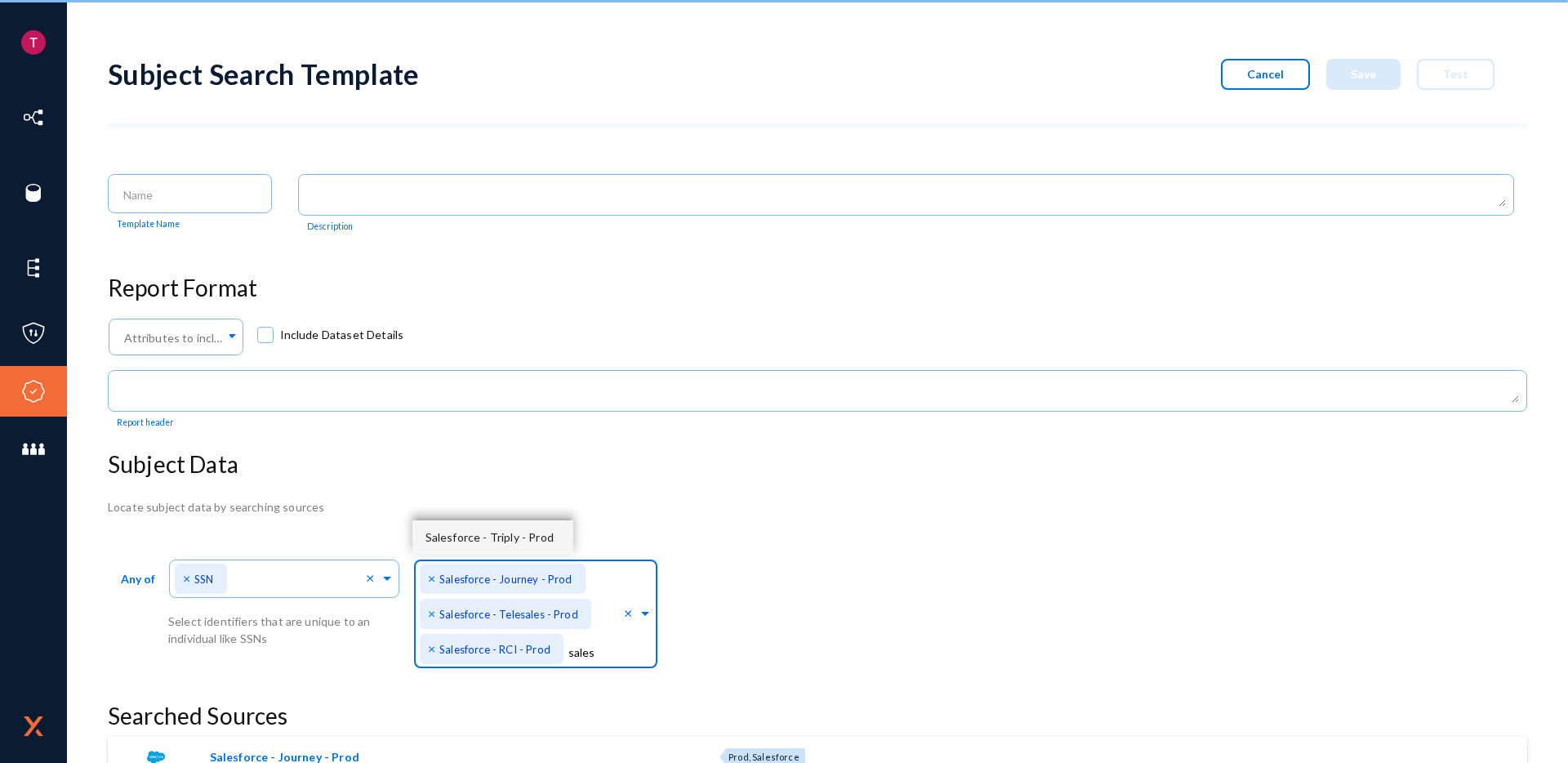 click on "Salesforce - Triply - Prod" at bounding box center [489, 537] 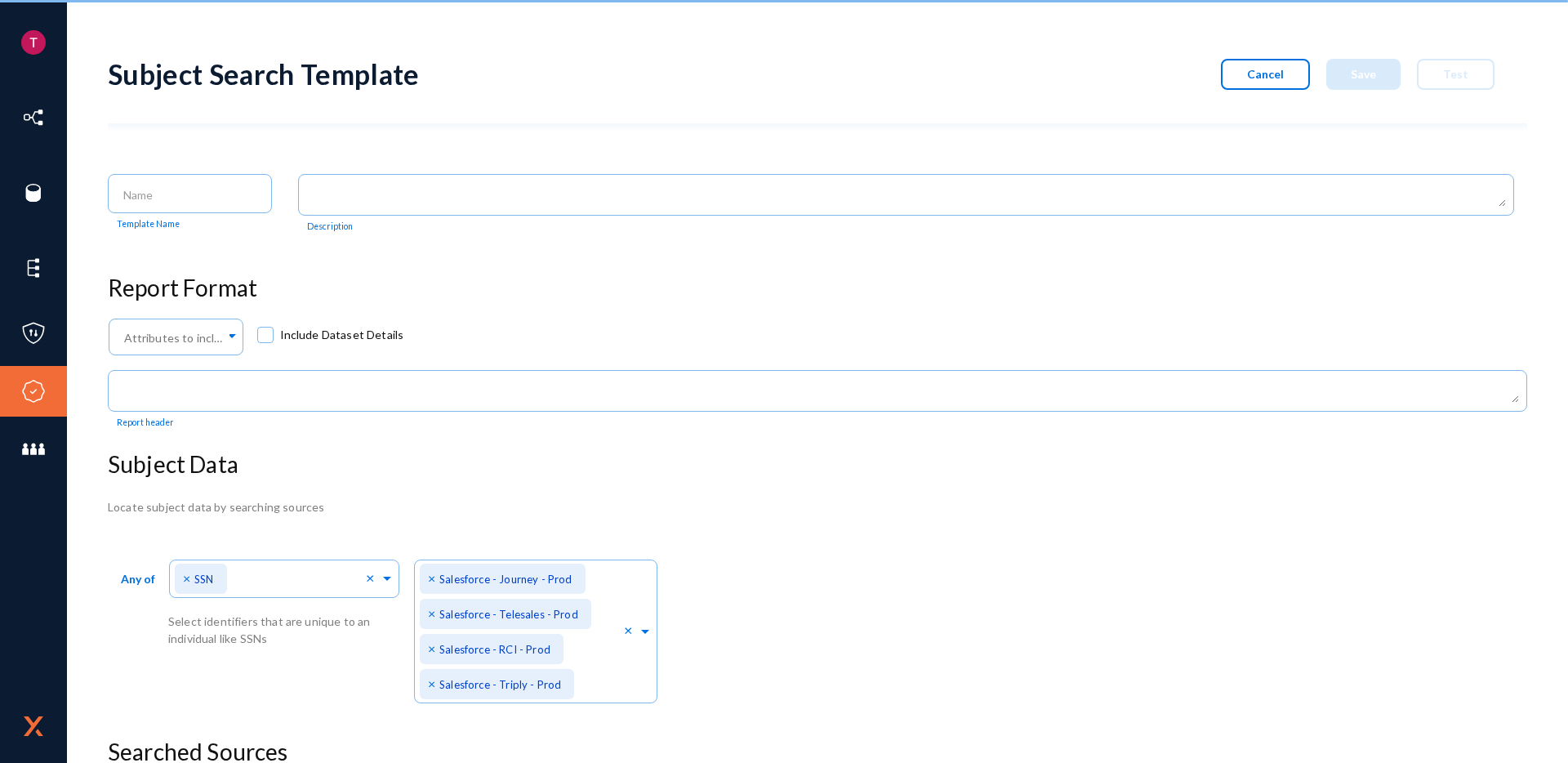 click on "Locate subject data by searching sources  Any of  Direct Identifiers... × [SSN] × Select identifiers that are unique to an individual like [SSN]  Search In... × Salesforce - Journey - Prod × Salesforce - Telesales - Prod × Salesforce - RCI - Prod × Salesforce - Triply - Prod × Searched Sources Salesforce - Journey - Prod Prod, Salesforce Salesforce - RCI - Prod Prod, Salesforce Salesforce - Telesales - Prod Prod, Salesforce Salesforce - Triply - Prod Prod, Salesforce" at bounding box center [817, 713] 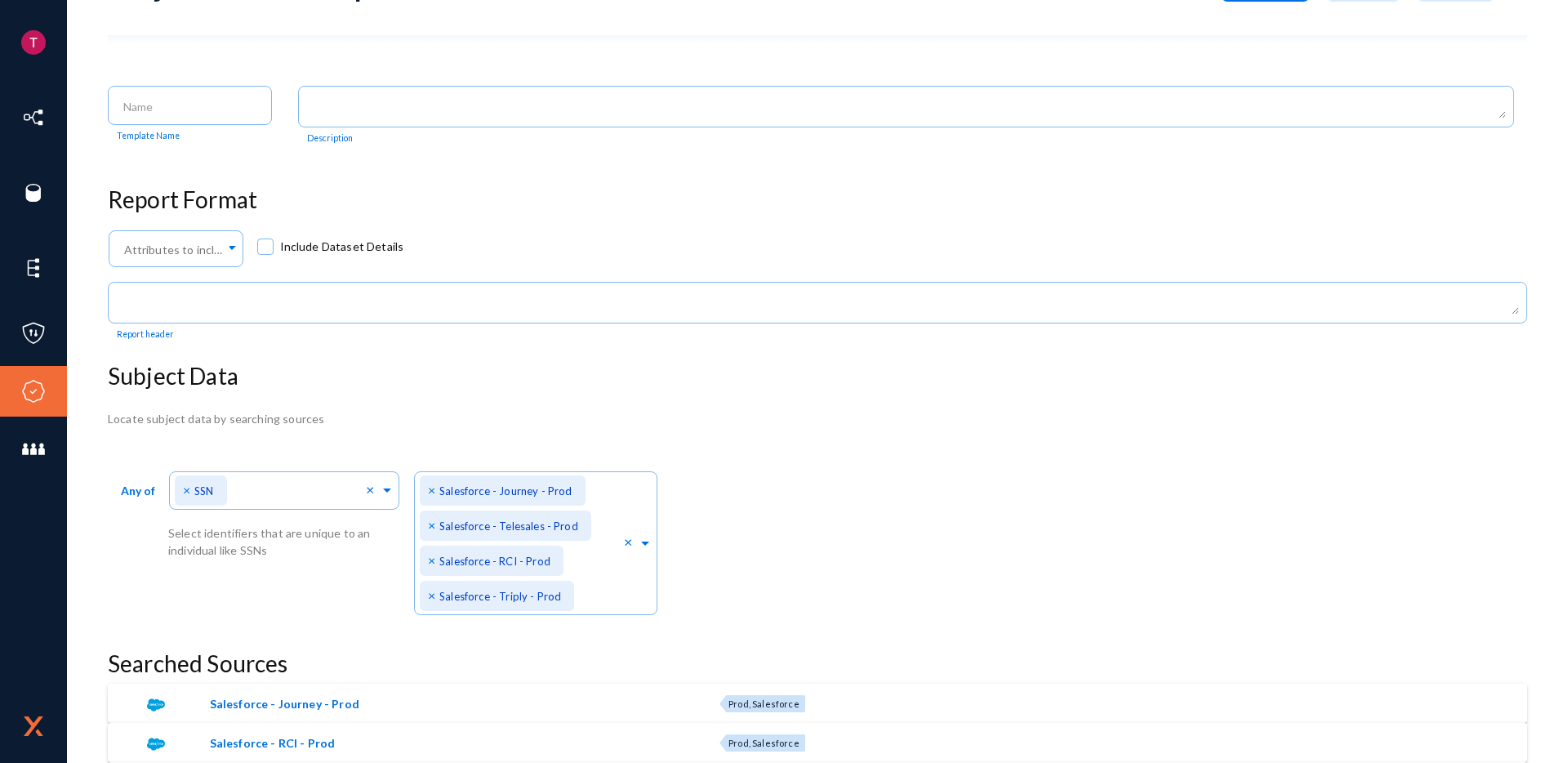 scroll, scrollTop: 0, scrollLeft: 0, axis: both 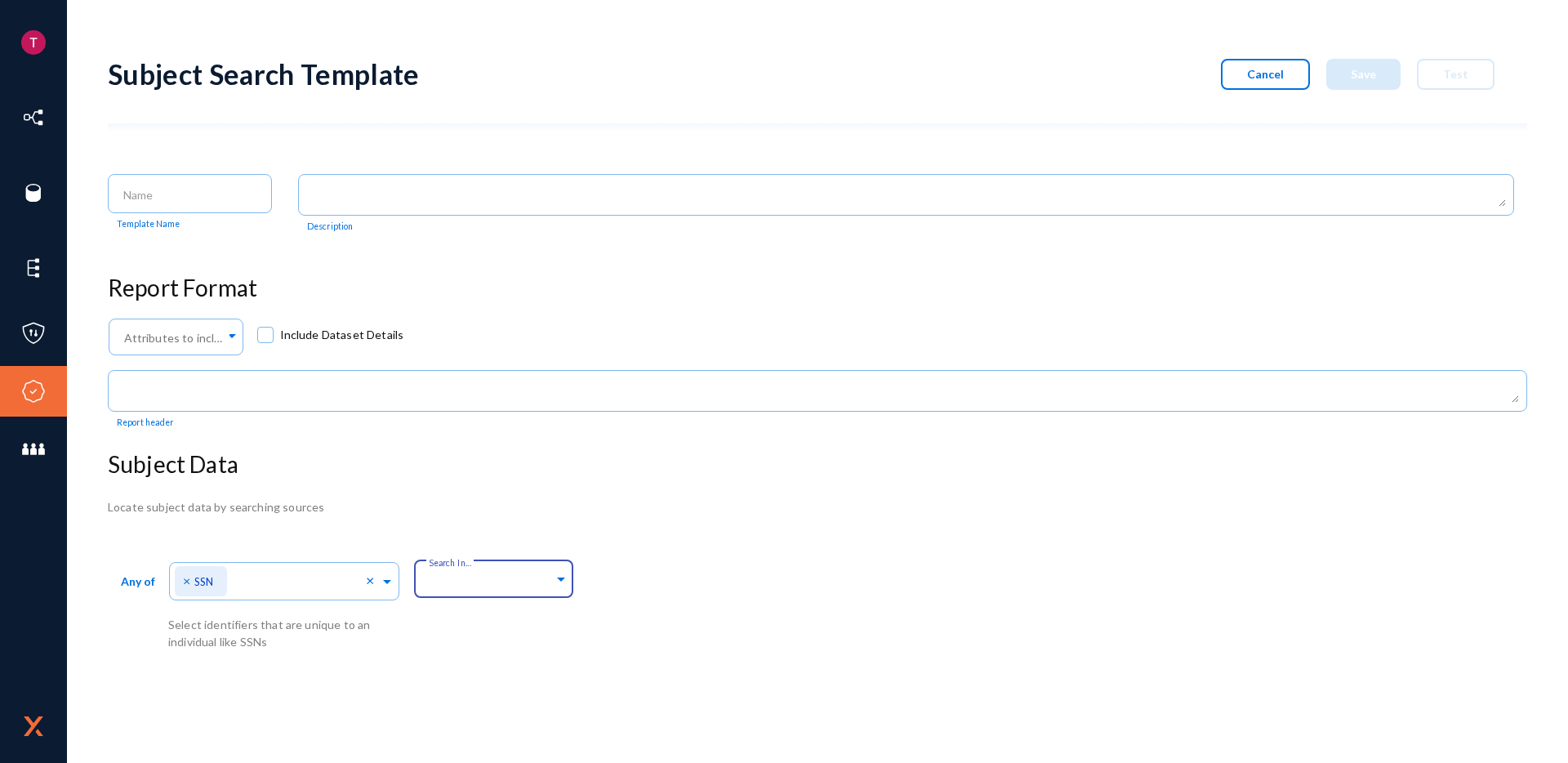 click on "Any of [DIRECT IDENTIFIERS] × SSN × Select identifiers that are unique to an individual like SSNs Search In..." at bounding box center (817, 602) 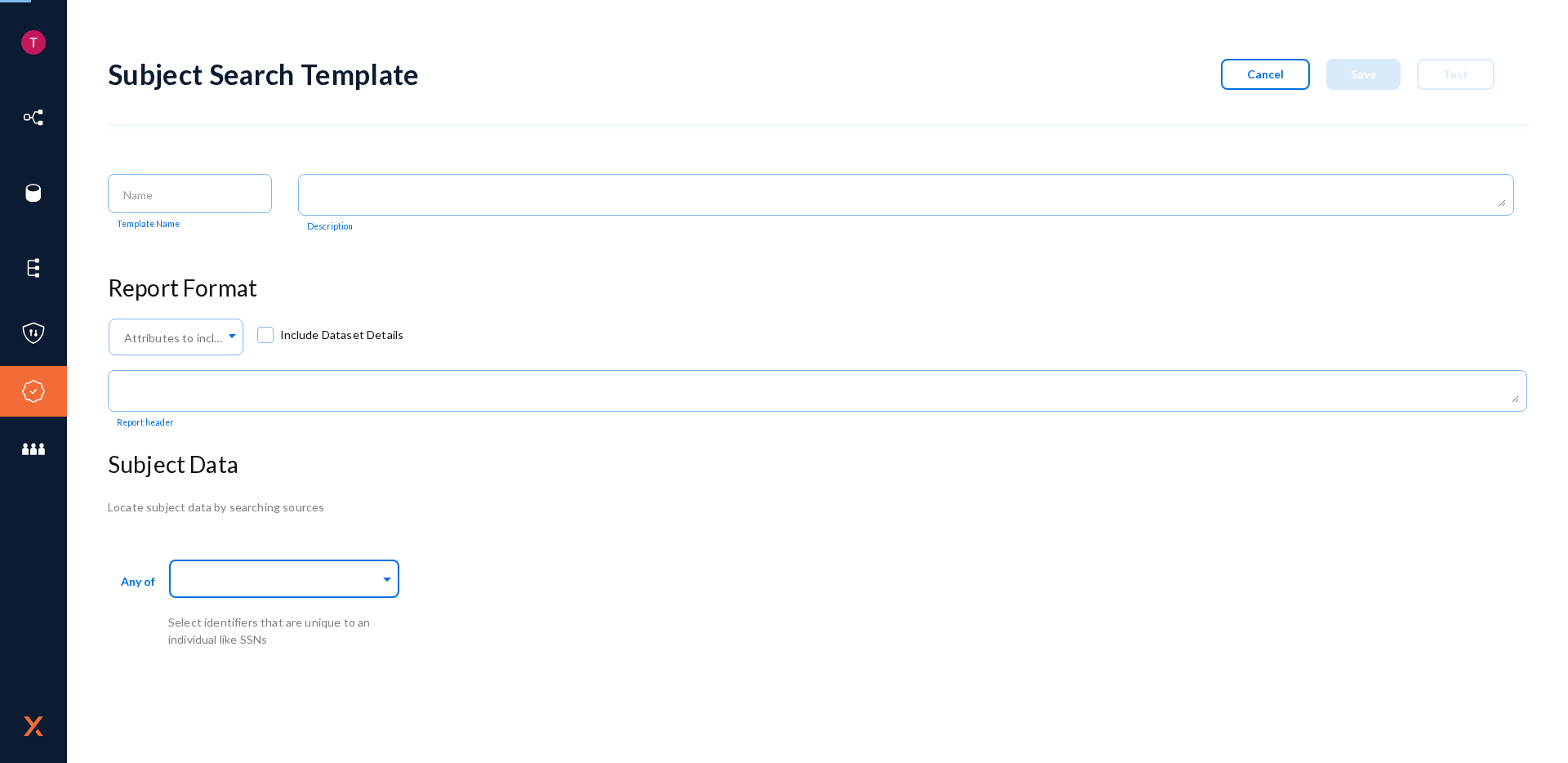 click at bounding box center [280, 580] 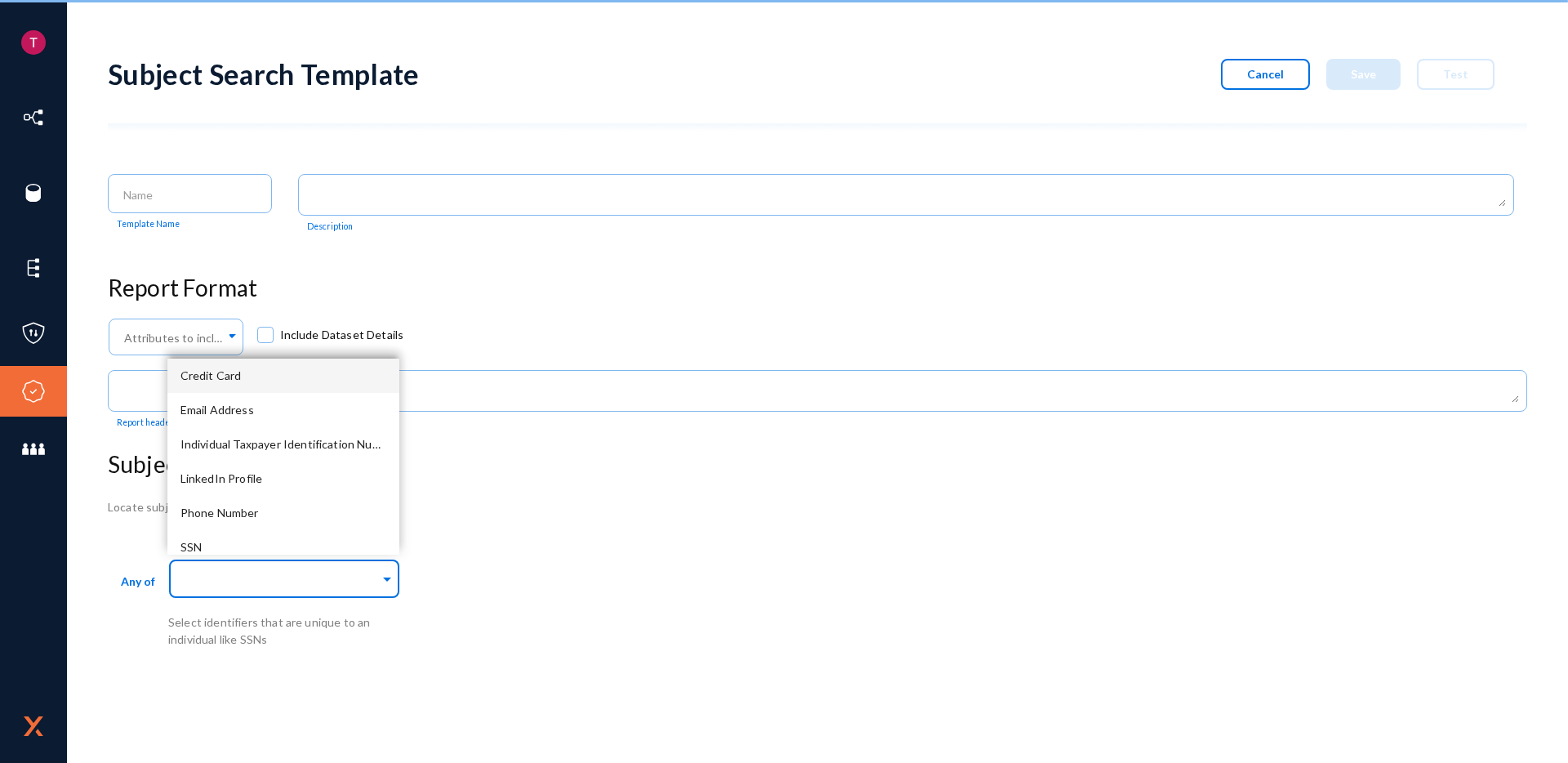 click on "Direct Identifiers..." at bounding box center (280, 575) 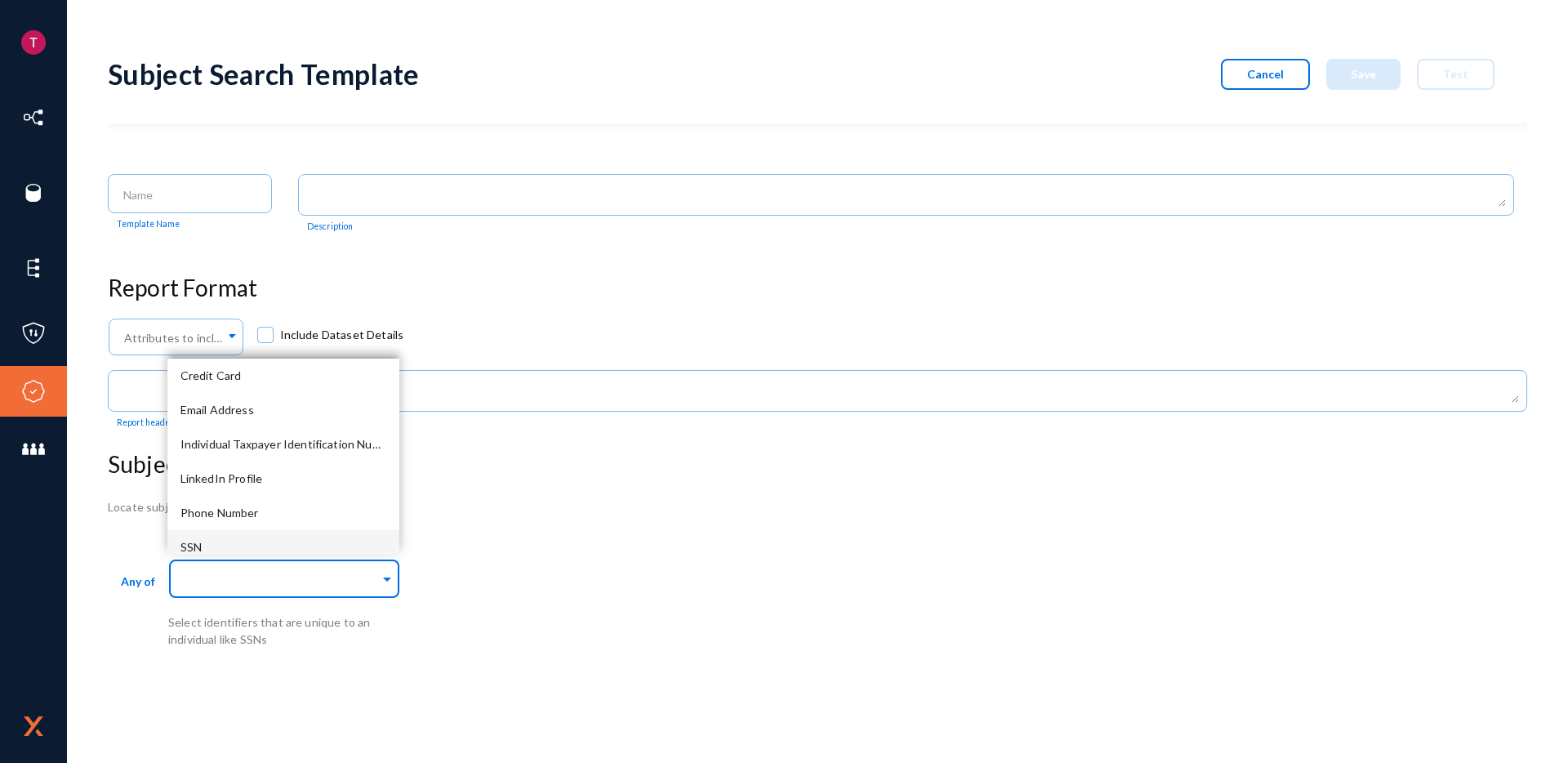 click on "SSN" at bounding box center [283, 547] 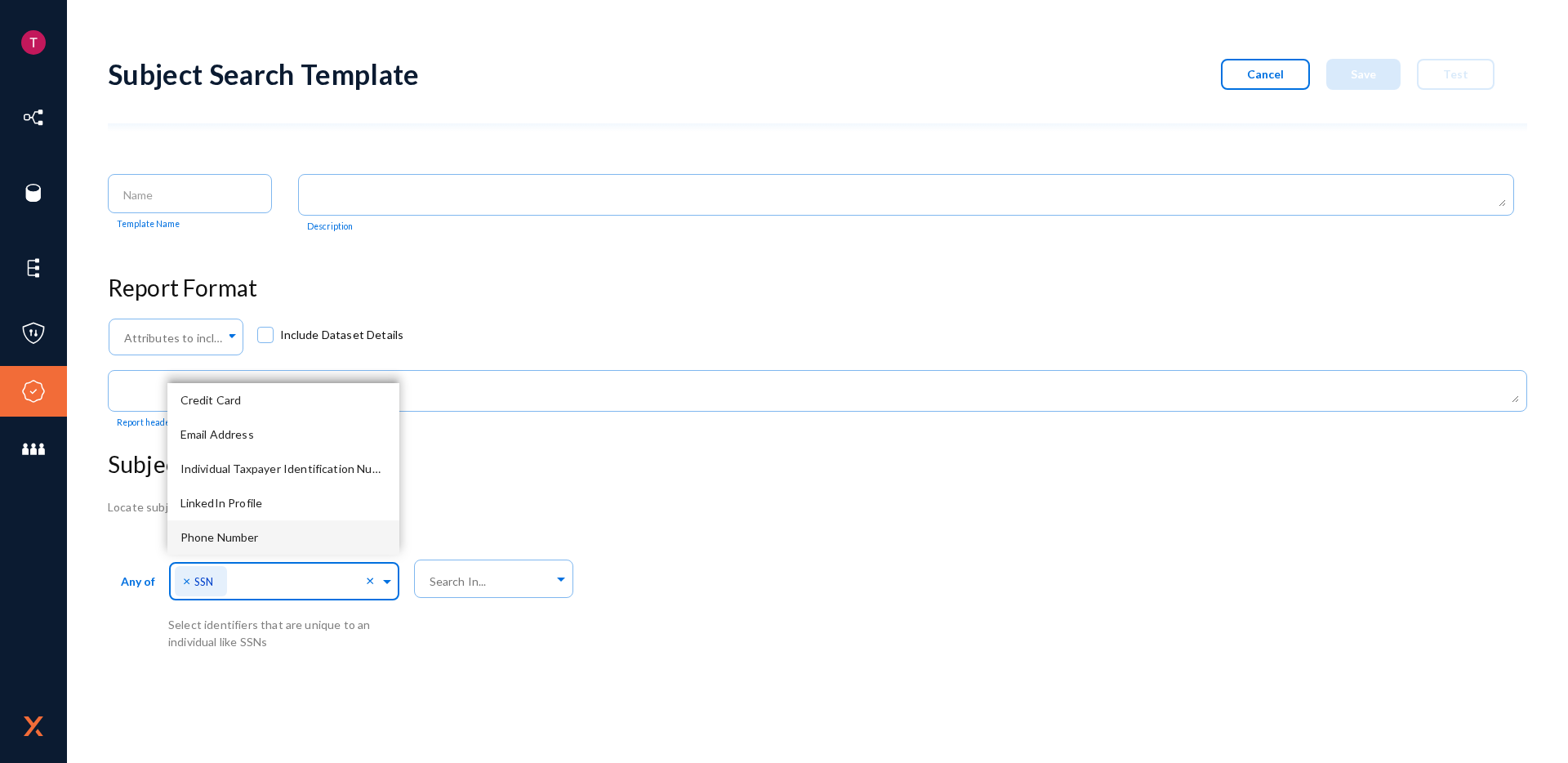 click on "[USER_NAME] Log out Directory Datasets Sources Sensors Events Classifiers Subject Traces Policies Attributes Subject Search Data Discovery Users Subject Search Template Cancel Save Test Template Name Description Report Format Attributes to include in report... Include Dataset Details Report header Subject Data Locate subject data by searching sources Any of Direct Identifiers... × [IDENTIFIER_TYPE] × Select identifiers that are unique to an individual like [IDENTIFIER_TYPE] Search In... close Update Attributes Save Cancel arrow_drop_down Processing Activity Clear Test Example Processing Activity - Payroll Processing DRAFT---Tuition & Certification Reimbursement Employee Communication AnswerKey - Associate Service Operations Case Management Owner Contests and Stories Philanthropy-YourCause Social Media Pages US and Canada Customer Data Subject Requests Wage and Employment Verifications arrow_drop_down Environment Clear Prod Dev Non-Prod" at bounding box center [784, 382] 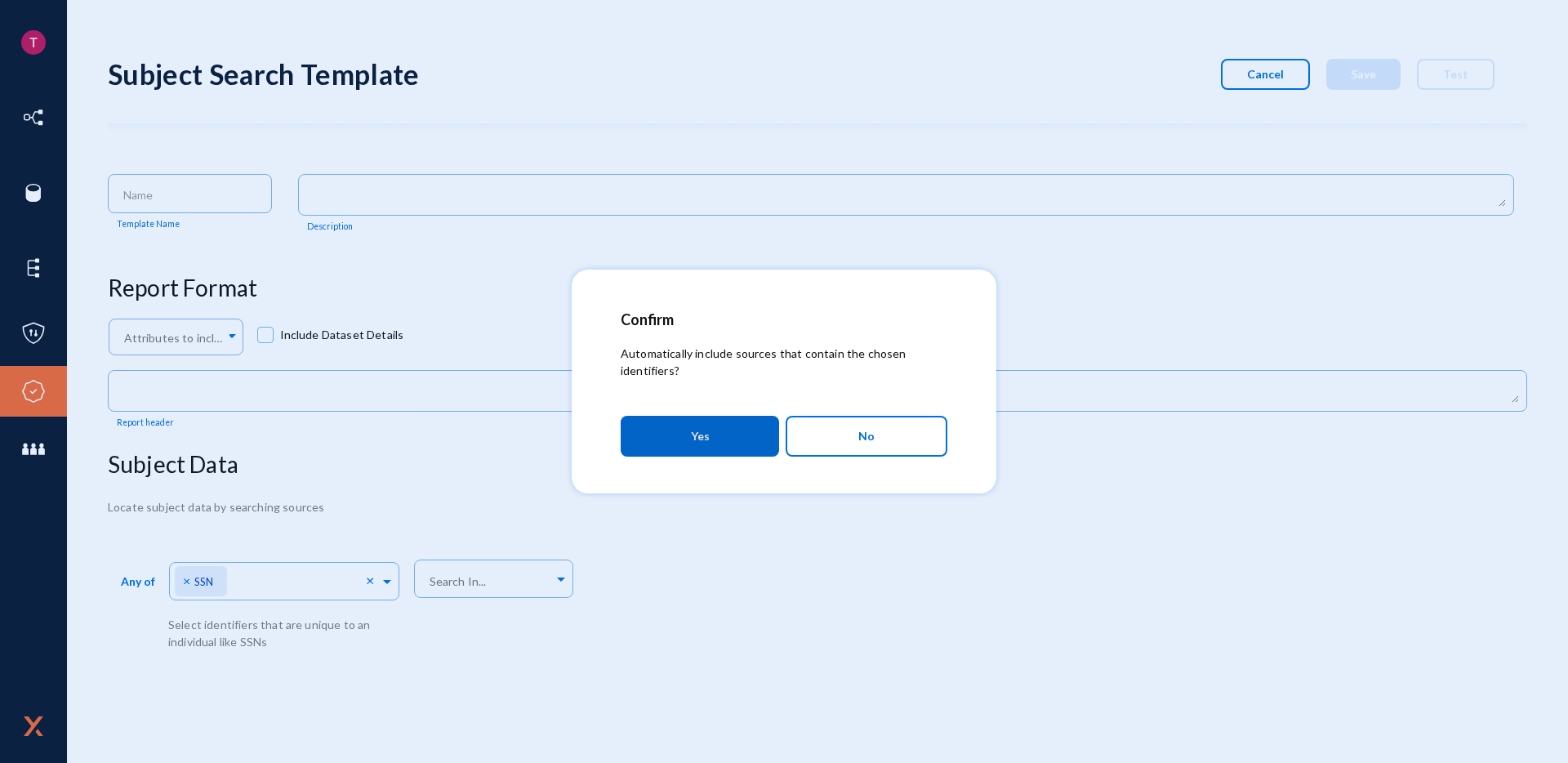 click on "Yes" at bounding box center [700, 436] 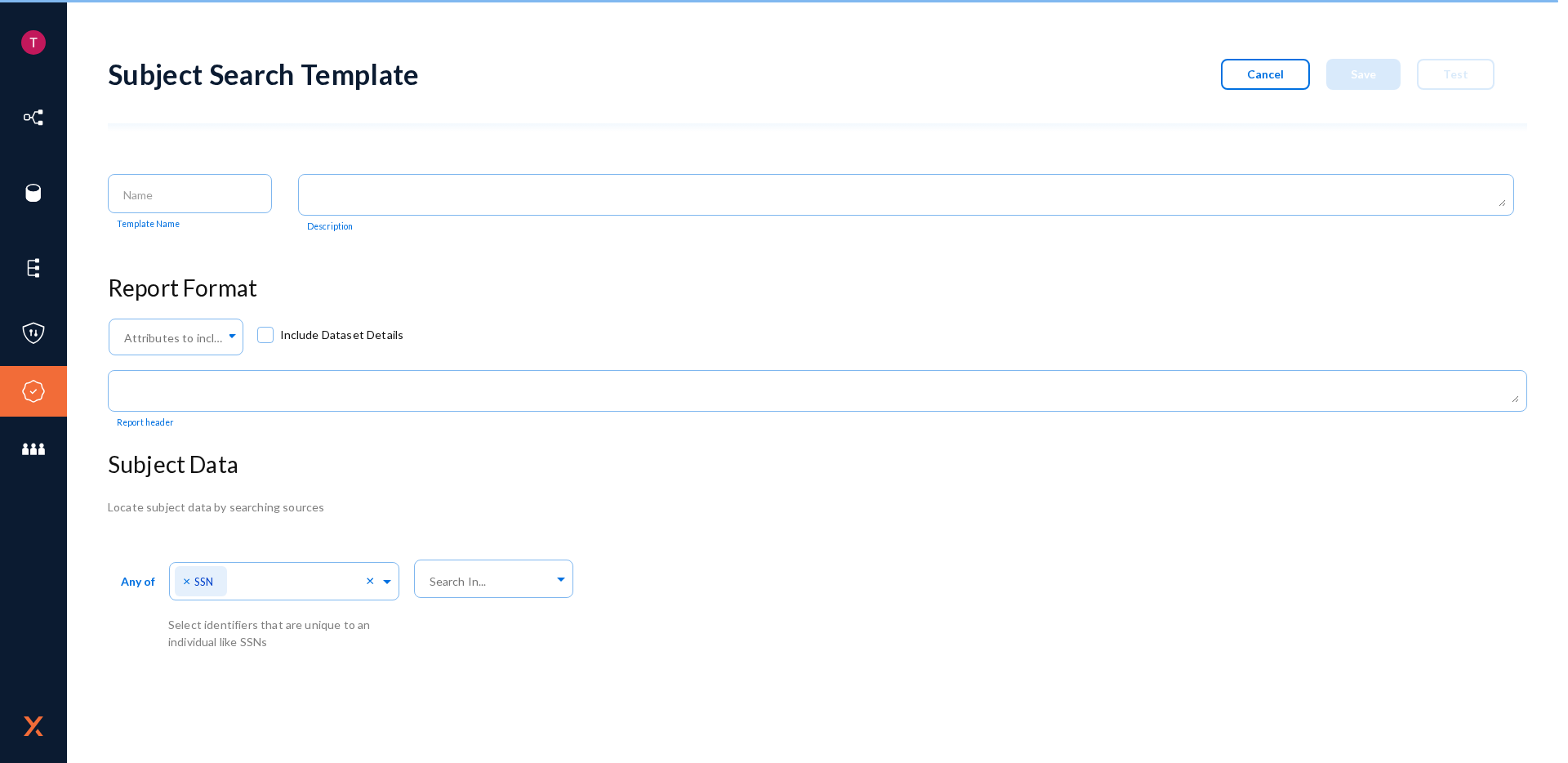 click on "Any of [DIRECT IDENTIFIERS] × SSN × Select identifiers that are unique to an individual like SSNs Search In..." at bounding box center (817, 602) 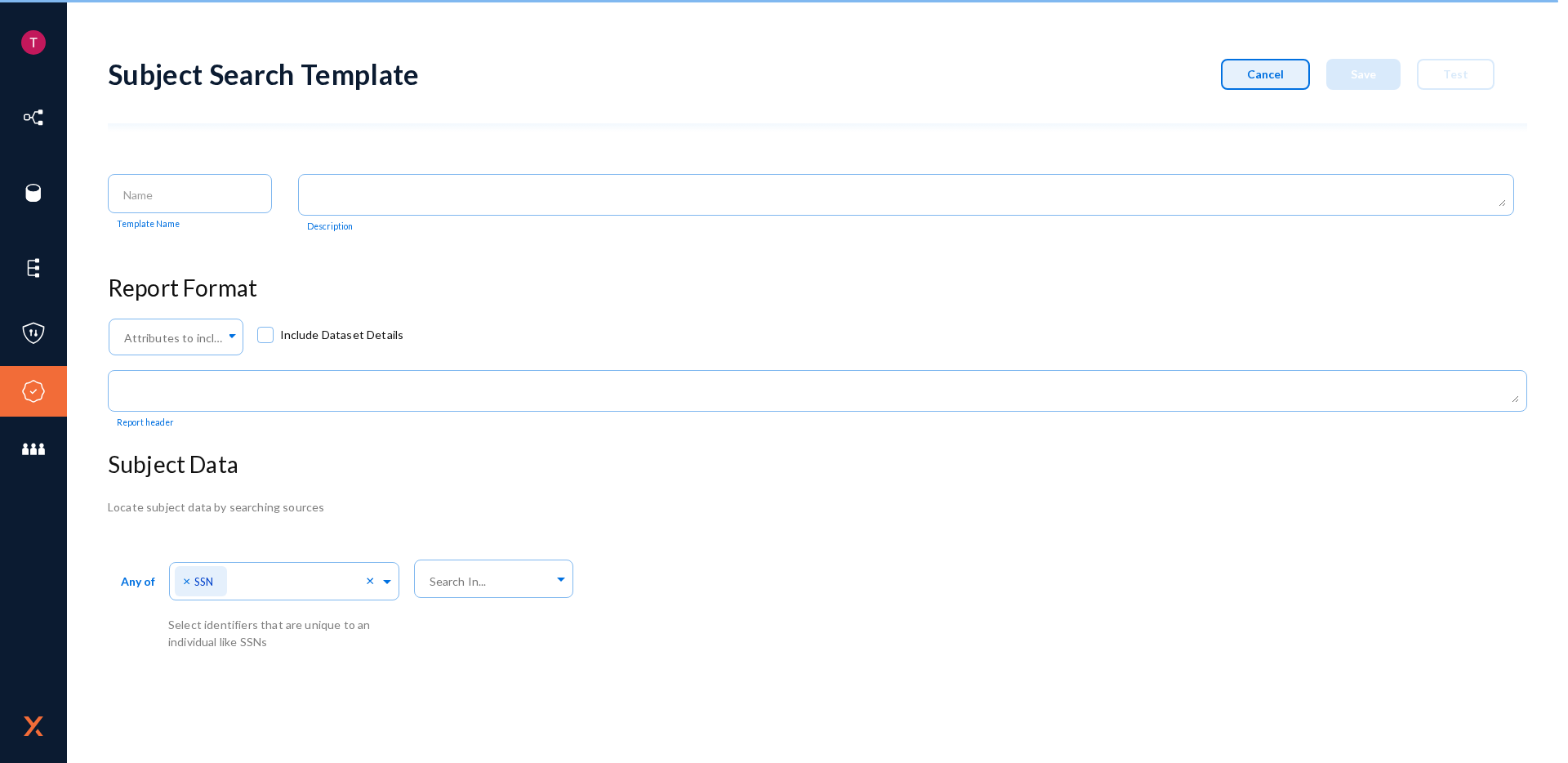 click on "Cancel" at bounding box center (1265, 74) 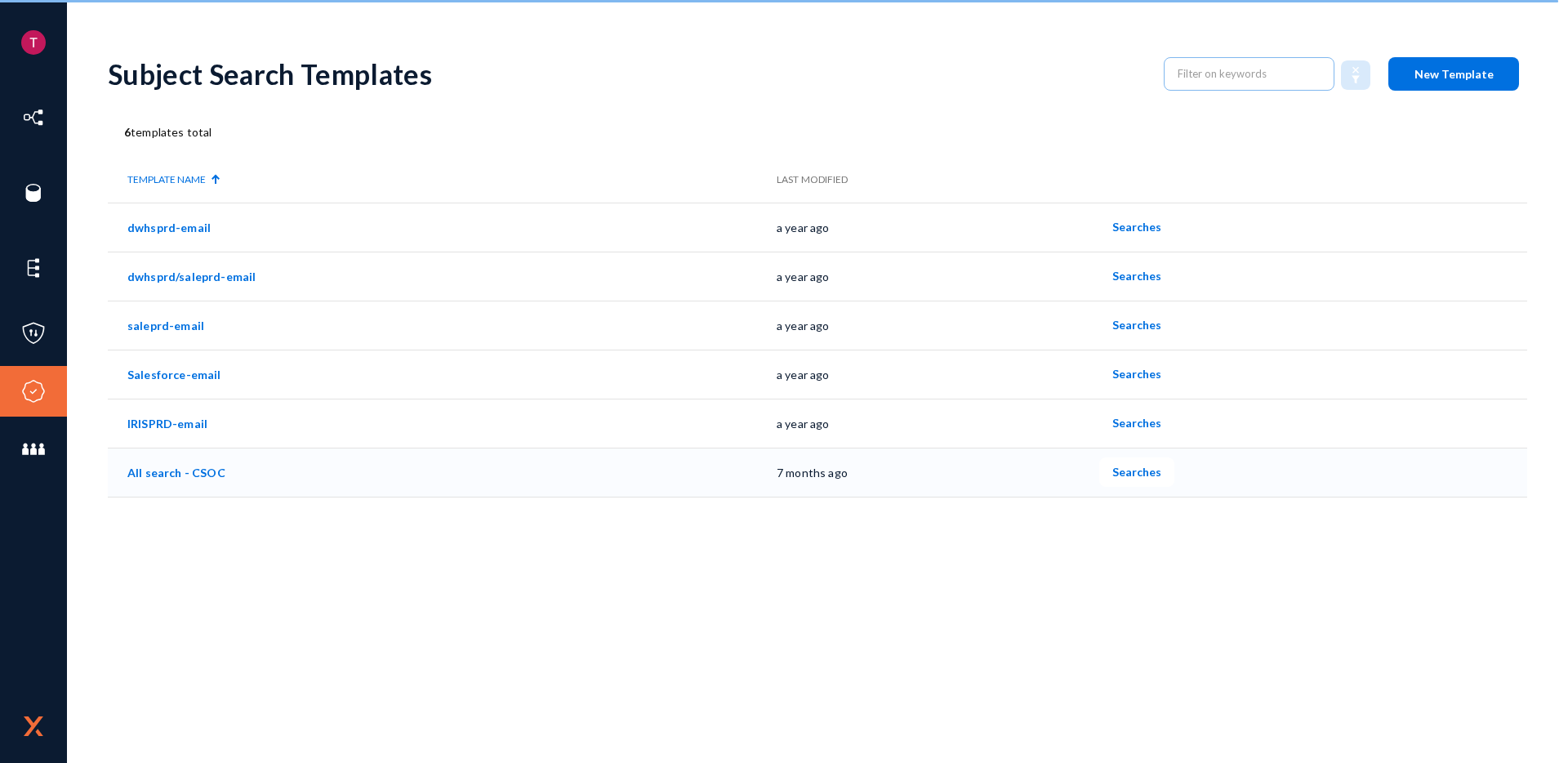 click on "All search - CSOC" at bounding box center (176, 472) 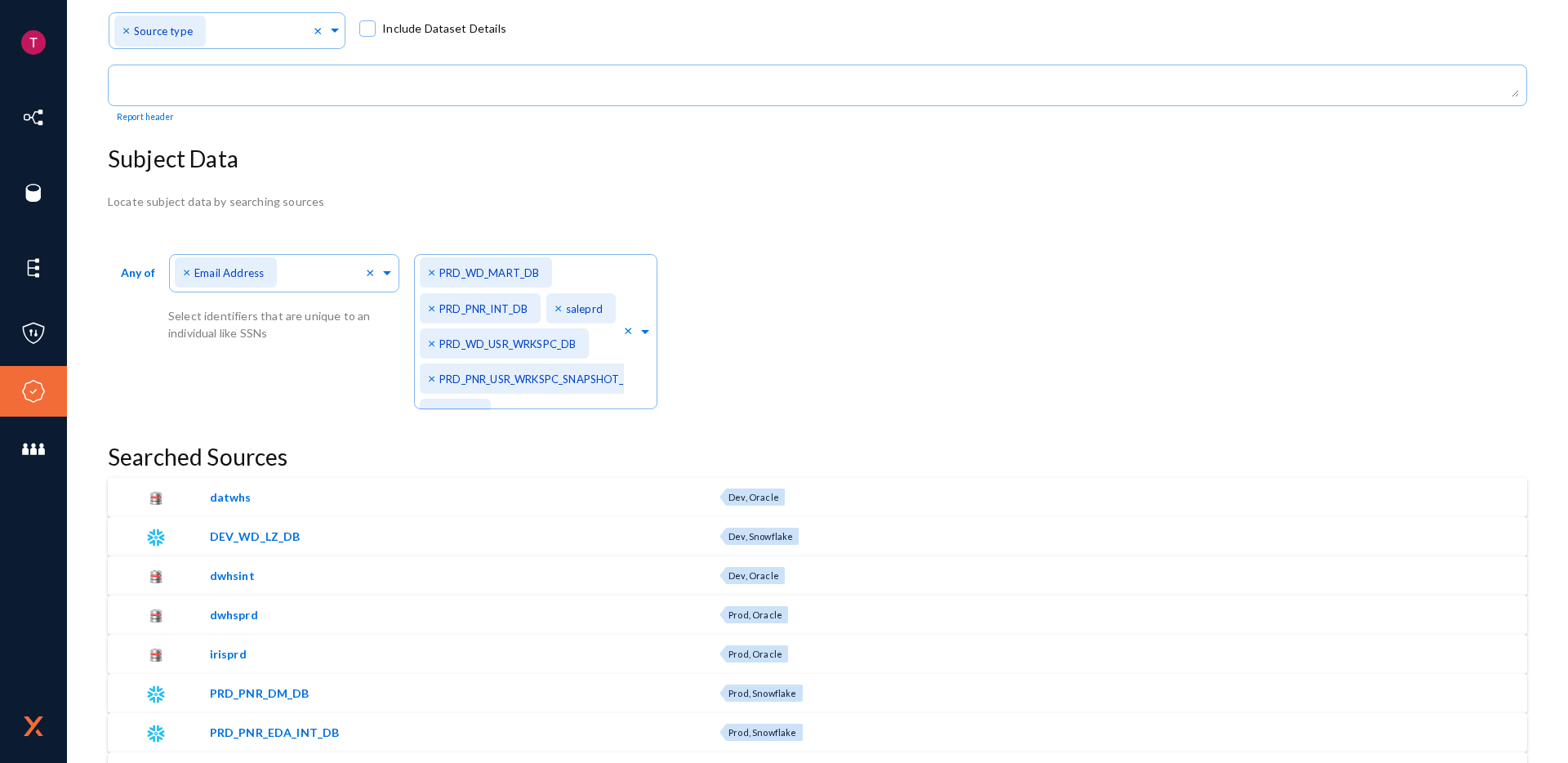 scroll, scrollTop: 241, scrollLeft: 0, axis: vertical 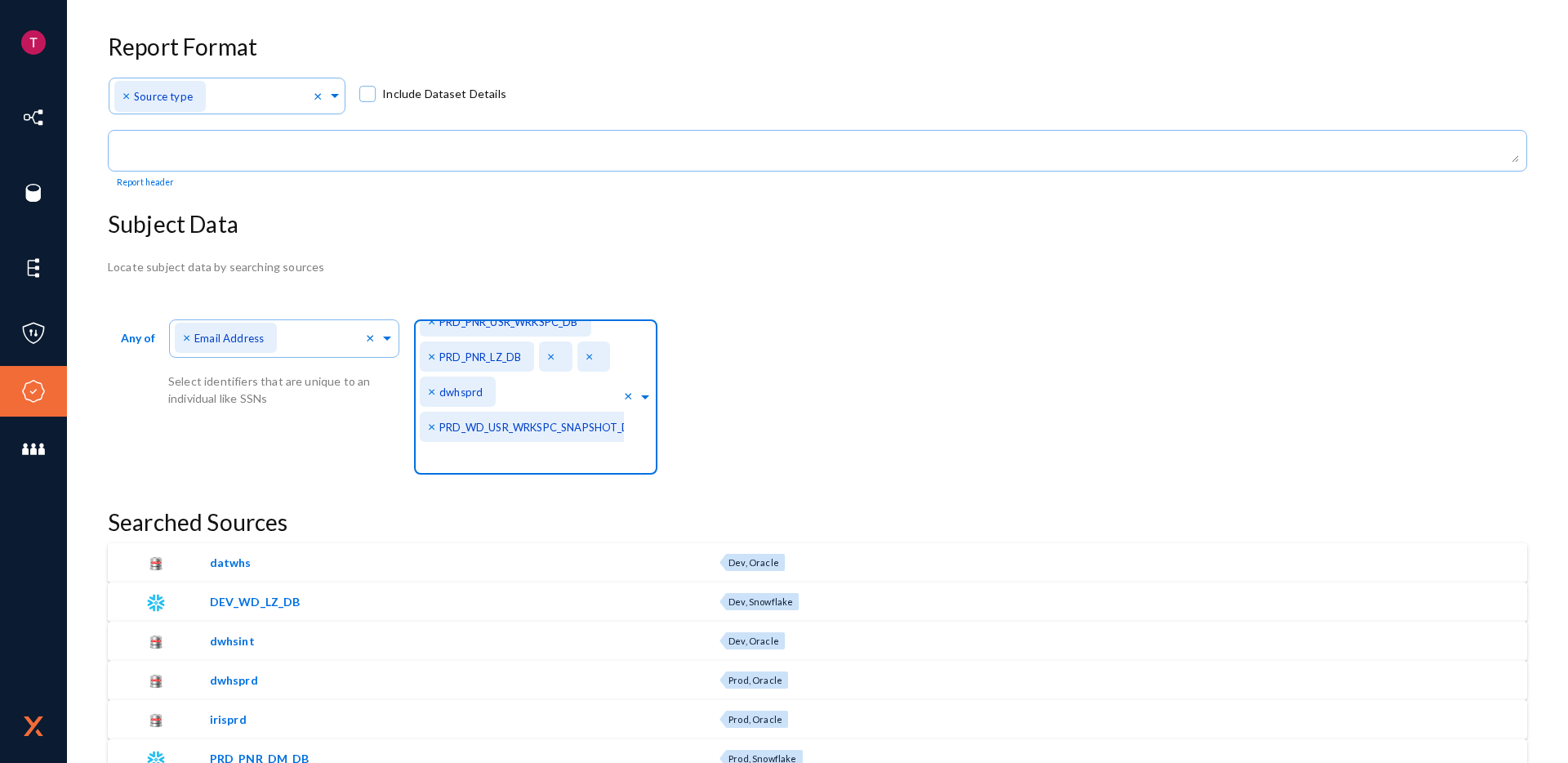 click at bounding box center [645, 395] 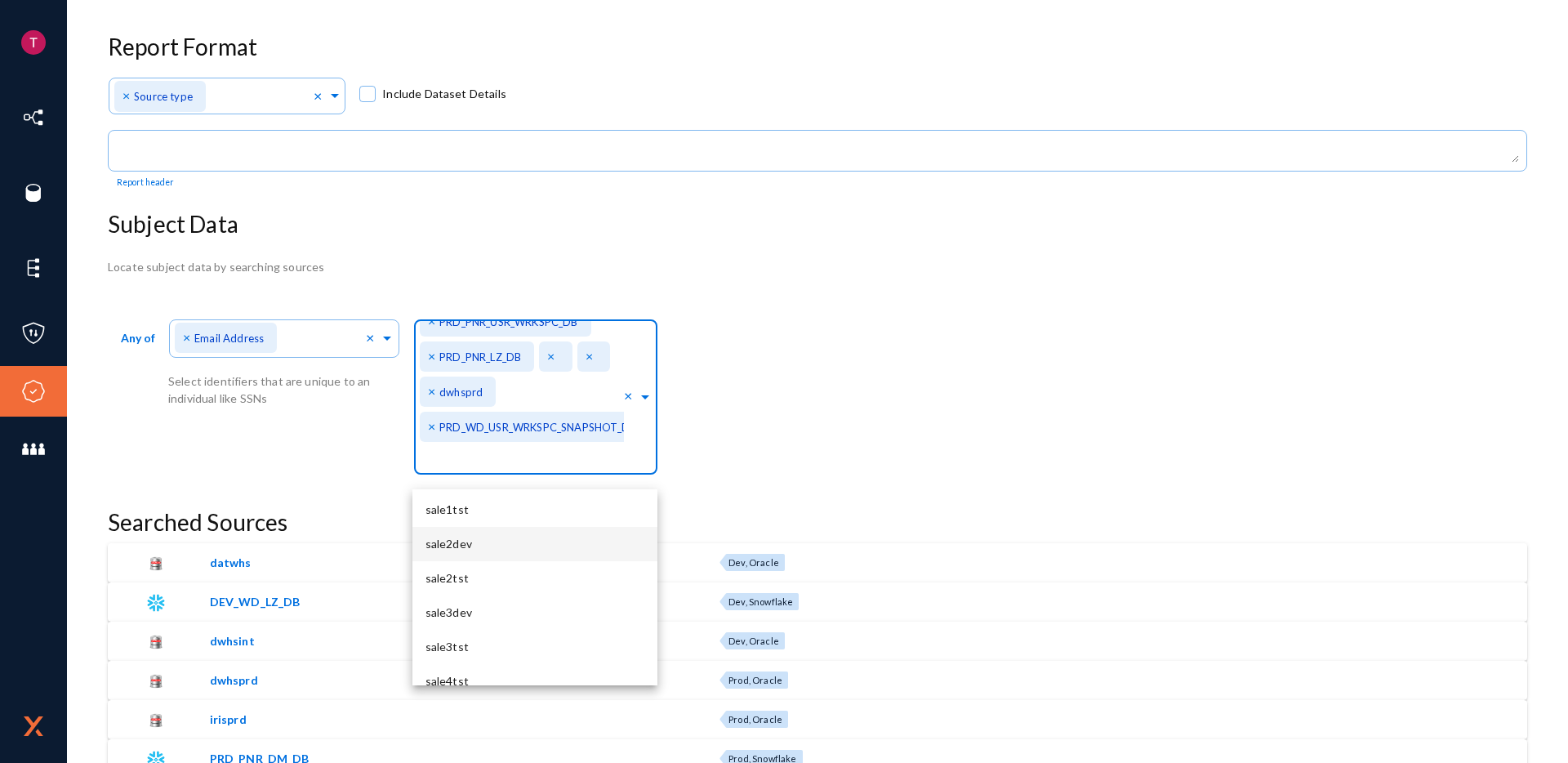 scroll, scrollTop: 27694, scrollLeft: 0, axis: vertical 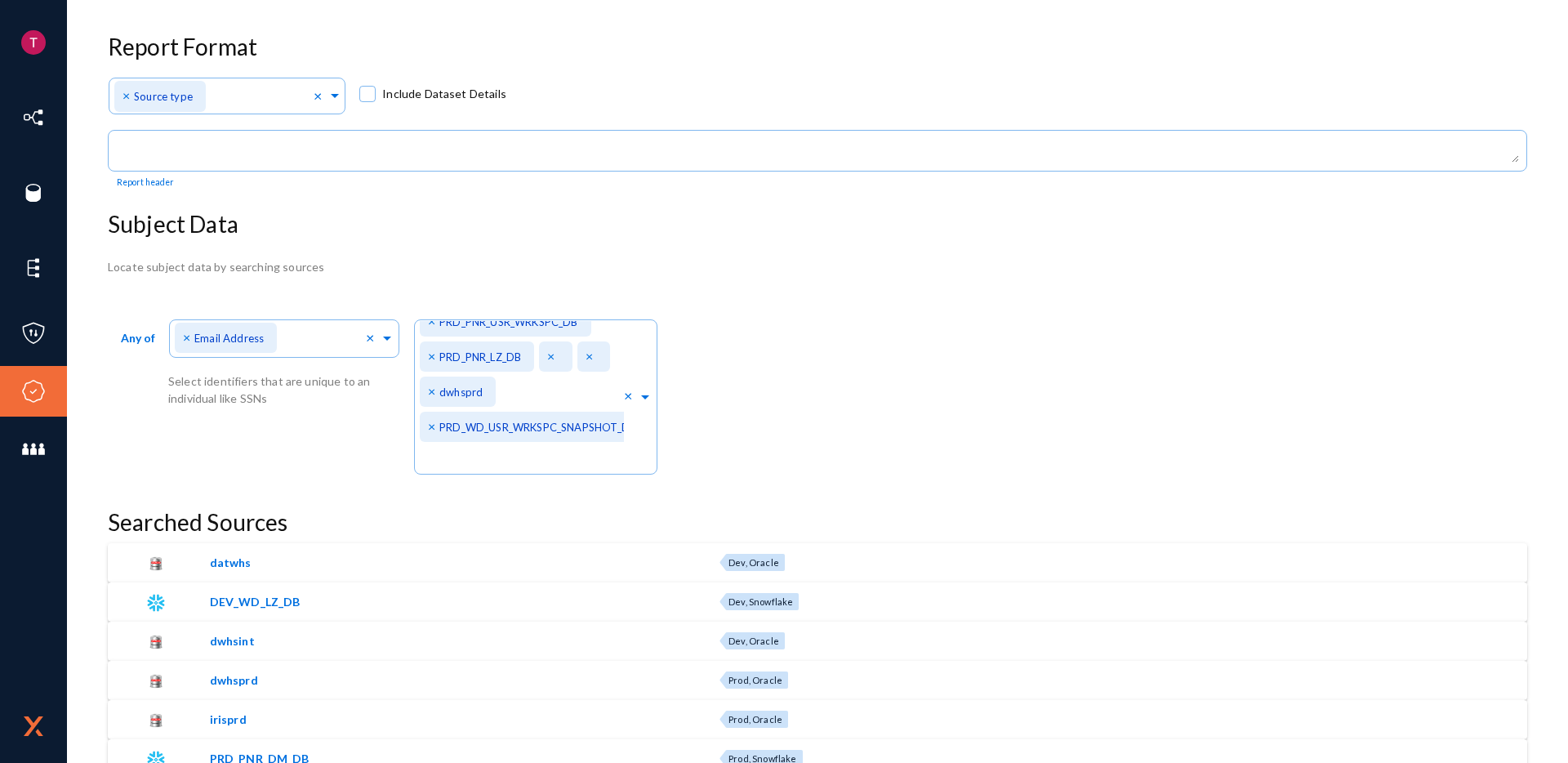 click on "Any of Direct Identifiers... × Email Address × Select identifiers that are unique to an individual like [SSN] Search In... × PRD_WD_MART_DB × PRD_PNR_INT_DB × saleprd × PRD_WD_USR_WRKSPC_DB × PRD_PNR_USR_WRKSPC_SNAPSHOT_DB × dwhsint × PRD_TNL_COMMON_DB × PRD_PNR_DM_DB × PRD_WD_EDA_INT_DB × PRD_WD_LZ_DB × irisprd × datwhs × sodsuat × transs × DEV_WD_LZ_DB × × PRD_PNR_EDA_INT_DB × PRD_PNR_USR_WRKSPC_DB × PRD_PNR_LZ_DB × × × dwhsprd × PRD_WD_USR_WRKSPC_SNAPSHOT_DB ×" at bounding box center [817, 402] 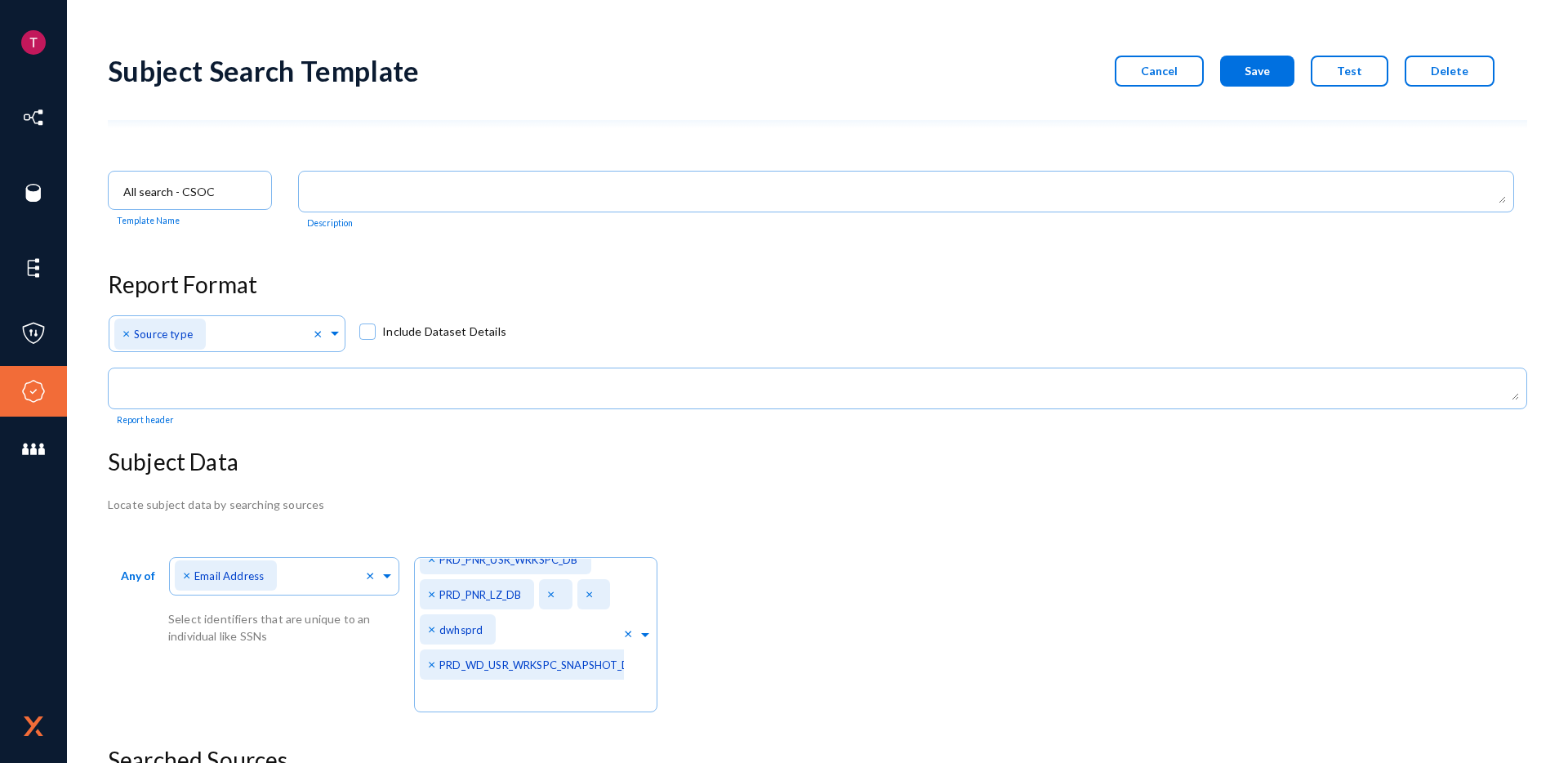 scroll, scrollTop: 0, scrollLeft: 0, axis: both 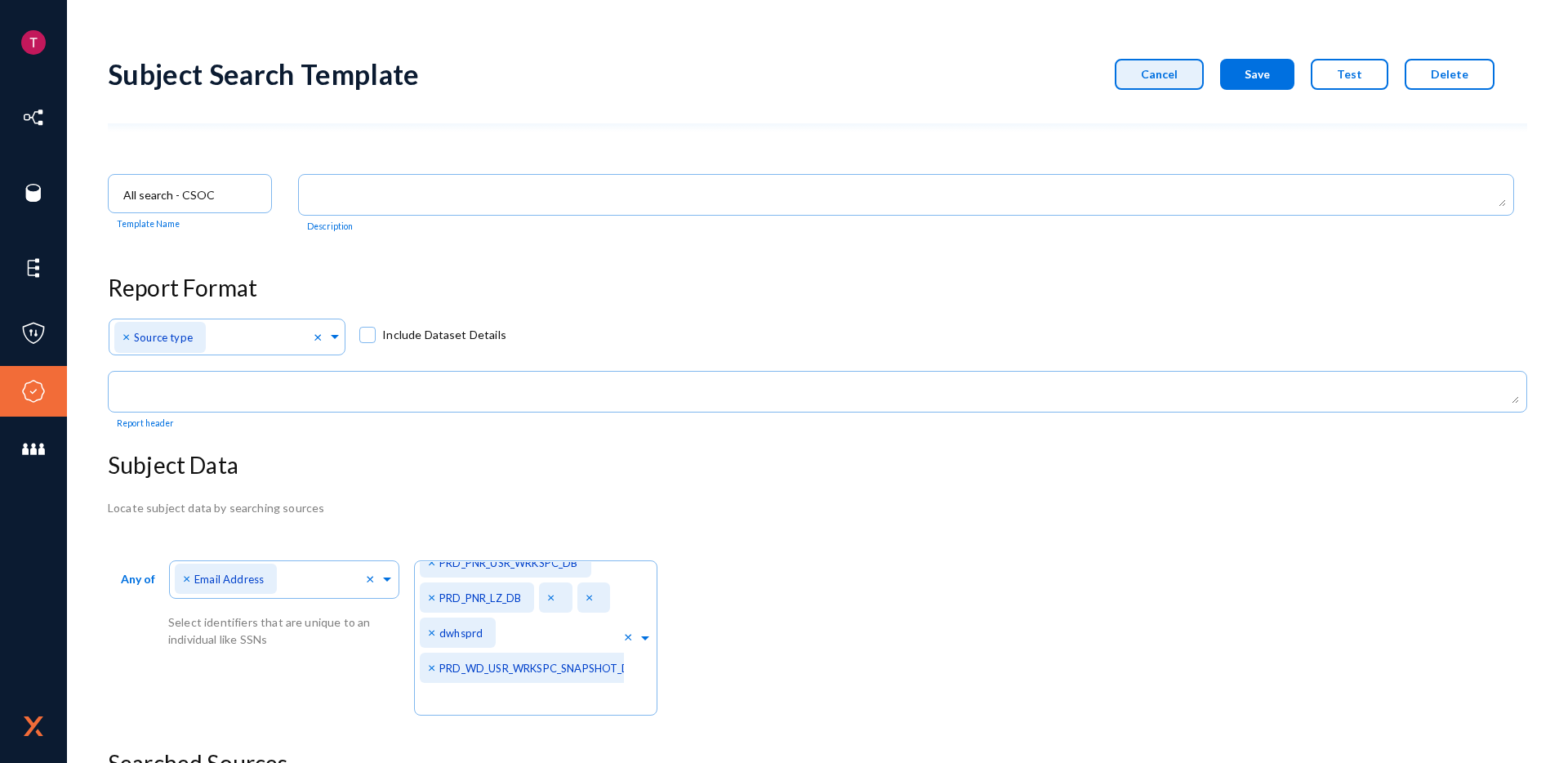 click on "Cancel" at bounding box center [1159, 74] 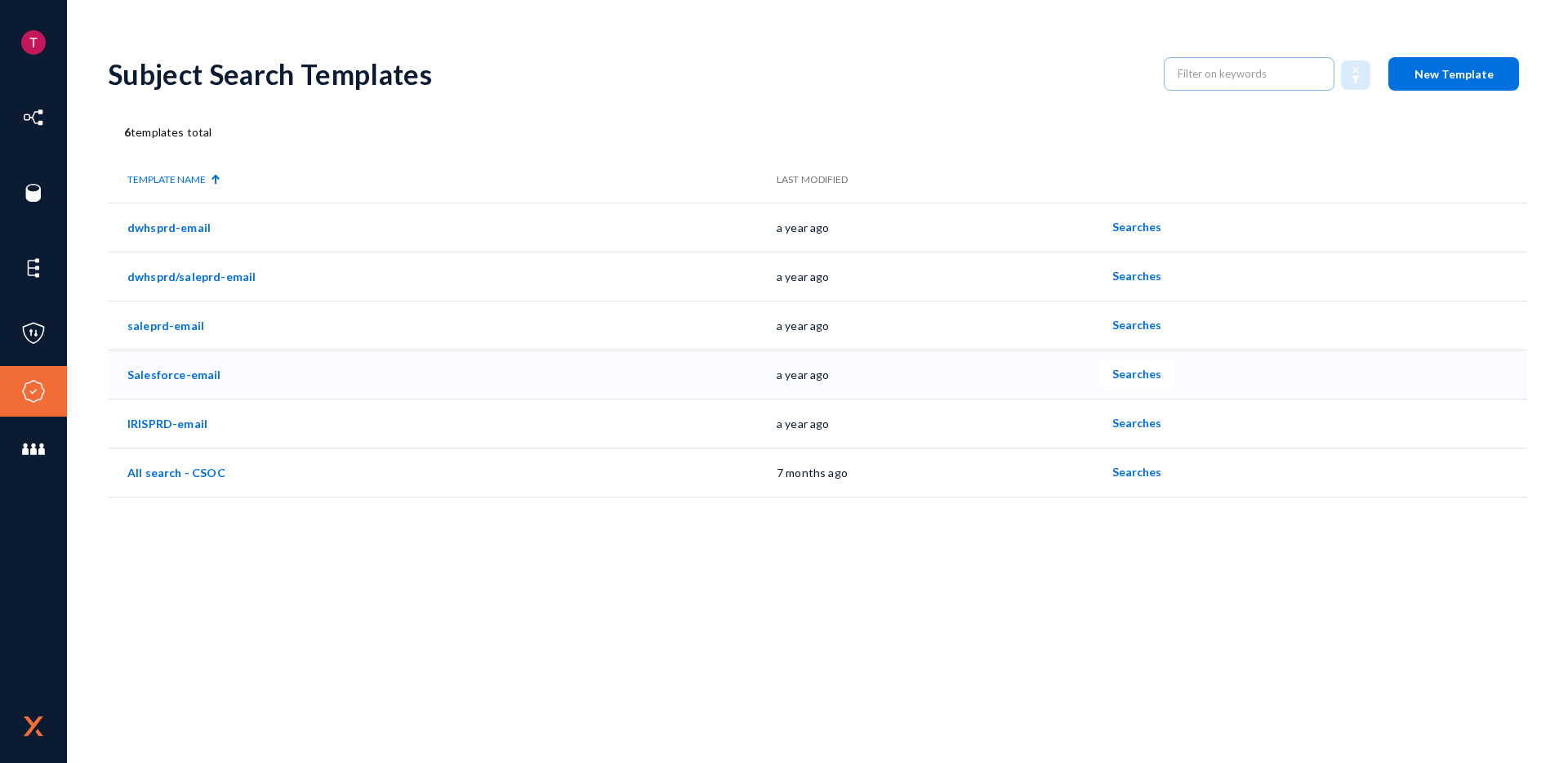 click on "Salesforce-email" at bounding box center (174, 374) 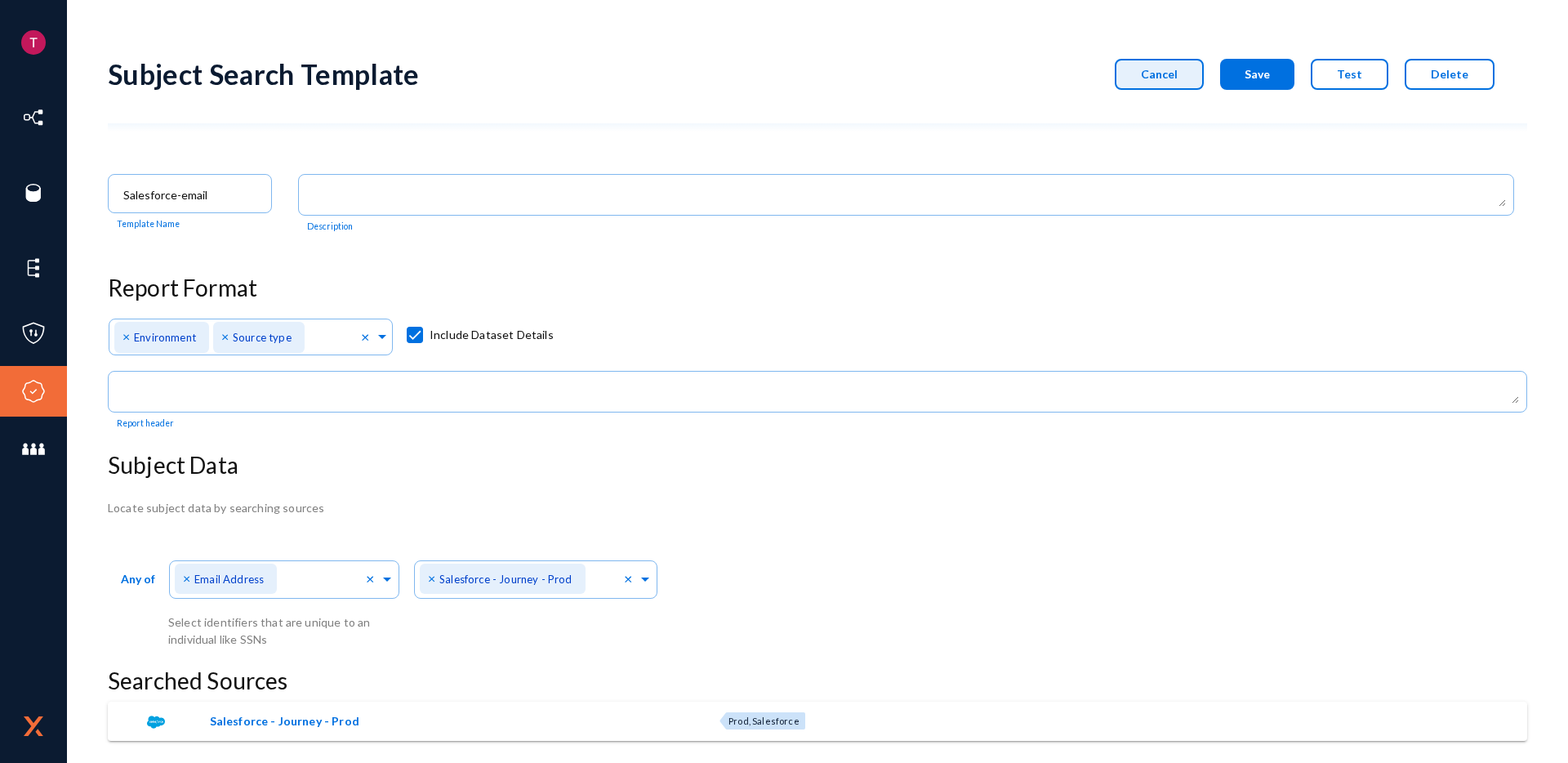 click on "Cancel" at bounding box center [1159, 74] 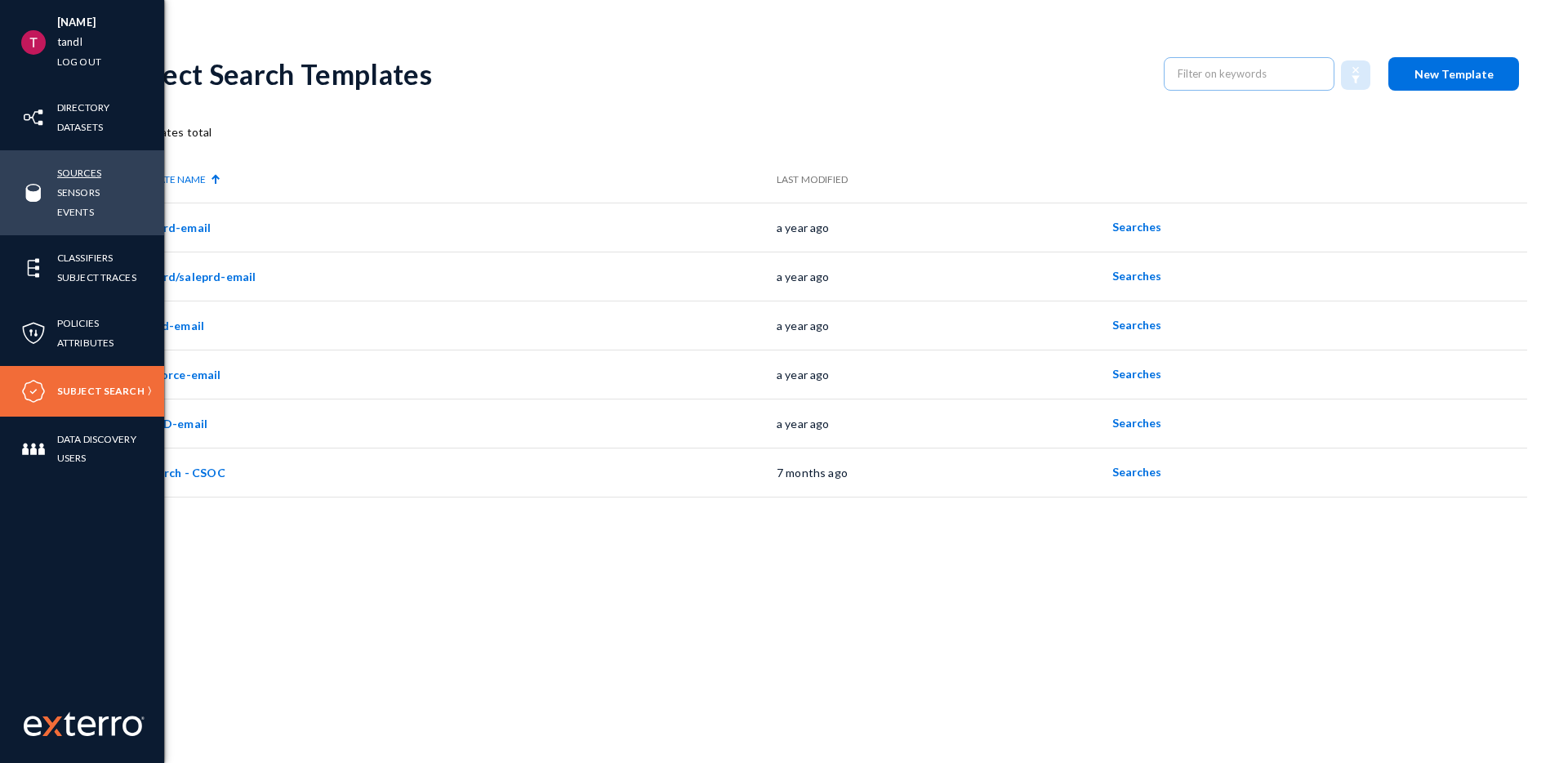click on "Sources" at bounding box center (79, 172) 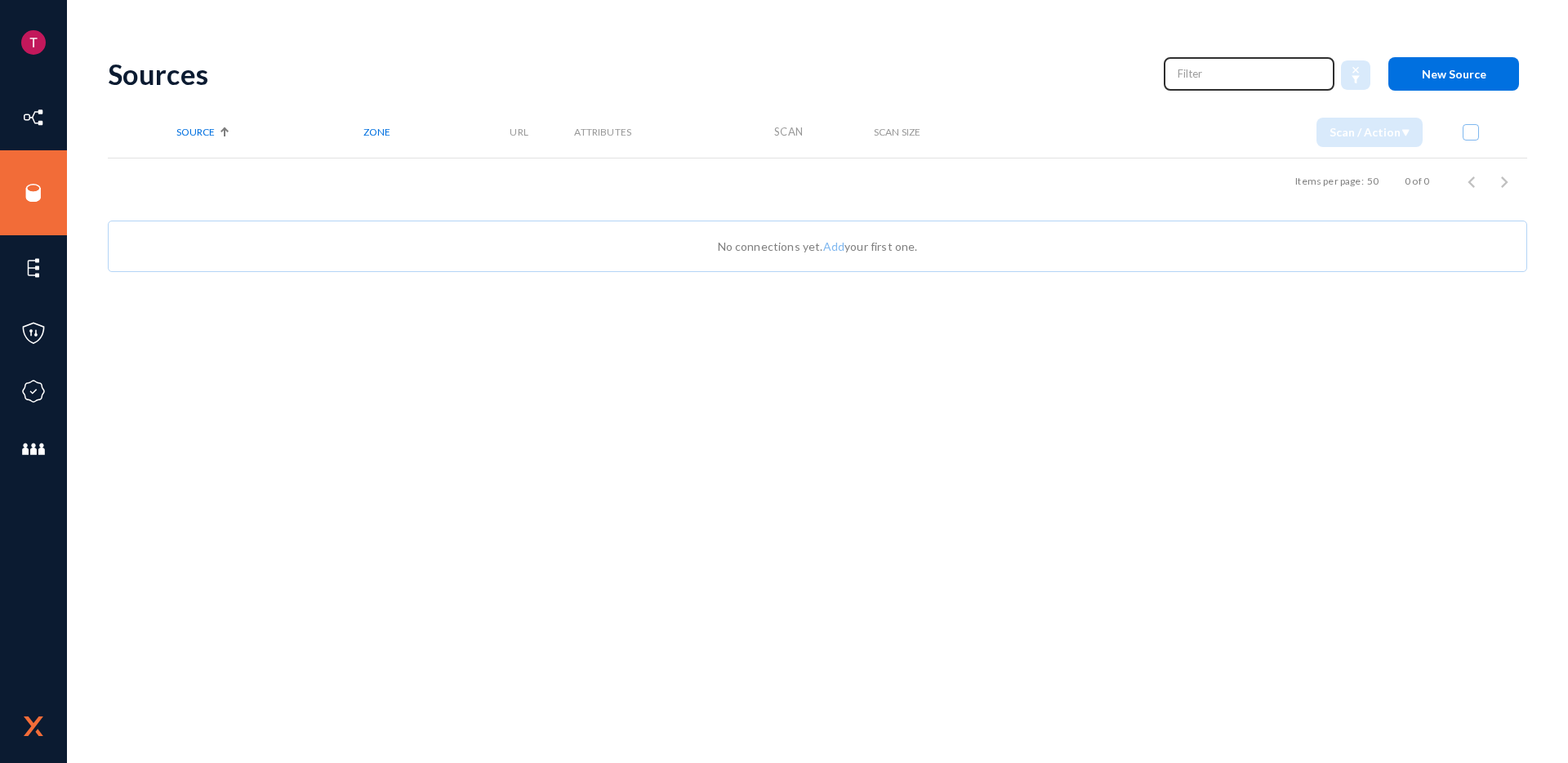 click at bounding box center (1250, 74) 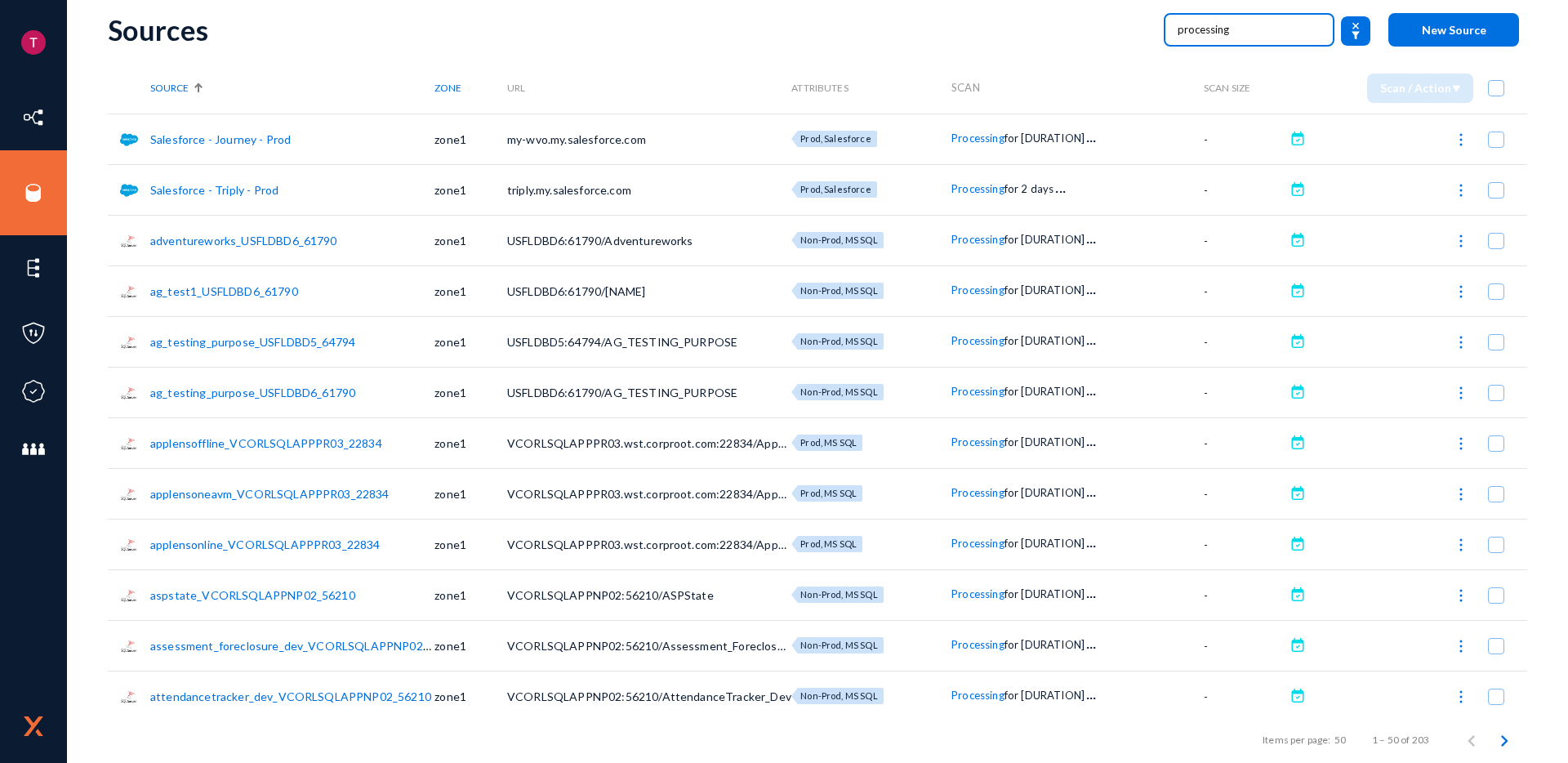 scroll, scrollTop: 0, scrollLeft: 0, axis: both 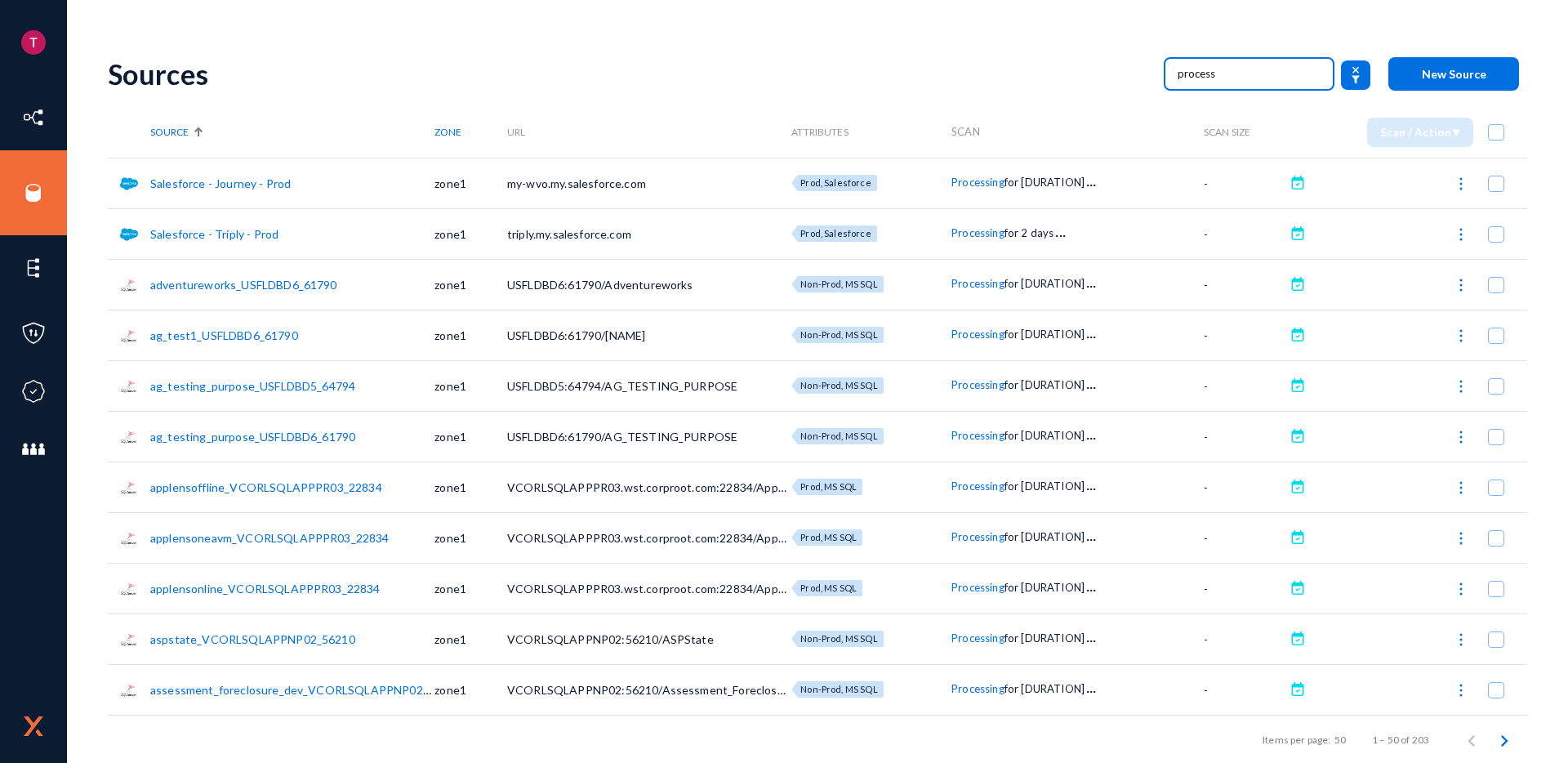 type on "process" 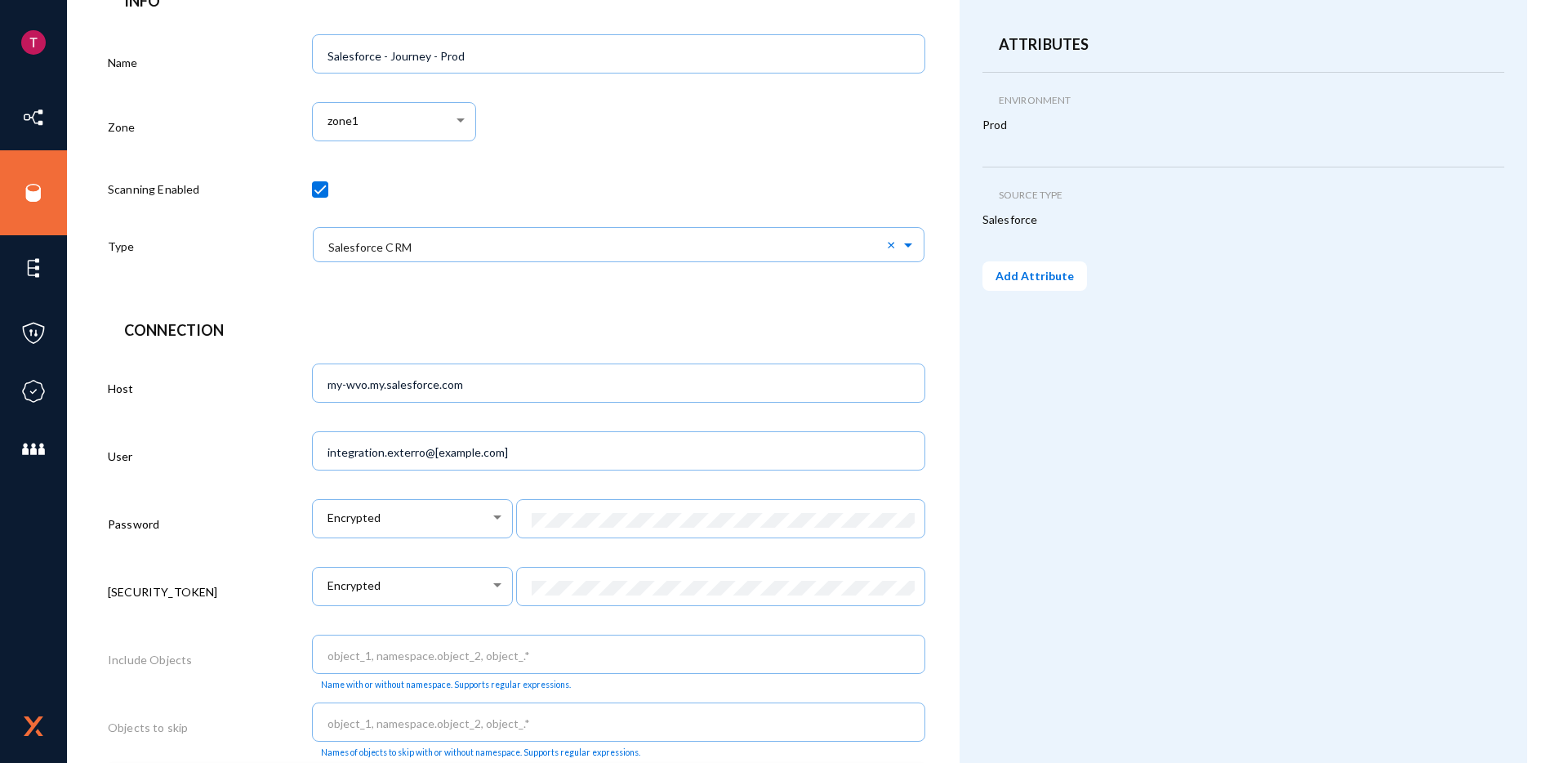 scroll, scrollTop: 330, scrollLeft: 0, axis: vertical 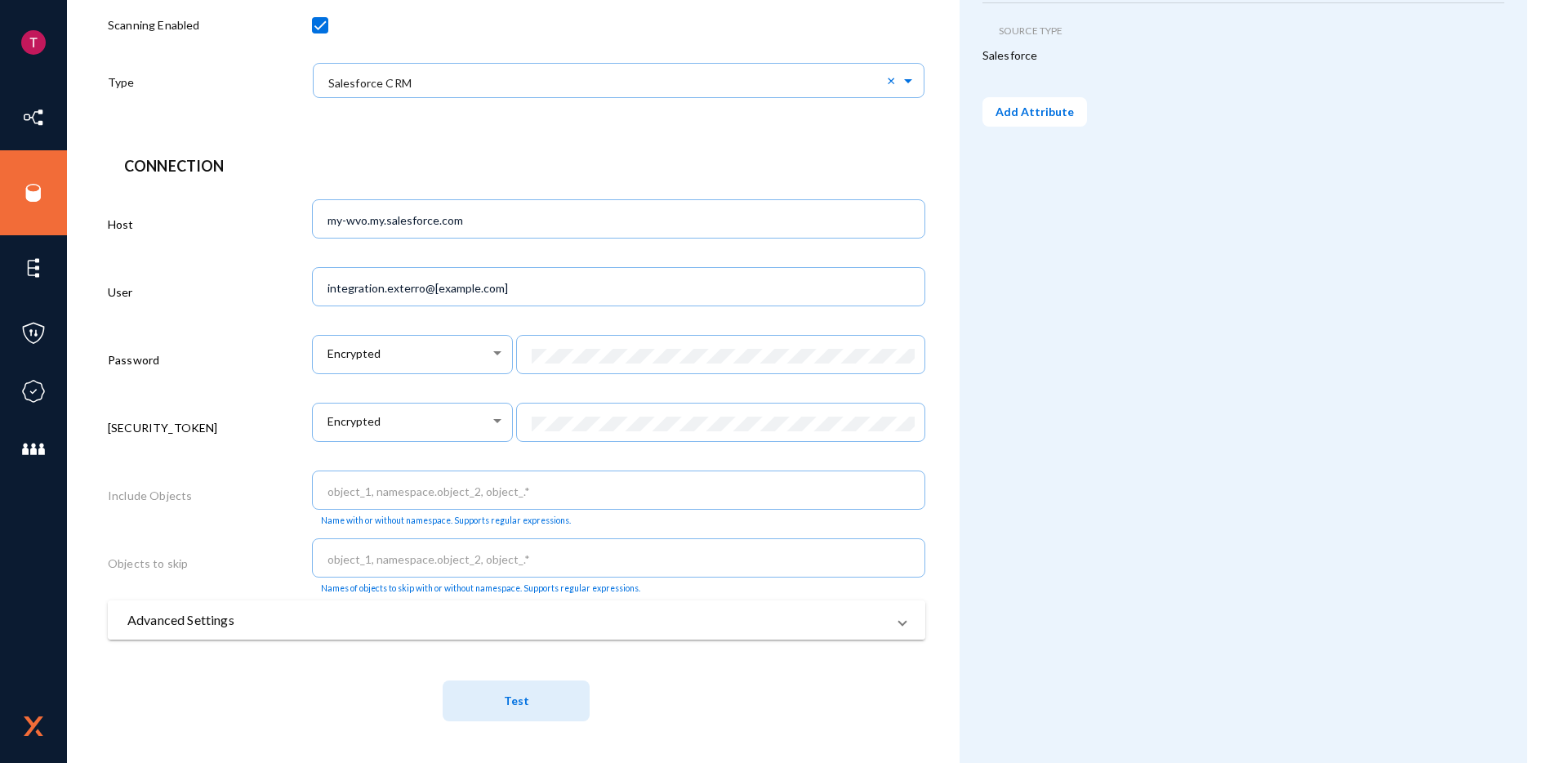 click on "Advanced Settings" at bounding box center (506, 620) 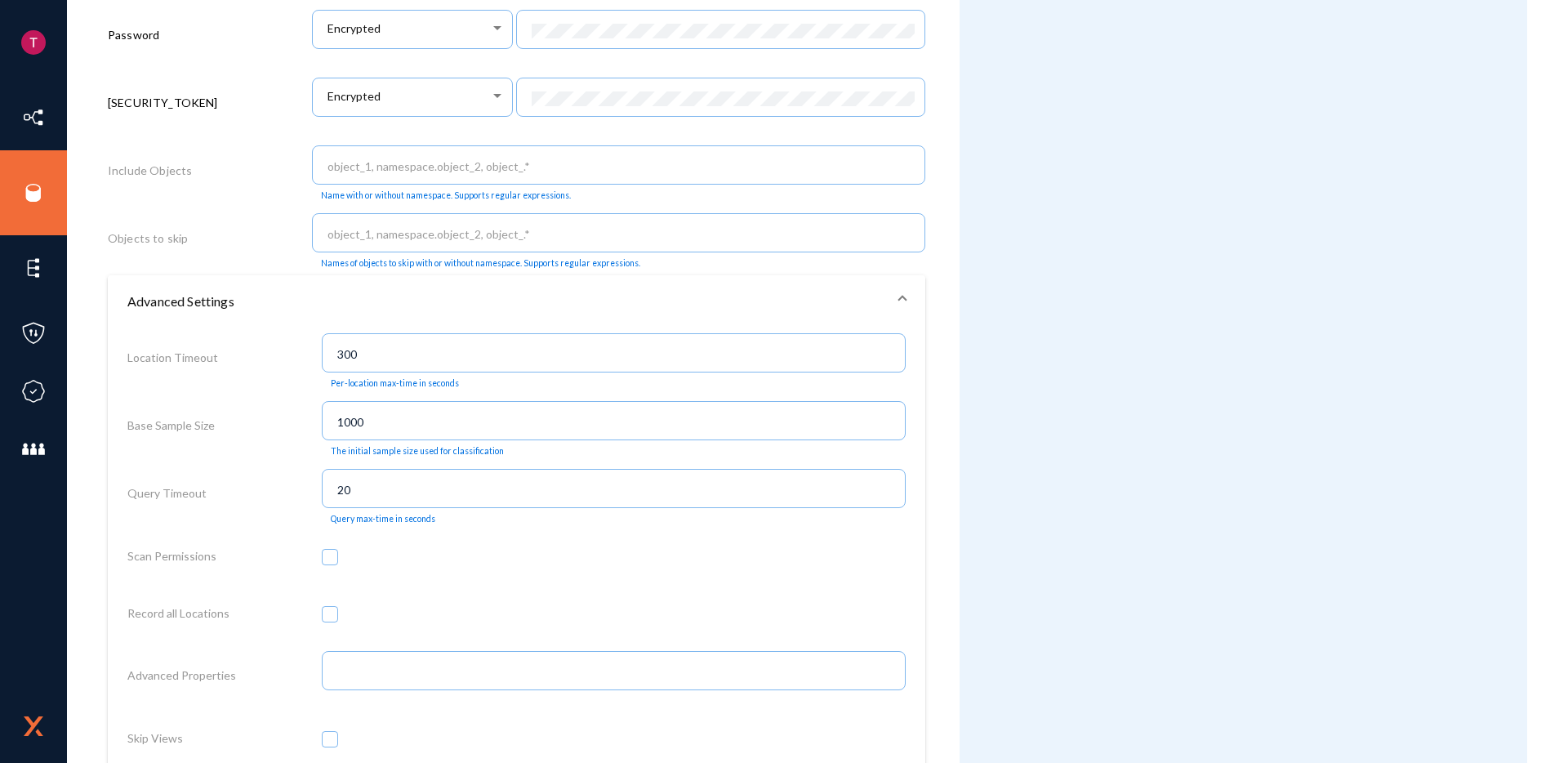scroll, scrollTop: 924, scrollLeft: 0, axis: vertical 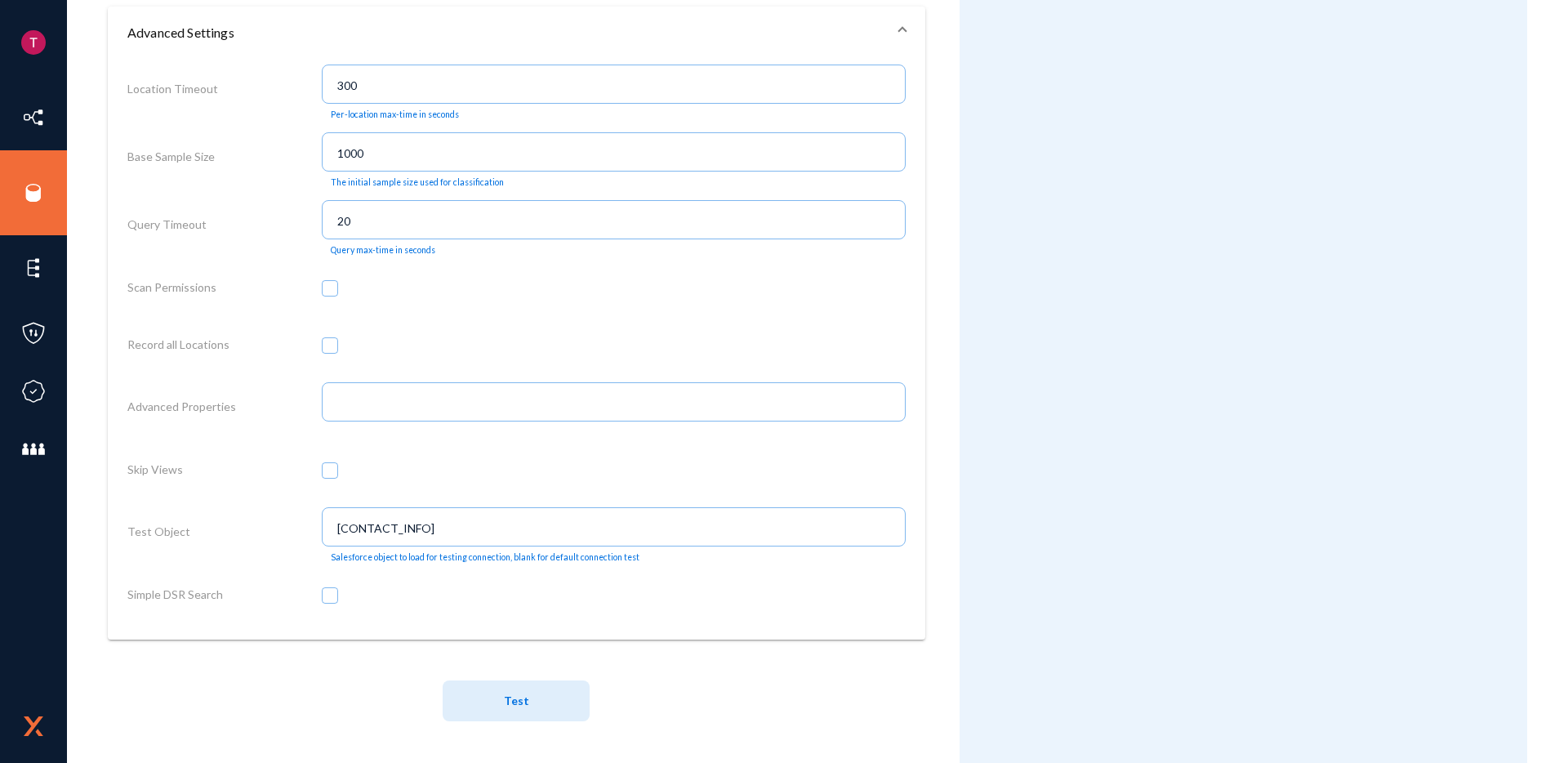 click at bounding box center (330, 596) 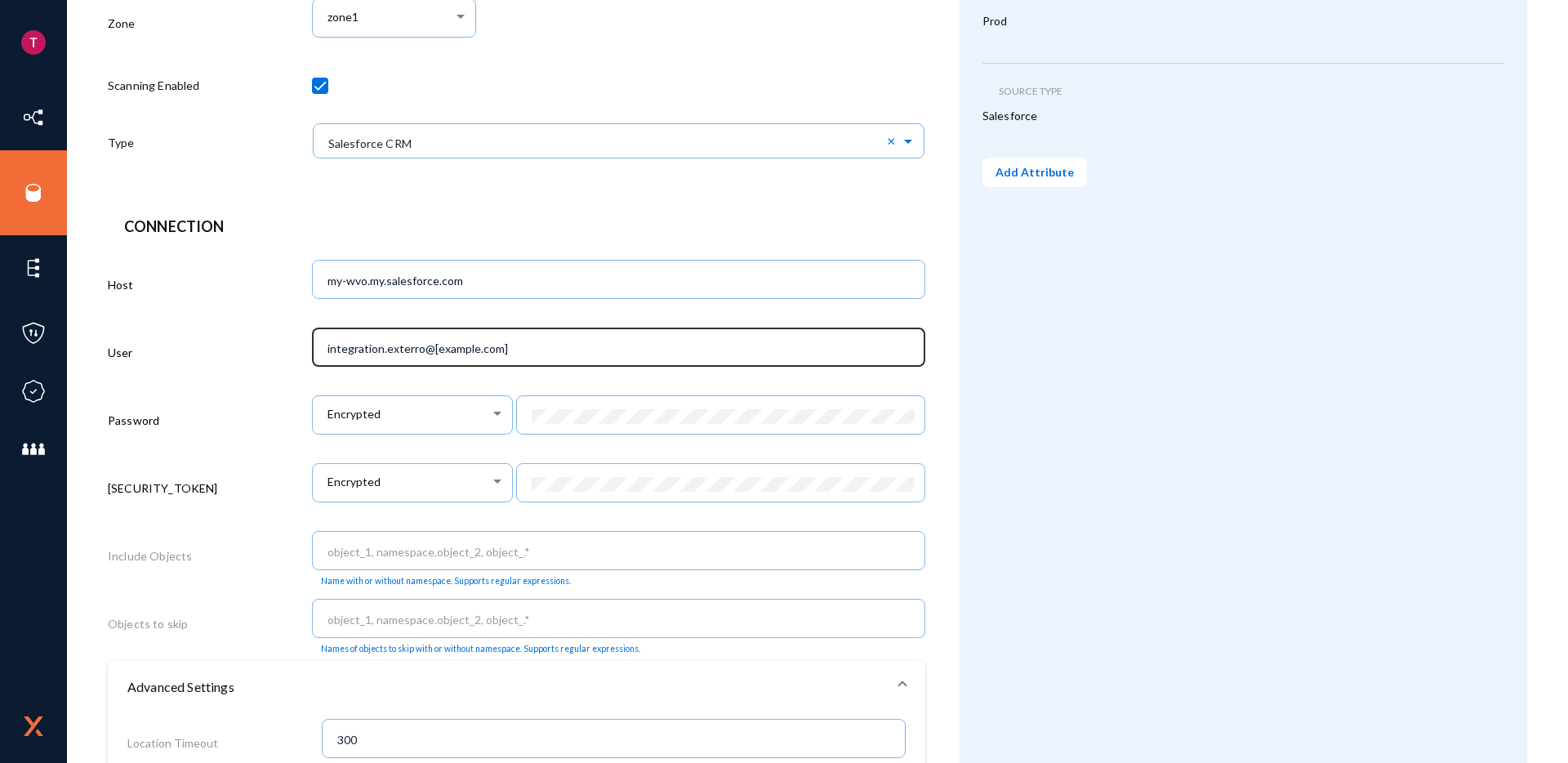 scroll, scrollTop: 0, scrollLeft: 0, axis: both 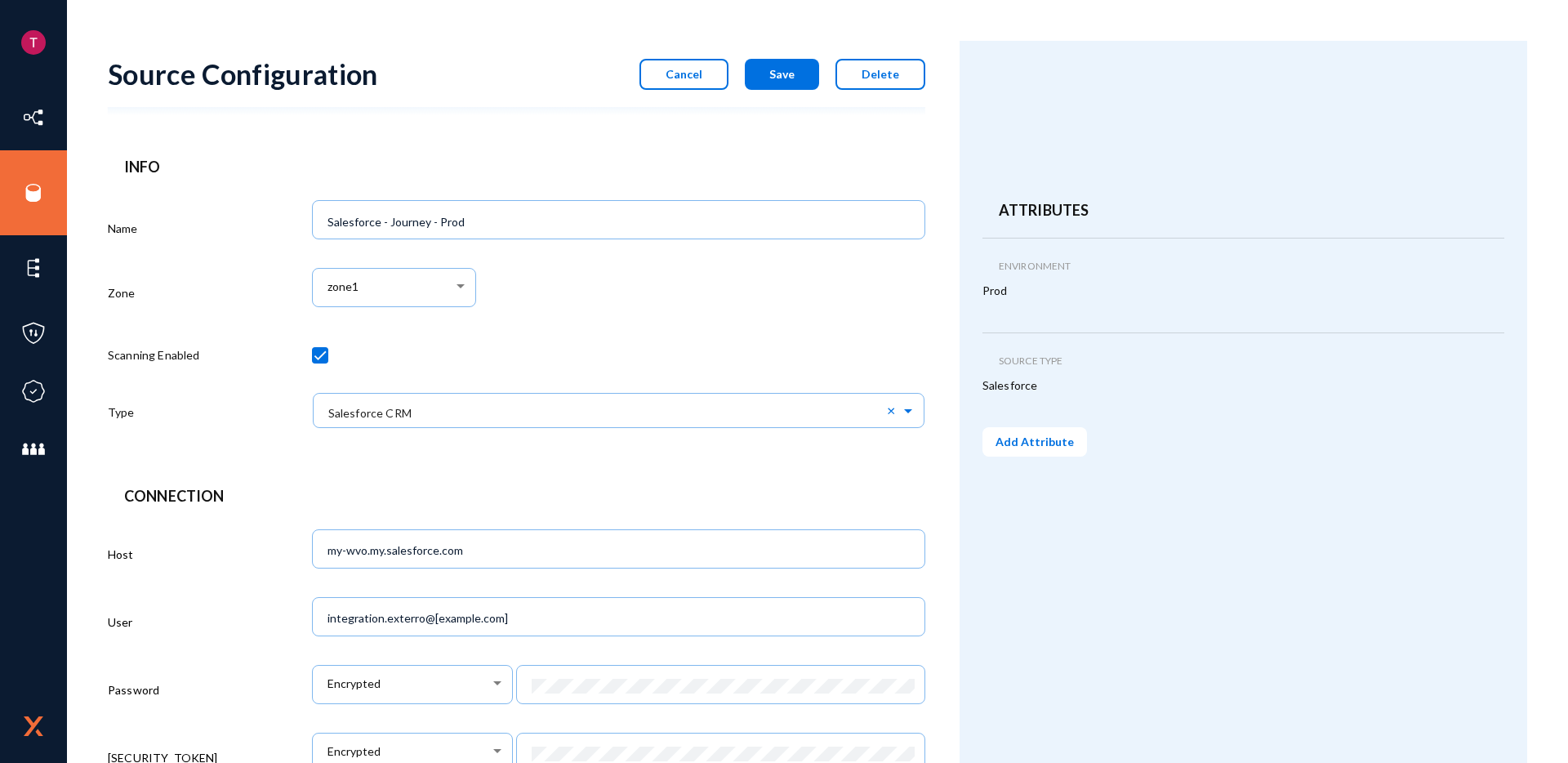 click on "Save" at bounding box center (782, 74) 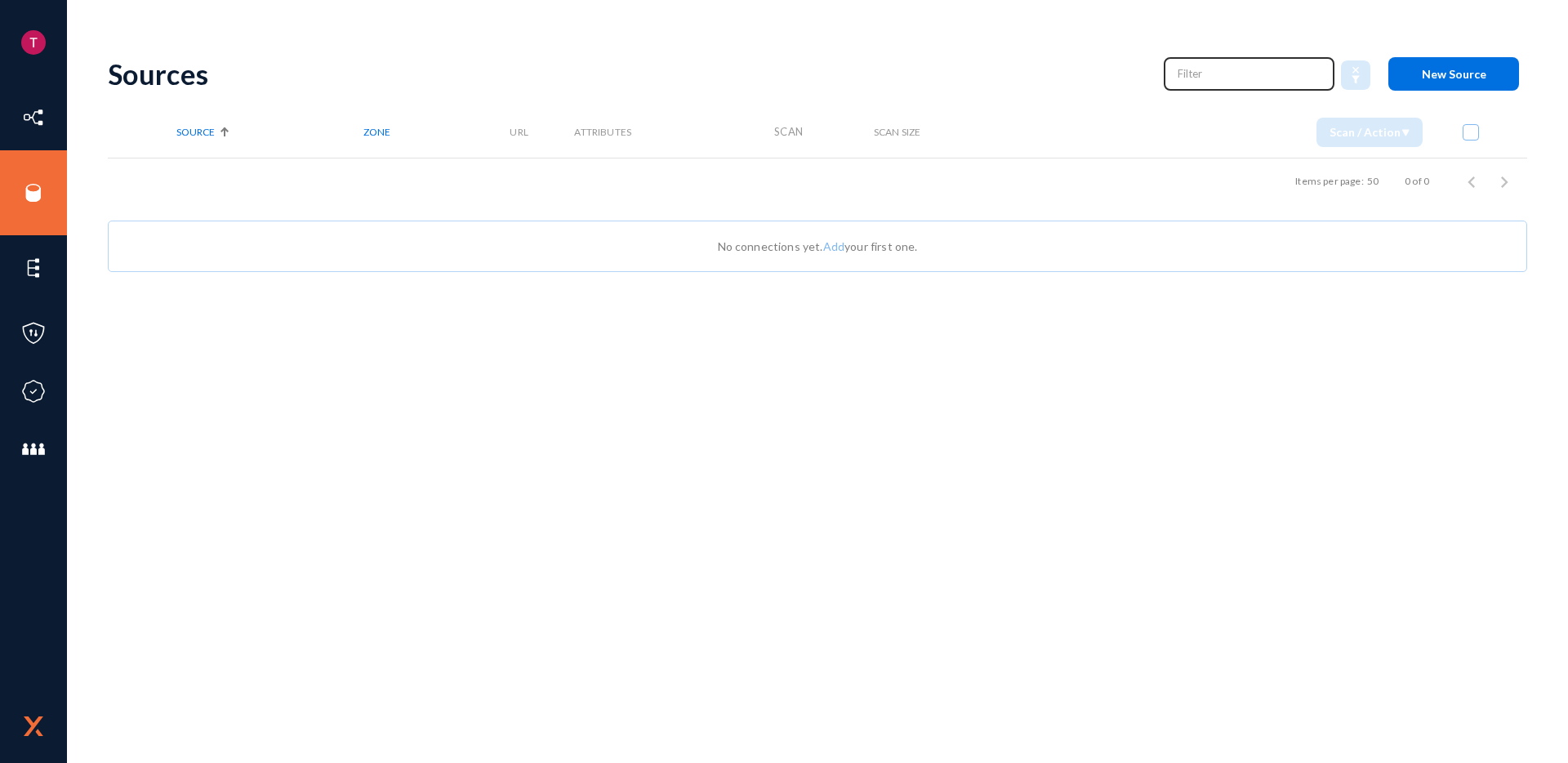 click at bounding box center (1250, 74) 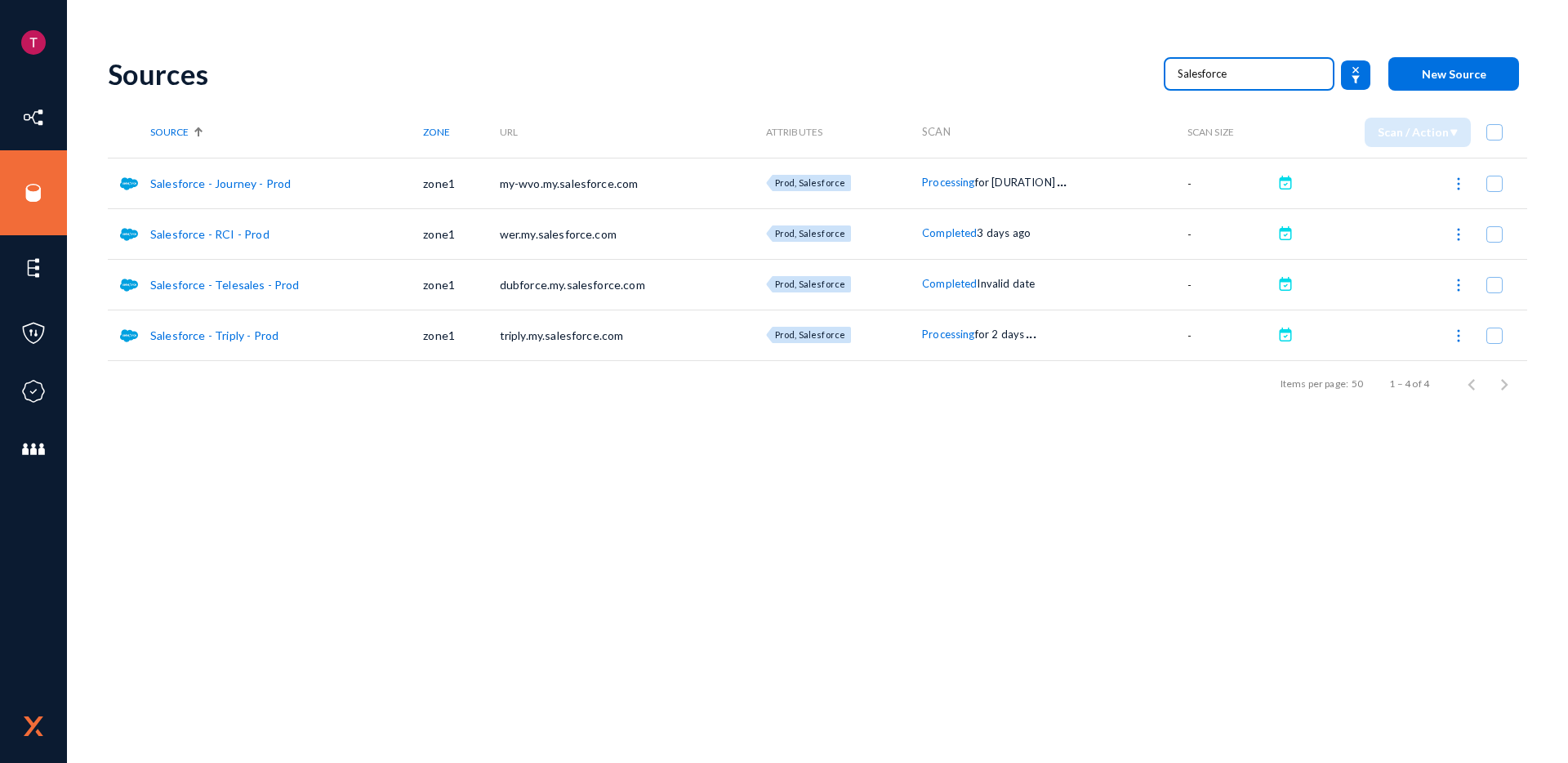 type on "Salesforce" 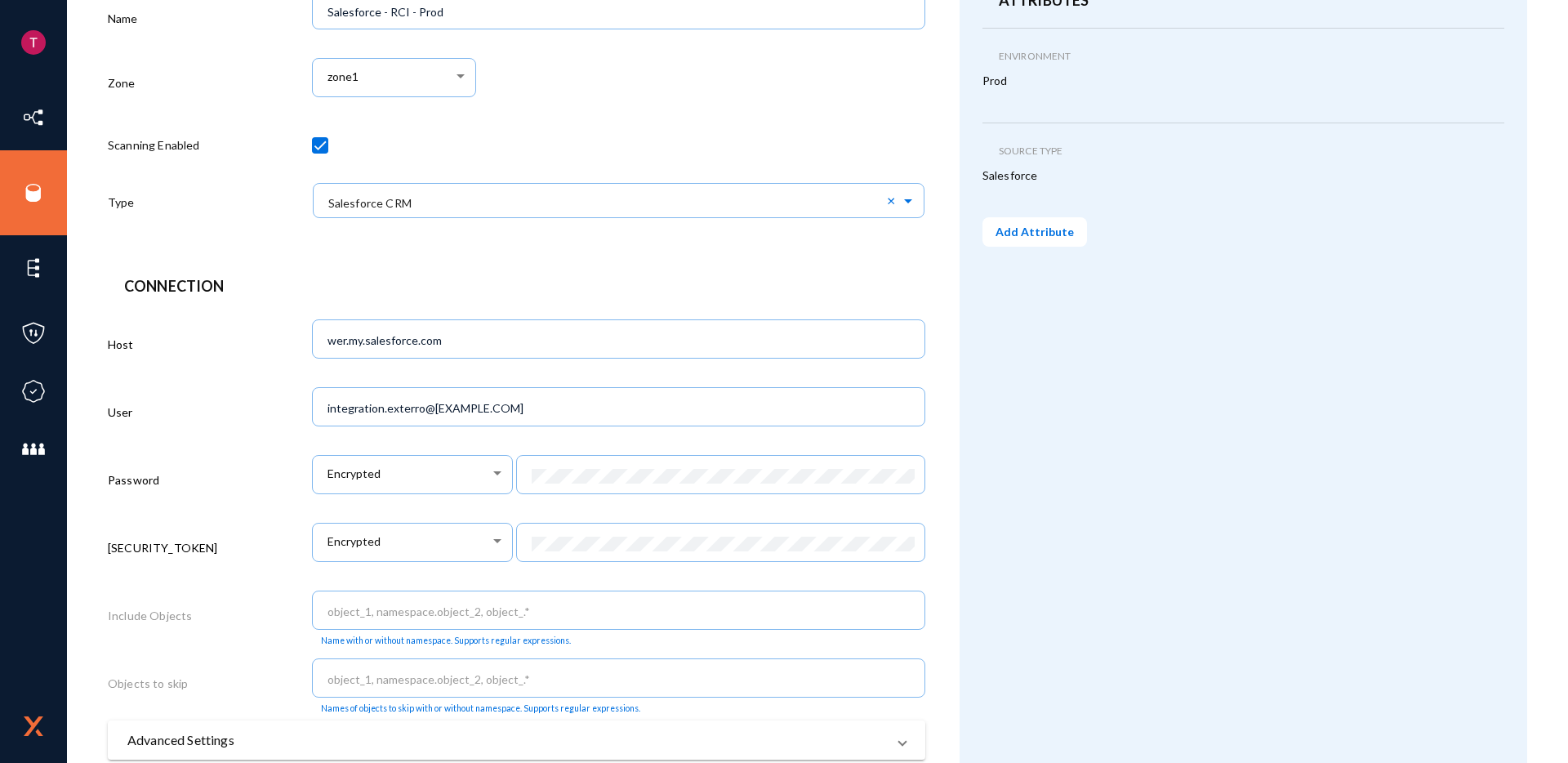 scroll, scrollTop: 330, scrollLeft: 0, axis: vertical 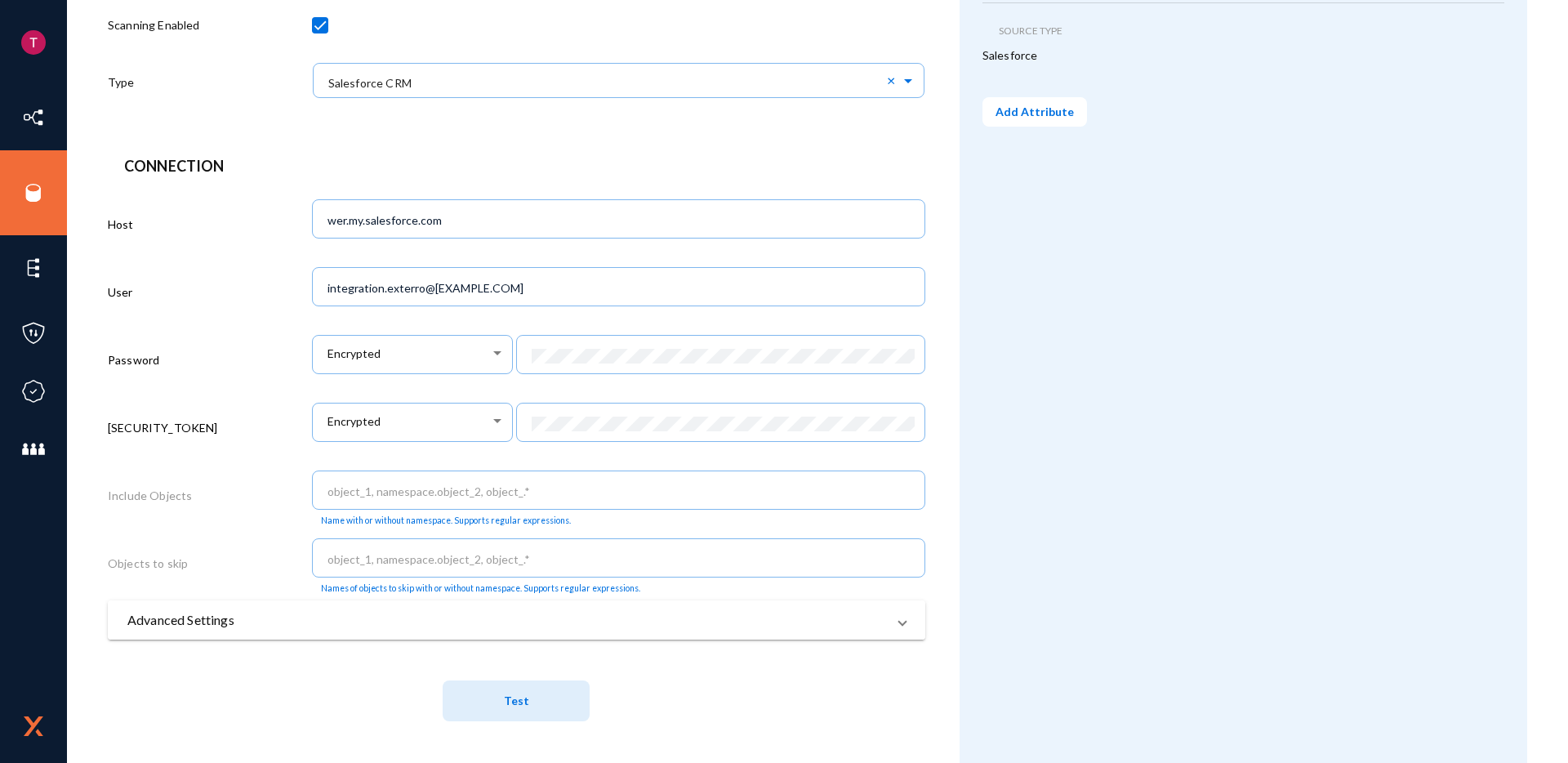 click on "Advanced Settings" at bounding box center [516, 620] 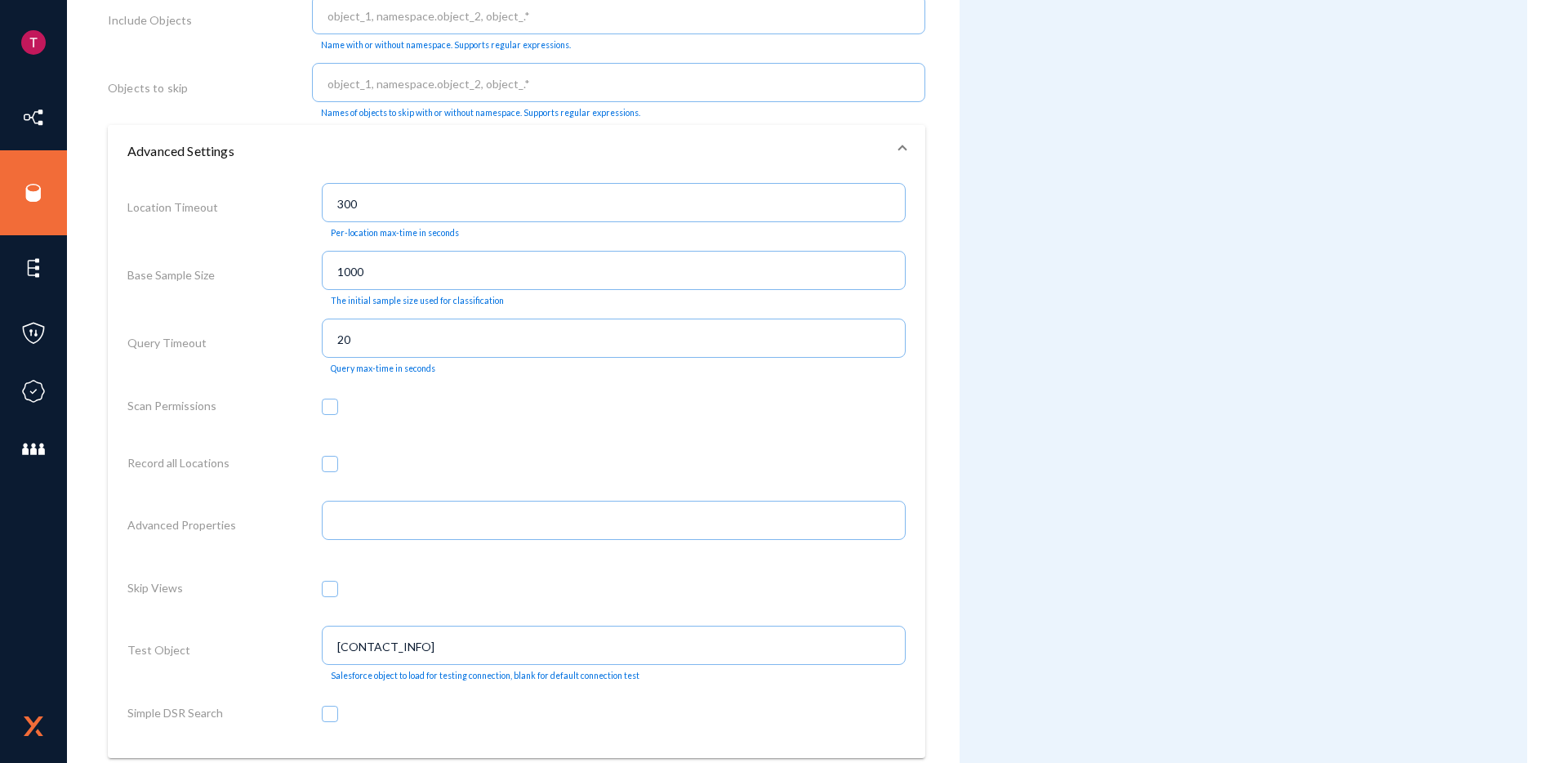 scroll, scrollTop: 924, scrollLeft: 0, axis: vertical 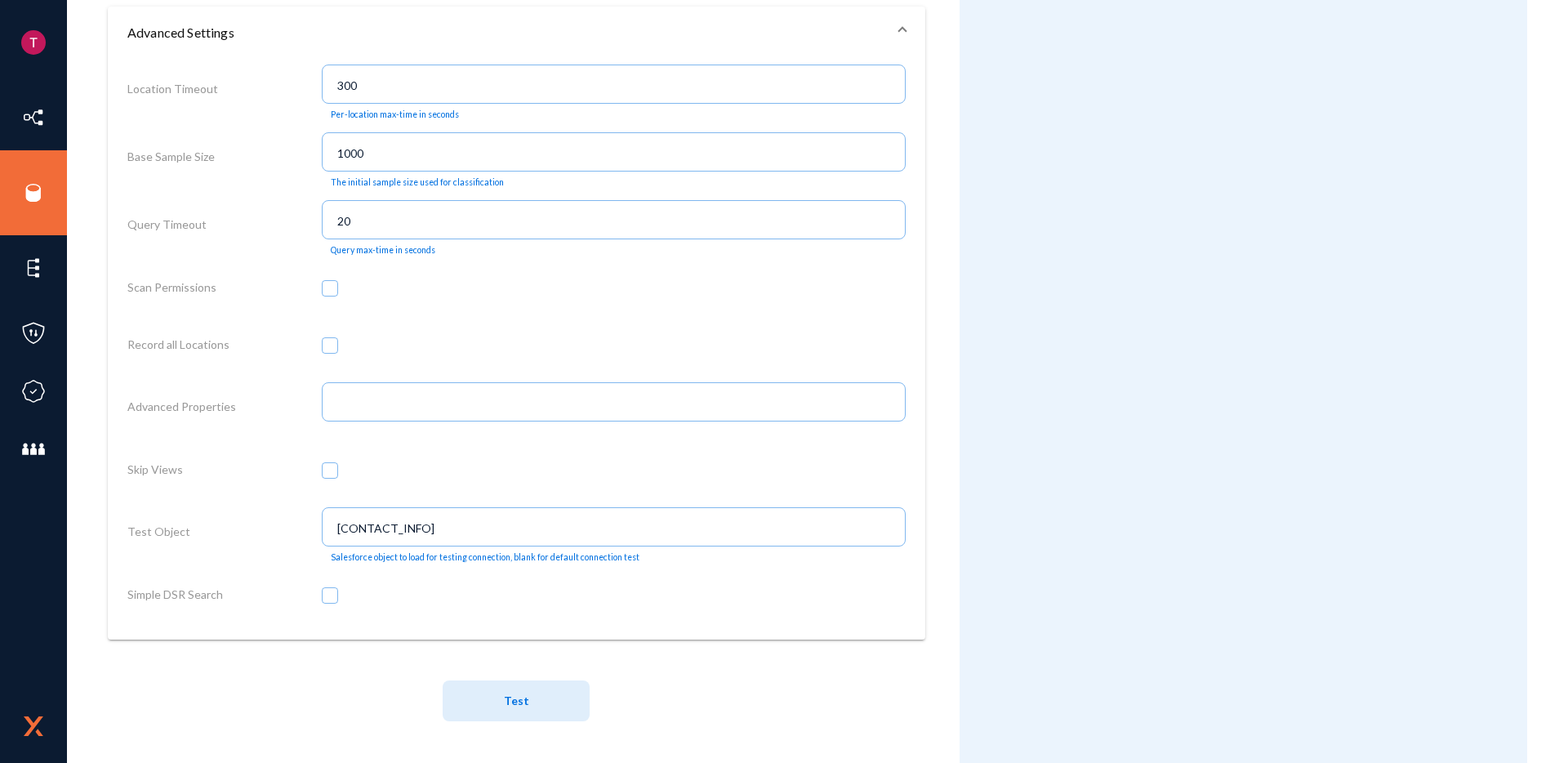 click at bounding box center [330, 596] 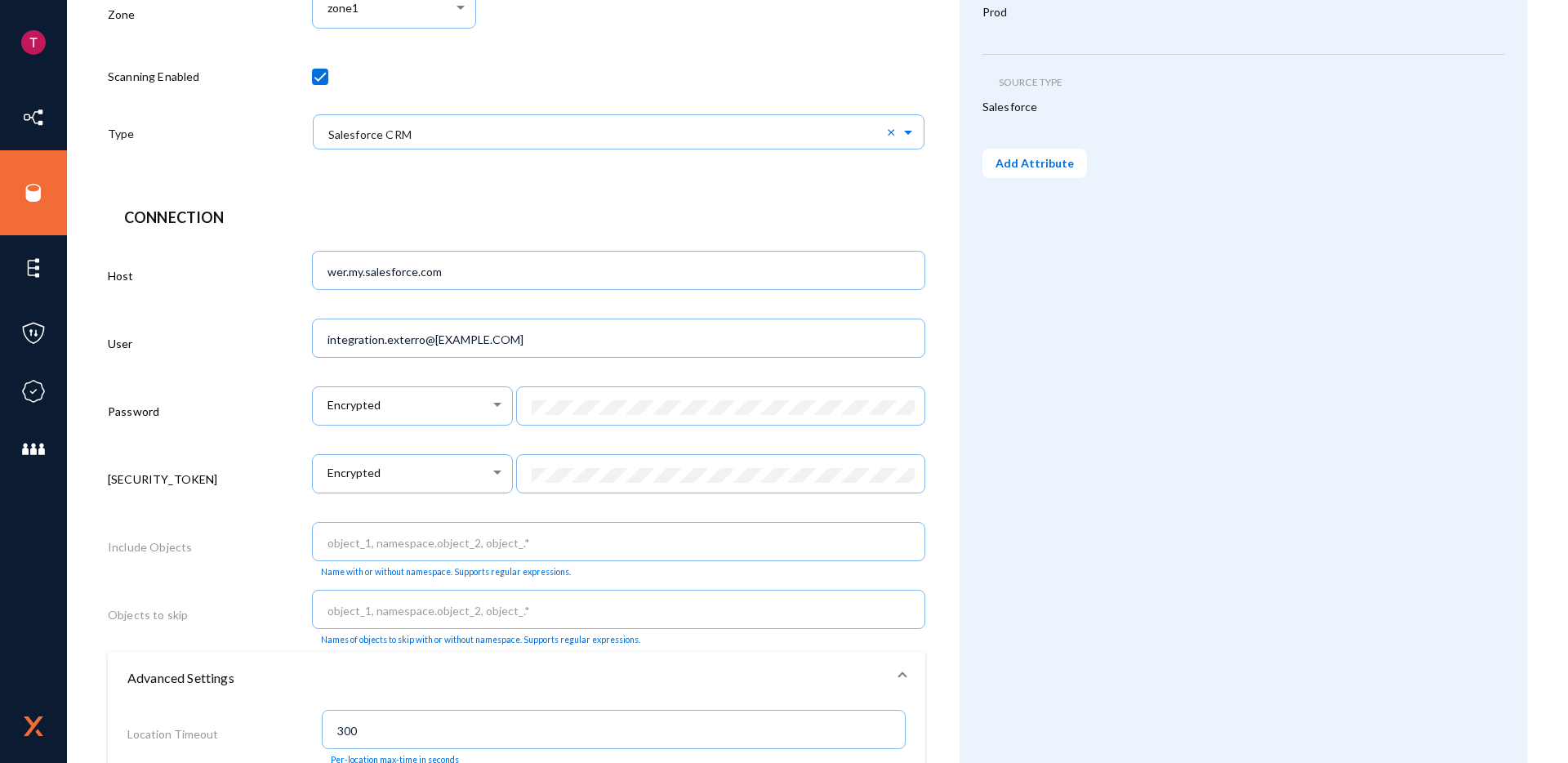 scroll, scrollTop: 0, scrollLeft: 0, axis: both 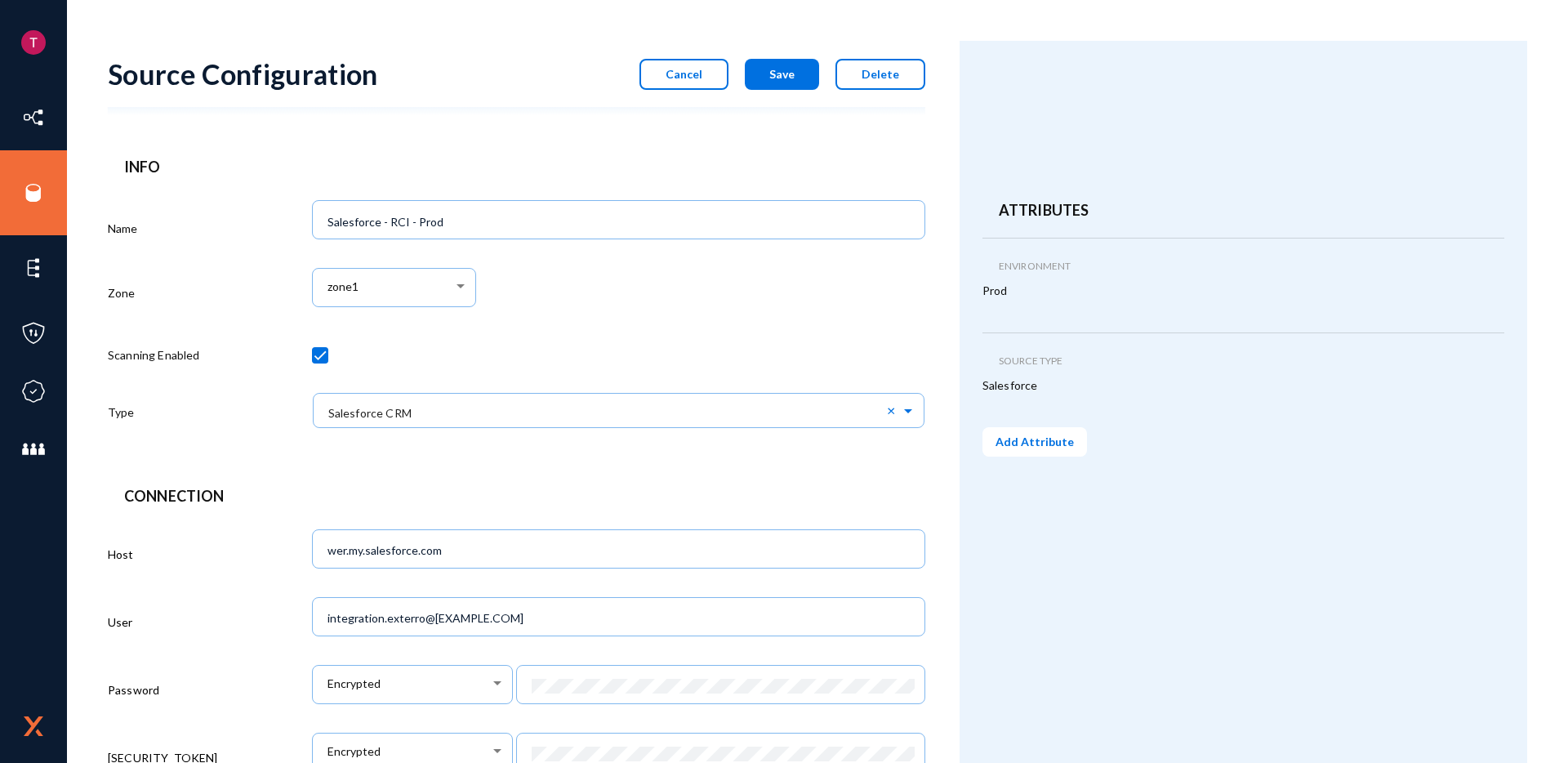 click on "Save" at bounding box center (782, 74) 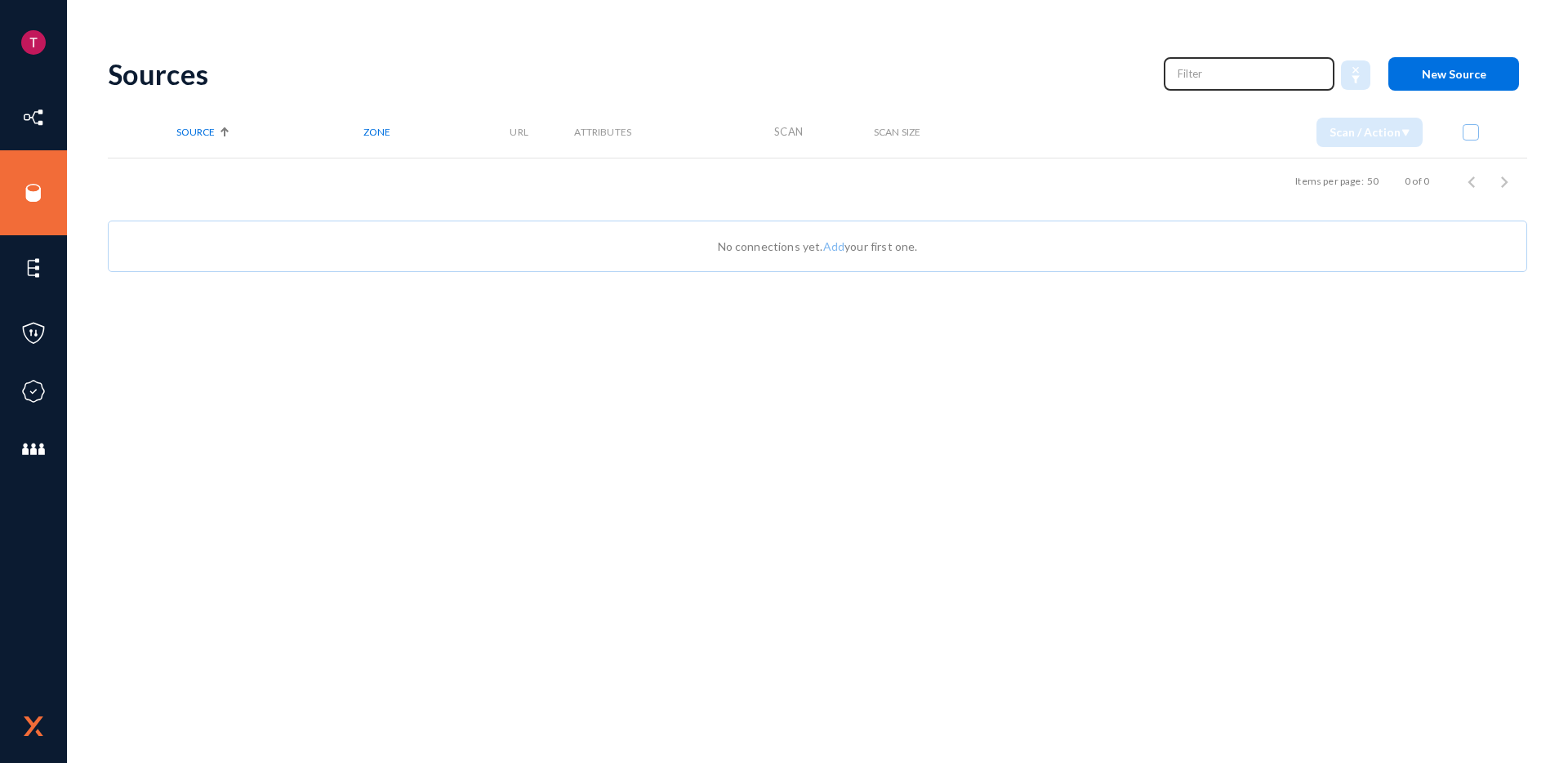 click at bounding box center (1250, 74) 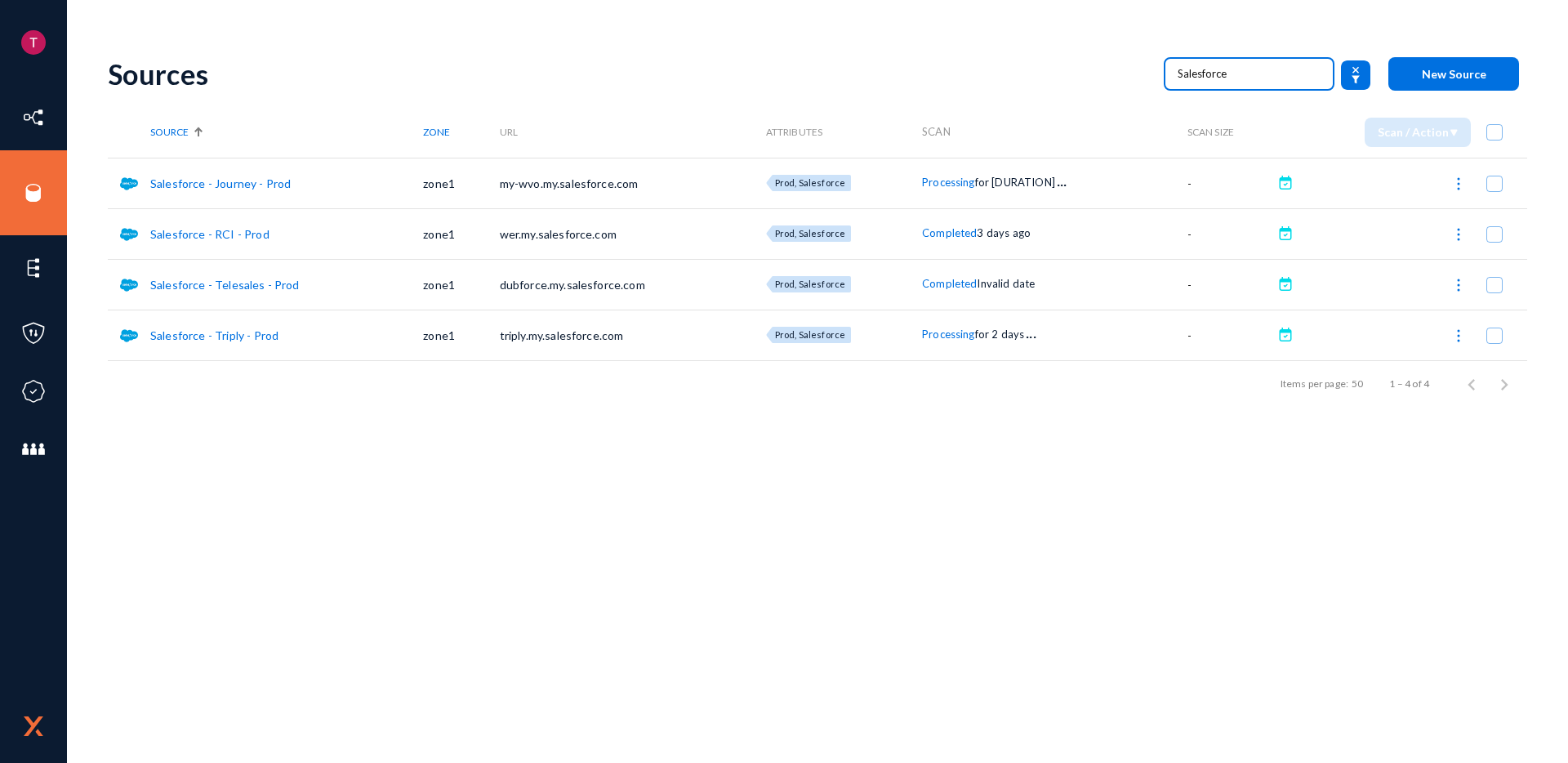 type on "Salesforce" 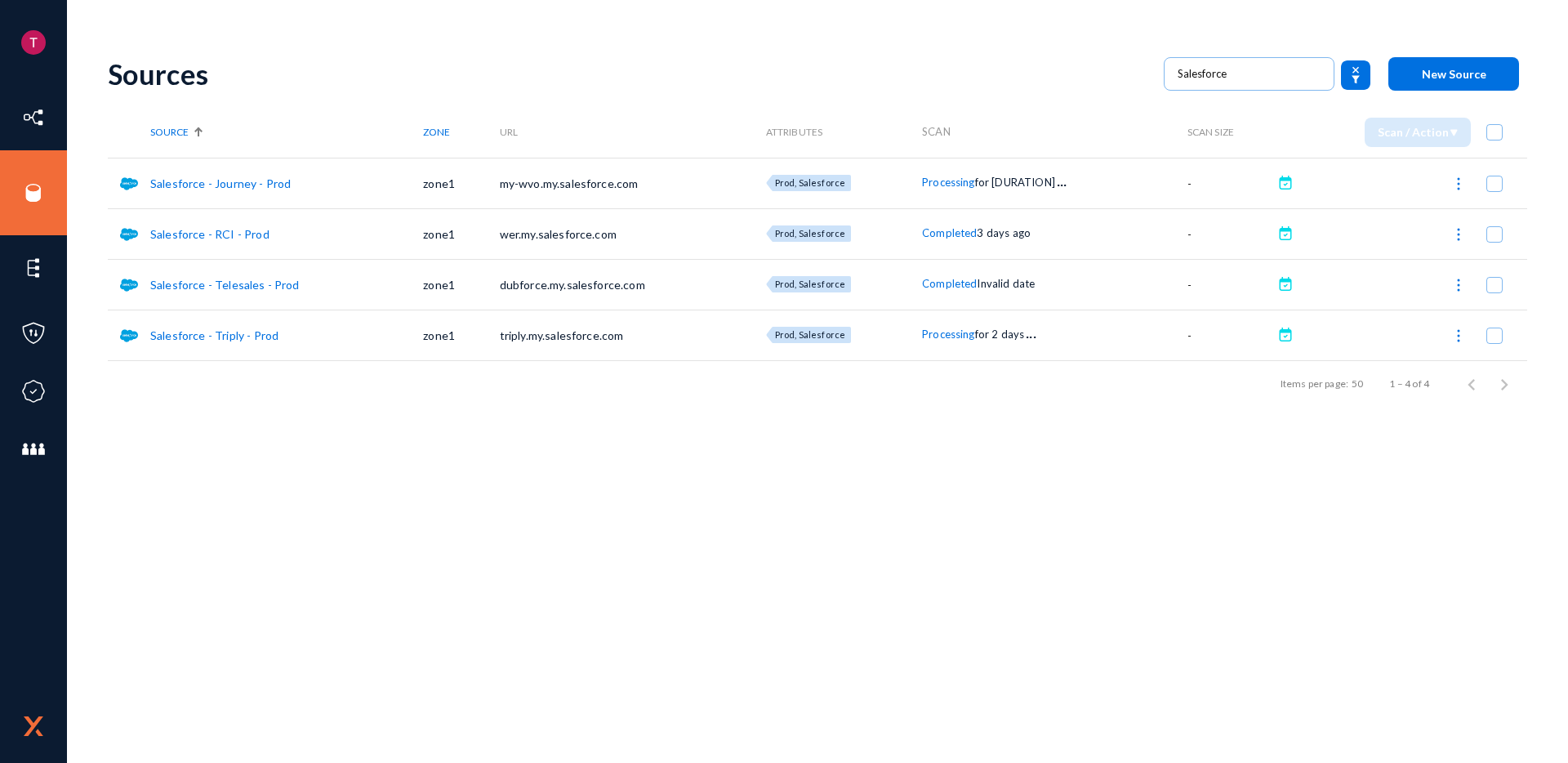 click on "Salesforce - Telesales - Prod" at bounding box center (225, 284) 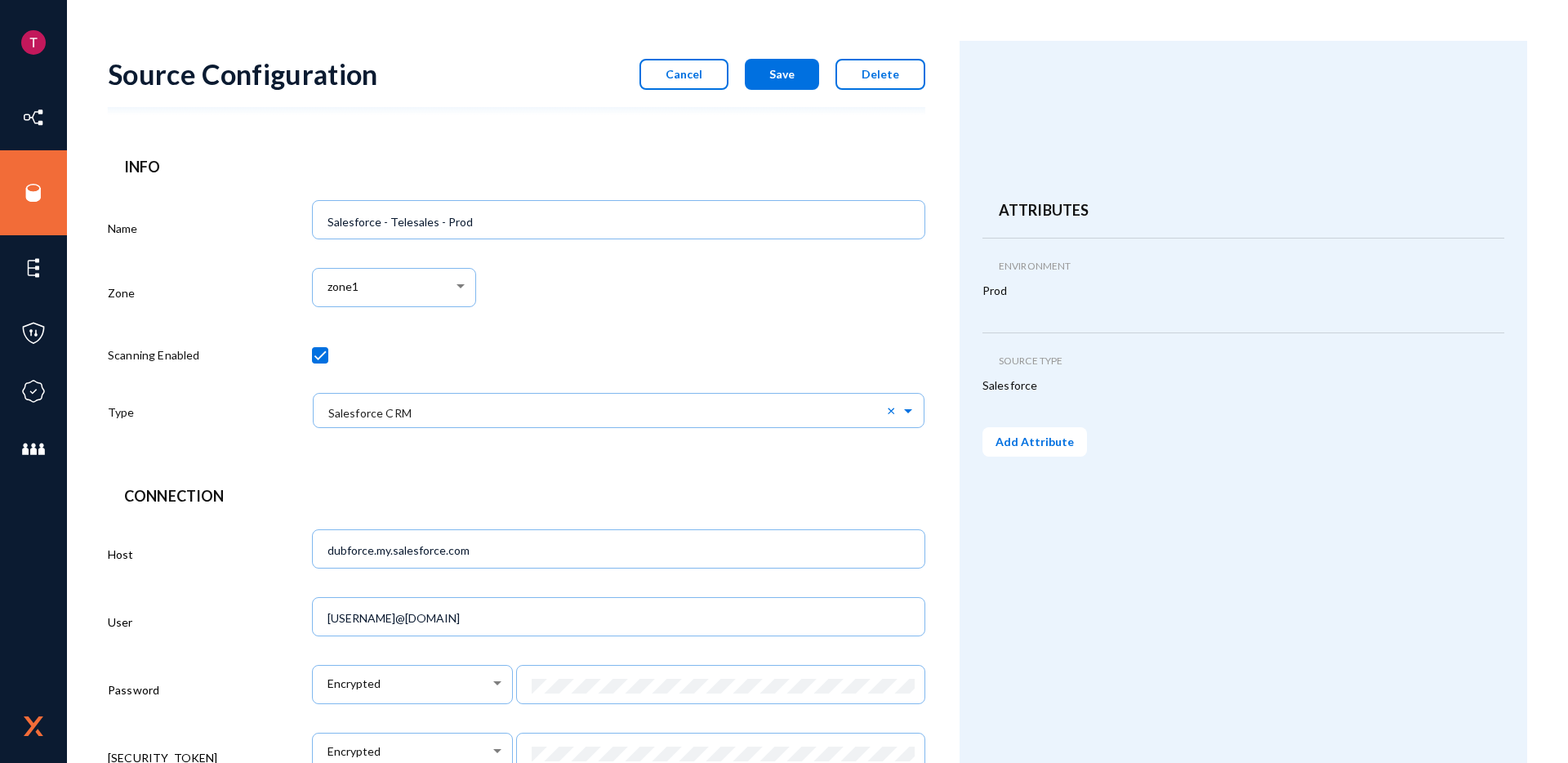 scroll, scrollTop: 330, scrollLeft: 0, axis: vertical 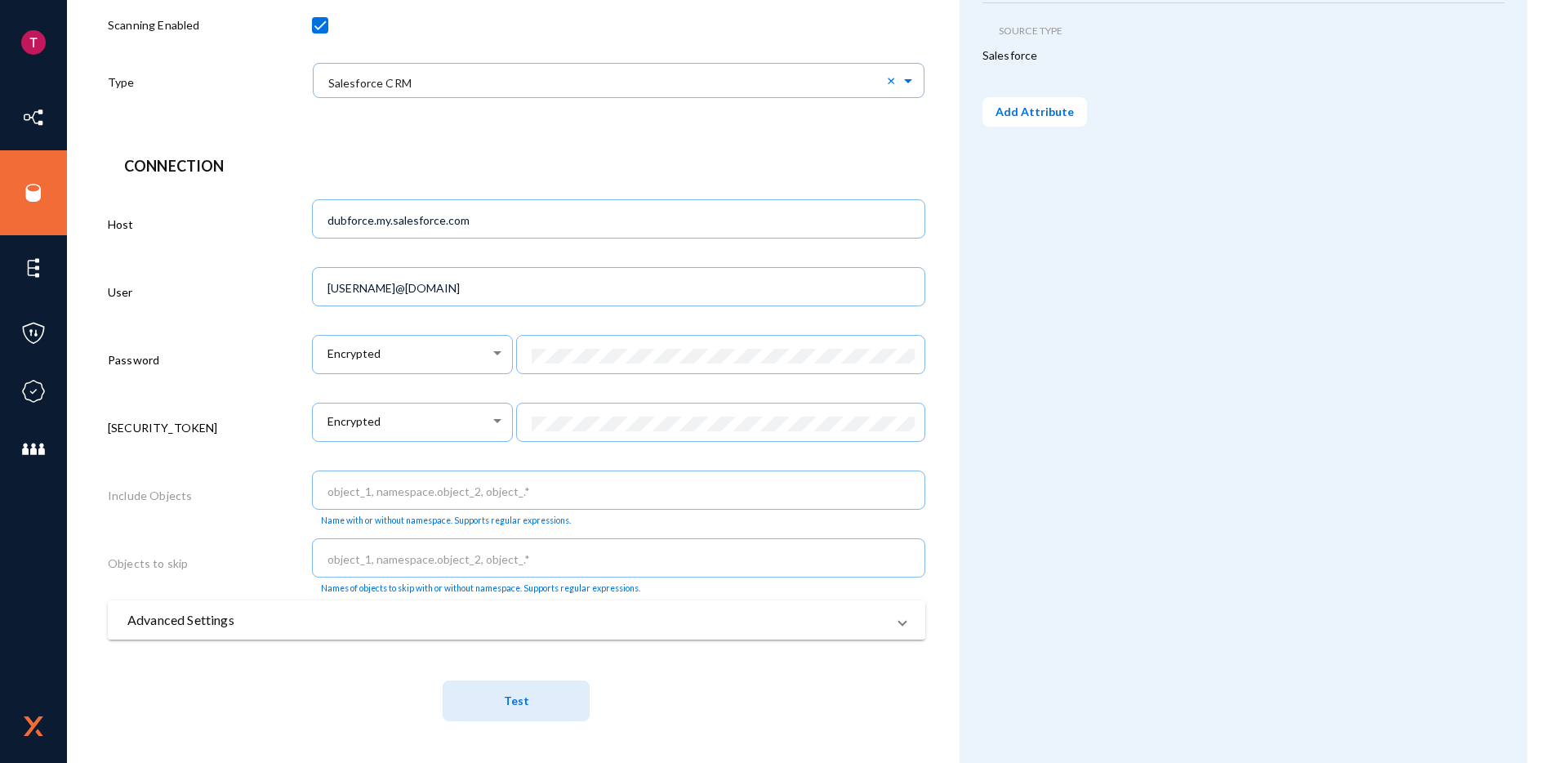 click on "Advanced Settings" at bounding box center [506, 620] 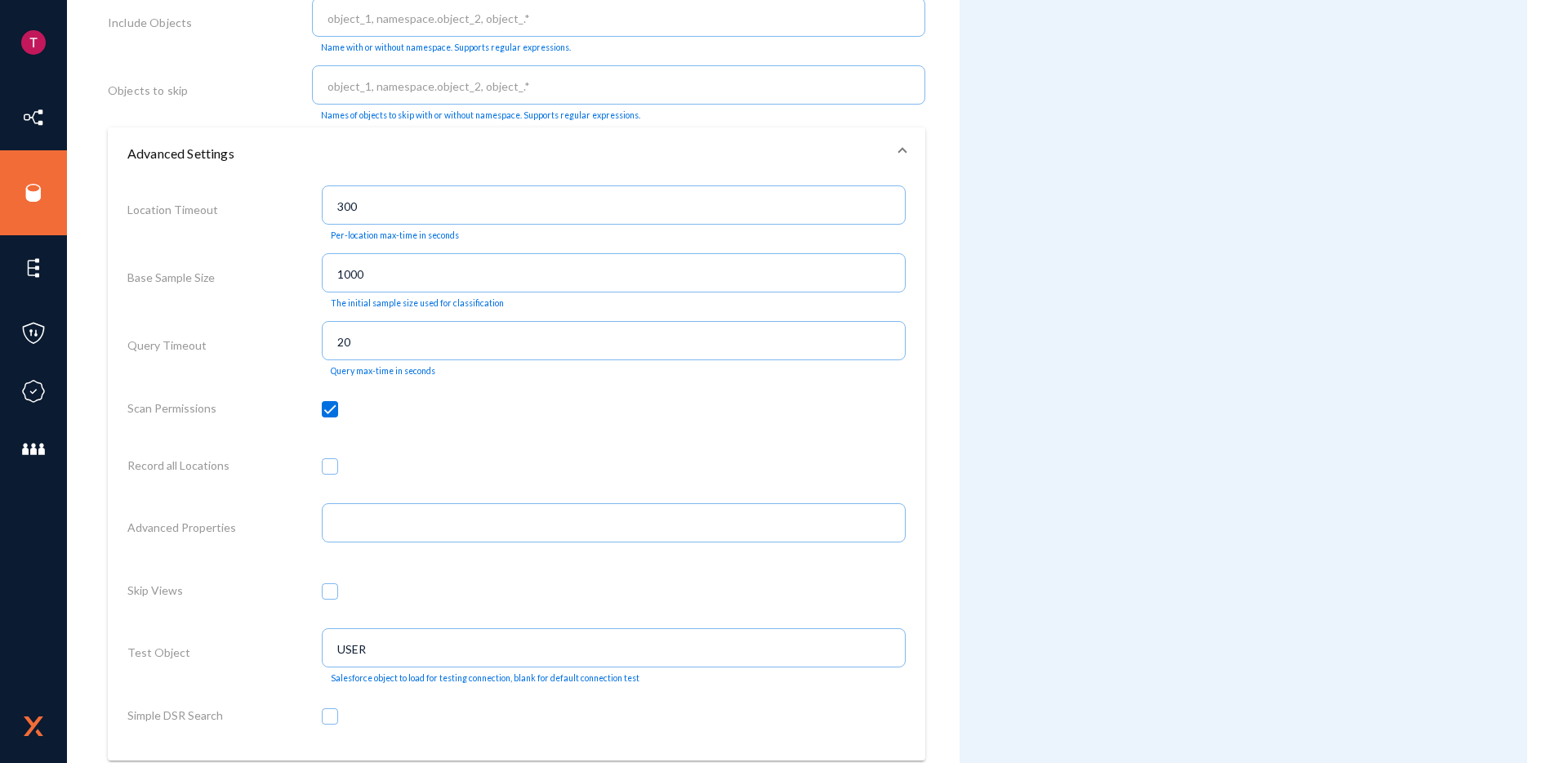 scroll, scrollTop: 924, scrollLeft: 0, axis: vertical 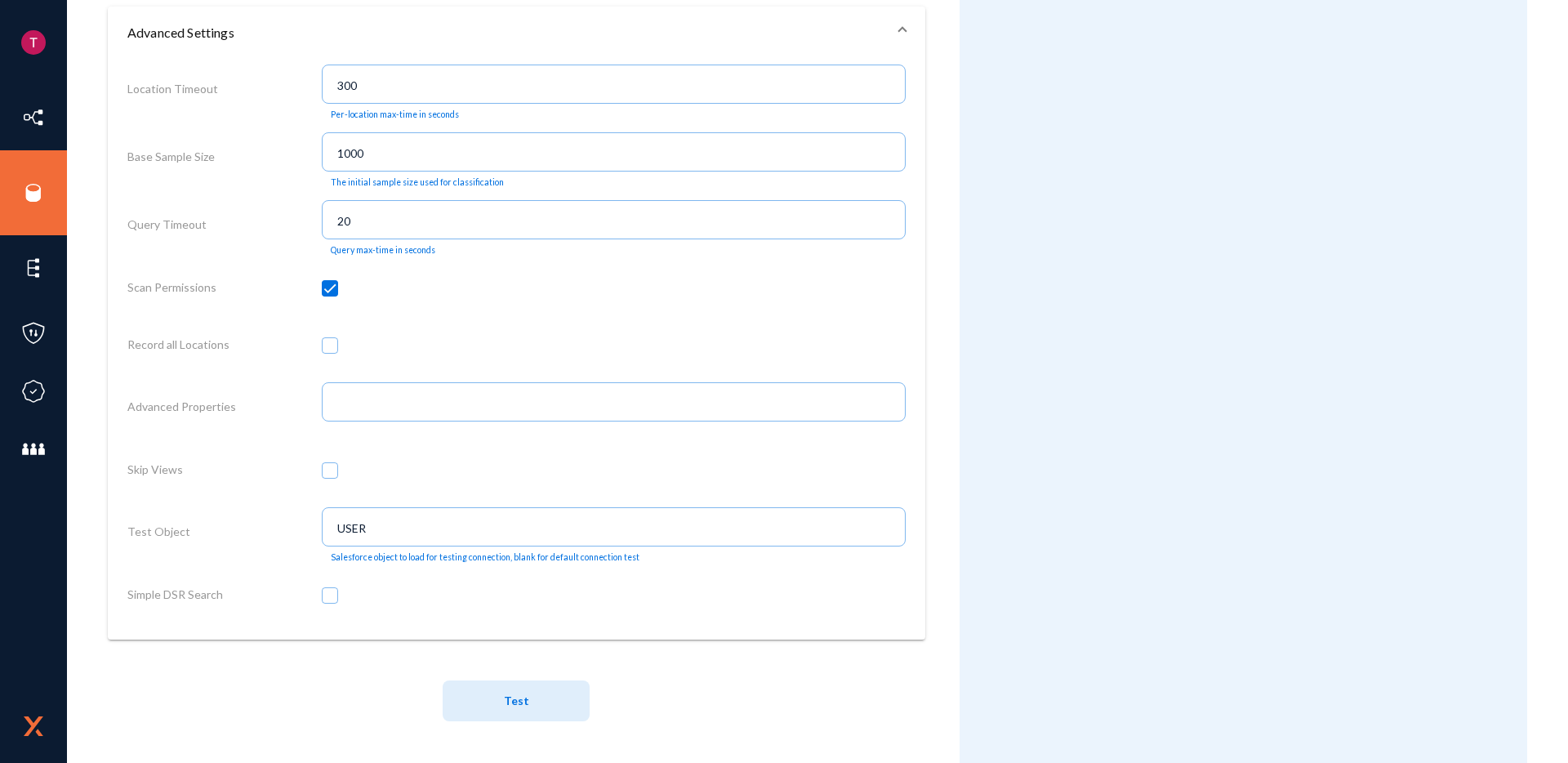 click at bounding box center (330, 596) 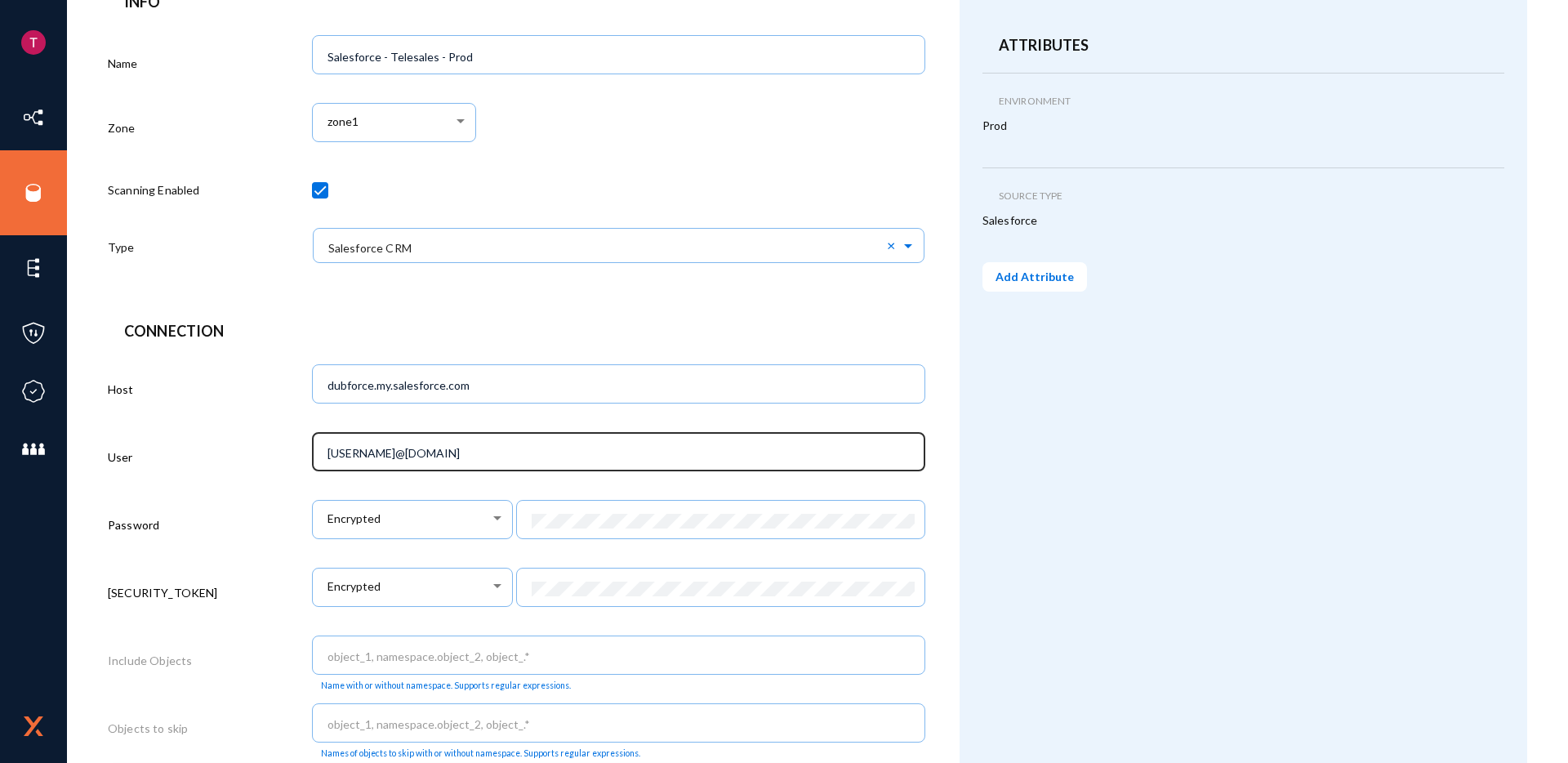 scroll, scrollTop: 0, scrollLeft: 0, axis: both 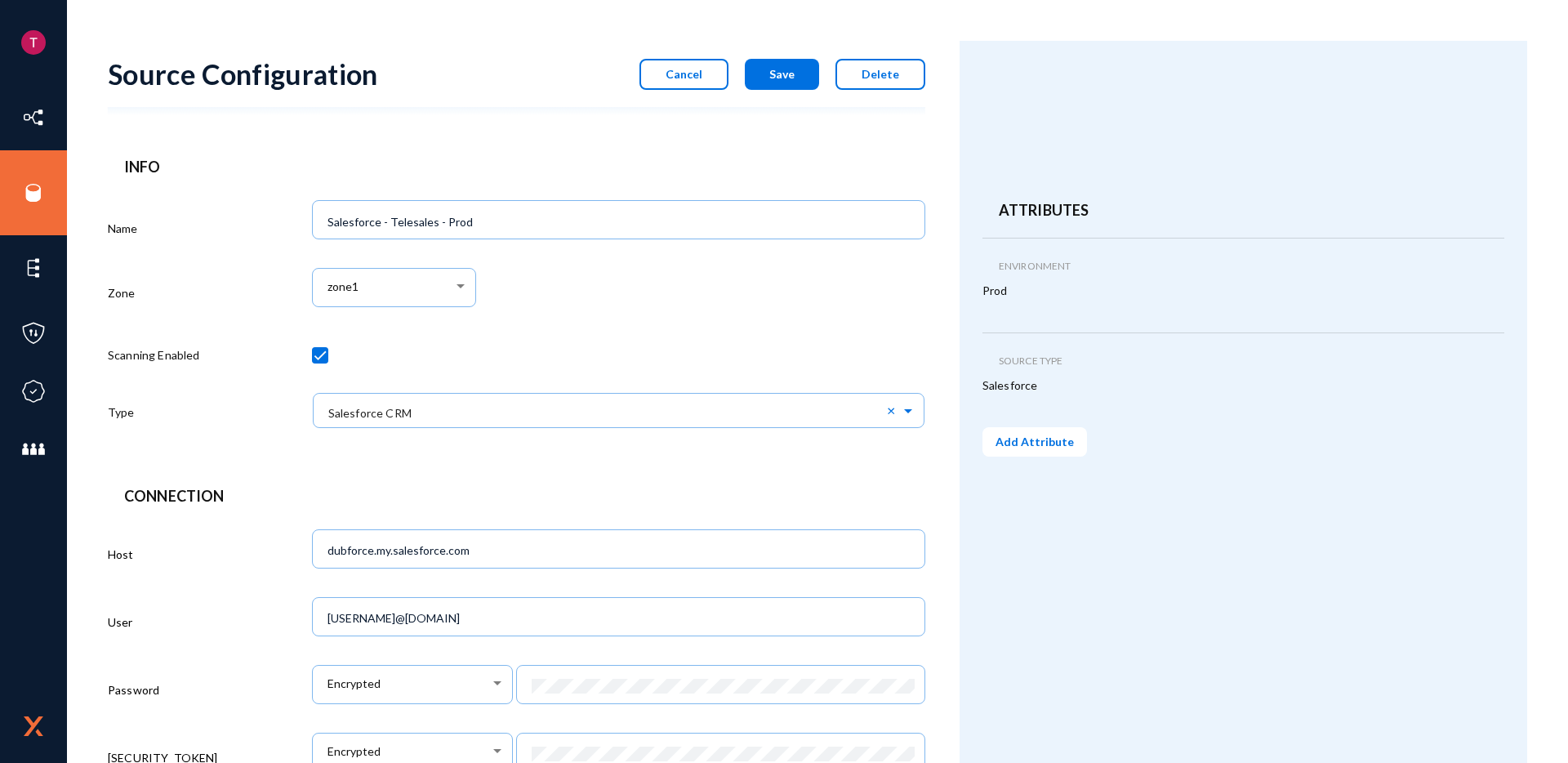 click on "Save" at bounding box center (782, 74) 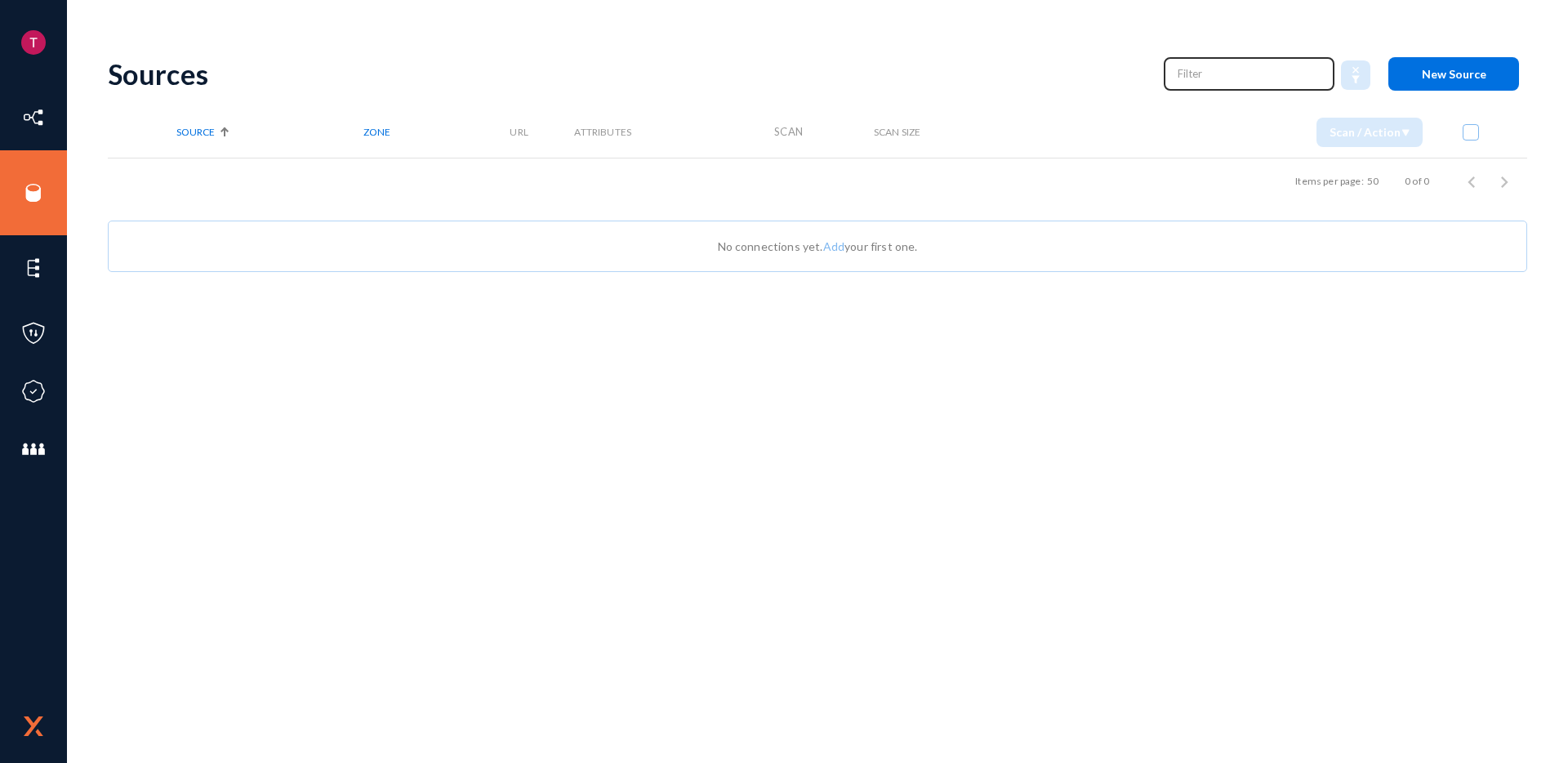 click at bounding box center [1250, 74] 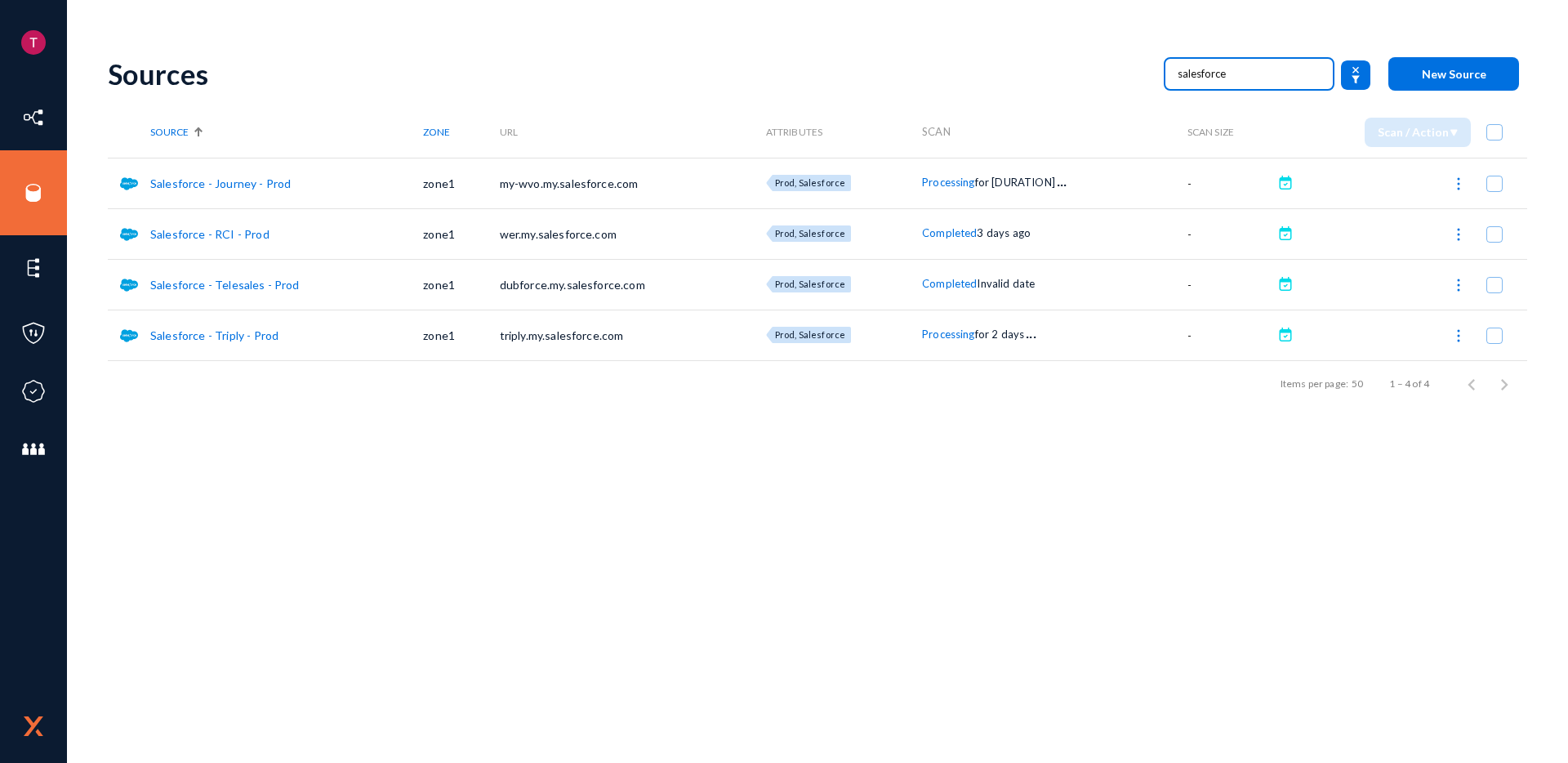 type on "salesforce" 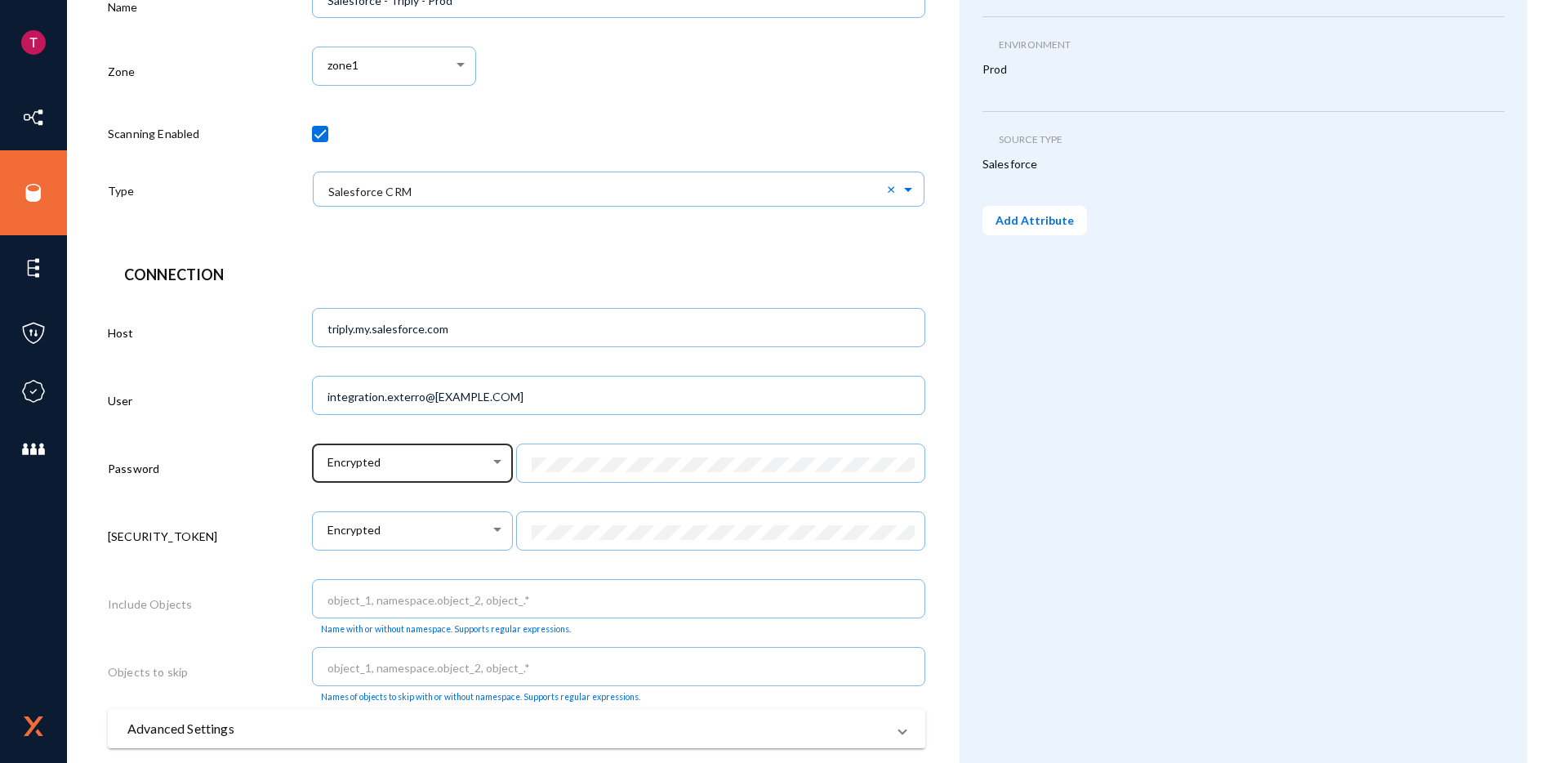 scroll, scrollTop: 330, scrollLeft: 0, axis: vertical 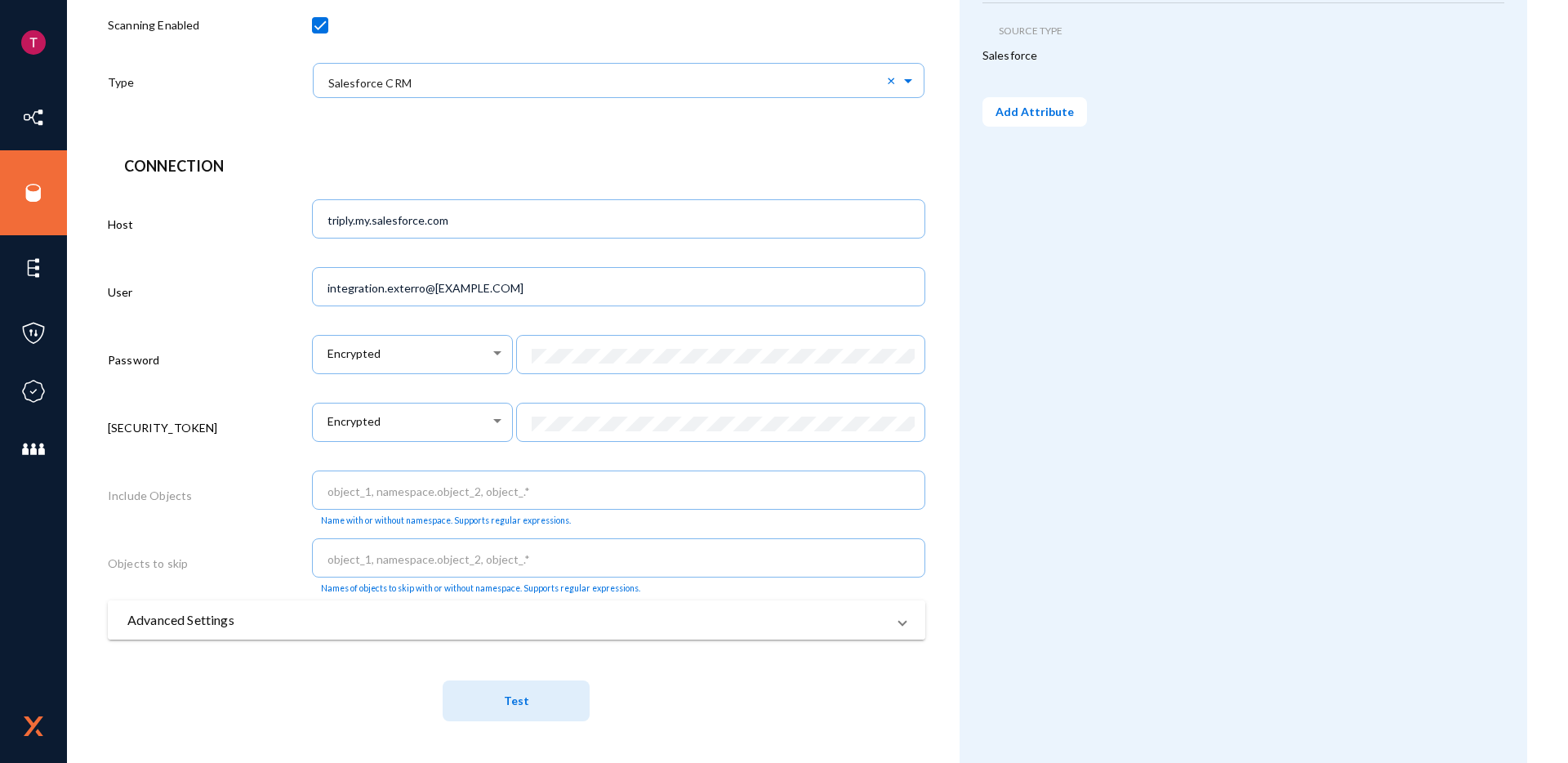 click on "Advanced Settings" at bounding box center (506, 620) 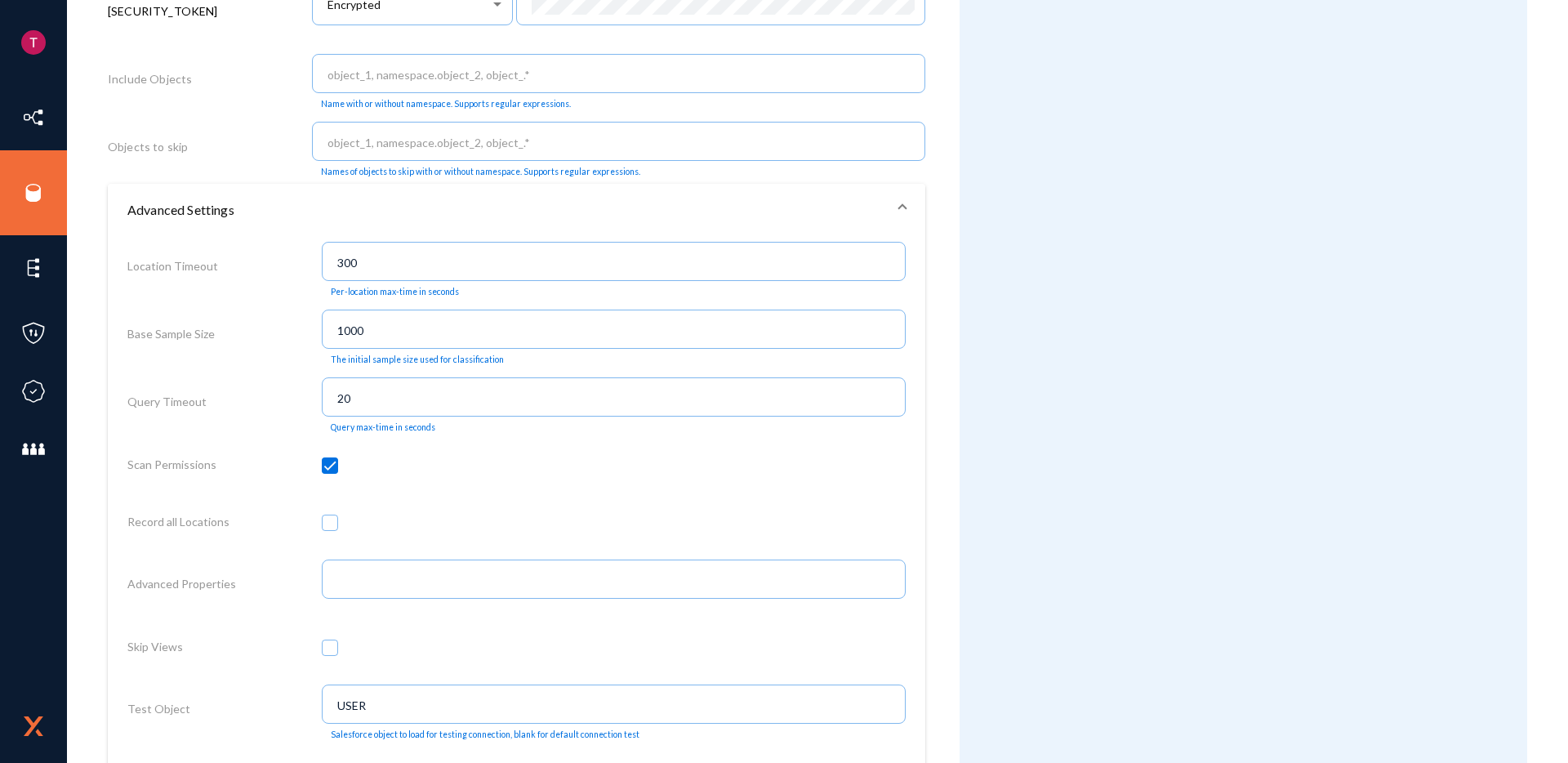 scroll, scrollTop: 924, scrollLeft: 0, axis: vertical 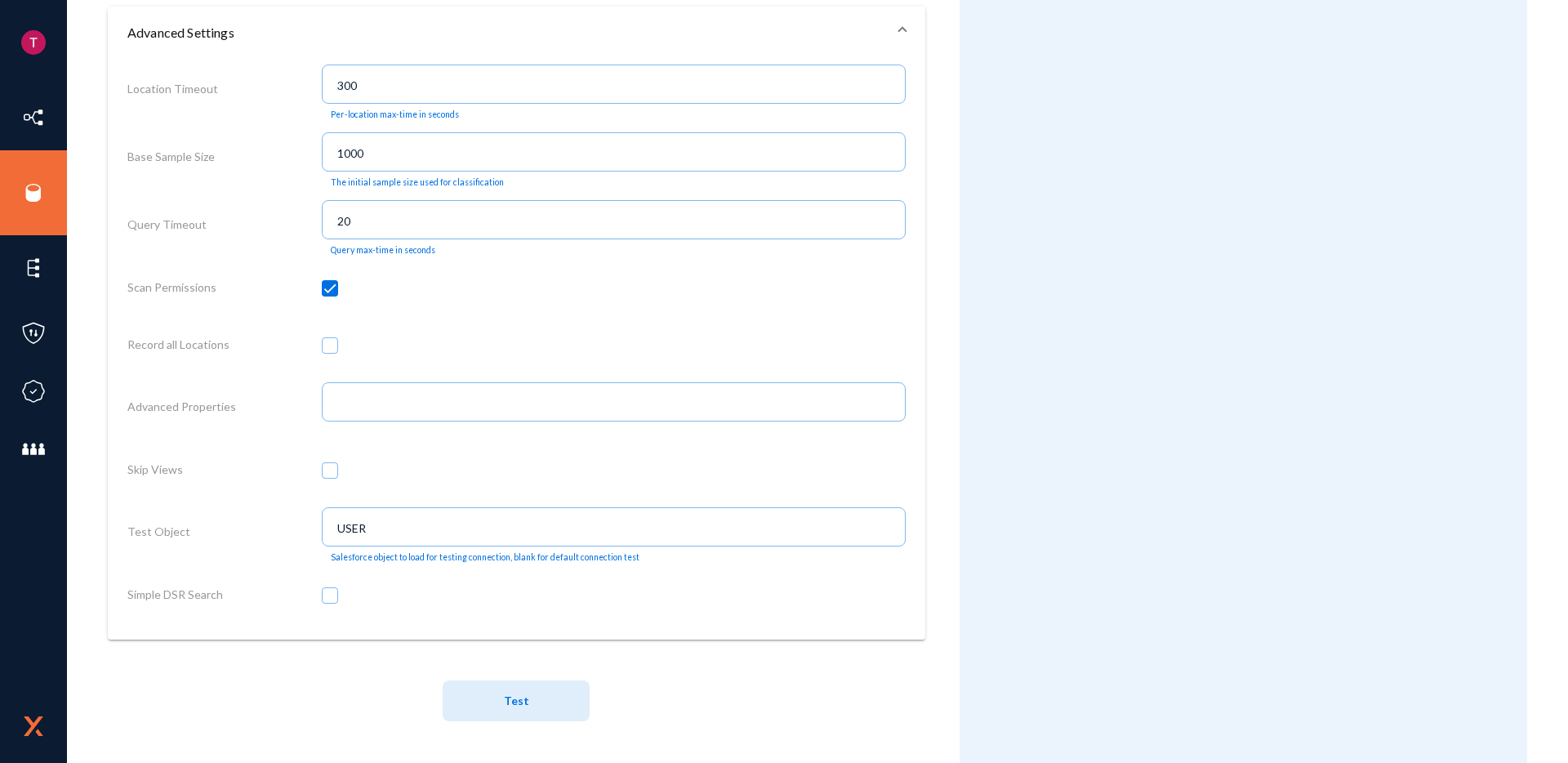 click at bounding box center (330, 596) 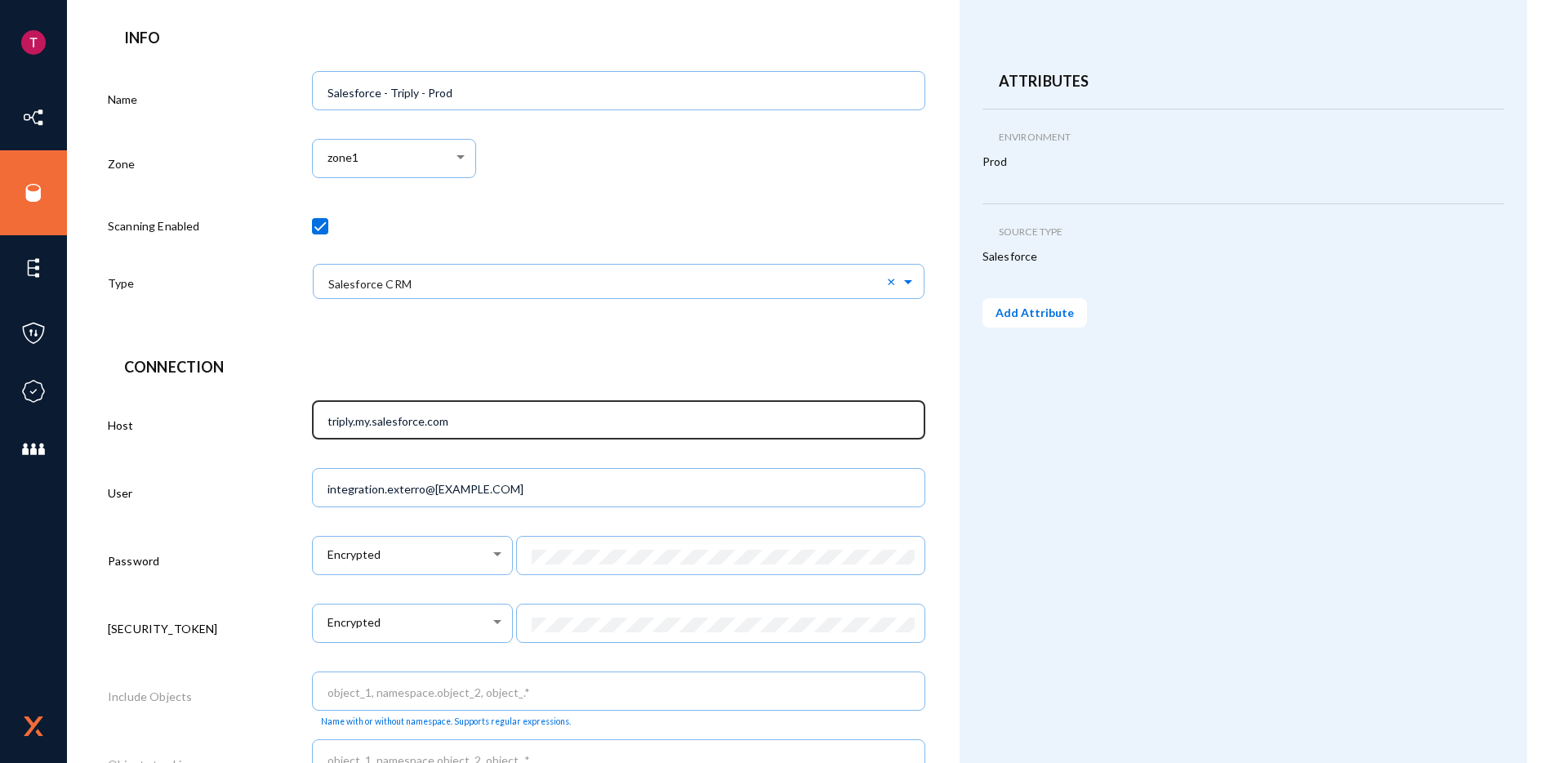 scroll, scrollTop: 0, scrollLeft: 0, axis: both 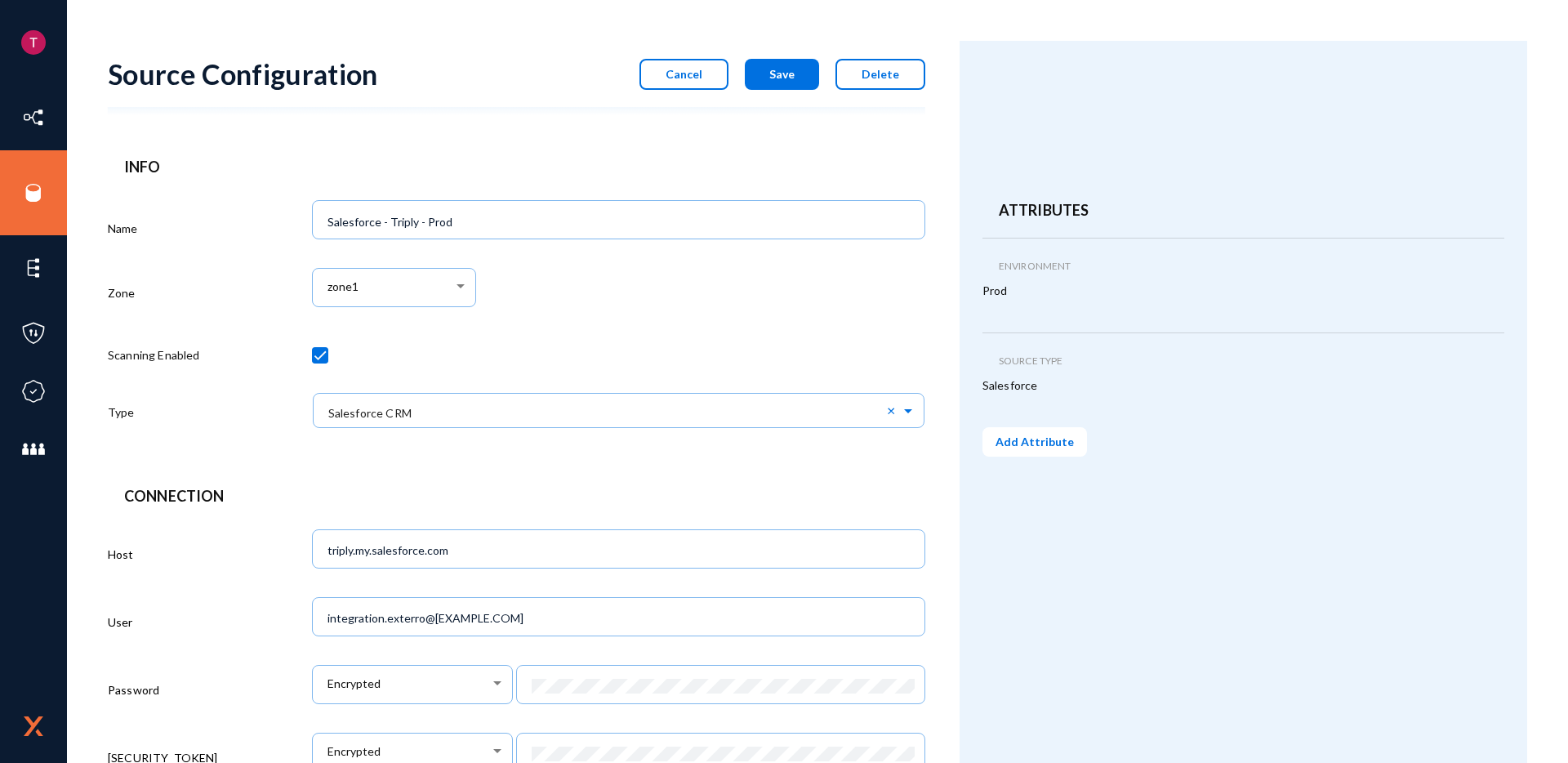 drag, startPoint x: 798, startPoint y: 74, endPoint x: 799, endPoint y: 83, distance: 9.055385 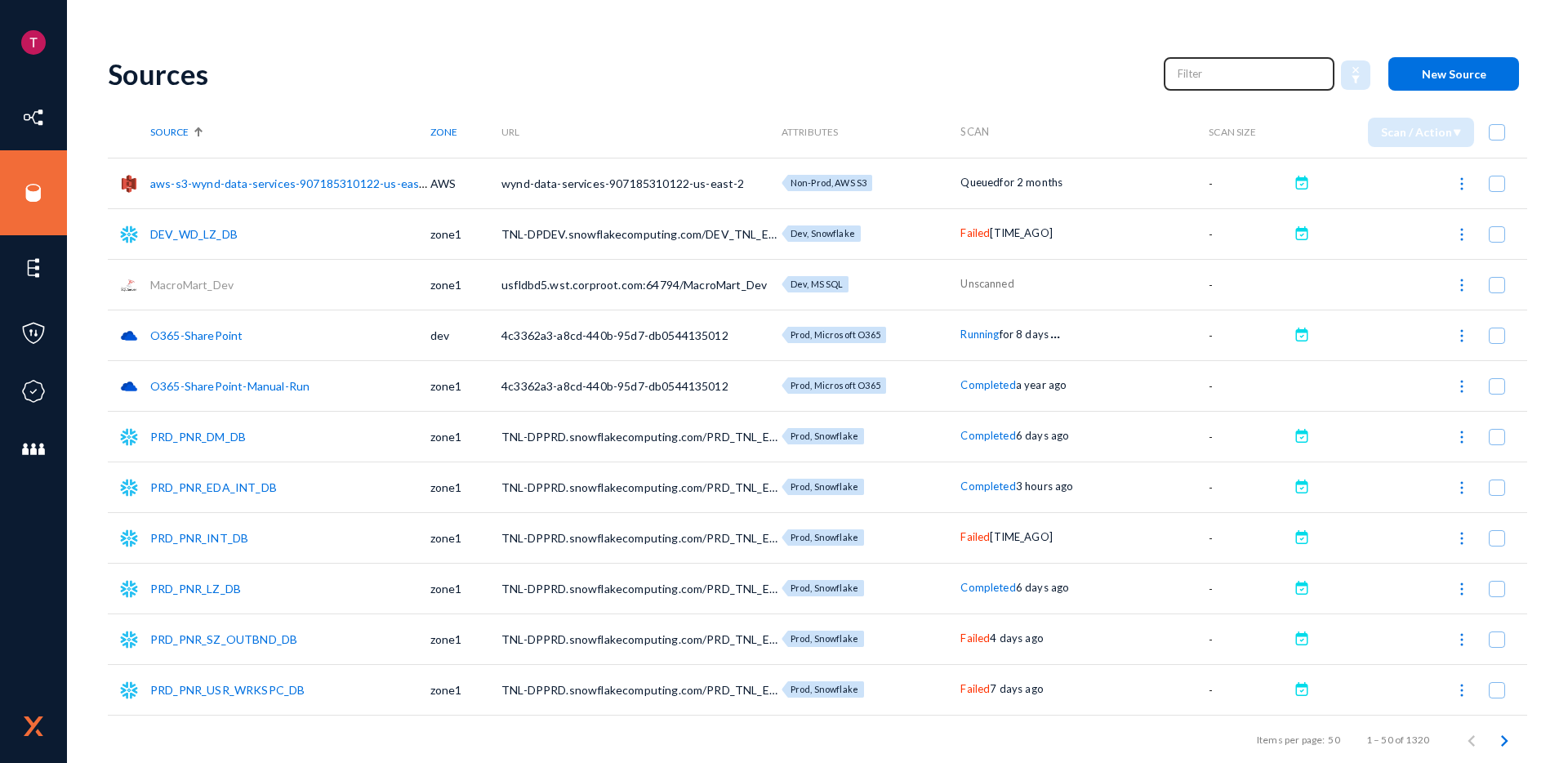 click at bounding box center (1250, 74) 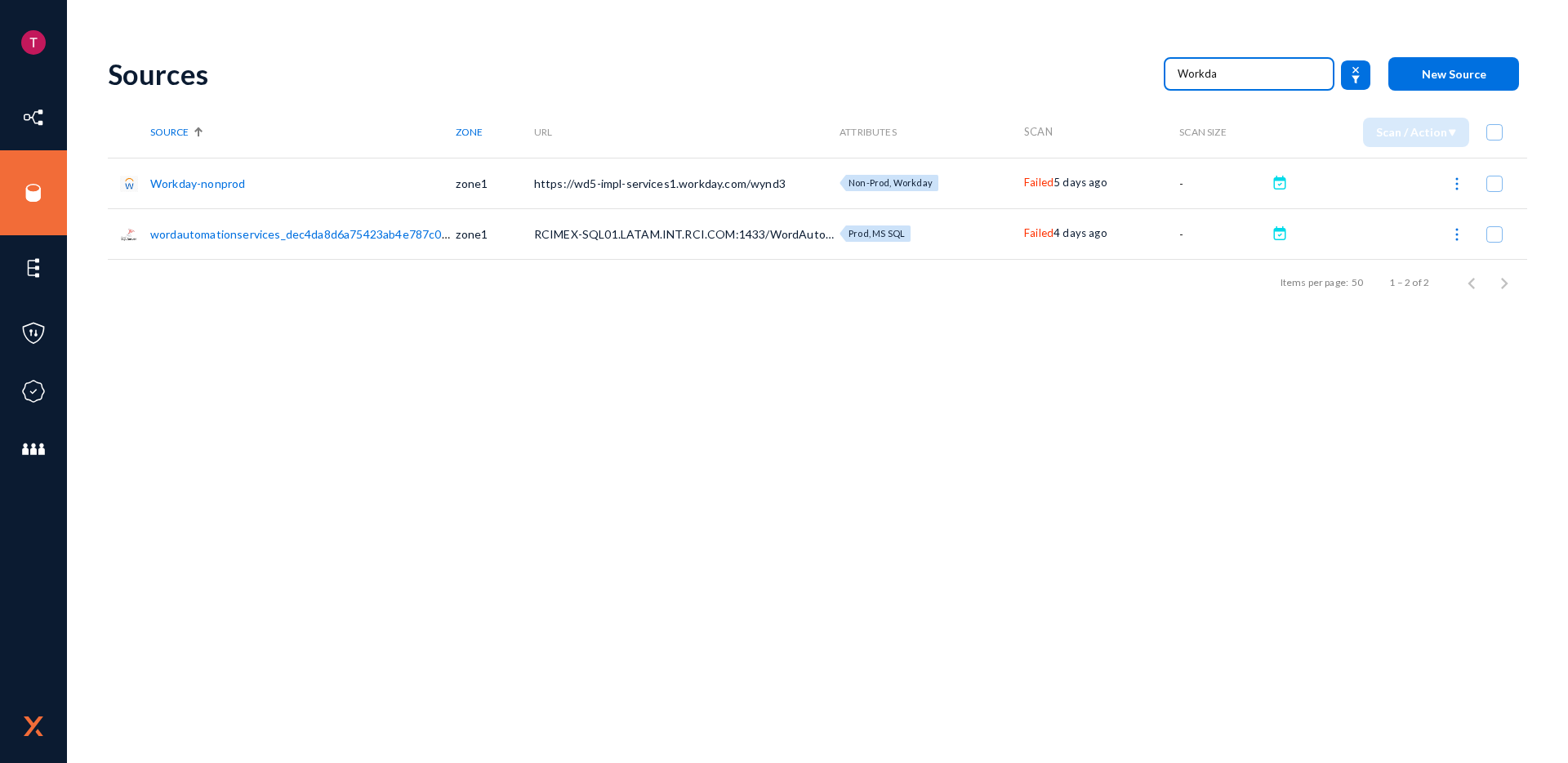 type on "Workda" 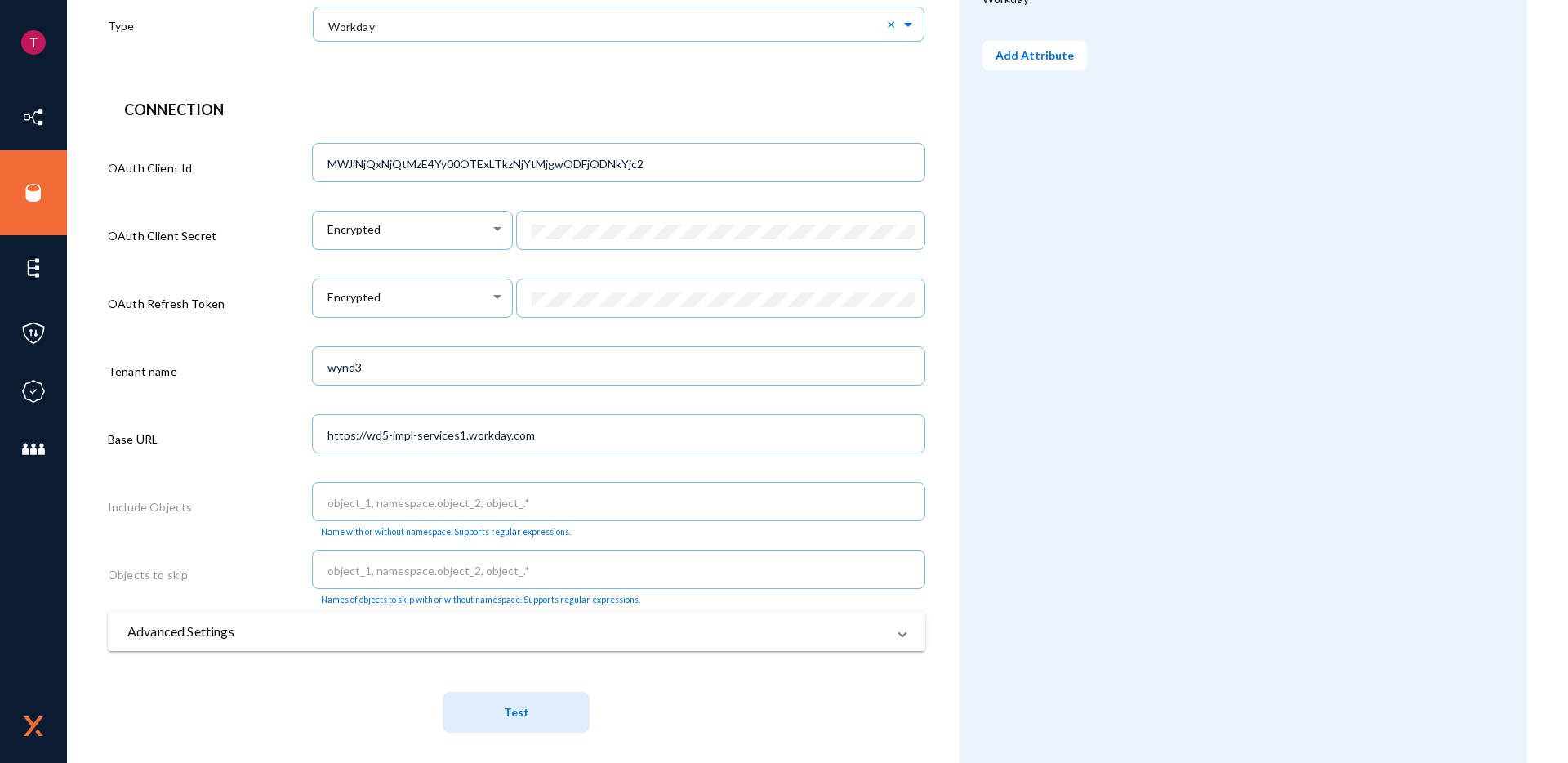 scroll, scrollTop: 398, scrollLeft: 0, axis: vertical 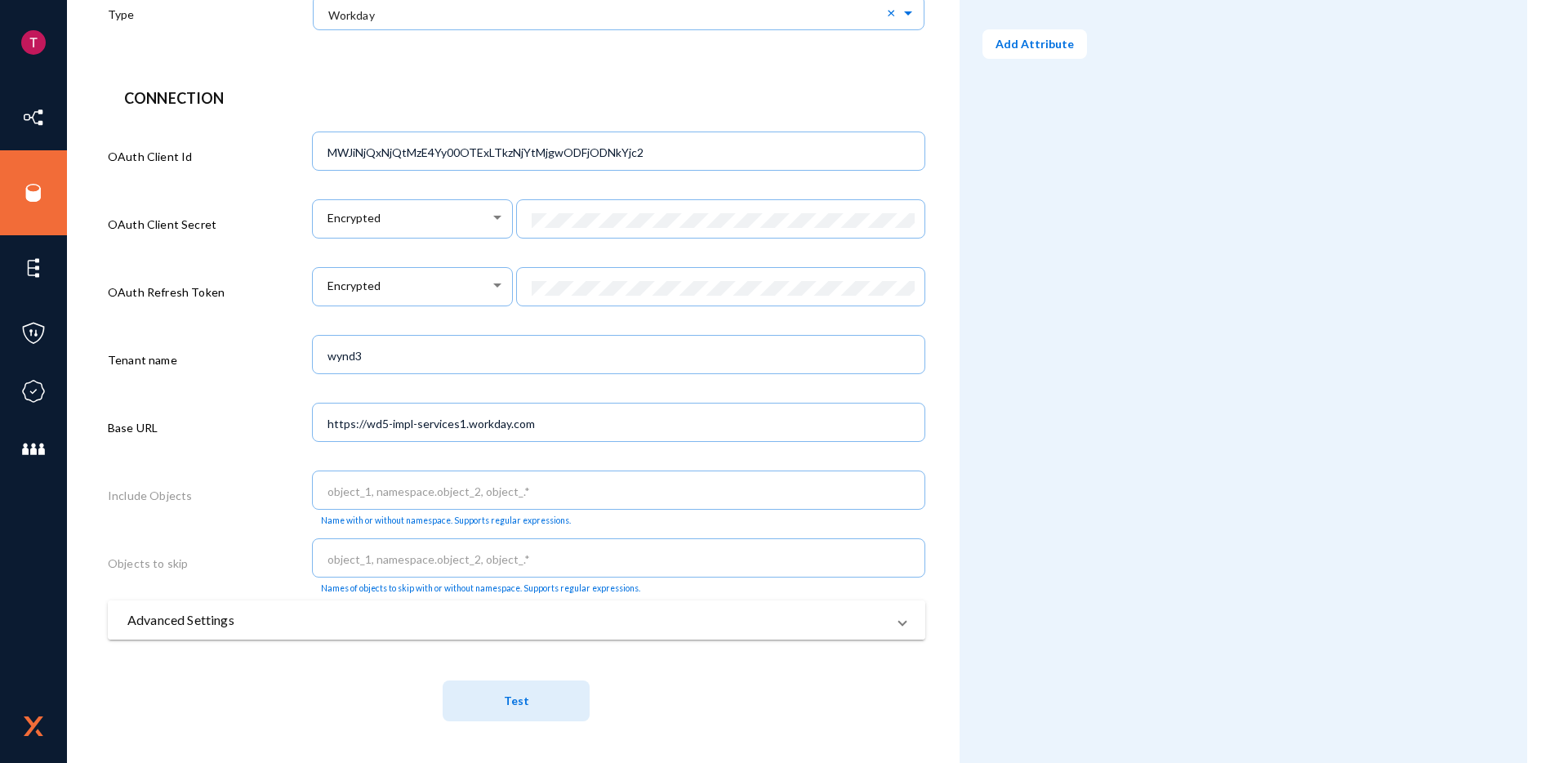 click on "Advanced Settings" at bounding box center (506, 620) 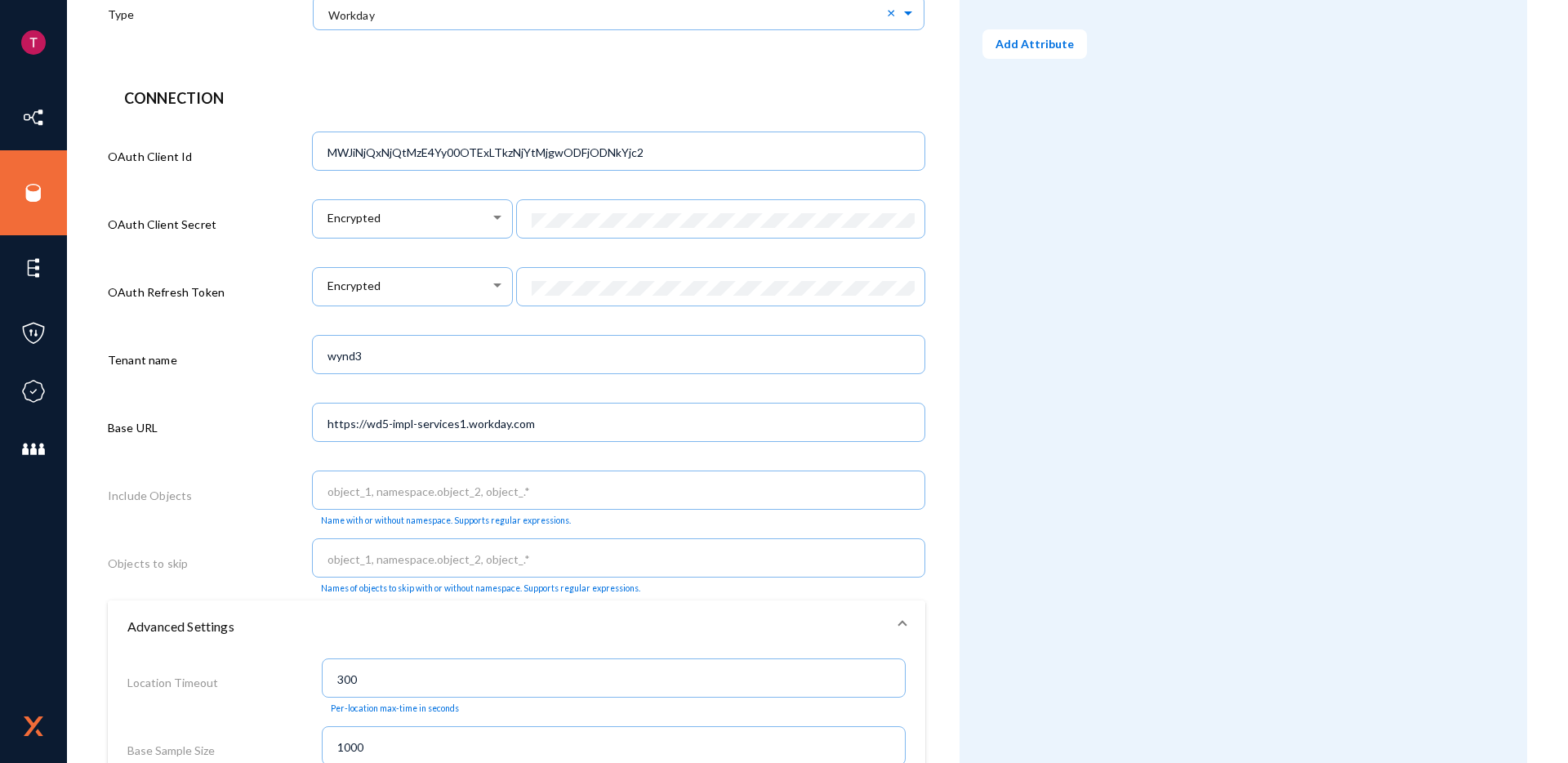 scroll, scrollTop: 992, scrollLeft: 0, axis: vertical 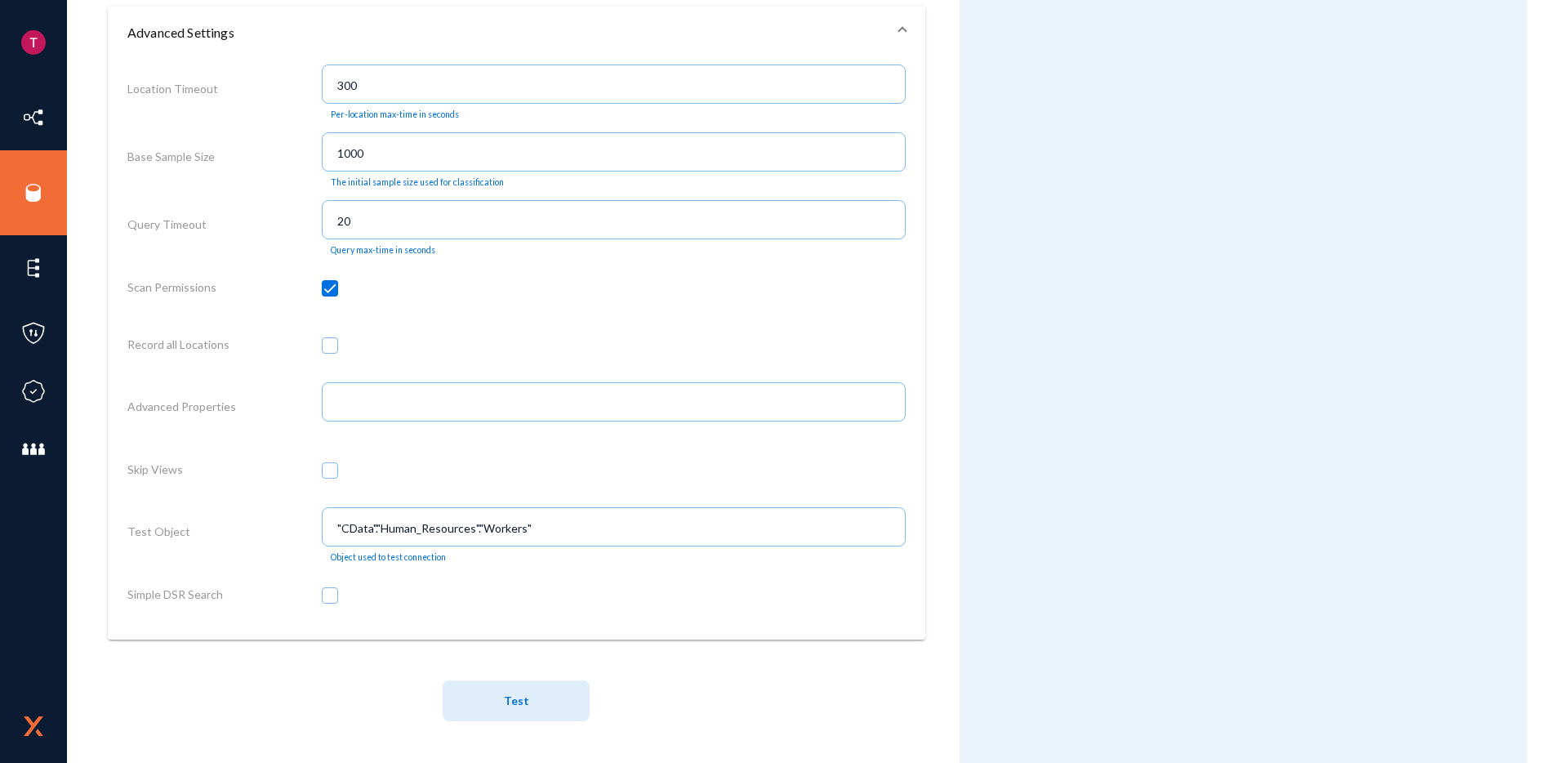 click at bounding box center (330, 596) 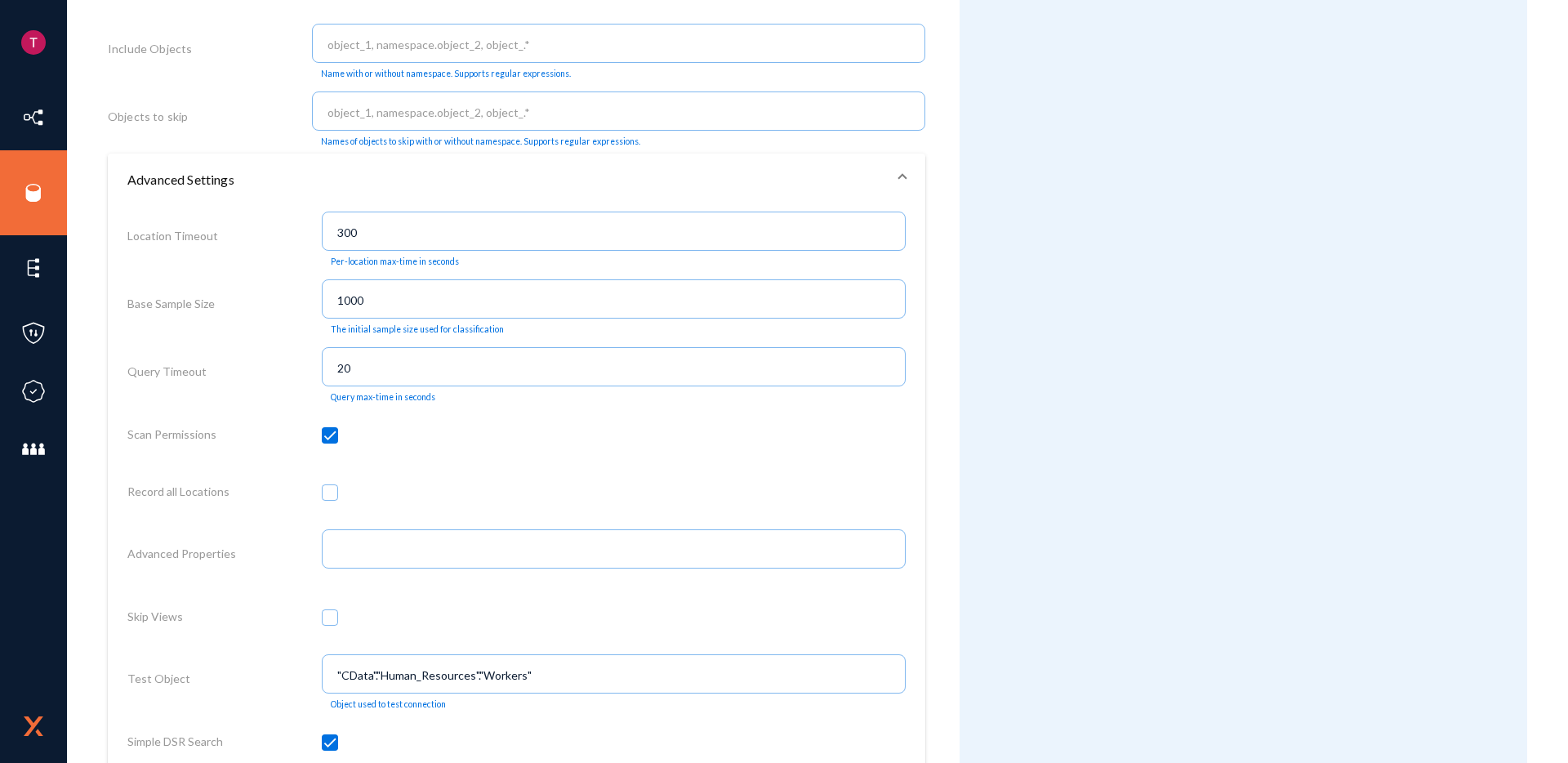 scroll, scrollTop: 992, scrollLeft: 0, axis: vertical 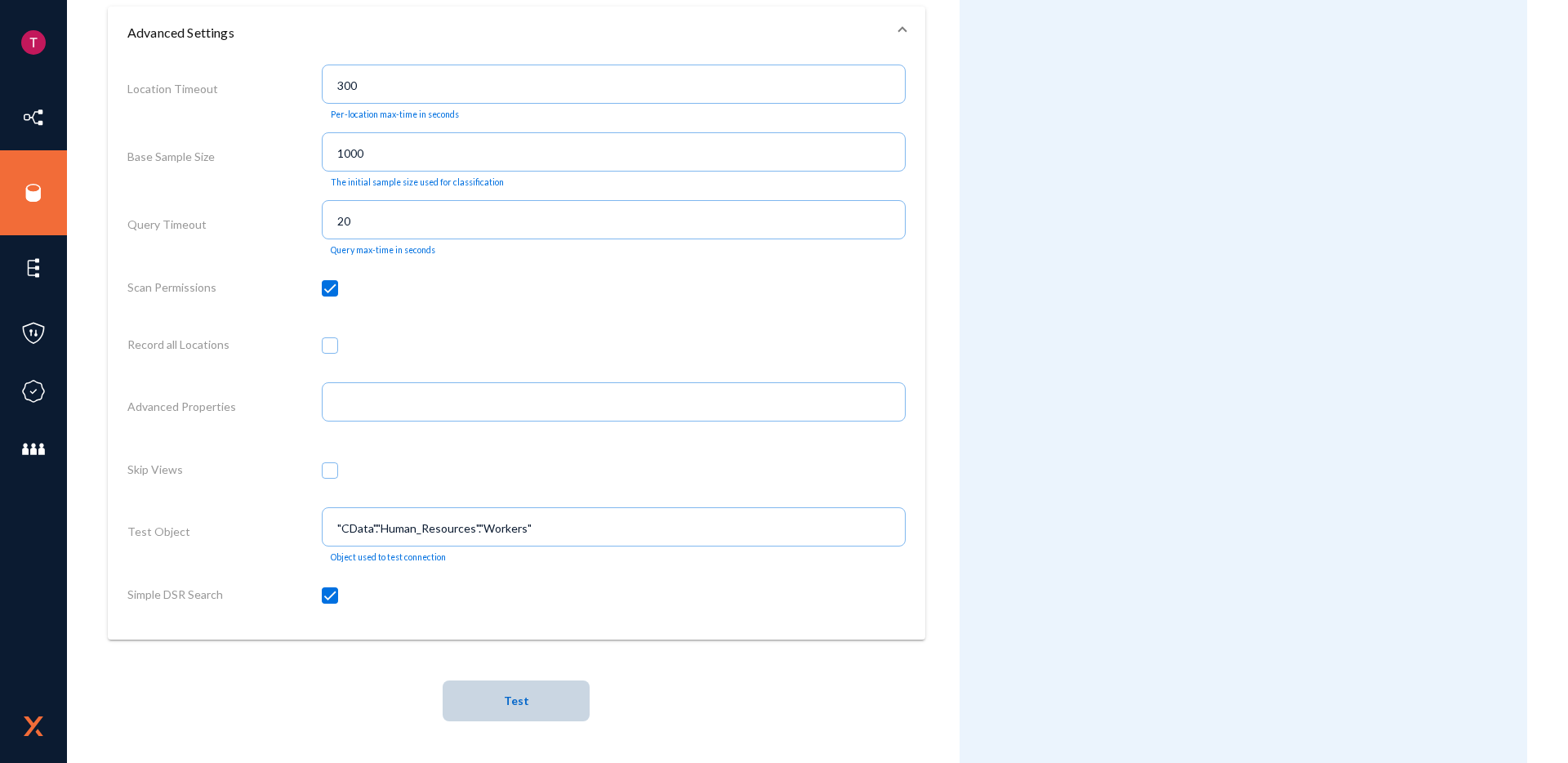 click on "Test" at bounding box center (516, 700) 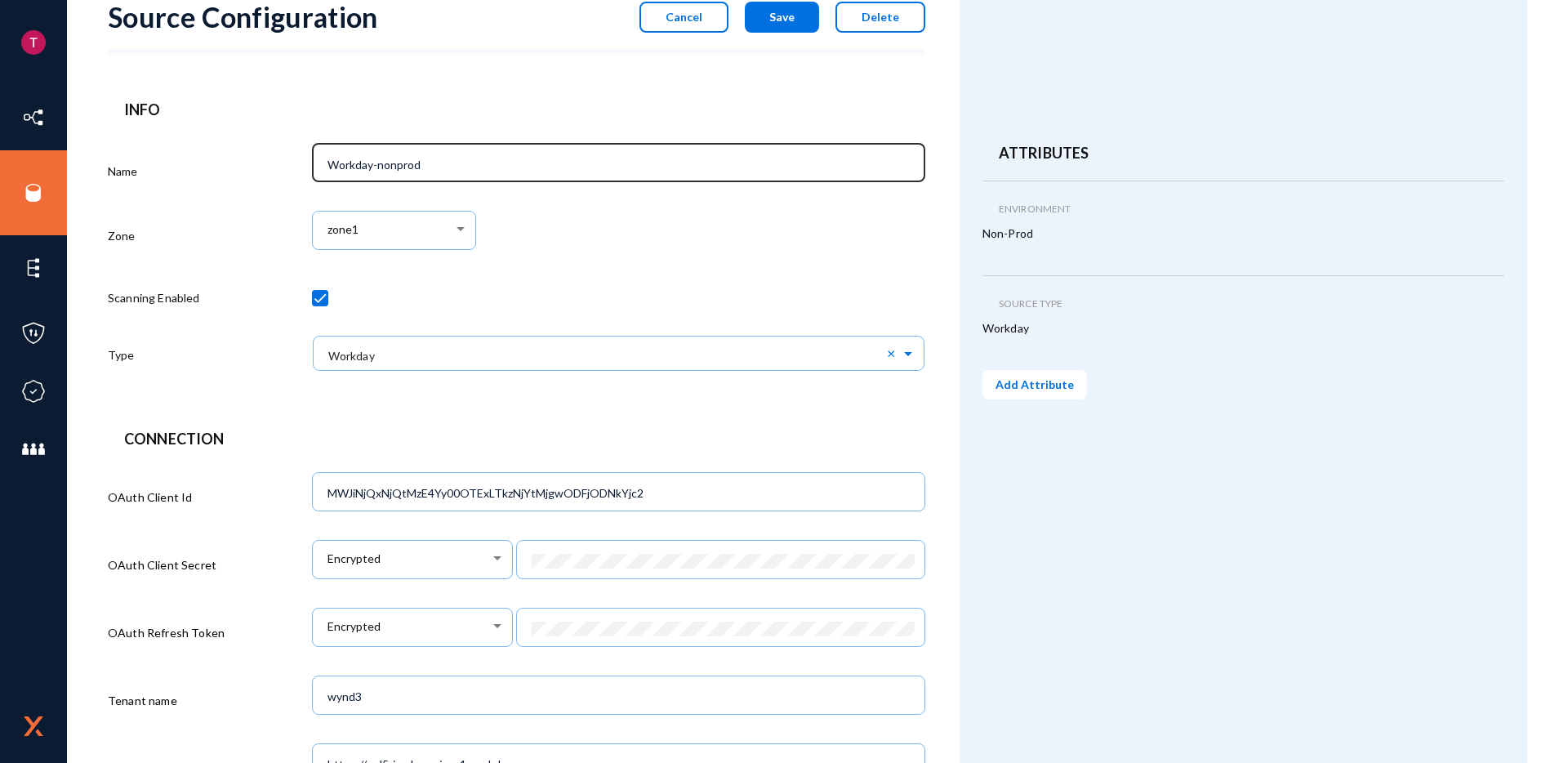 scroll, scrollTop: 0, scrollLeft: 0, axis: both 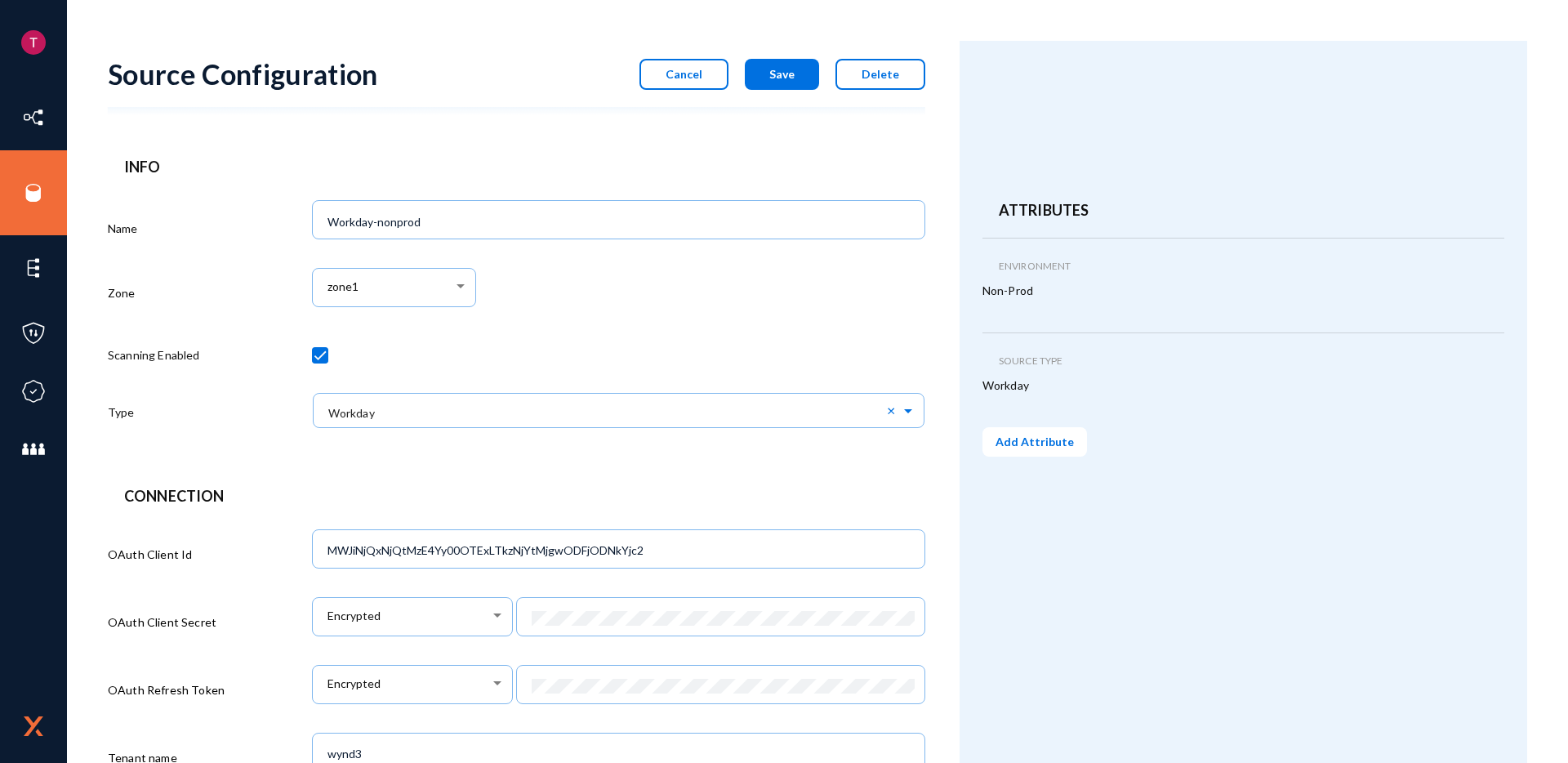 click on "Save" at bounding box center (782, 74) 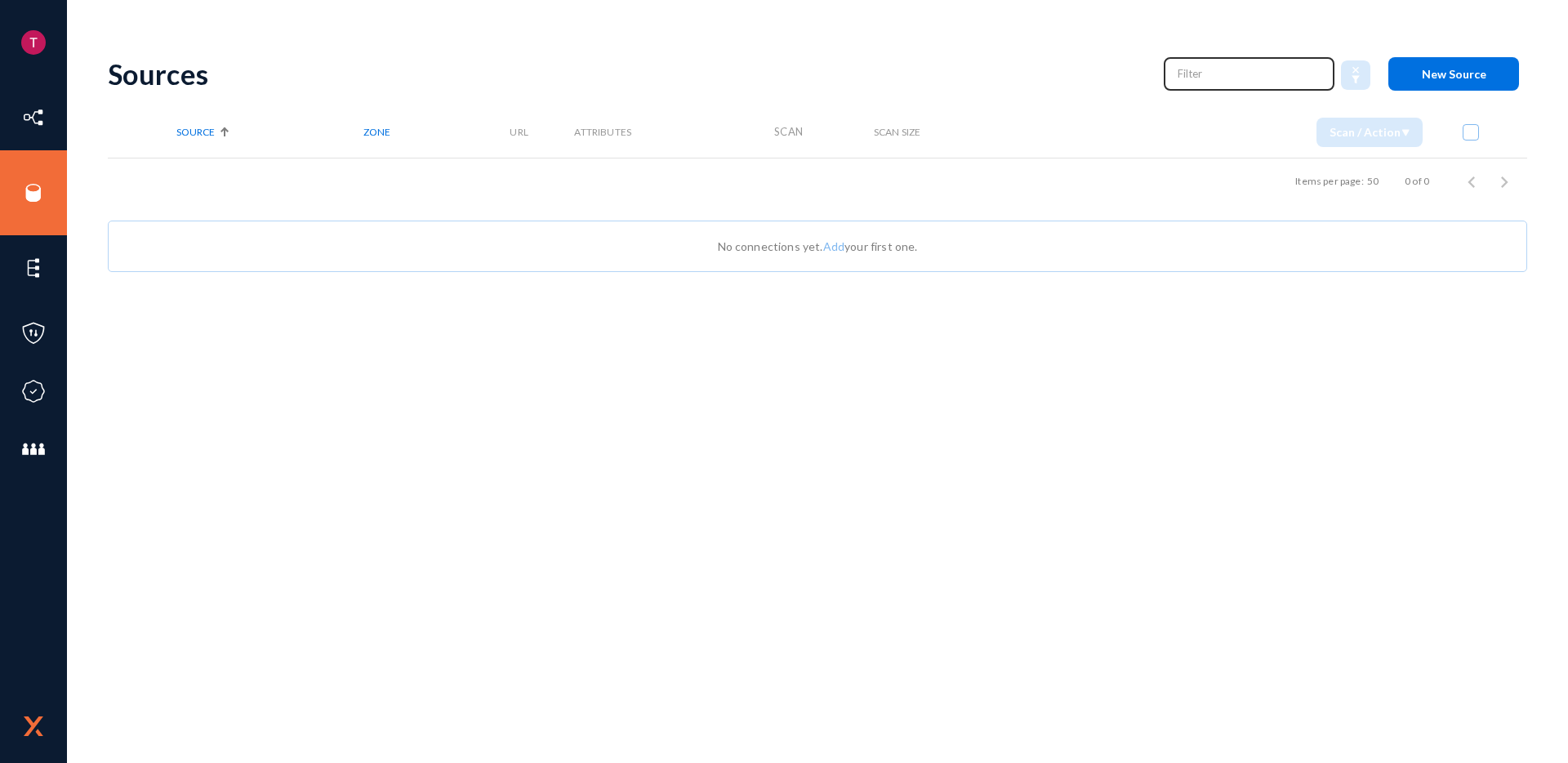 click at bounding box center (1250, 74) 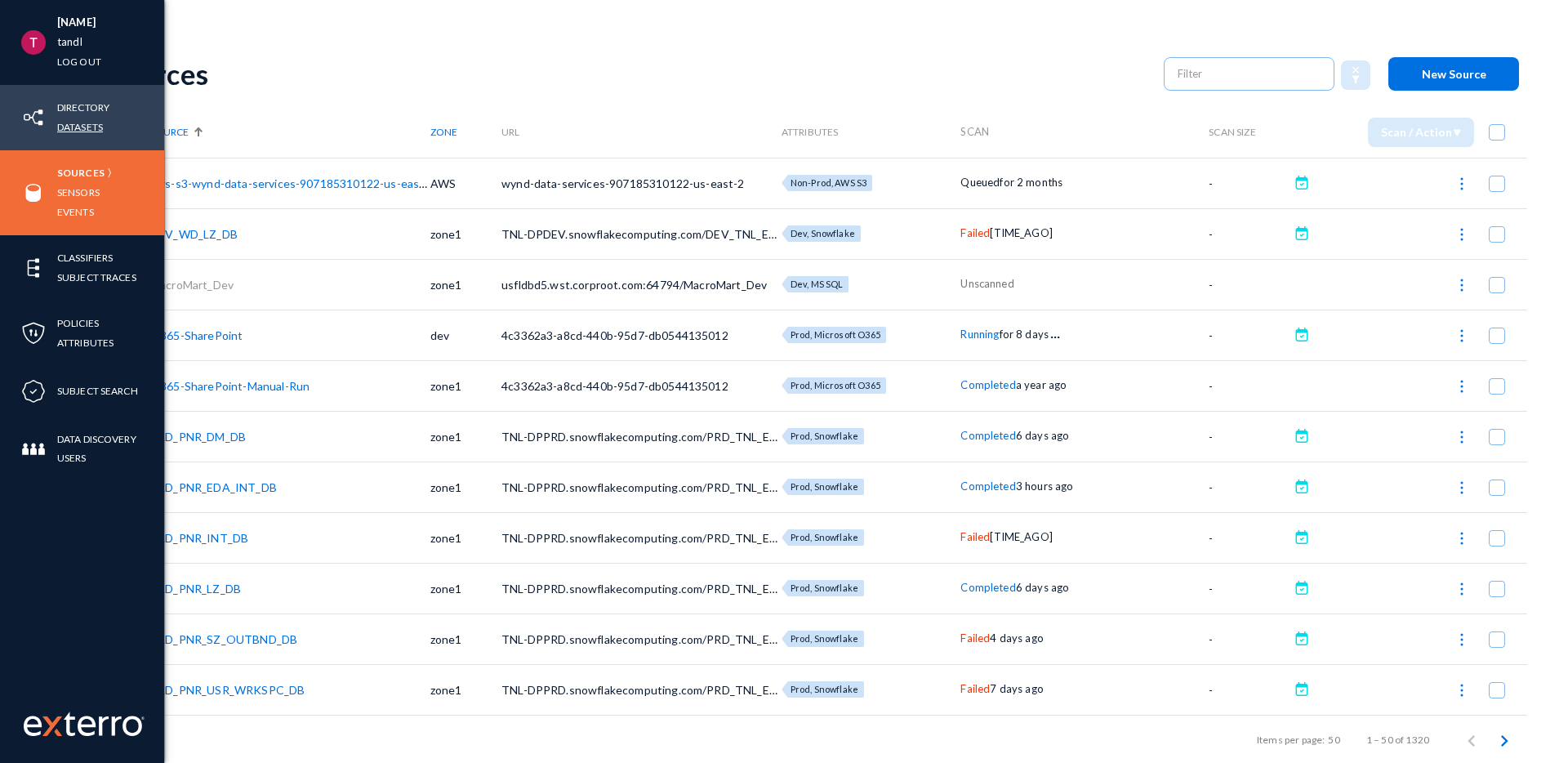 click on "Datasets" at bounding box center (80, 127) 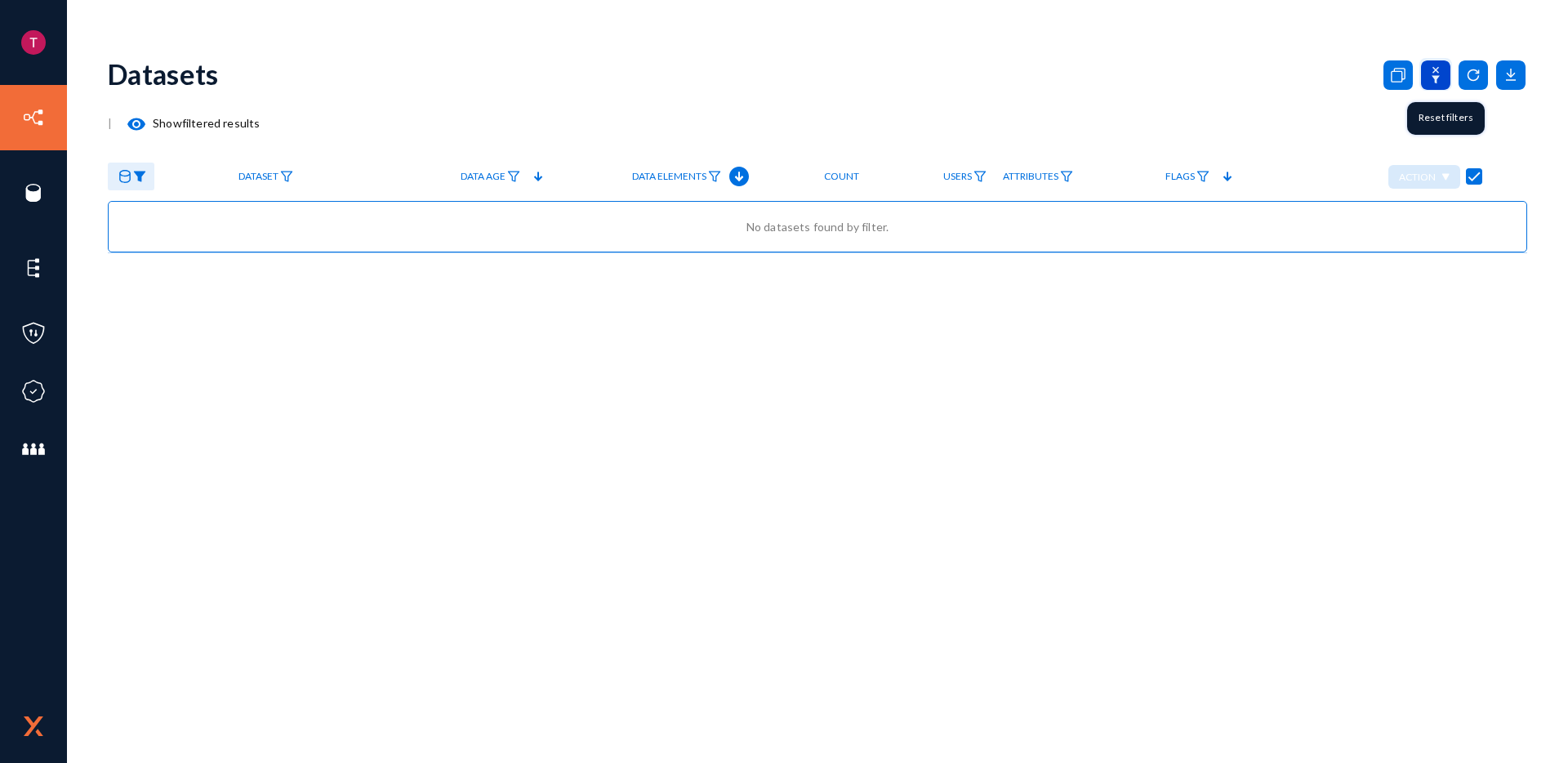click at bounding box center [1436, 75] 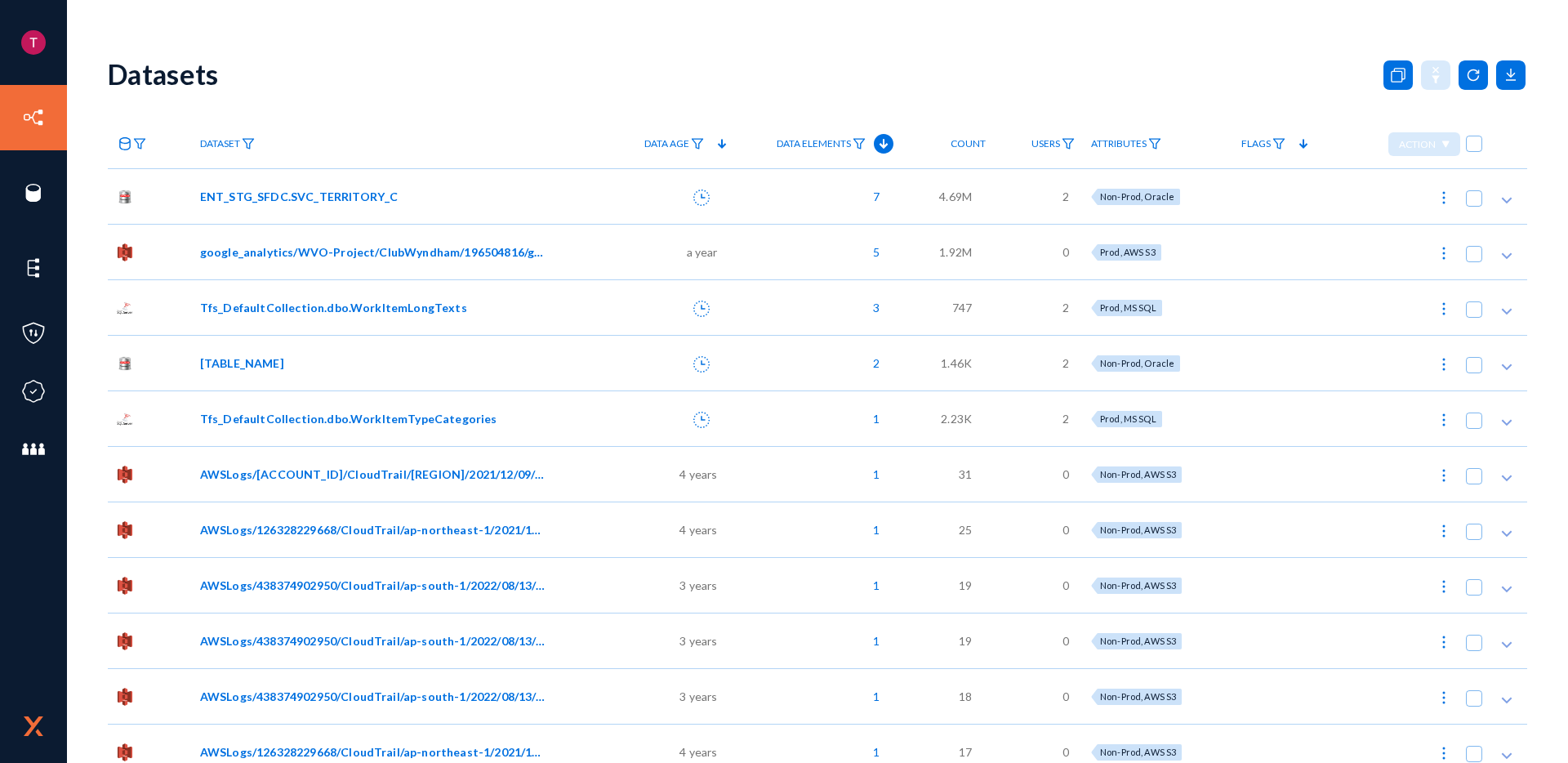click on "Data Elements" at bounding box center (666, 144) 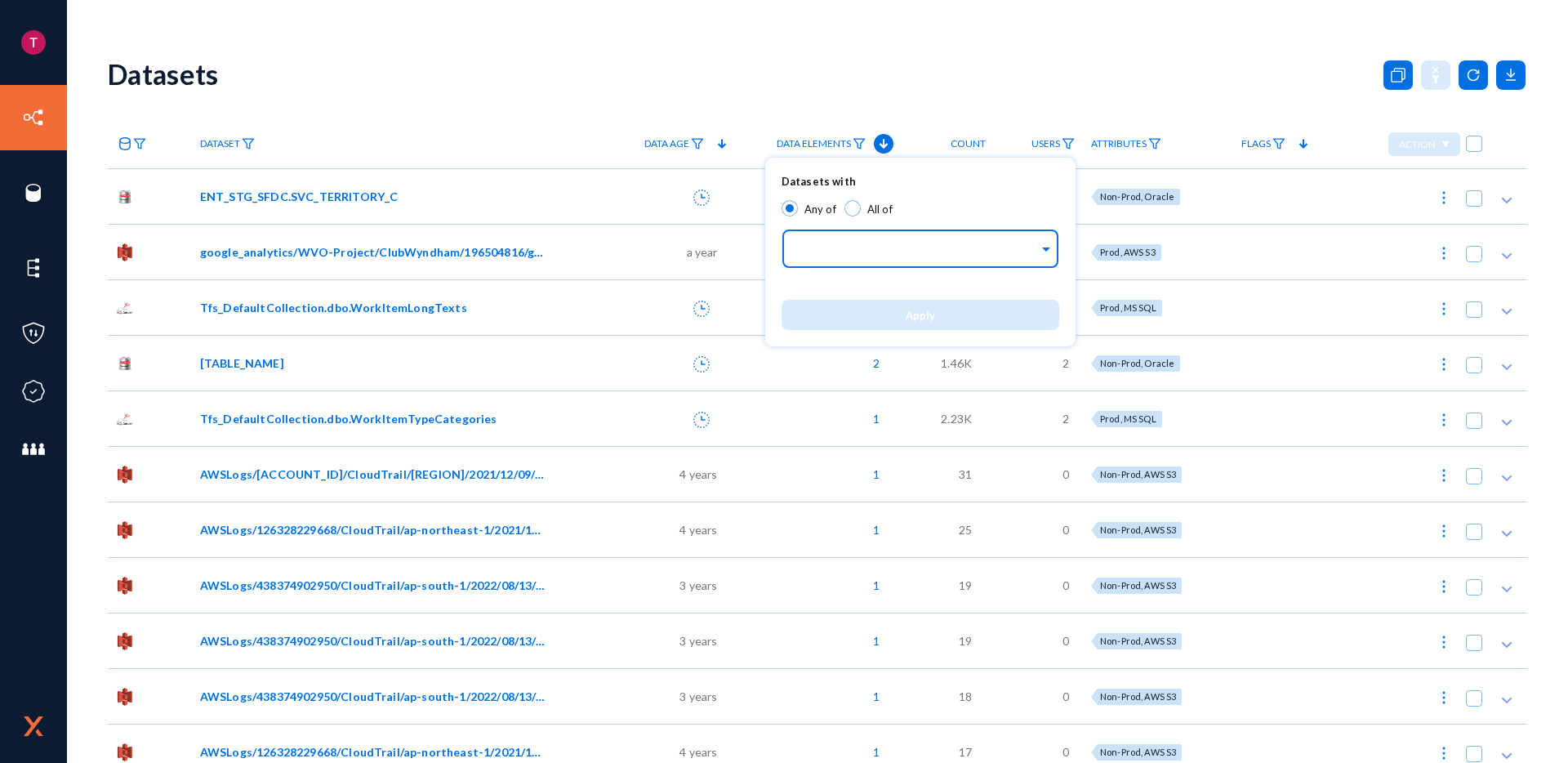 click at bounding box center (916, 250) 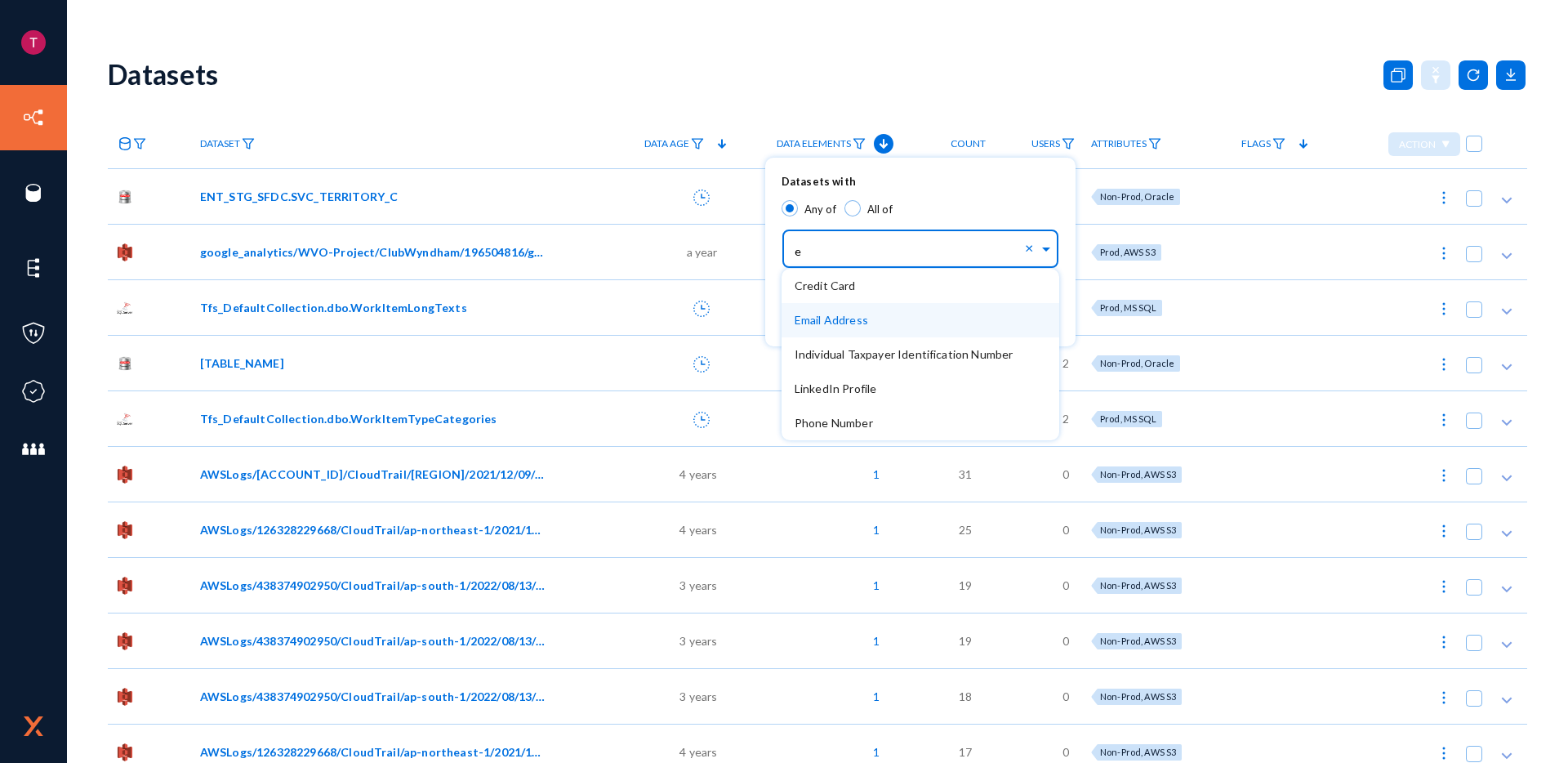 click on "Email Address" at bounding box center [831, 319] 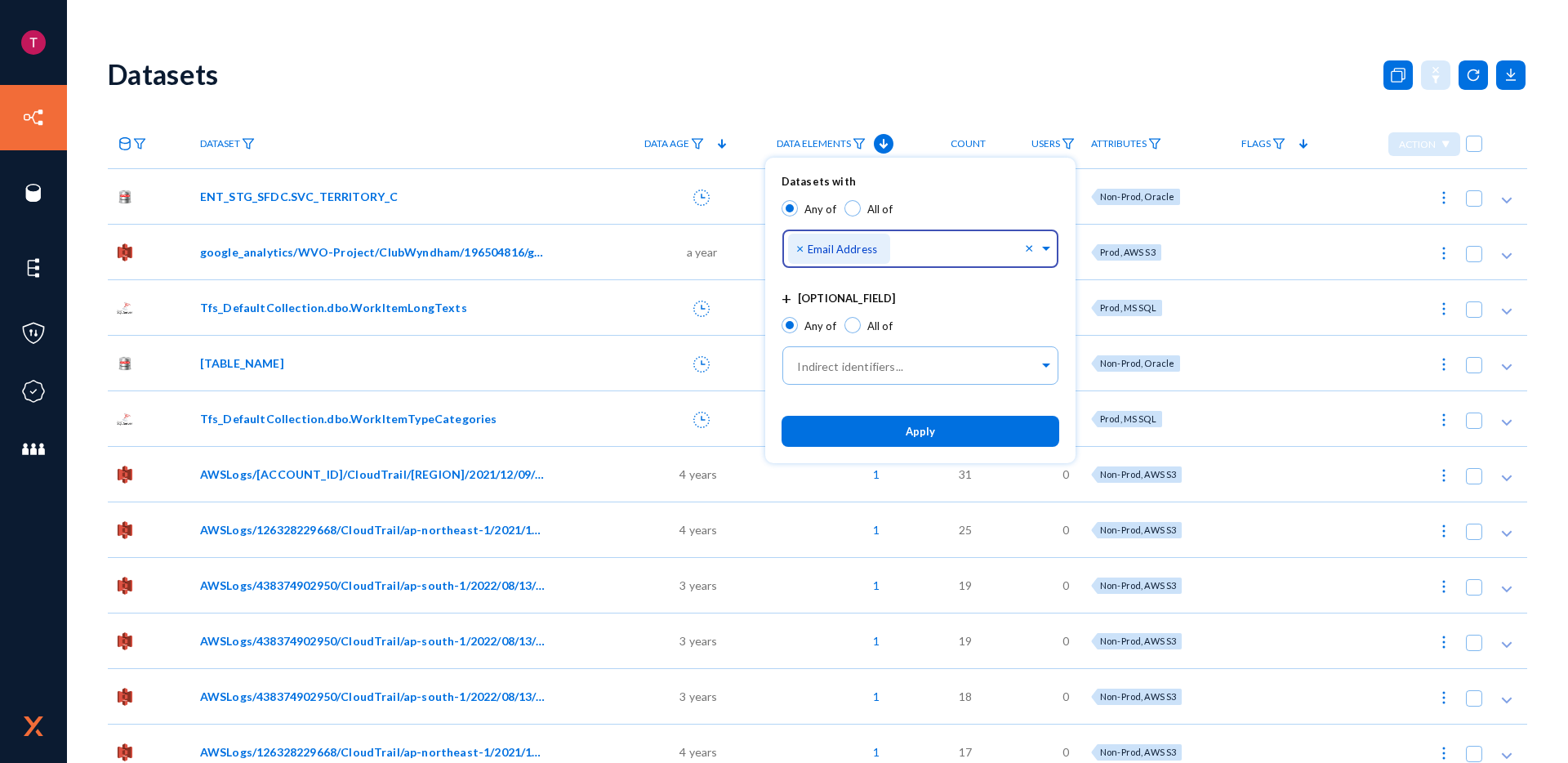 click on "Datasets with   Any of   All of Direct identifiers... × Email Address ×" at bounding box center [920, 224] 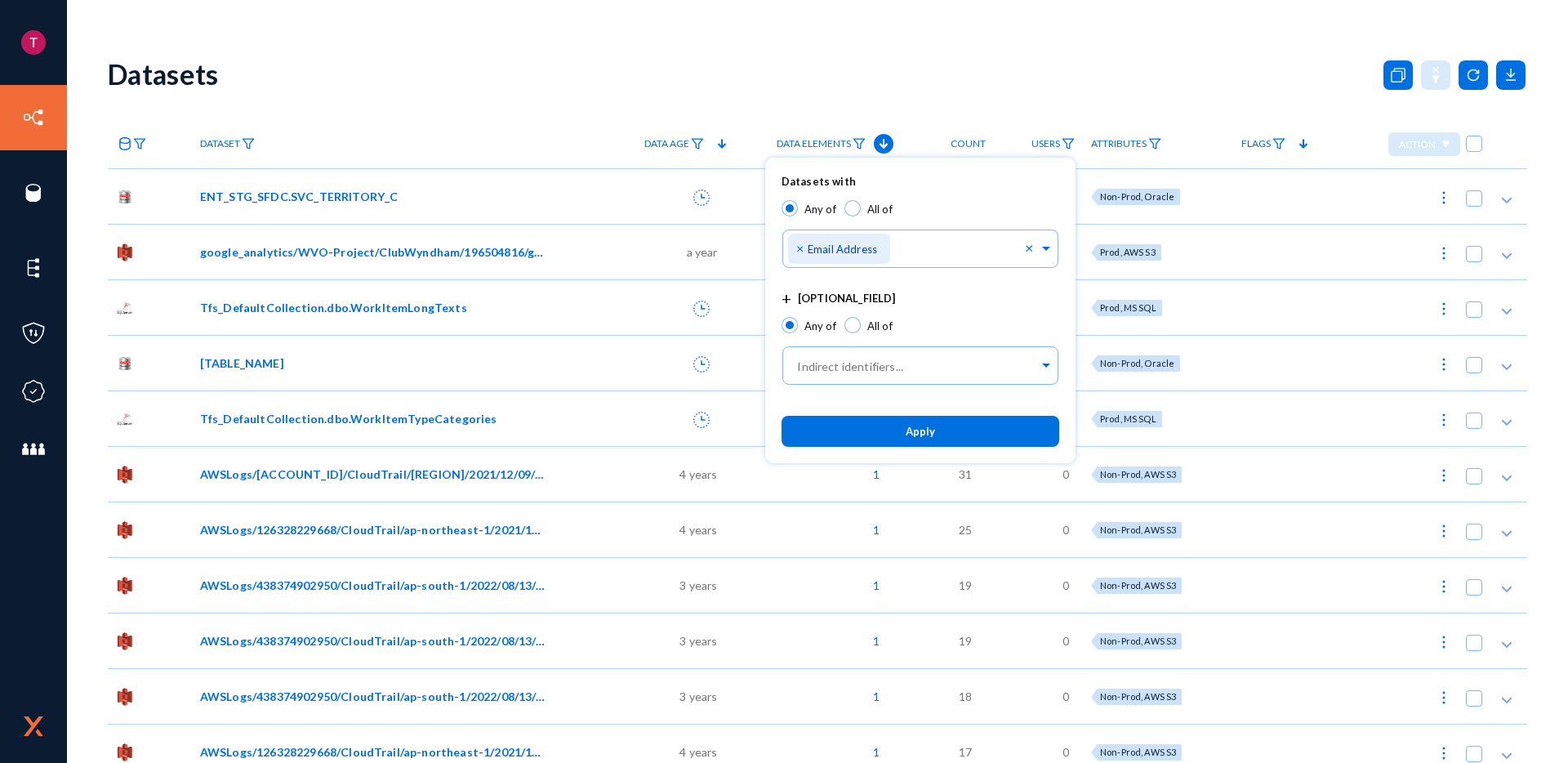 click on "Apply" at bounding box center [920, 431] 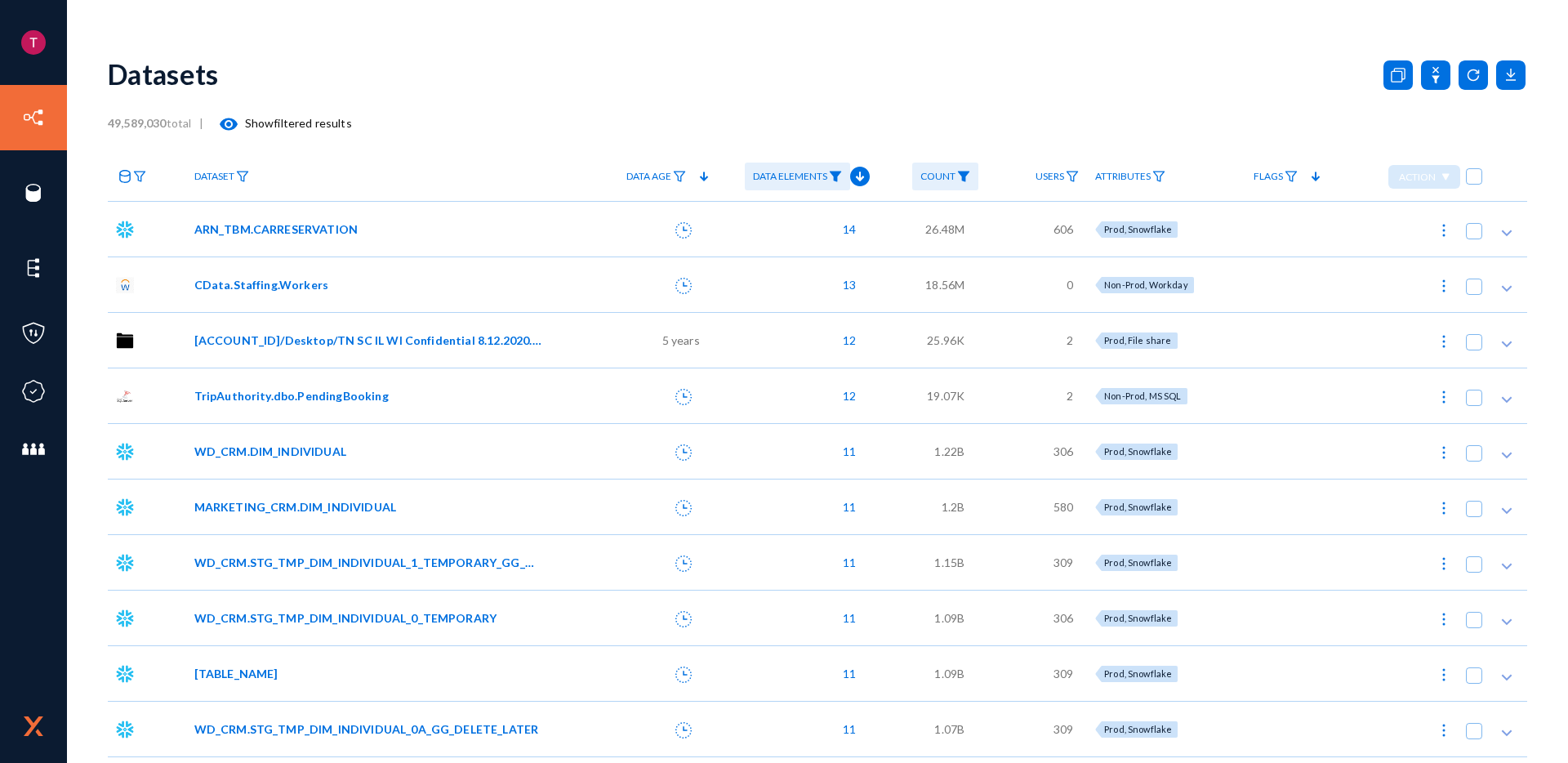 click on "visibility" at bounding box center [229, 124] 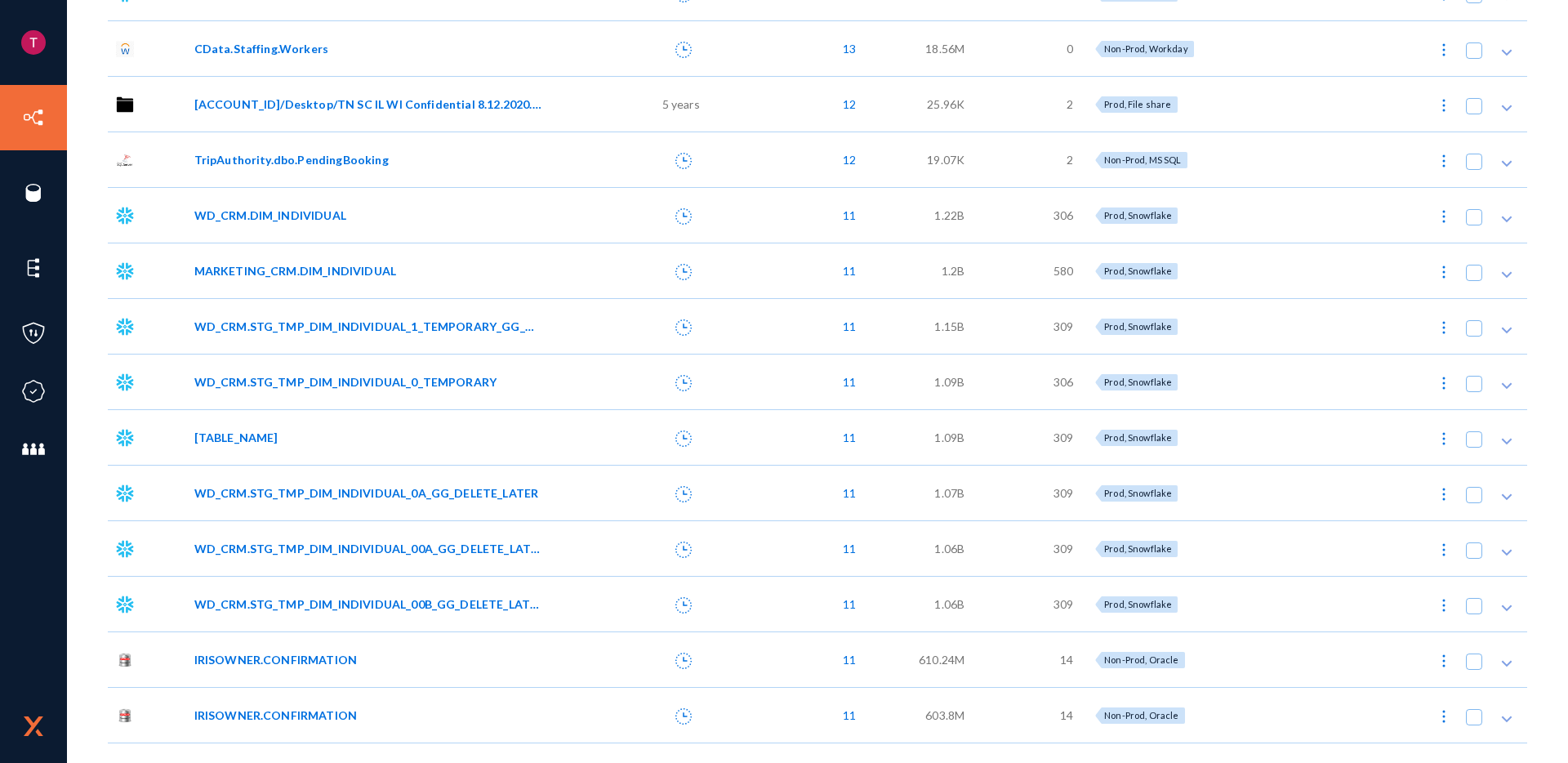 scroll, scrollTop: 0, scrollLeft: 0, axis: both 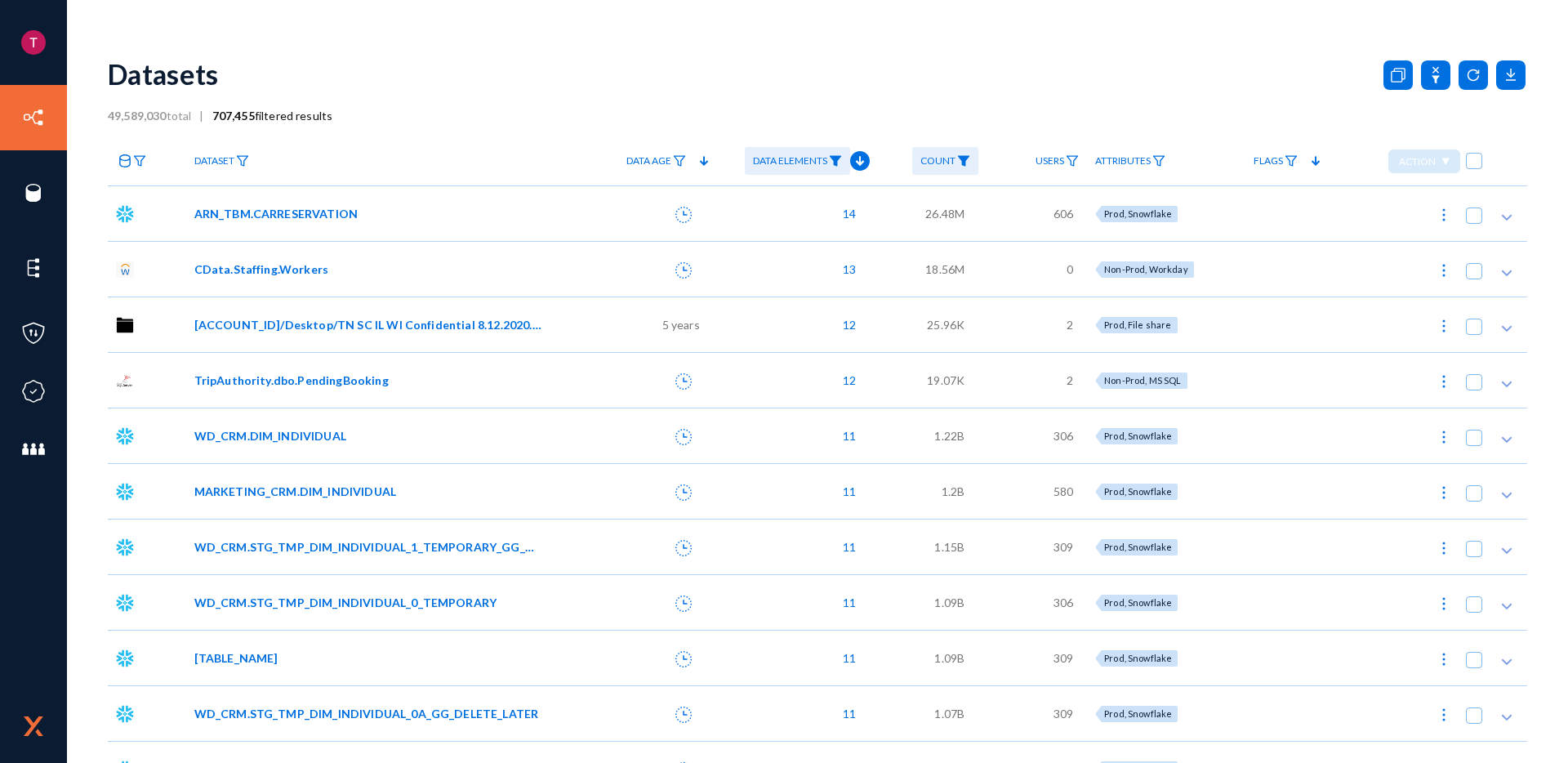 drag, startPoint x: 207, startPoint y: 113, endPoint x: 261, endPoint y: 122, distance: 54.744863 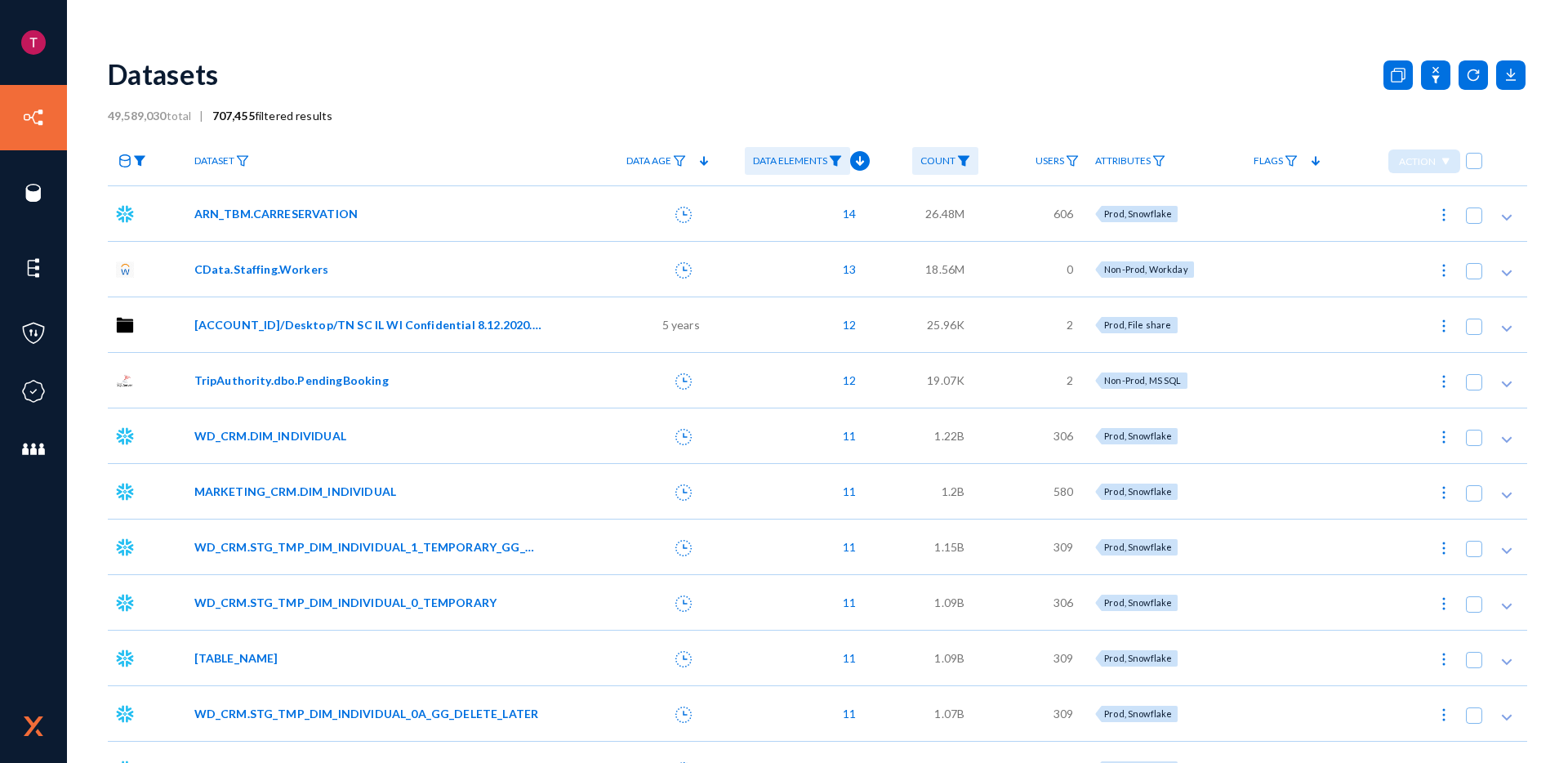 click at bounding box center [140, 161] 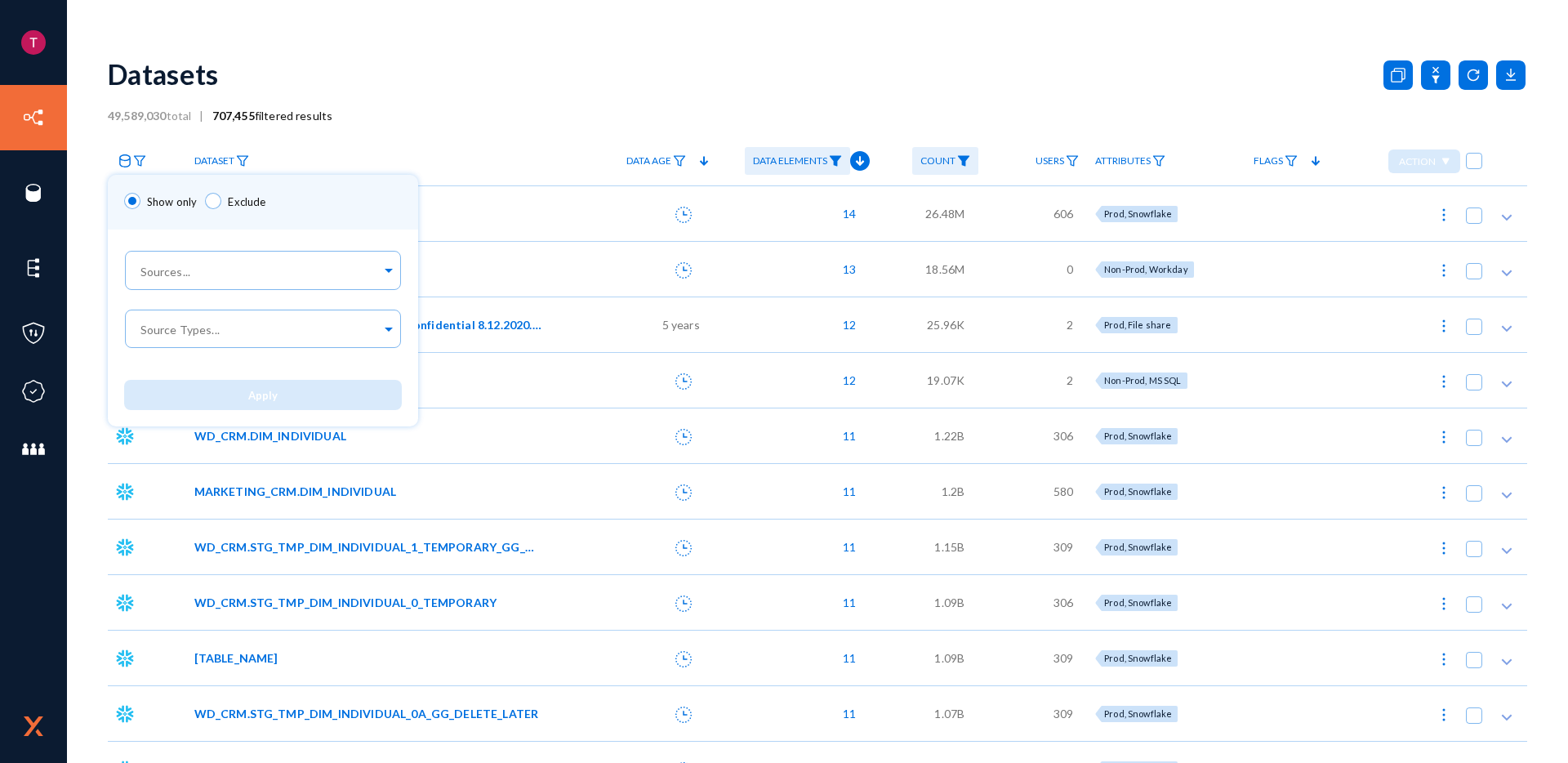 click at bounding box center [784, 382] 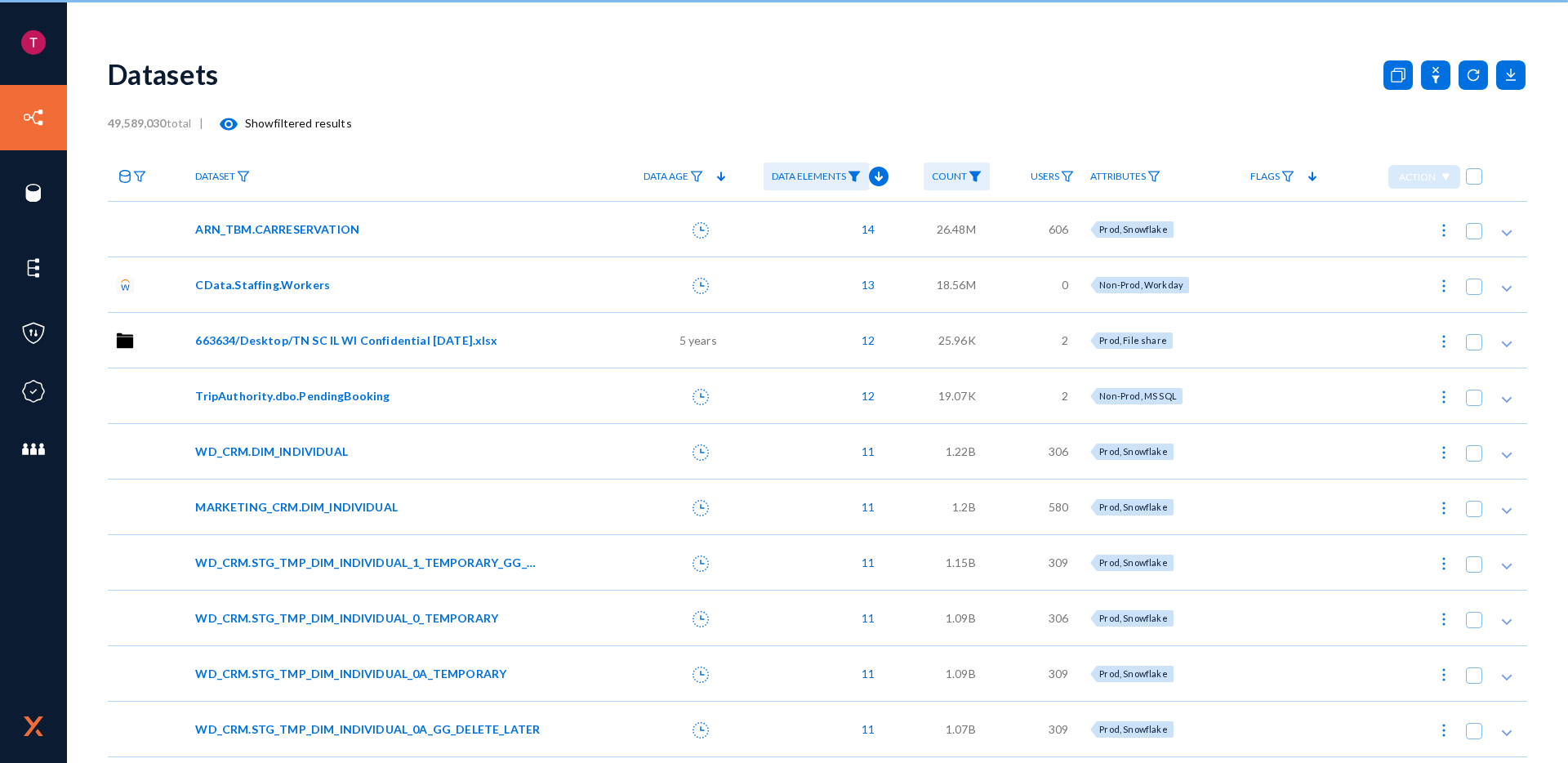 scroll, scrollTop: 0, scrollLeft: 0, axis: both 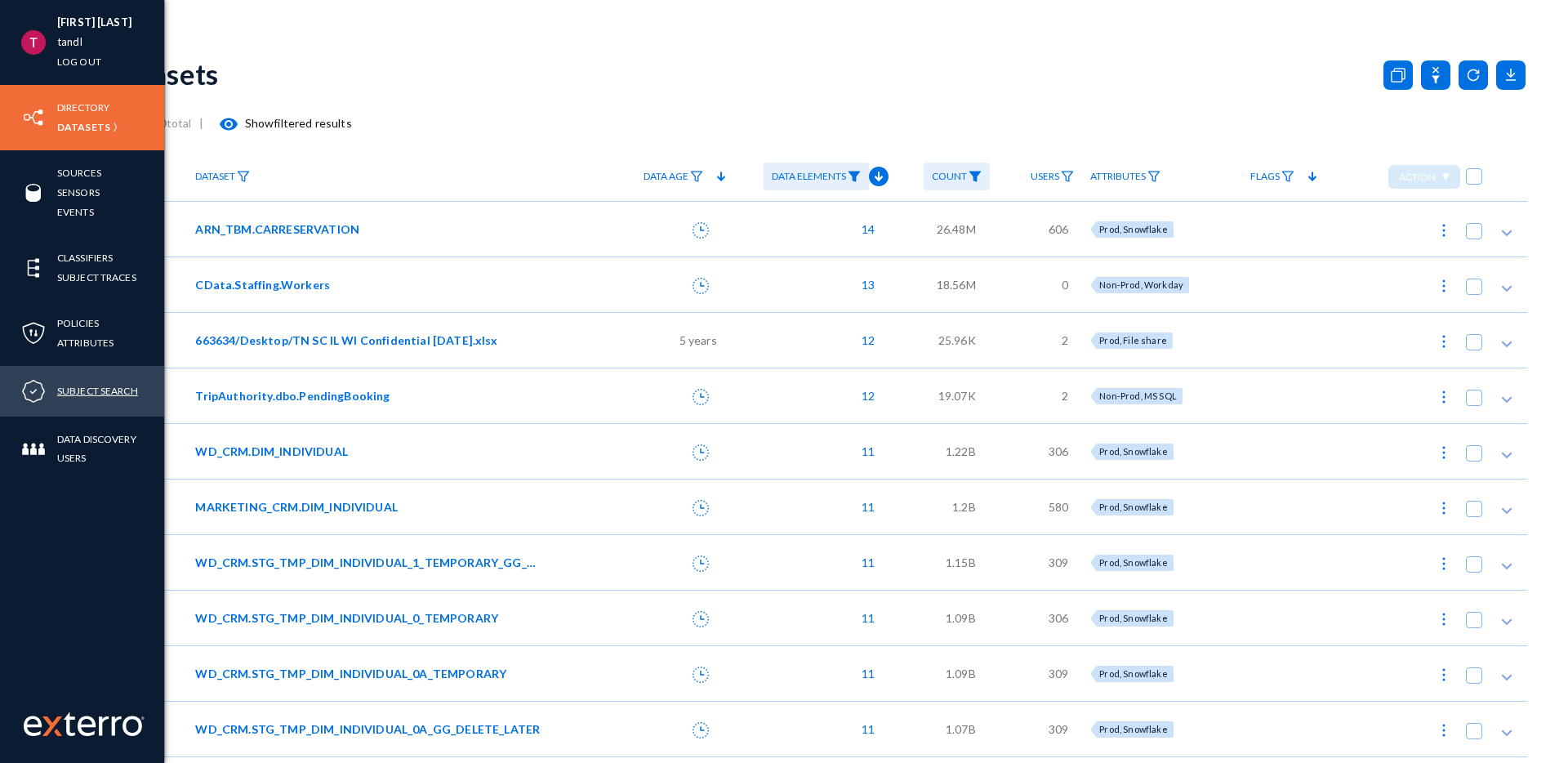 click on "Subject Search" at bounding box center (97, 390) 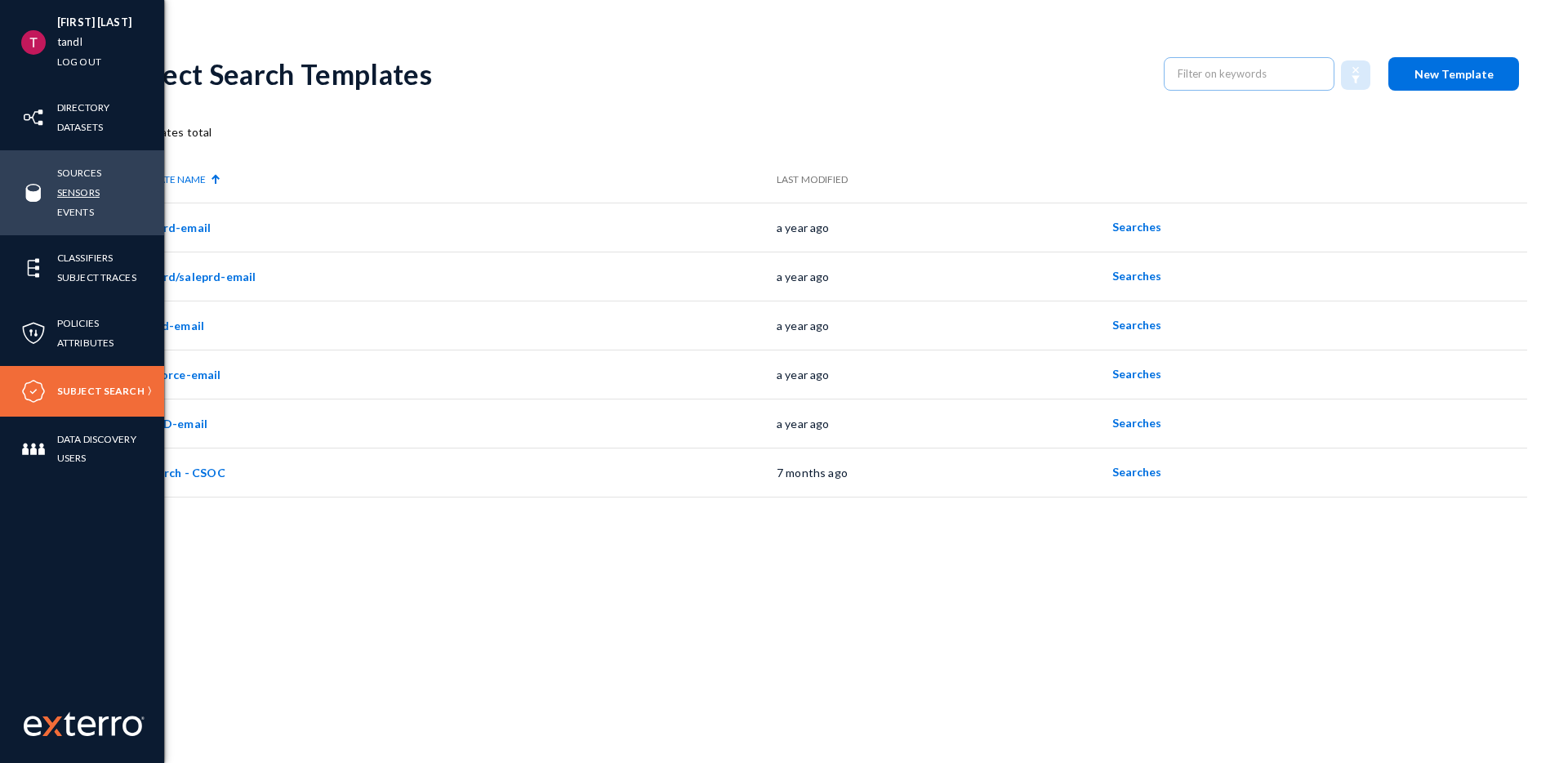 click on "Sensors" at bounding box center (78, 192) 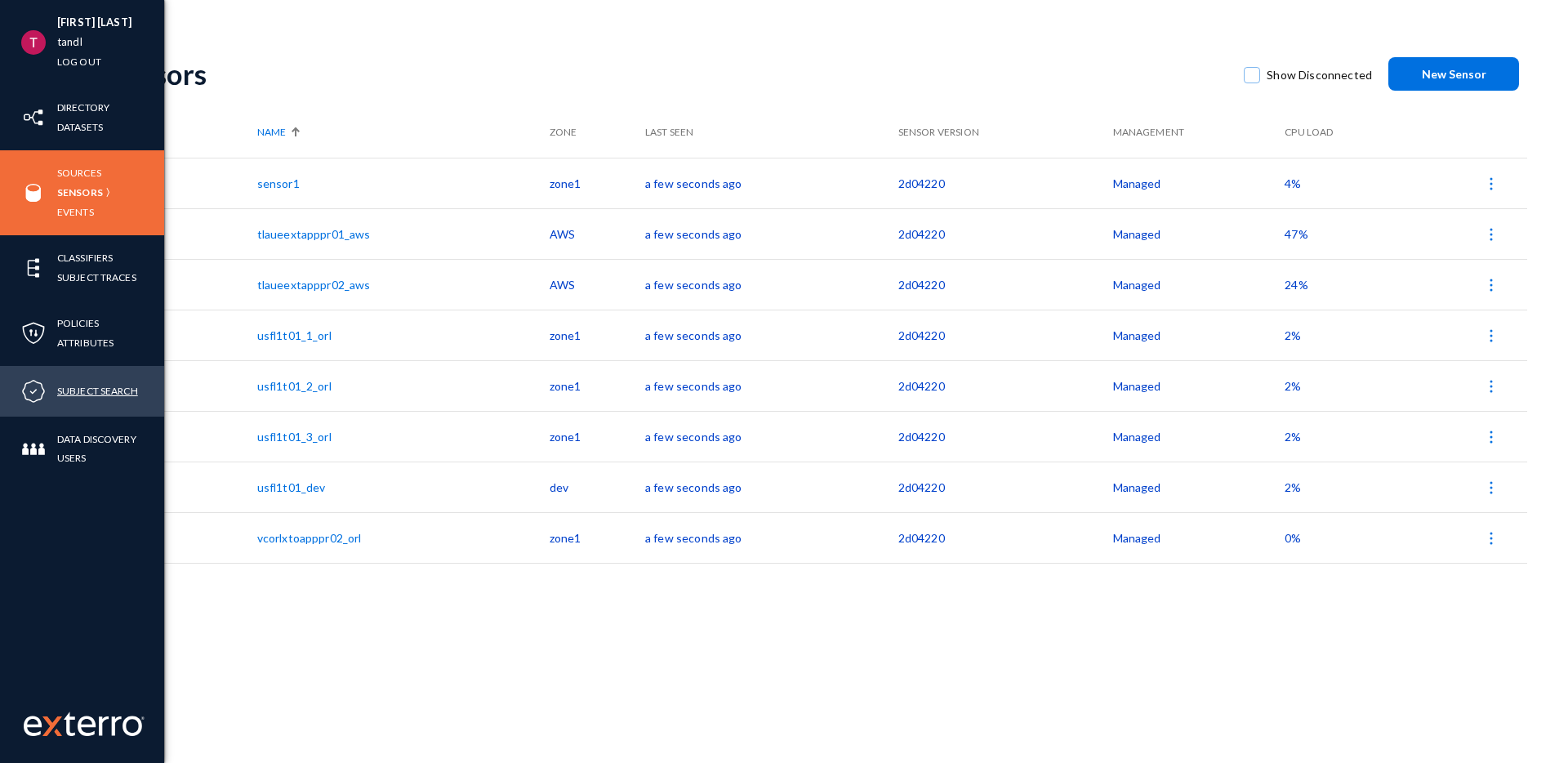 click on "Subject Search" at bounding box center [97, 390] 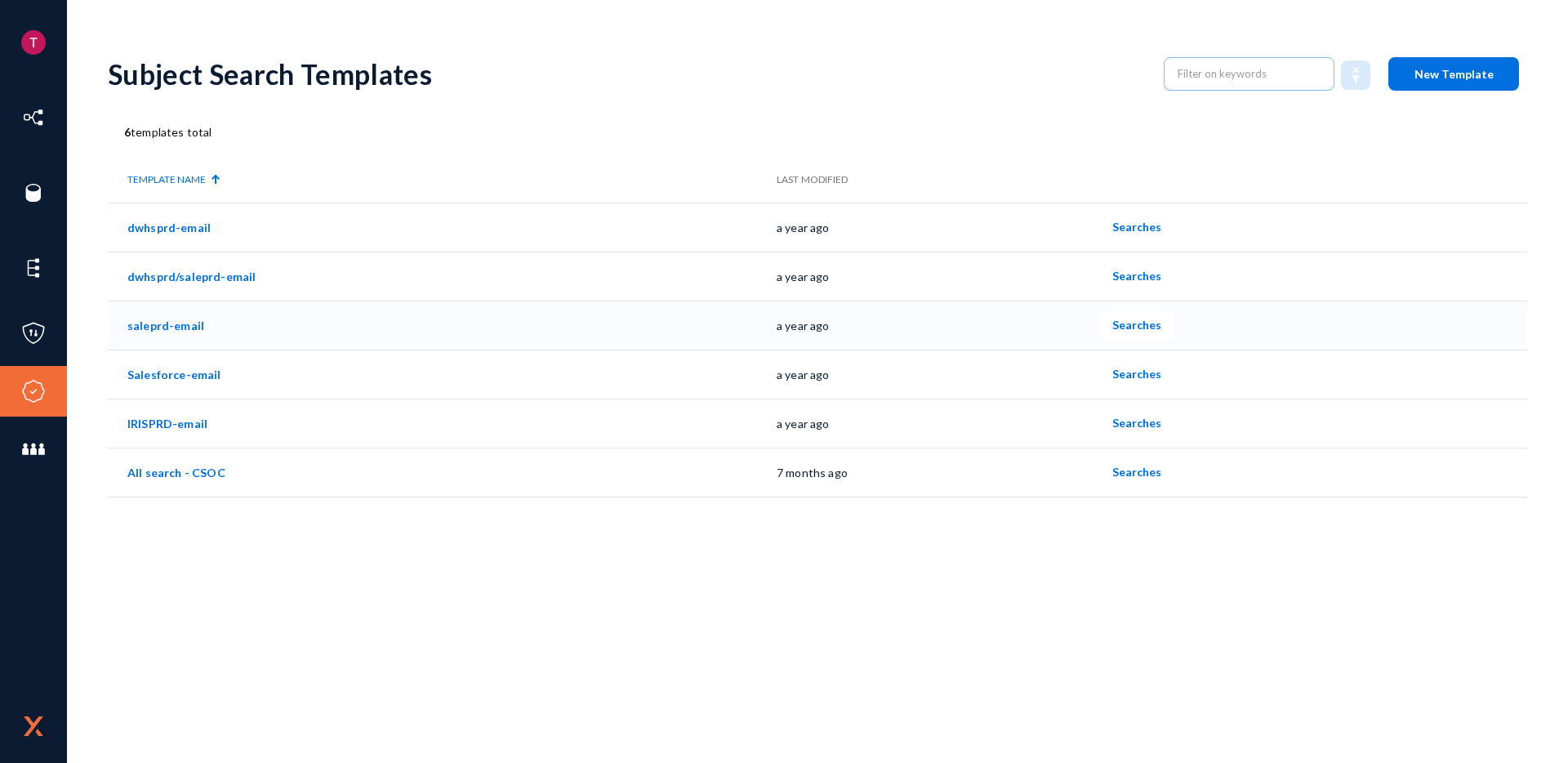 click on "saleprd-email" at bounding box center [166, 325] 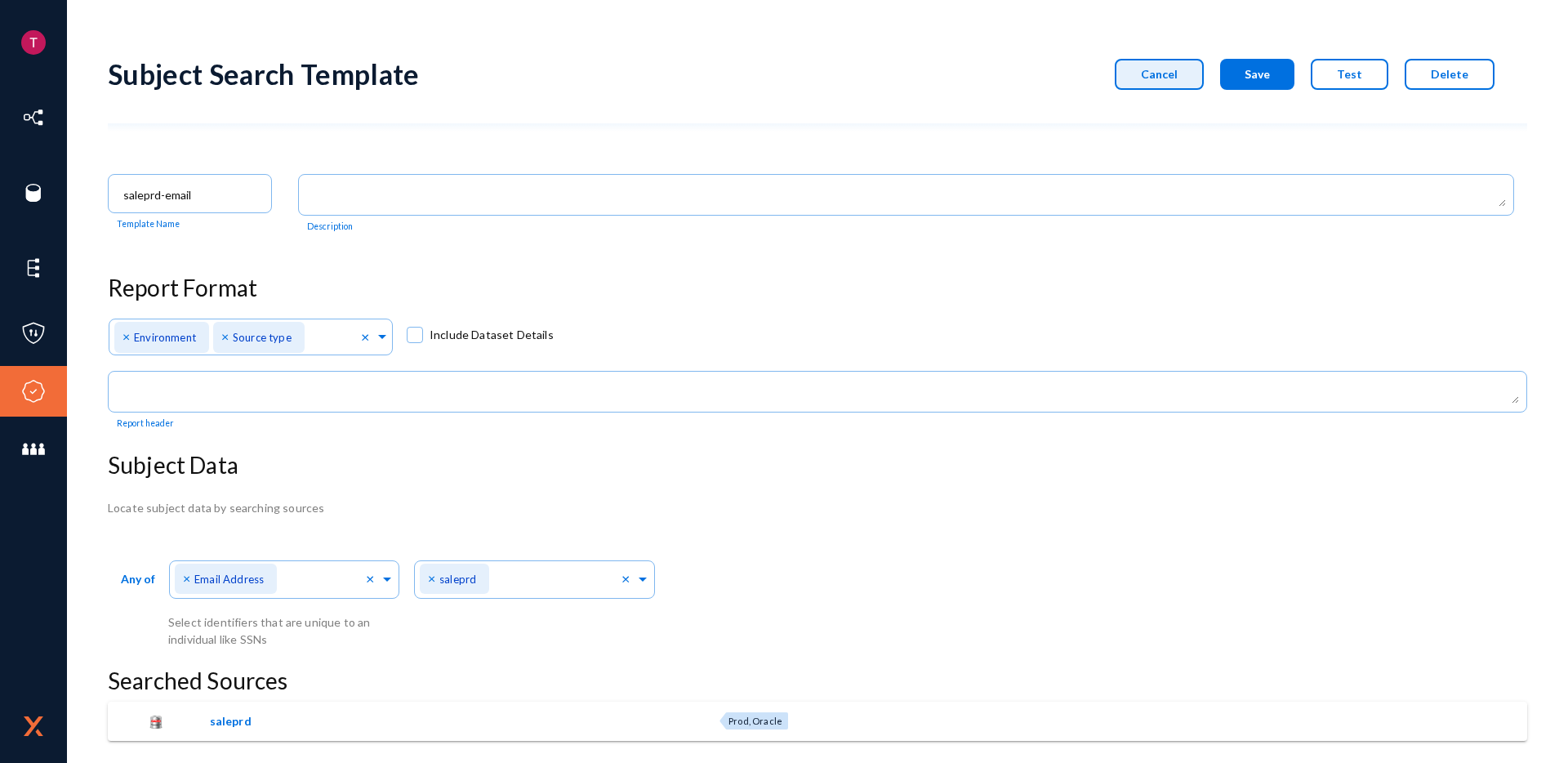click on "Cancel" at bounding box center (1159, 74) 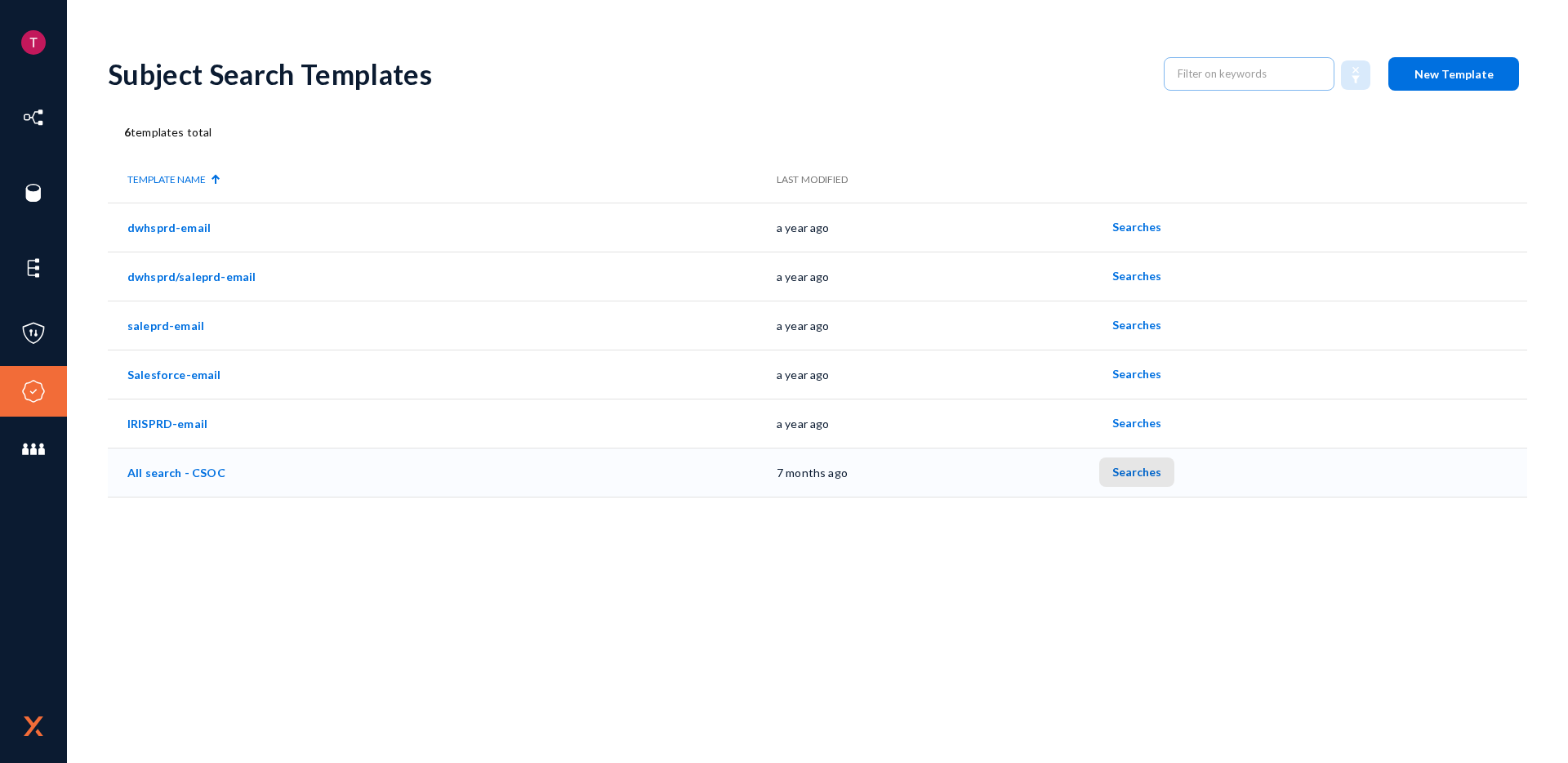 click on "Searches" at bounding box center [1137, 471] 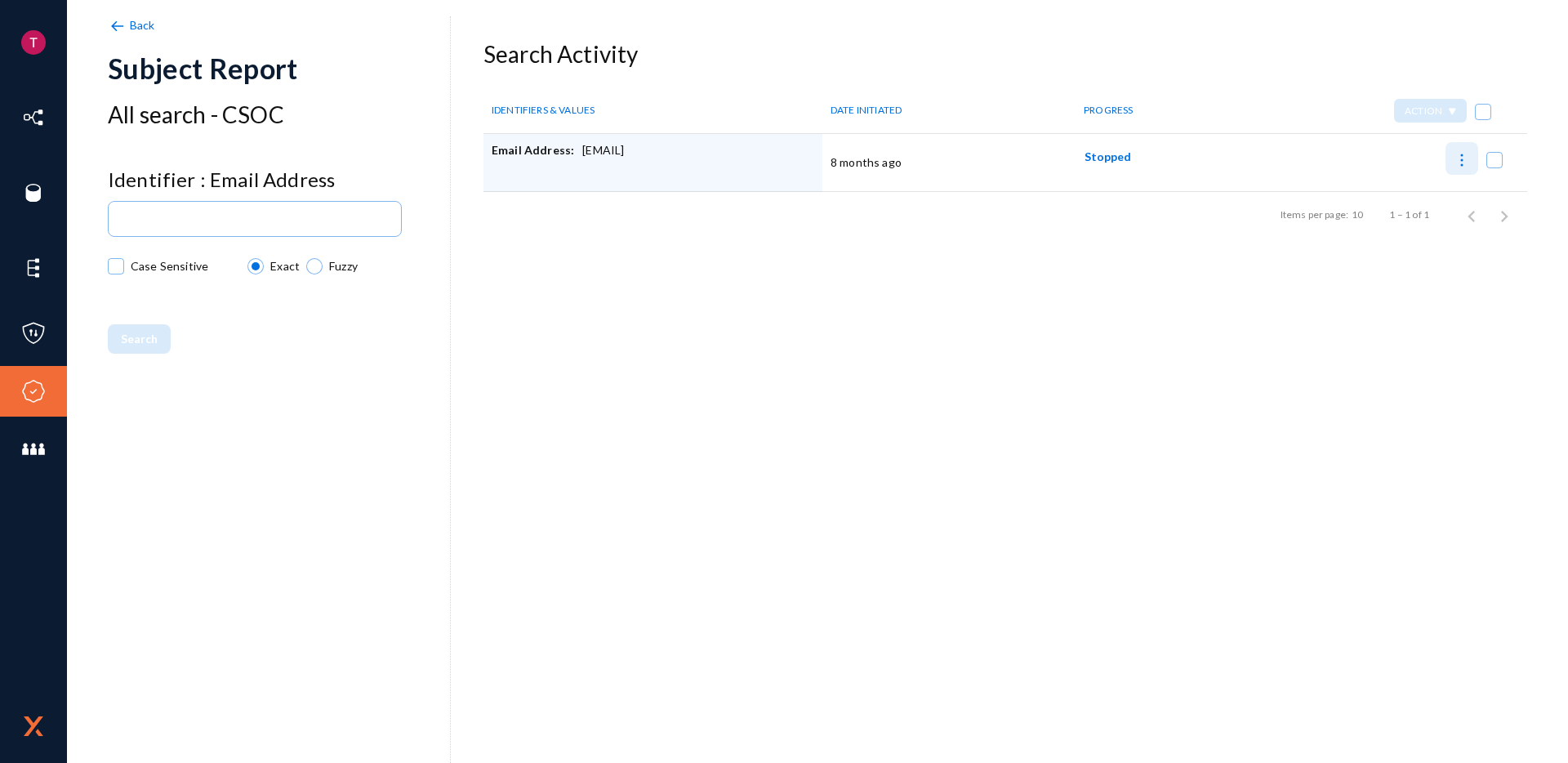 click at bounding box center [1462, 158] 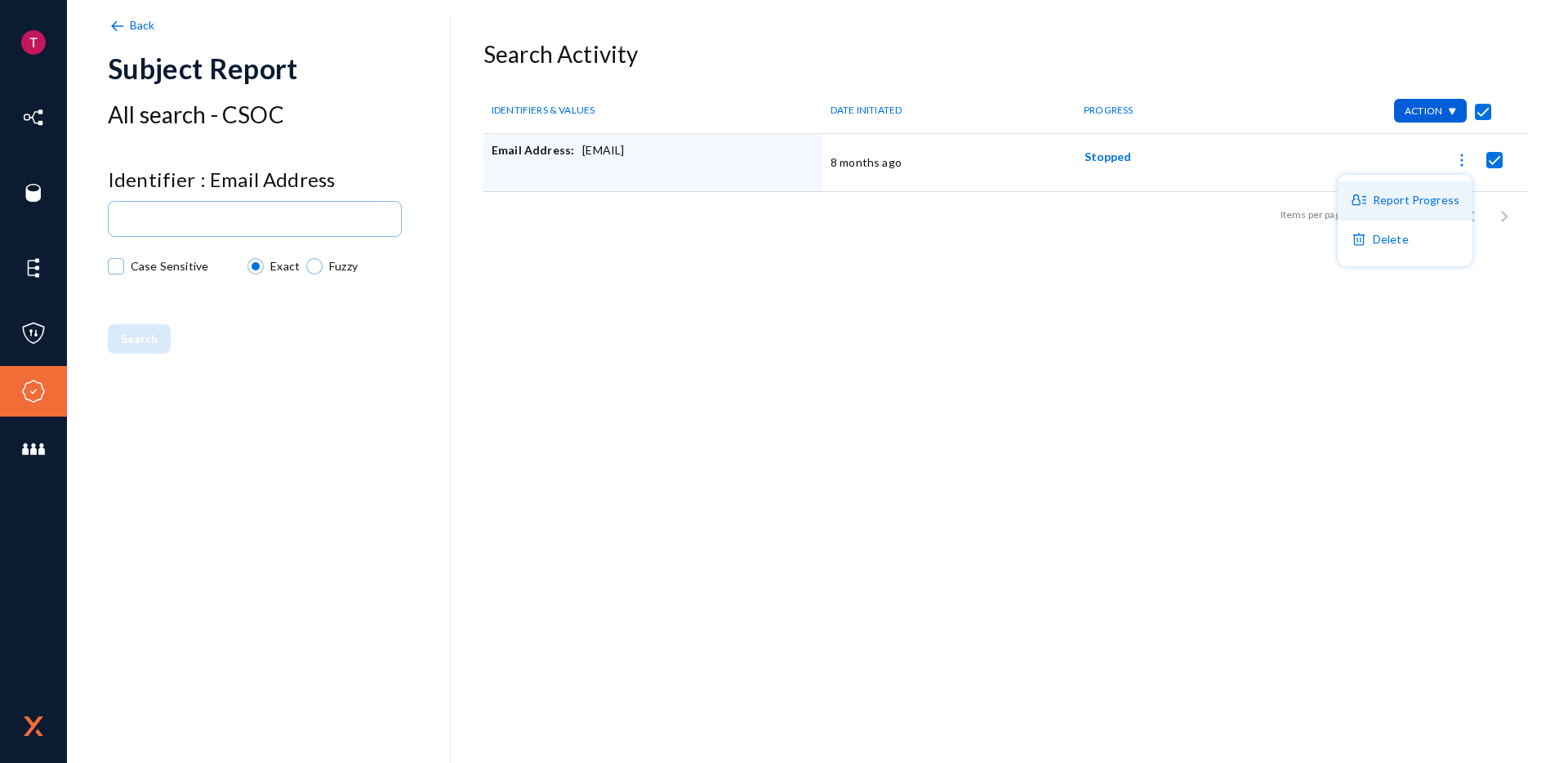 click on "Report Progress" at bounding box center [0, 0] 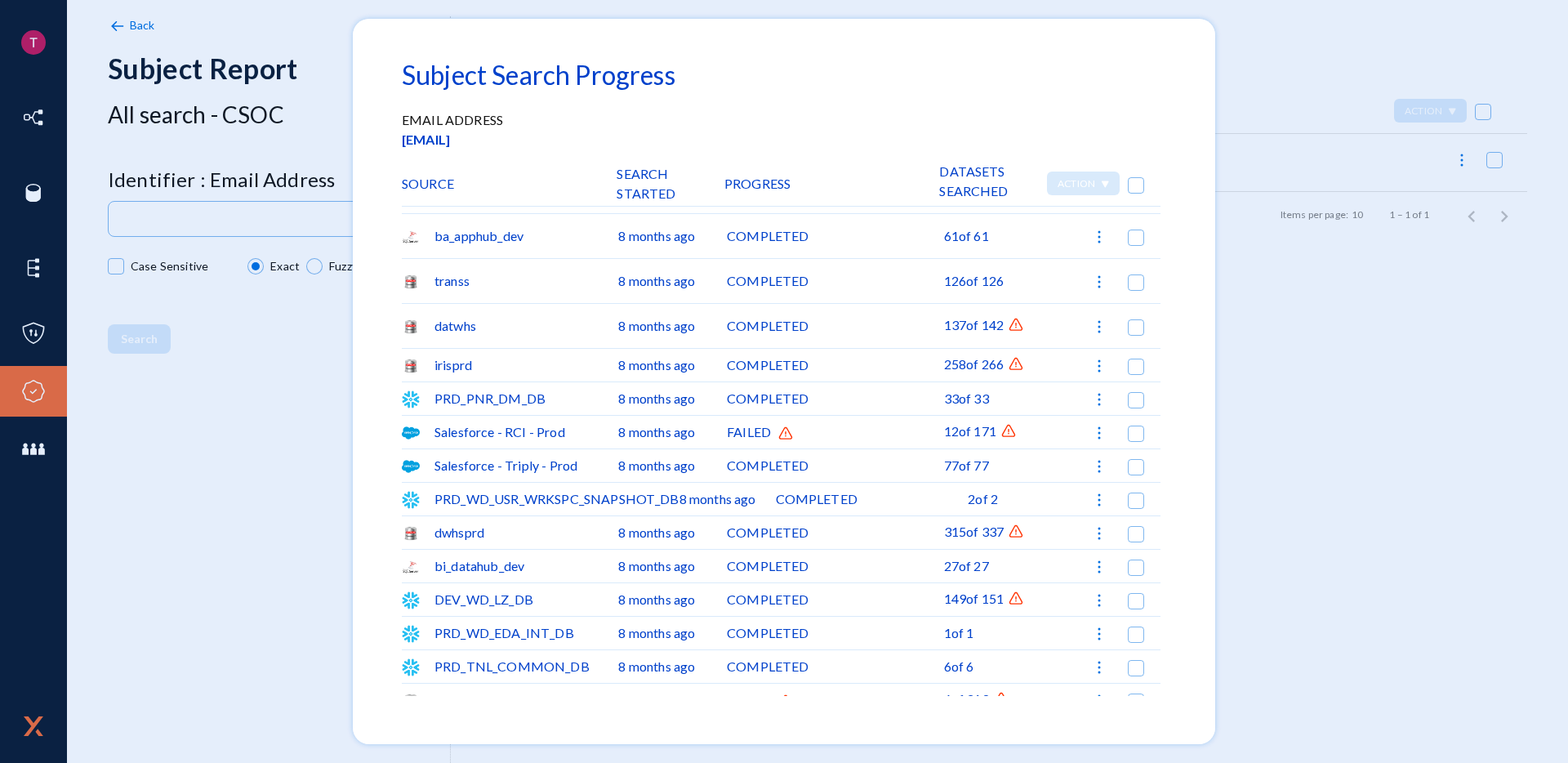 scroll, scrollTop: 463, scrollLeft: 0, axis: vertical 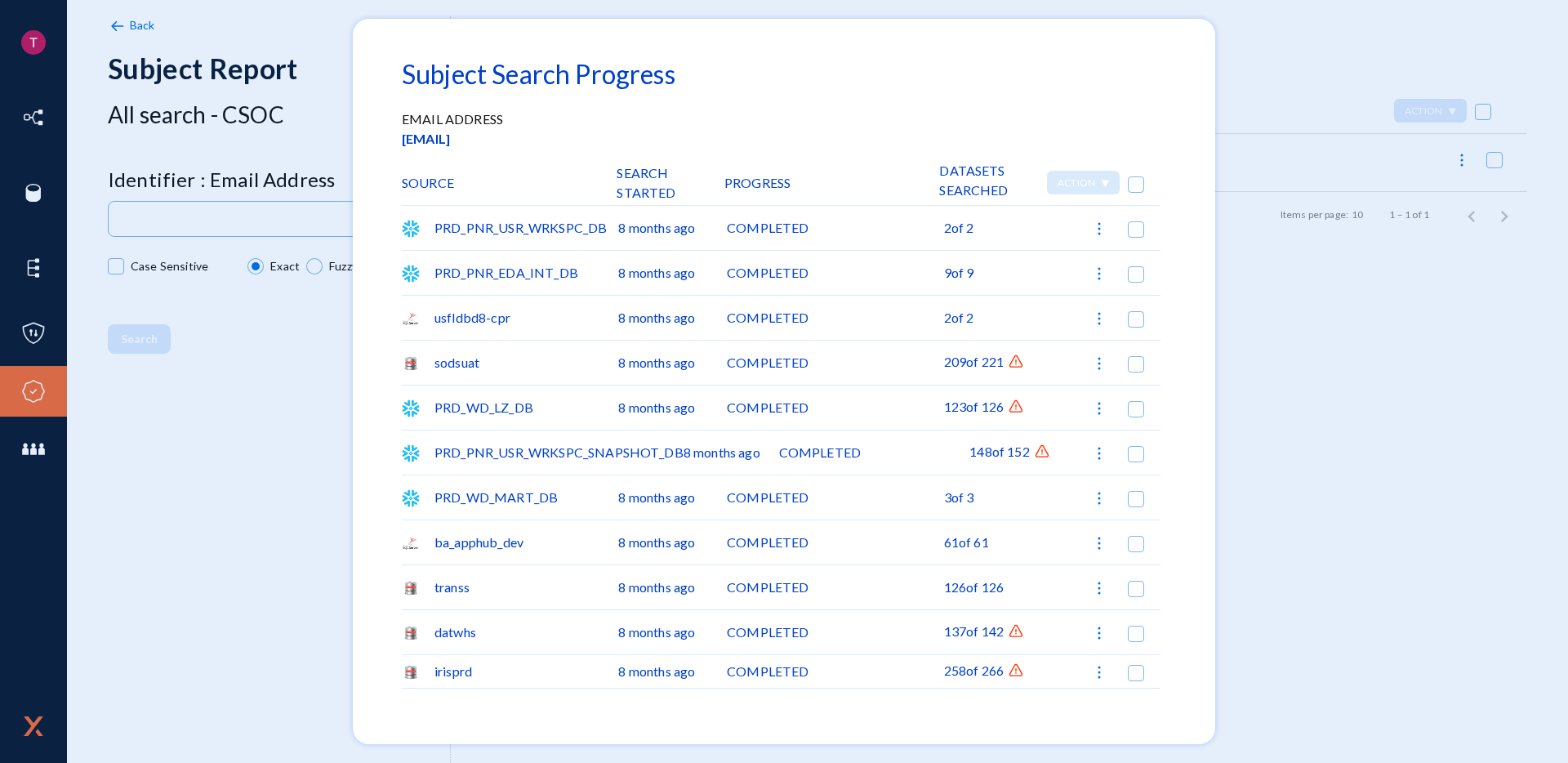 click at bounding box center [784, 382] 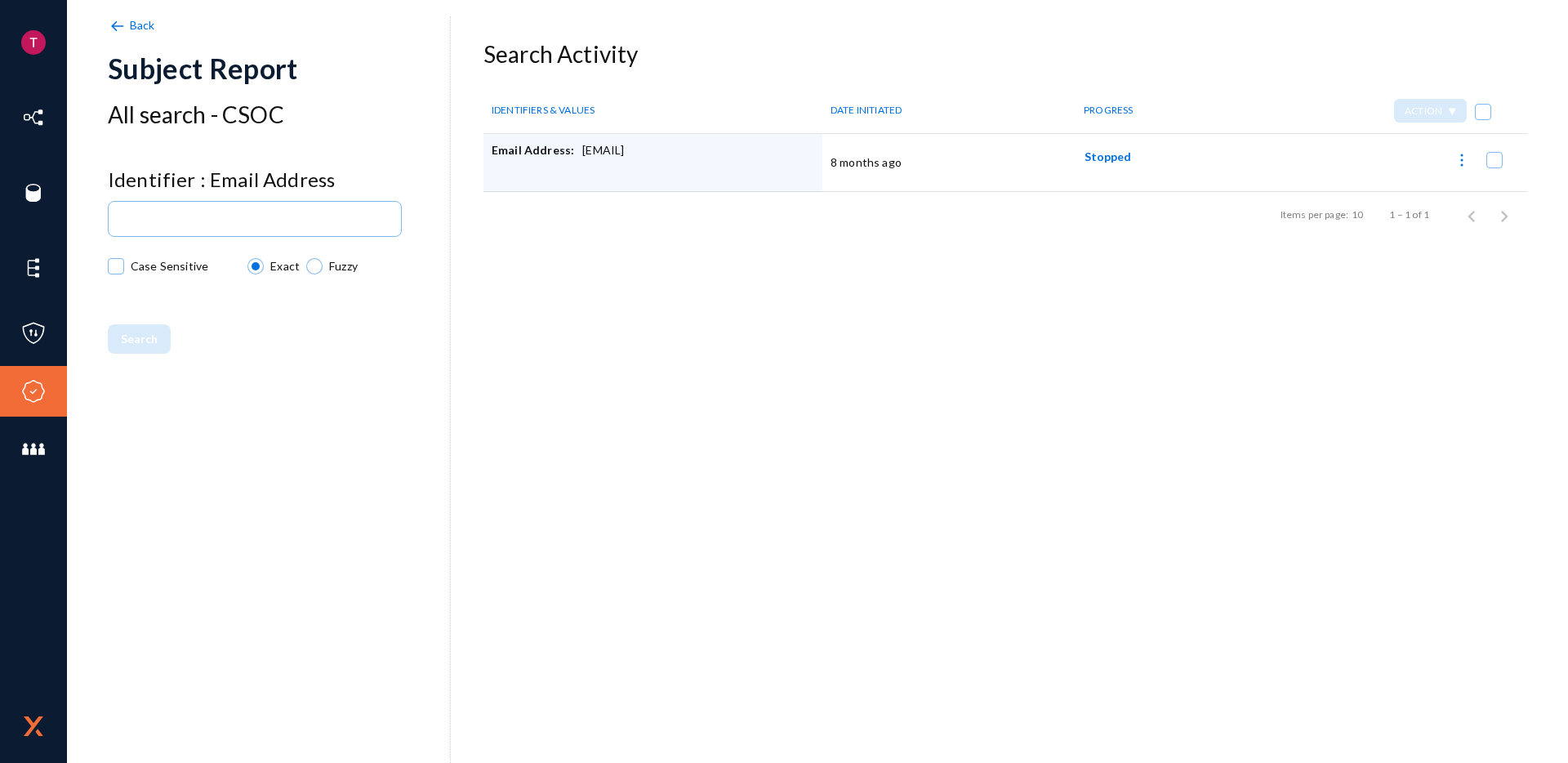 click on "Back" at bounding box center (142, 25) 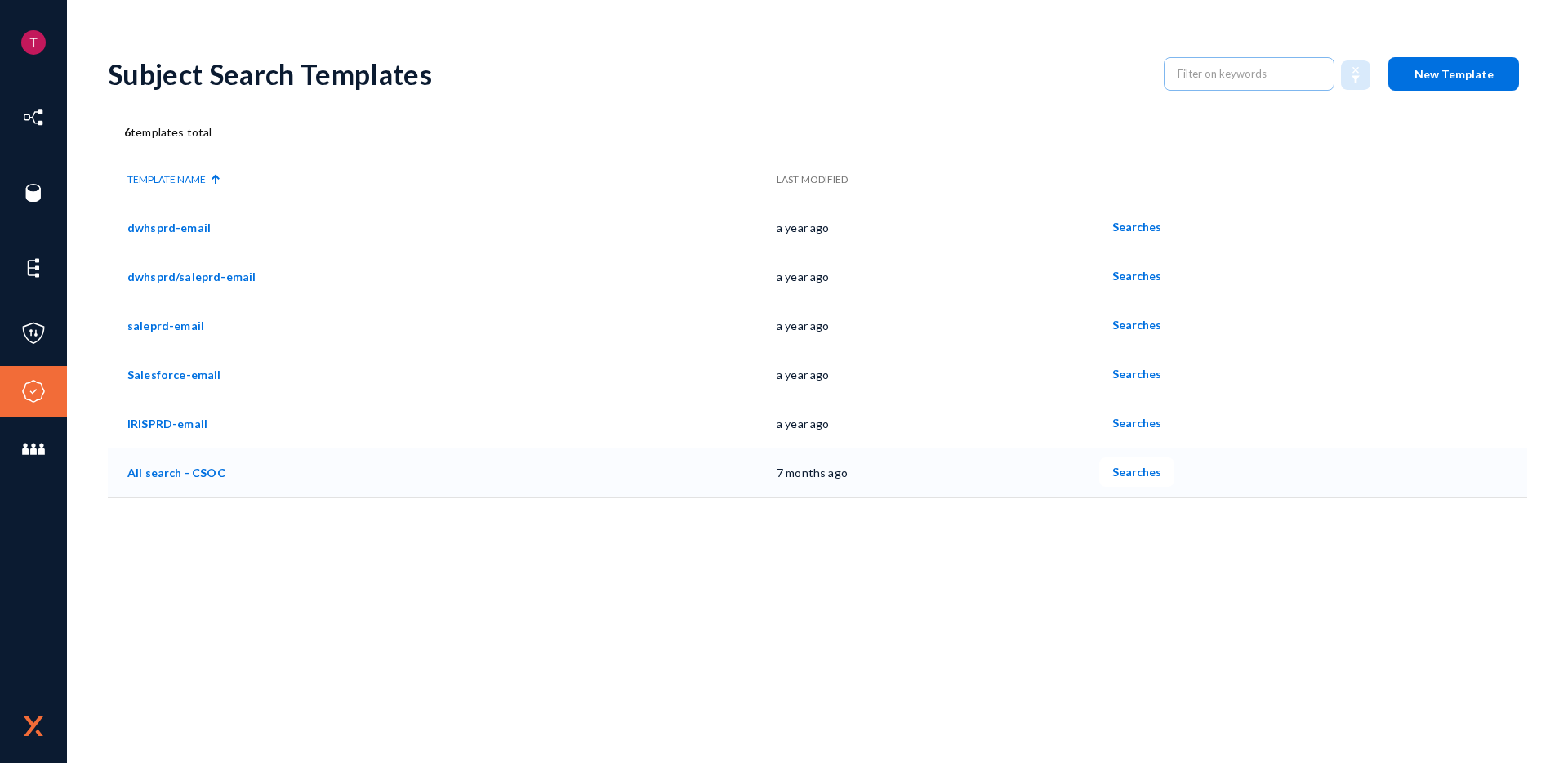 click on "All search - CSOC" at bounding box center (442, 227) 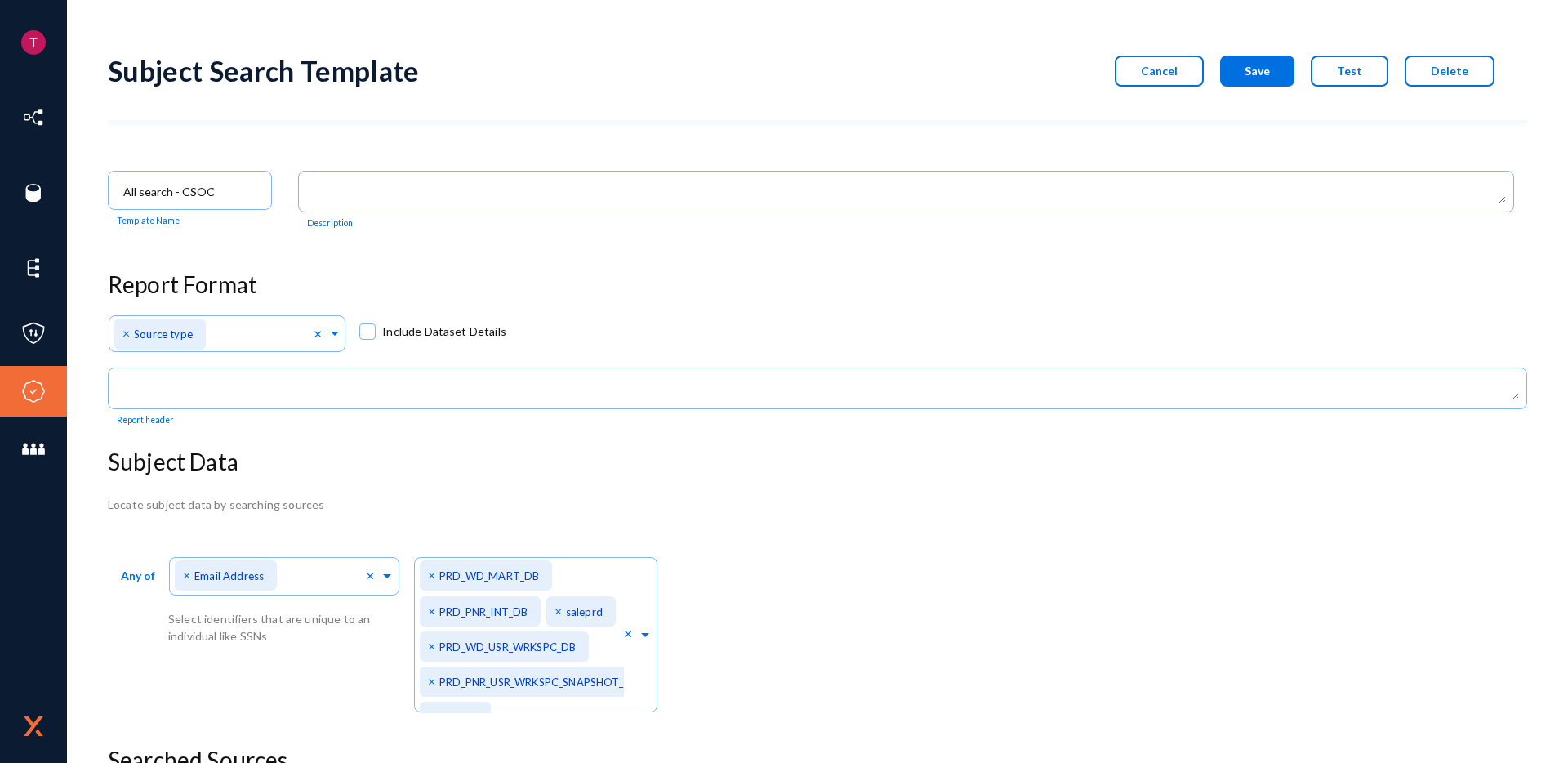 scroll, scrollTop: 0, scrollLeft: 0, axis: both 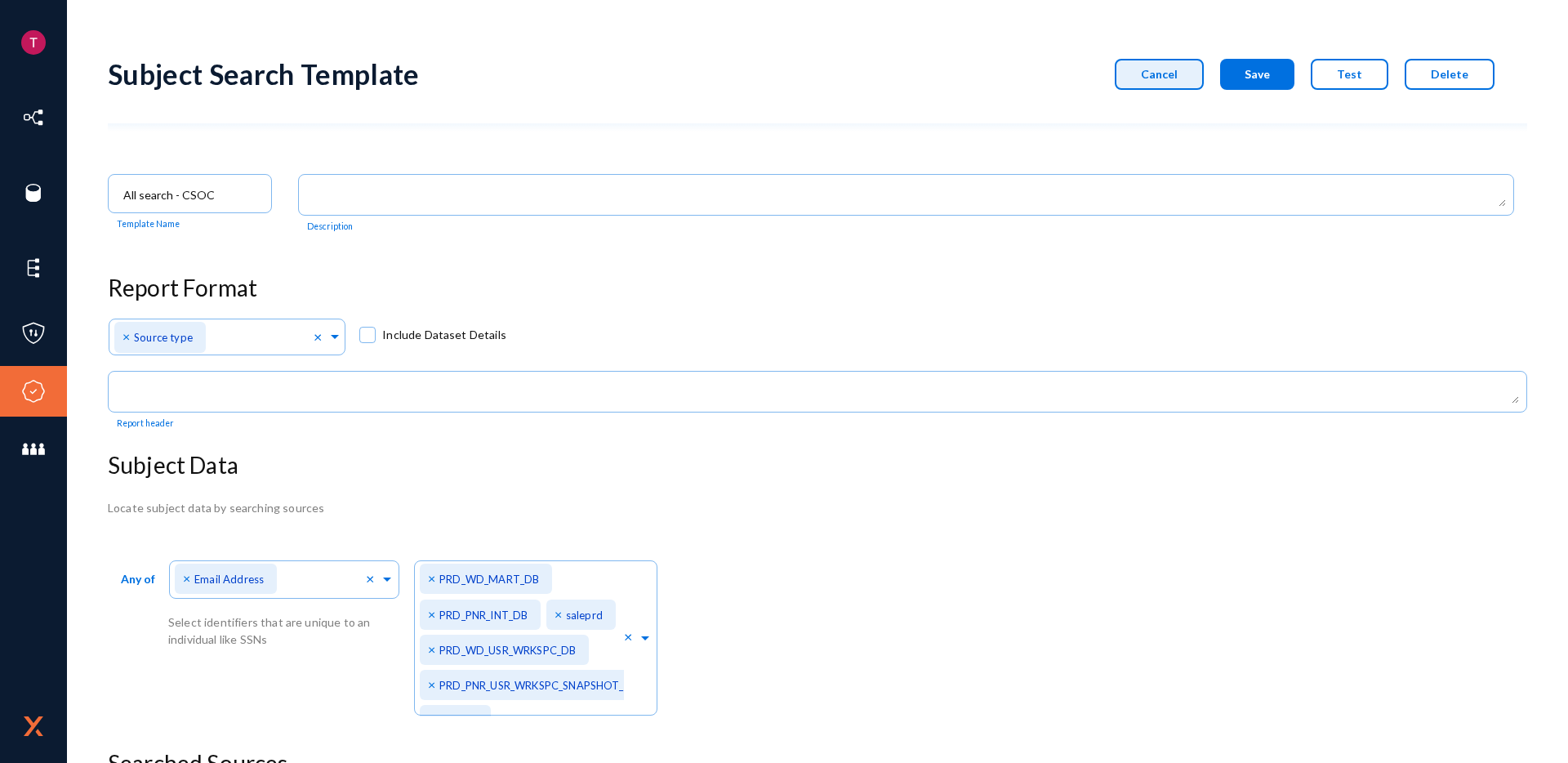 click on "Cancel" at bounding box center (1159, 74) 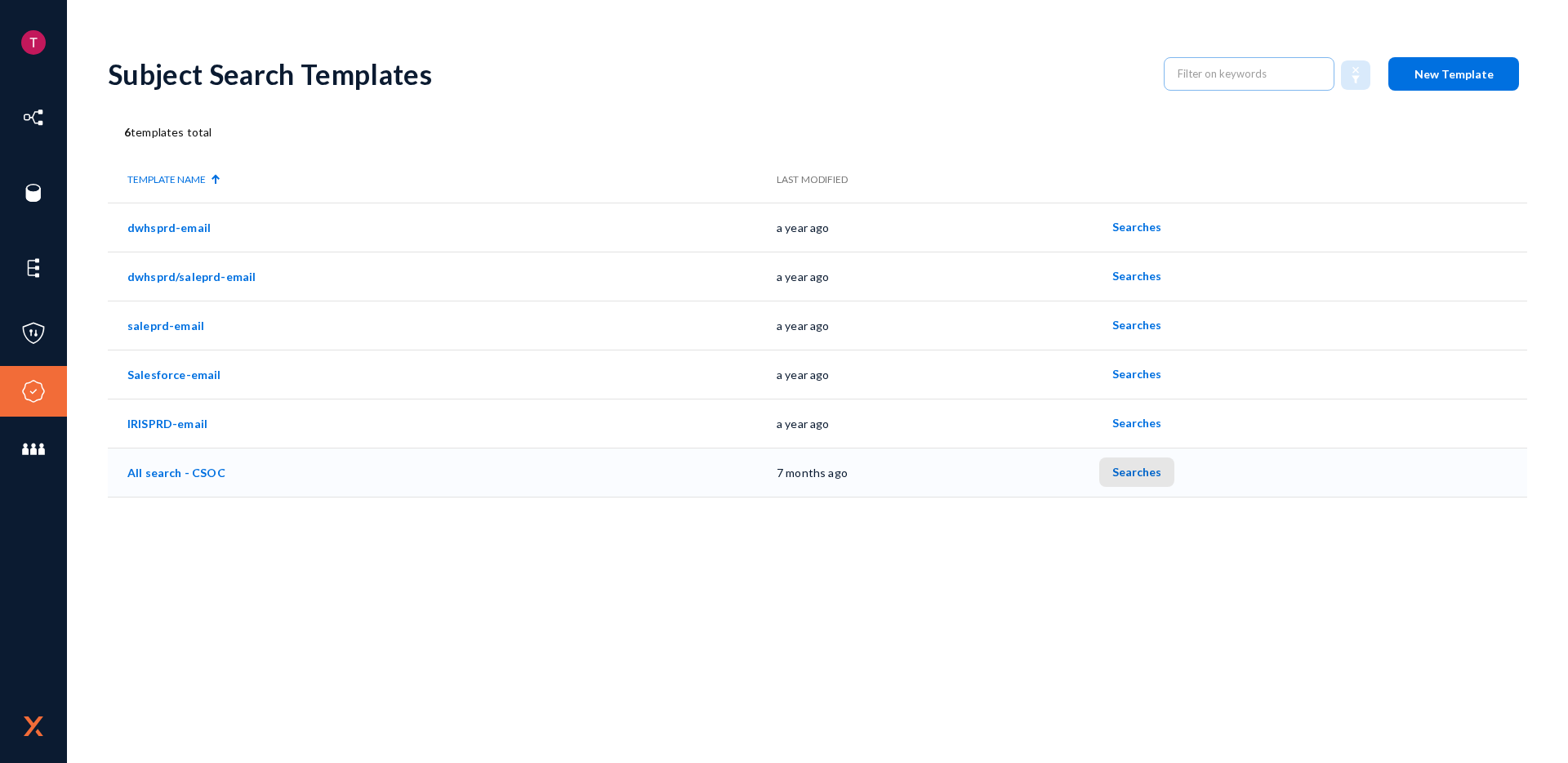 click on "Searches" at bounding box center [1137, 471] 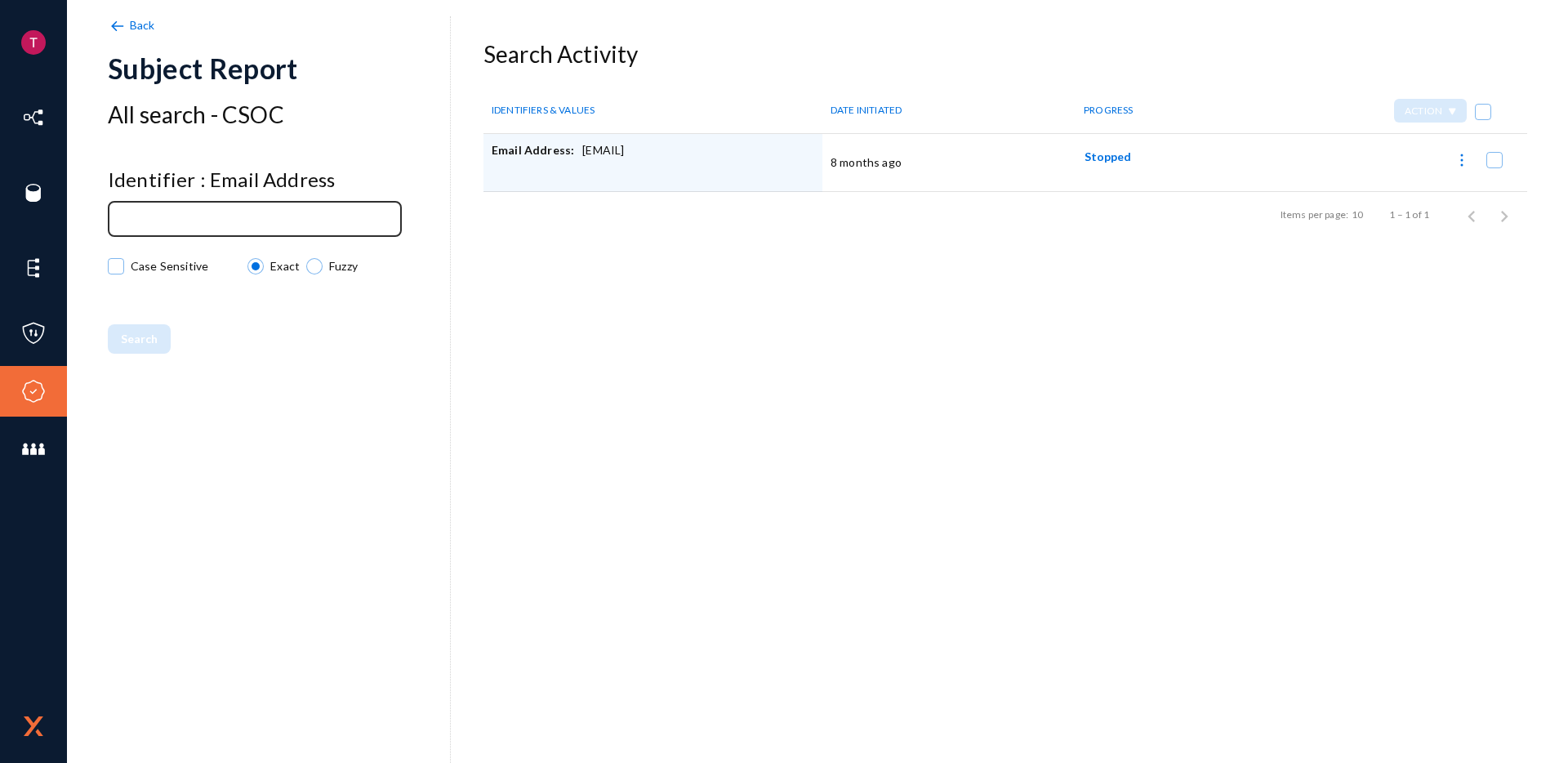 click at bounding box center (258, 220) 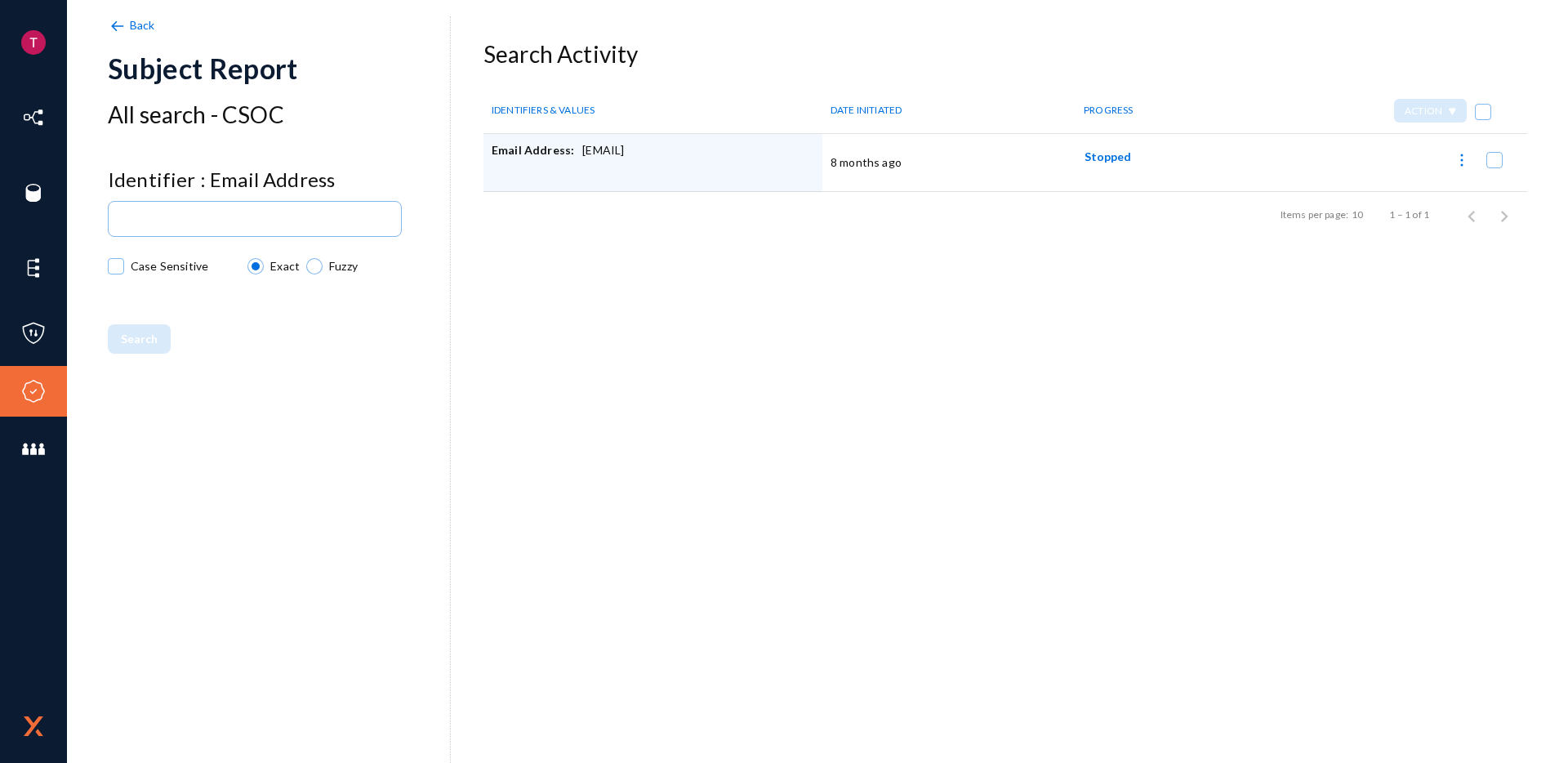 drag, startPoint x: 579, startPoint y: 150, endPoint x: 699, endPoint y: 153, distance: 120.03749 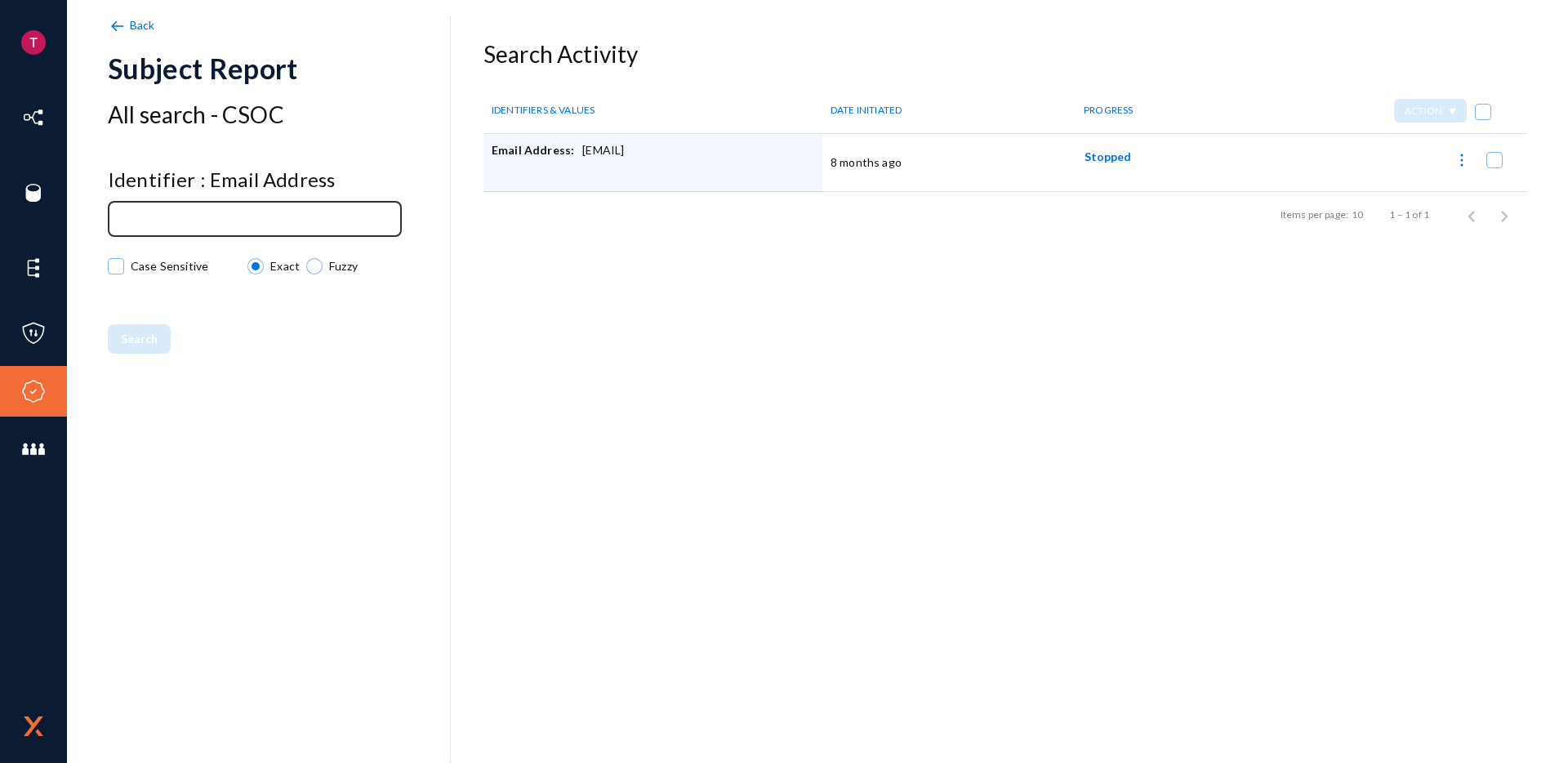 click at bounding box center [255, 217] 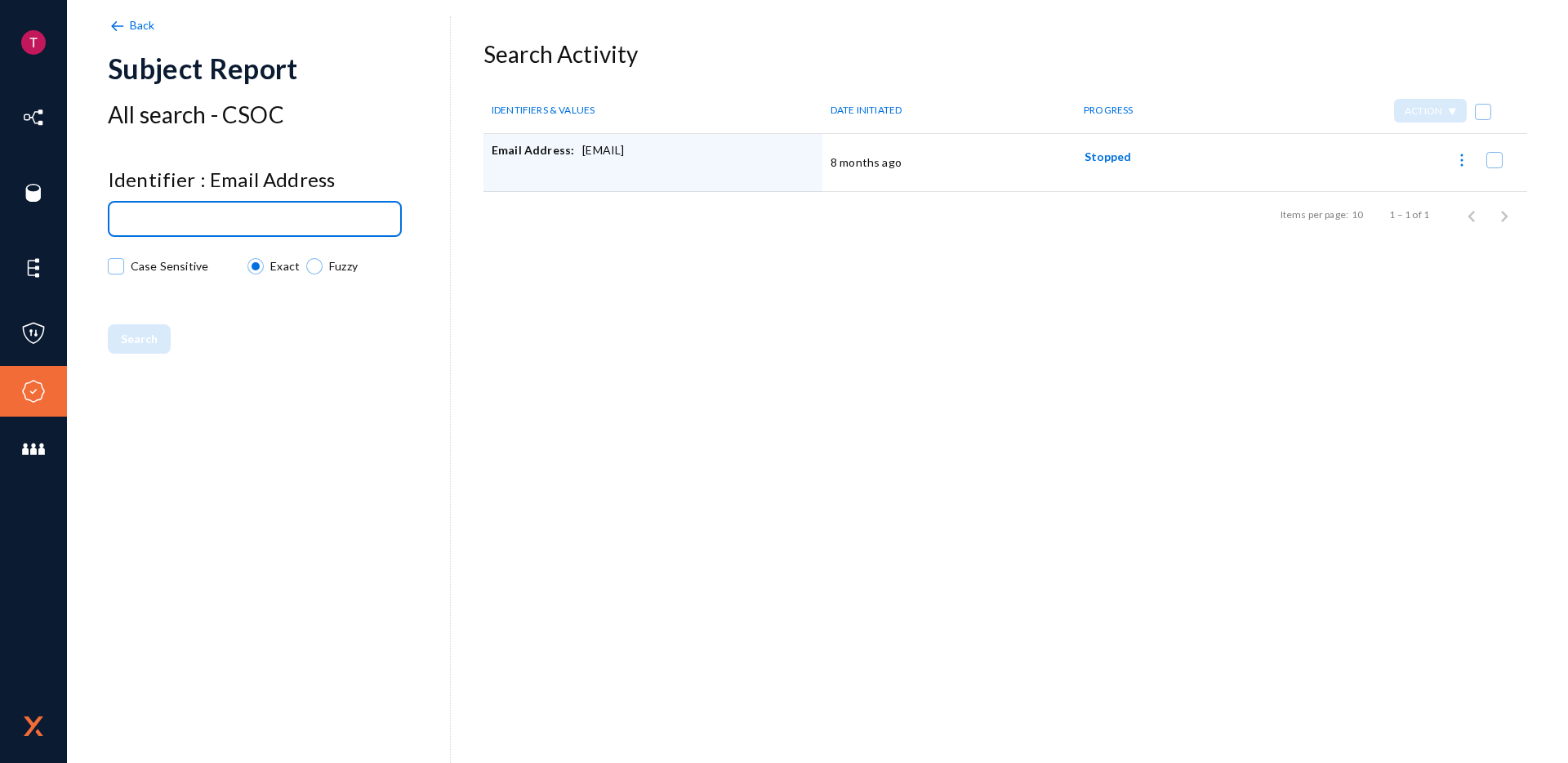 paste on "lor@ipsumdolors.ame" 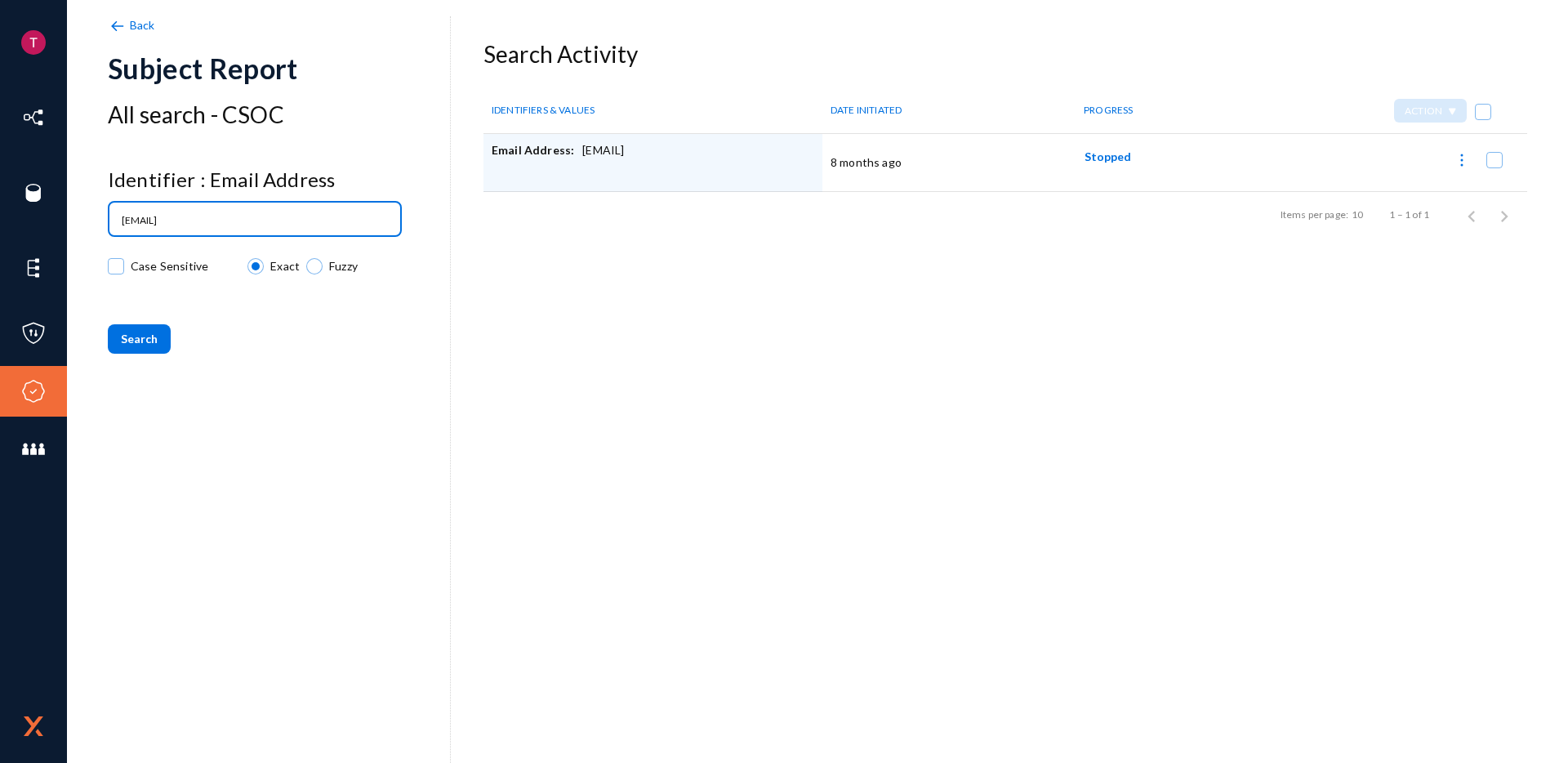 type on "lor@ipsumdolors.ame" 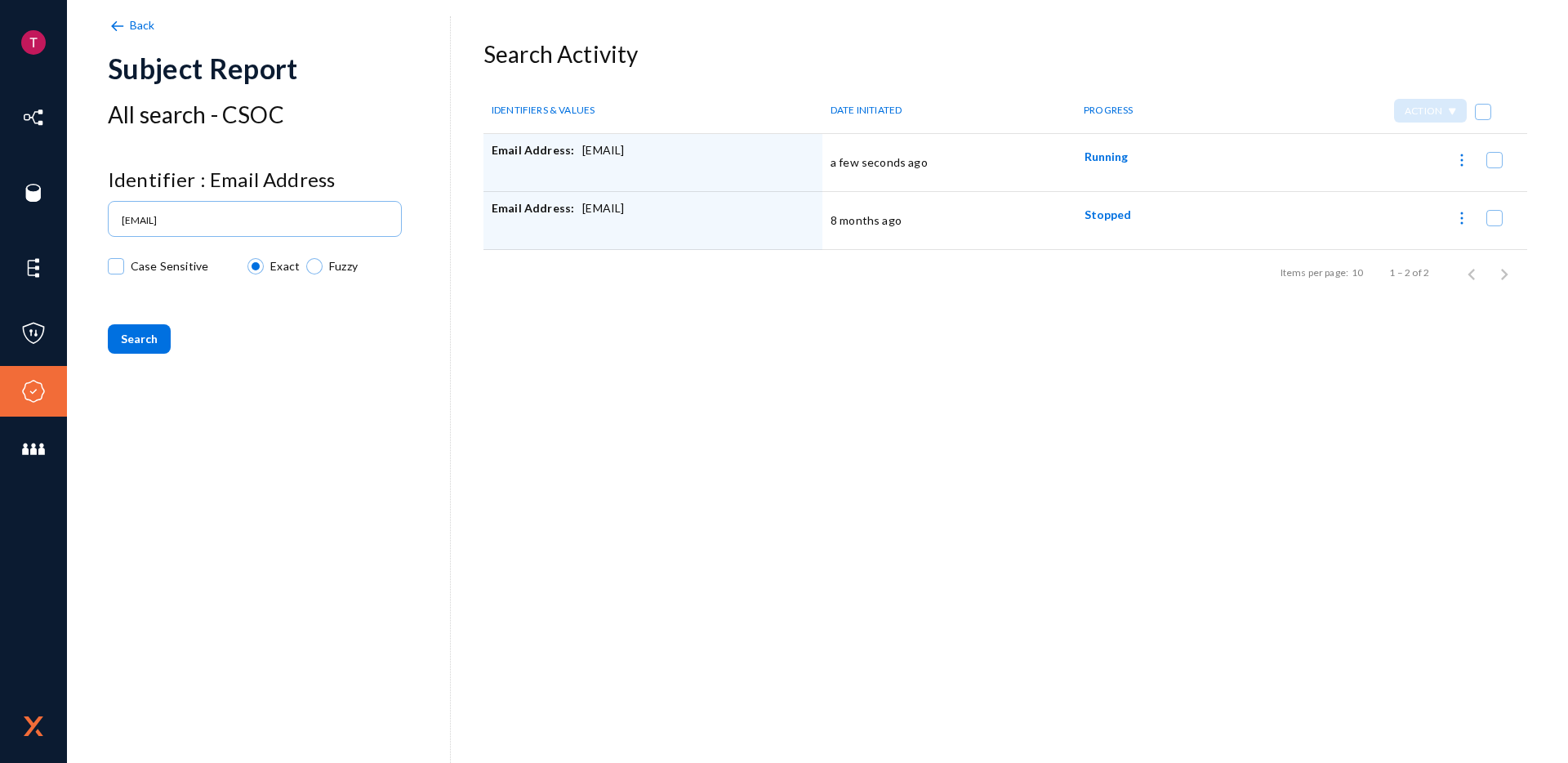 click at bounding box center [1462, 160] 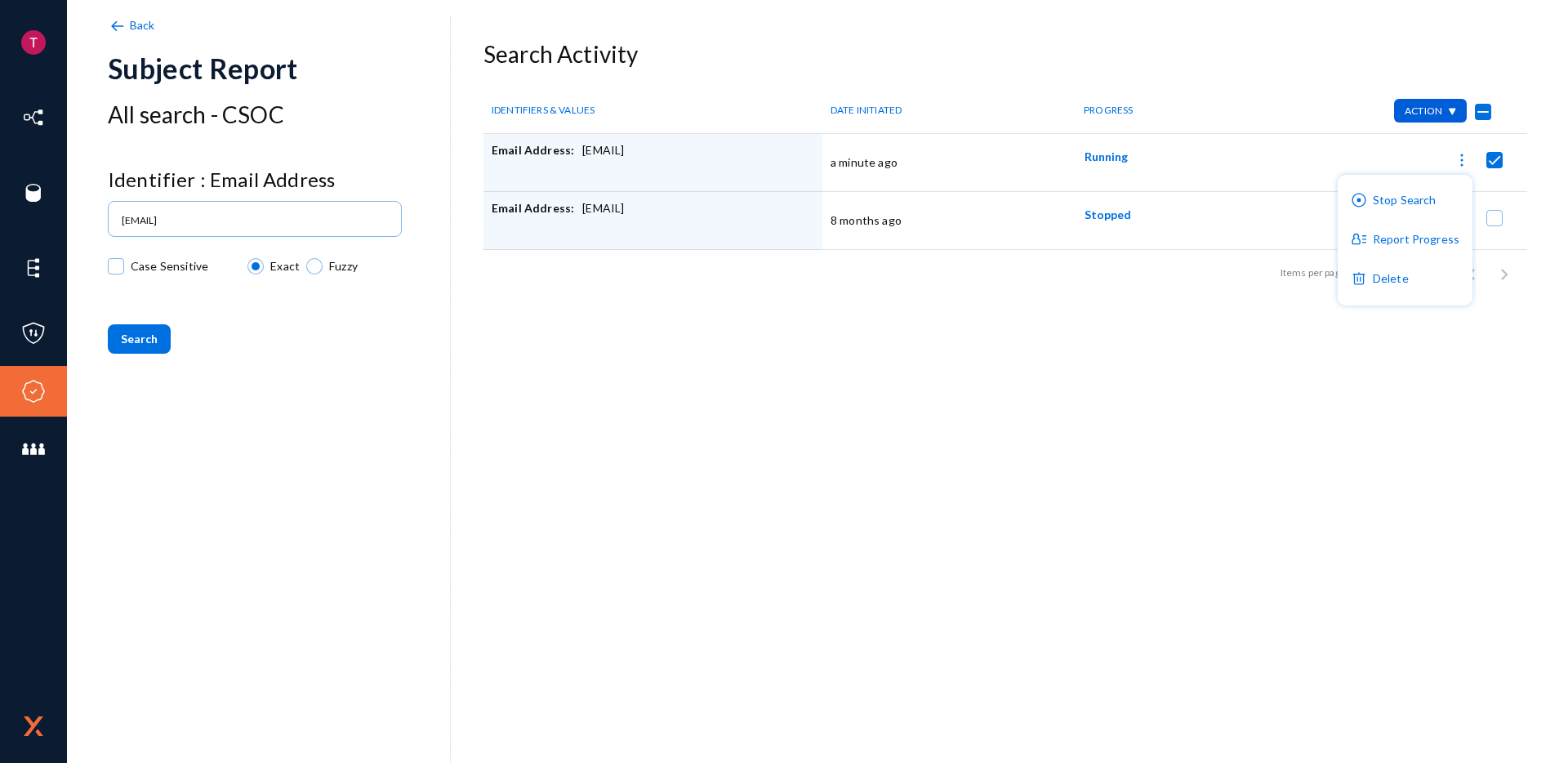 click at bounding box center [784, 382] 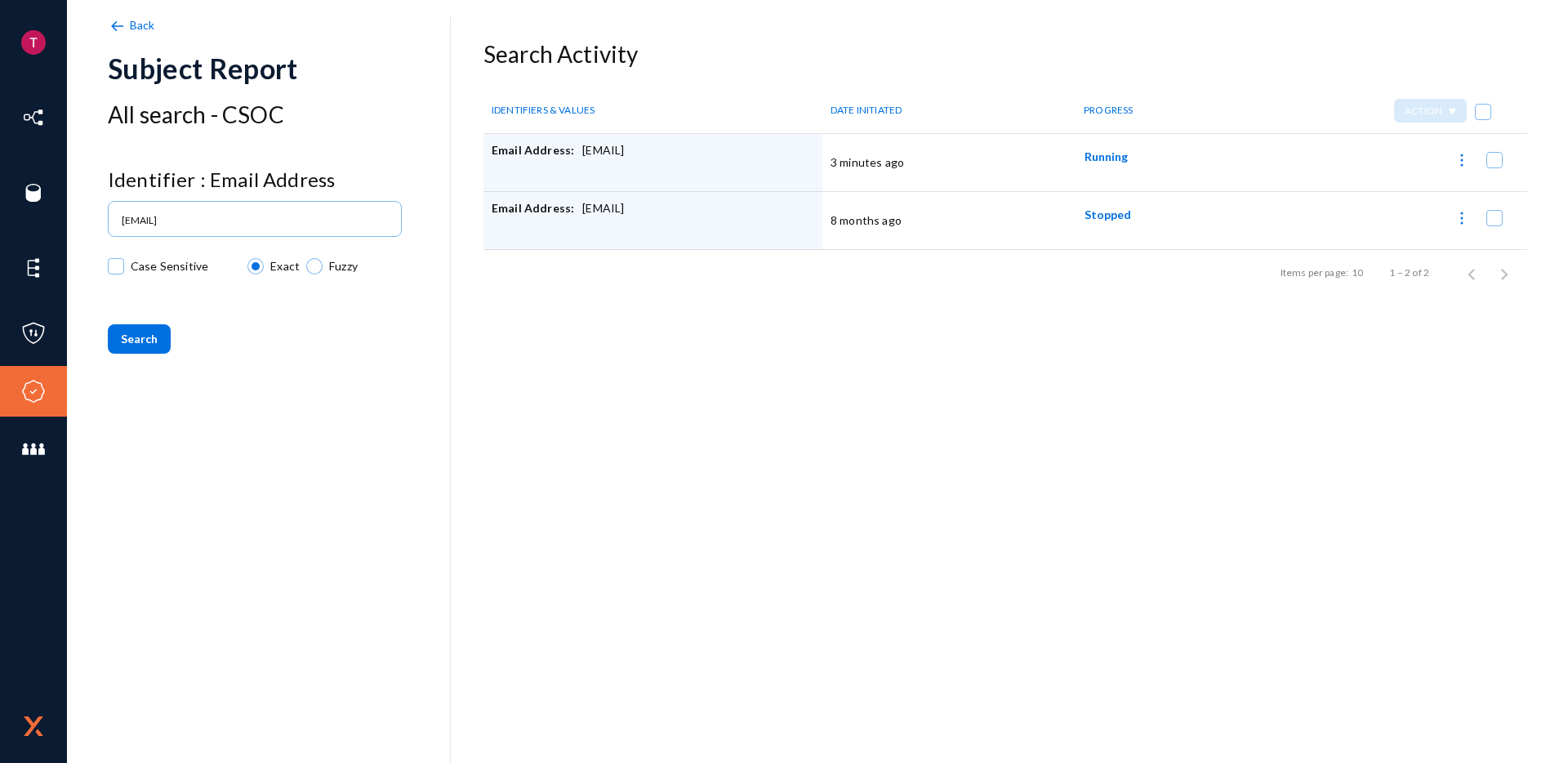 click at bounding box center [1462, 160] 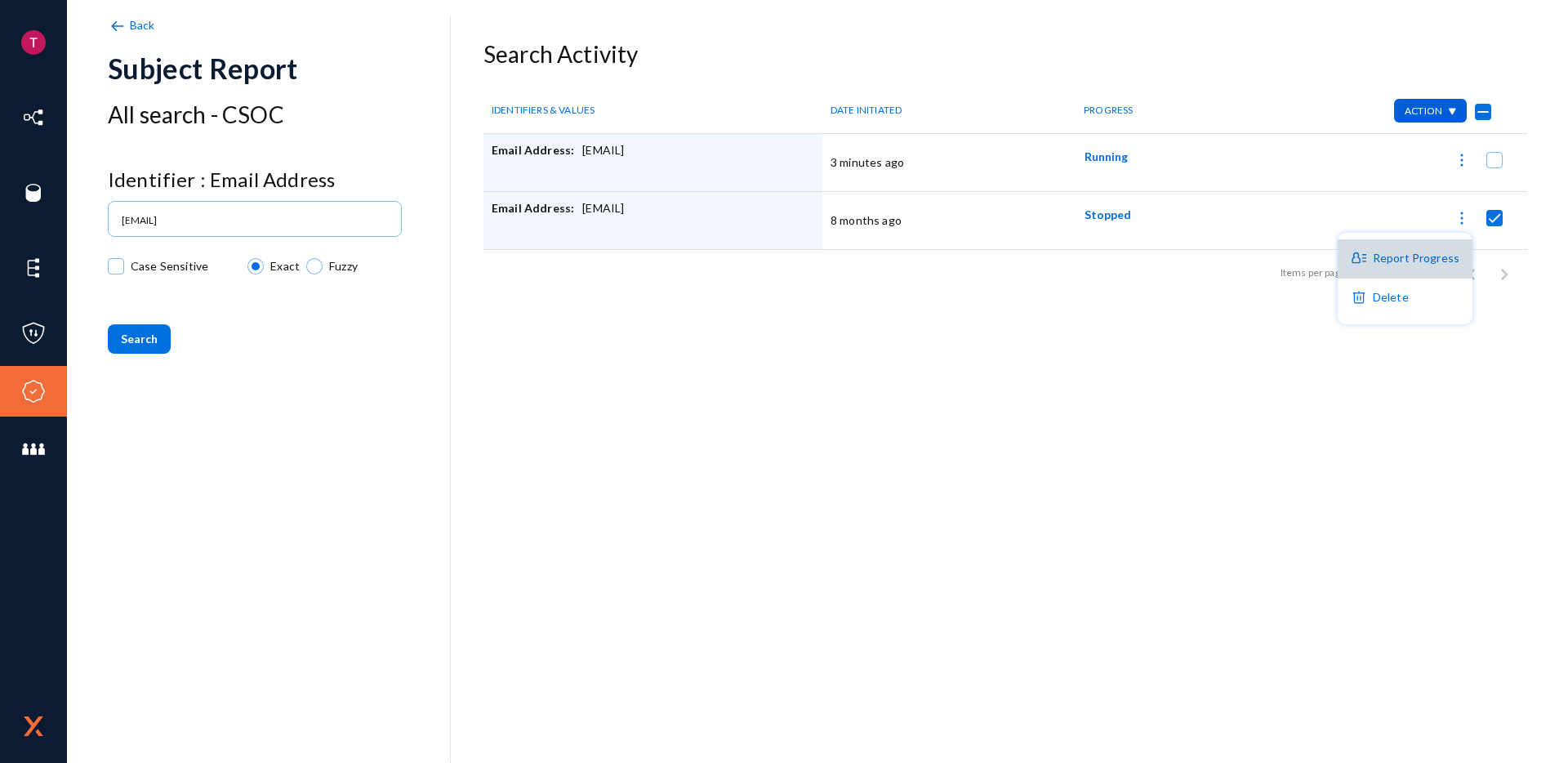 click on "Report Progress" at bounding box center (1405, 259) 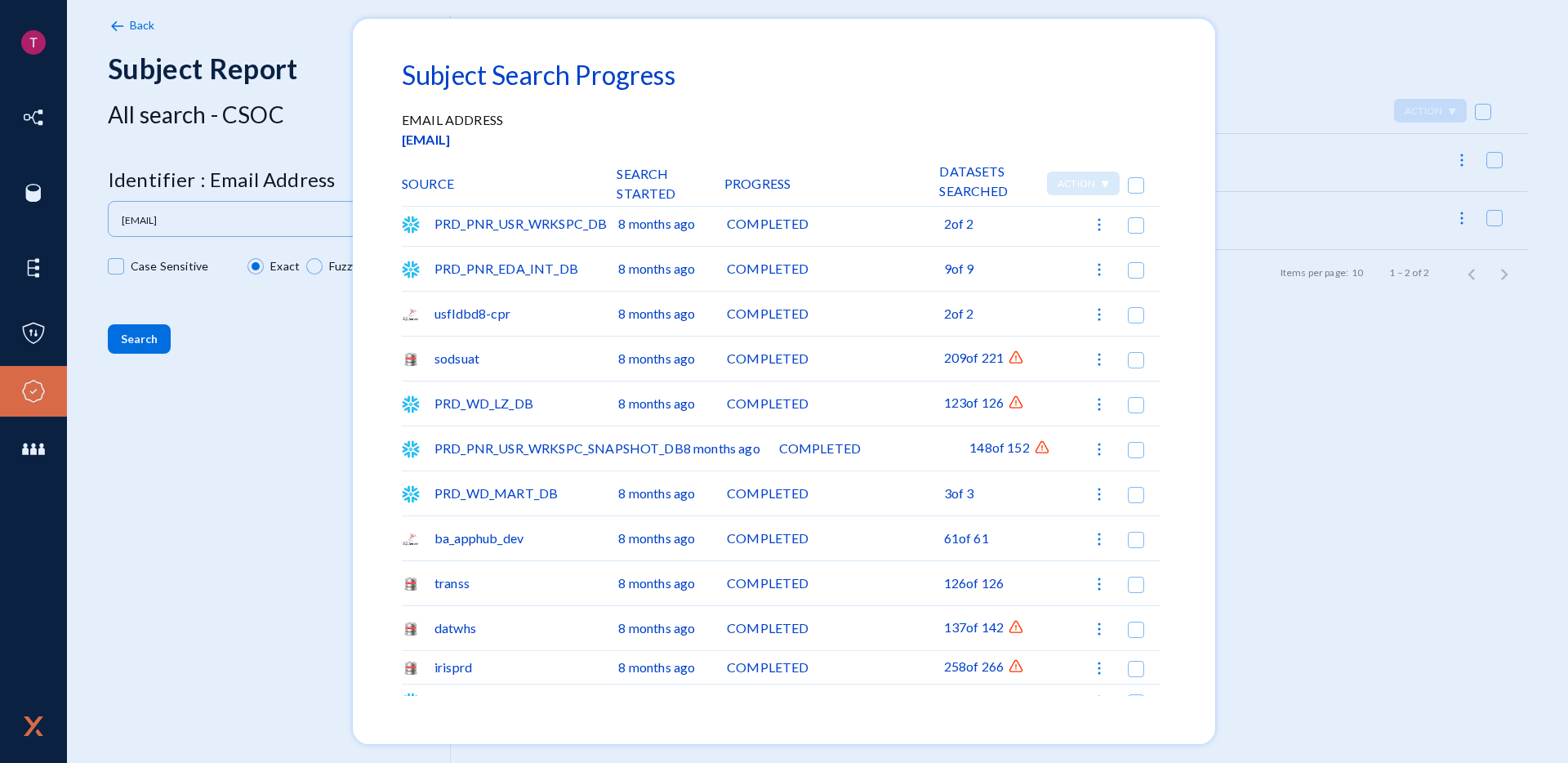 scroll, scrollTop: 10, scrollLeft: 0, axis: vertical 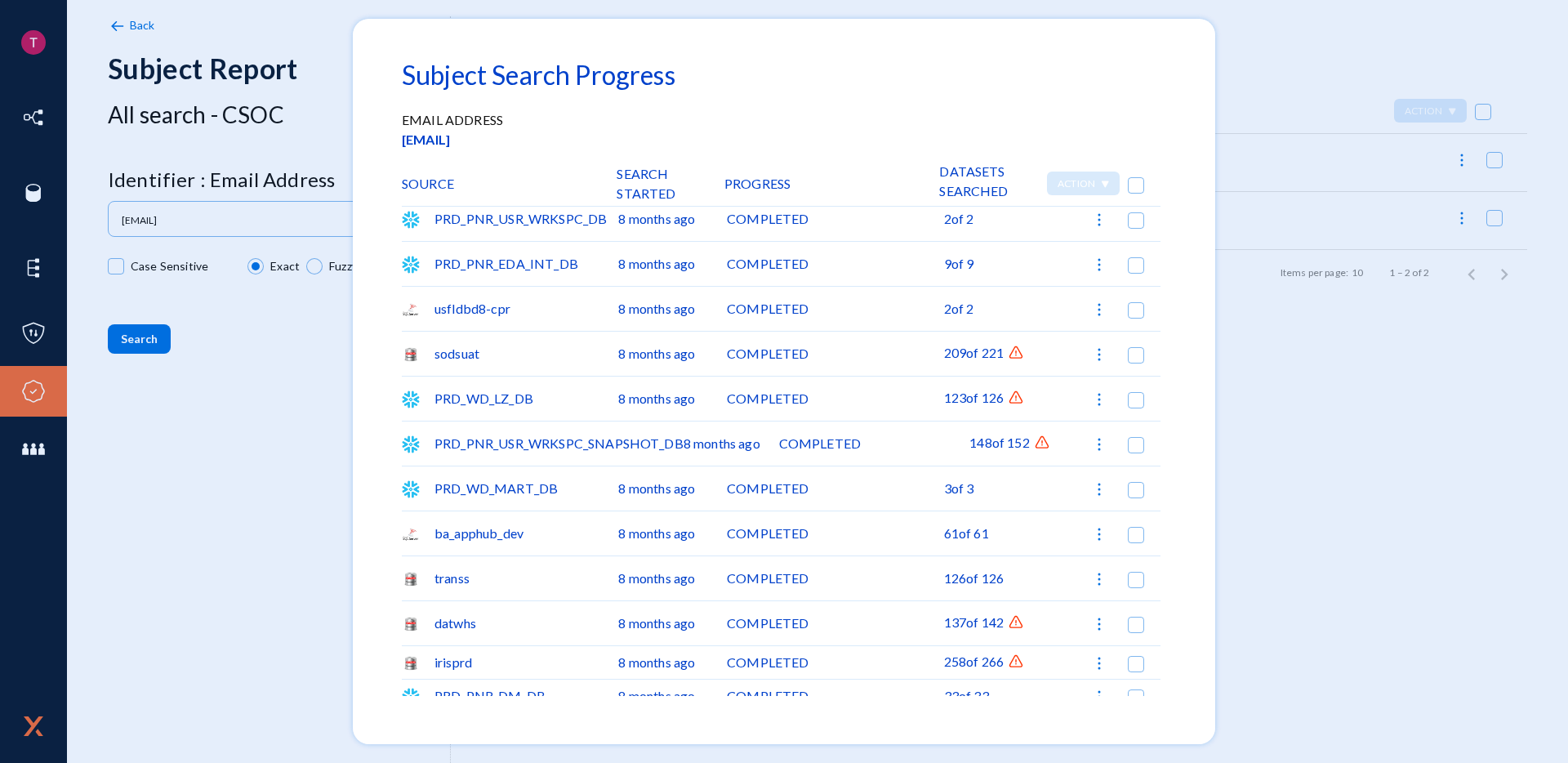 click at bounding box center [1016, 353] 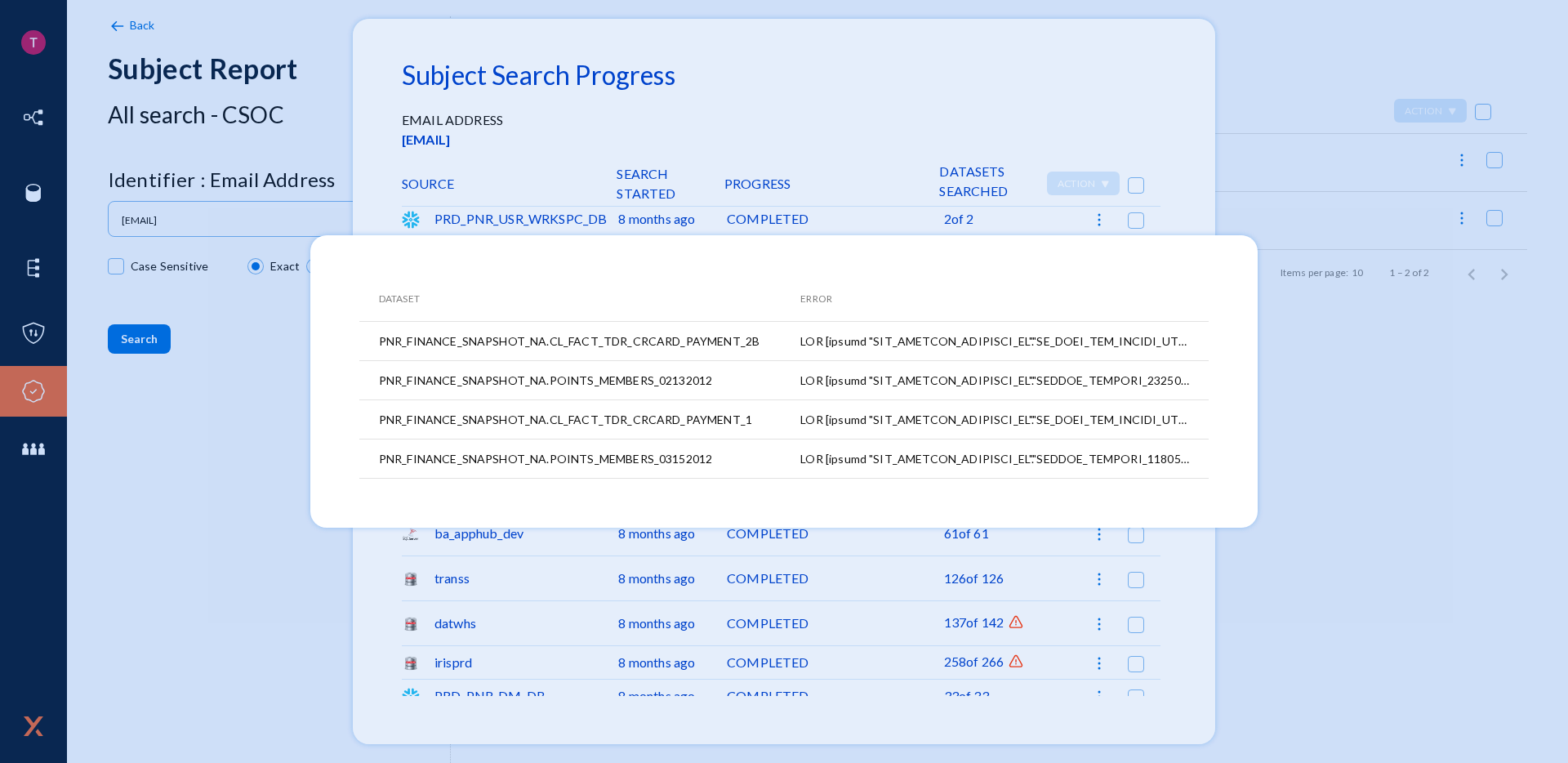 click at bounding box center [784, 382] 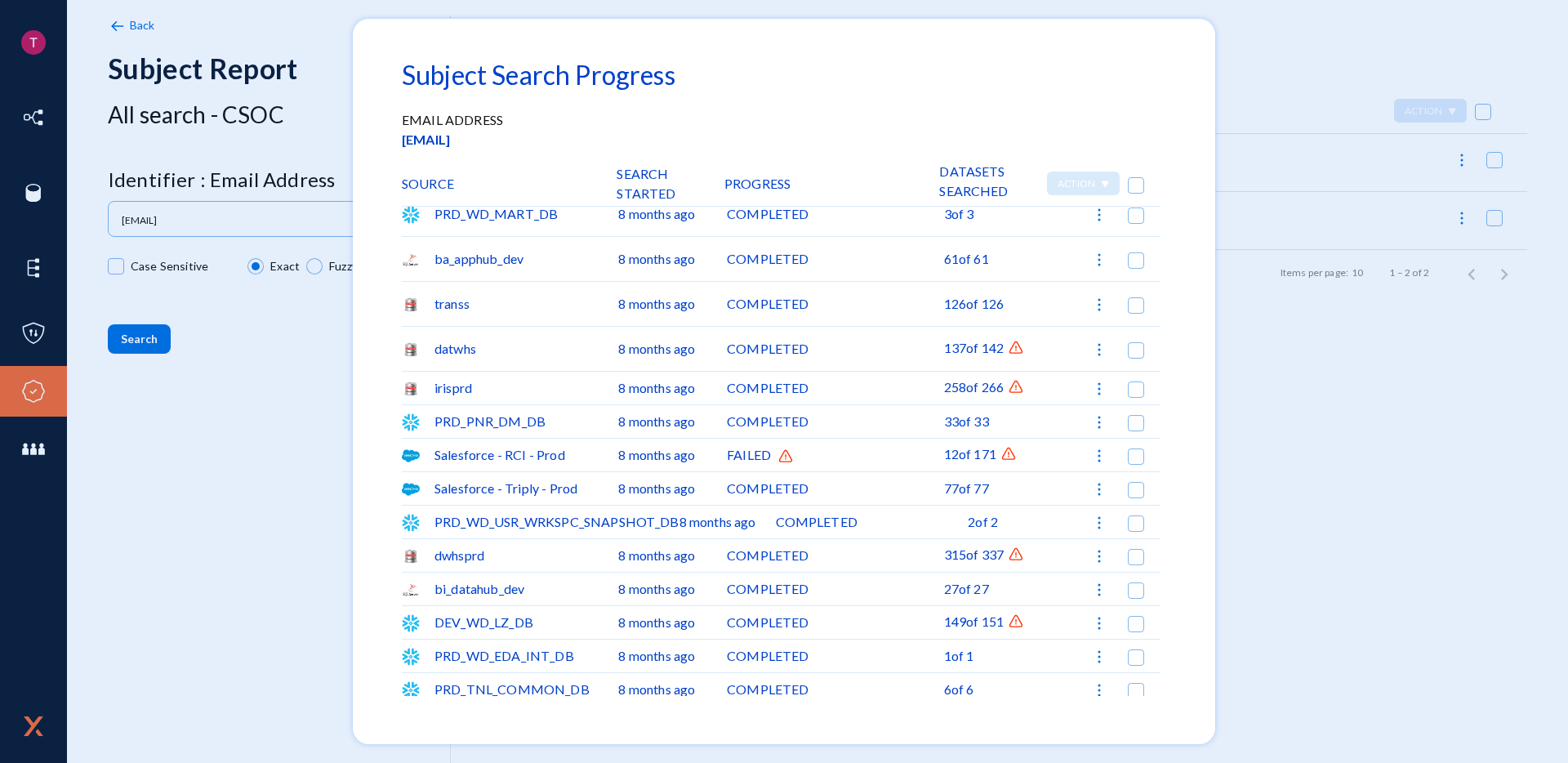 scroll, scrollTop: 306, scrollLeft: 0, axis: vertical 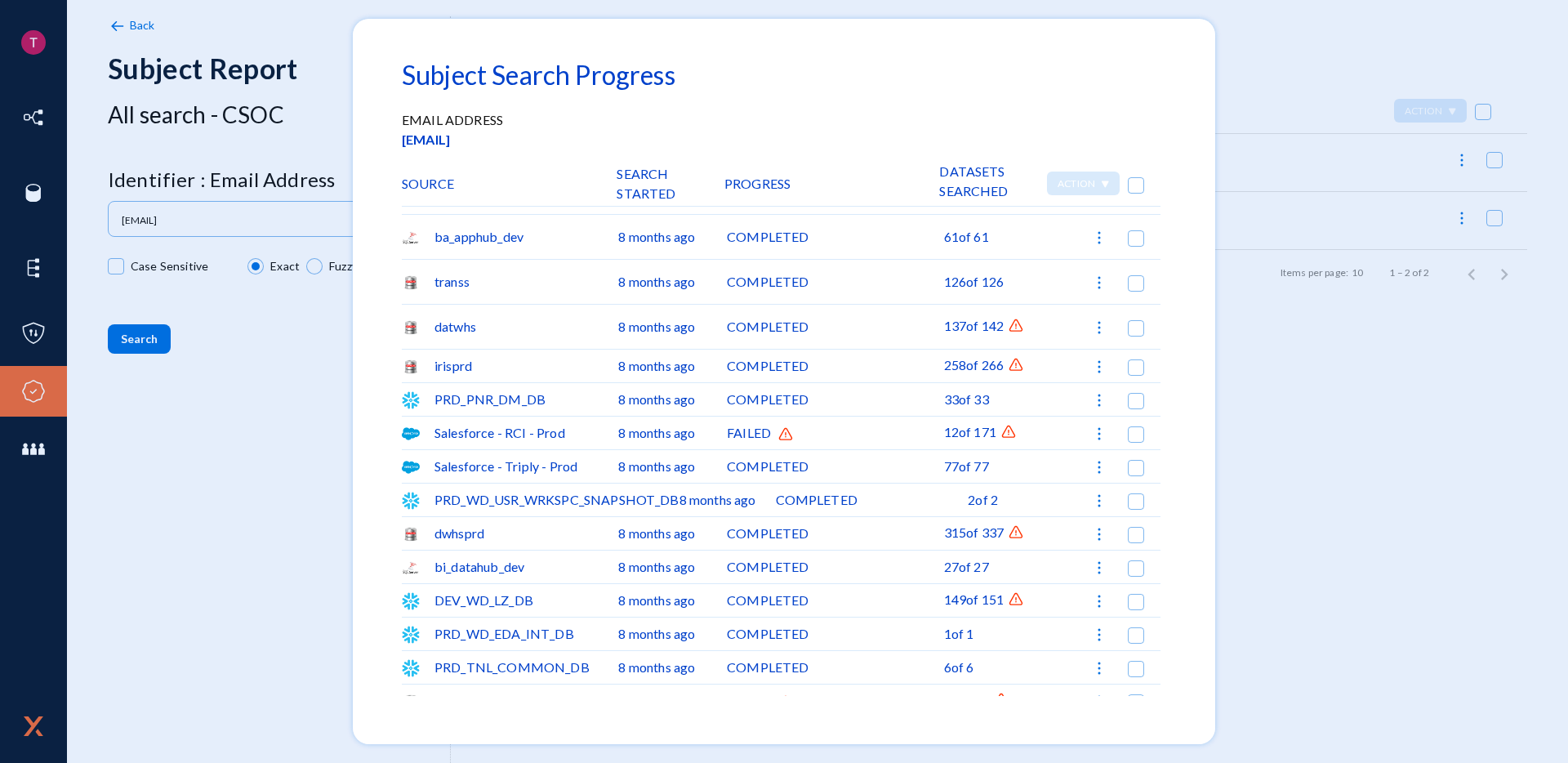 click at bounding box center [784, 382] 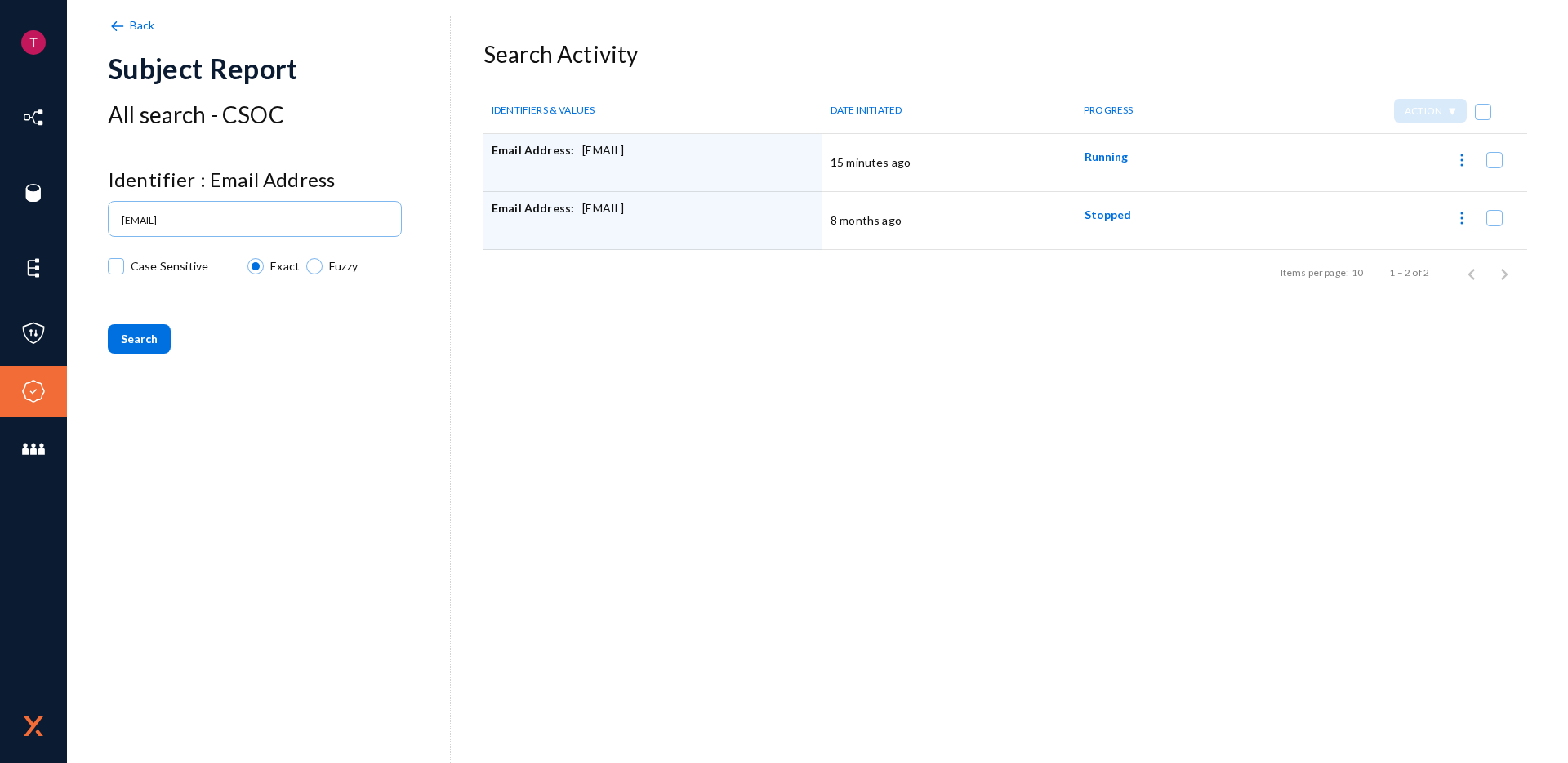click at bounding box center [1462, 160] 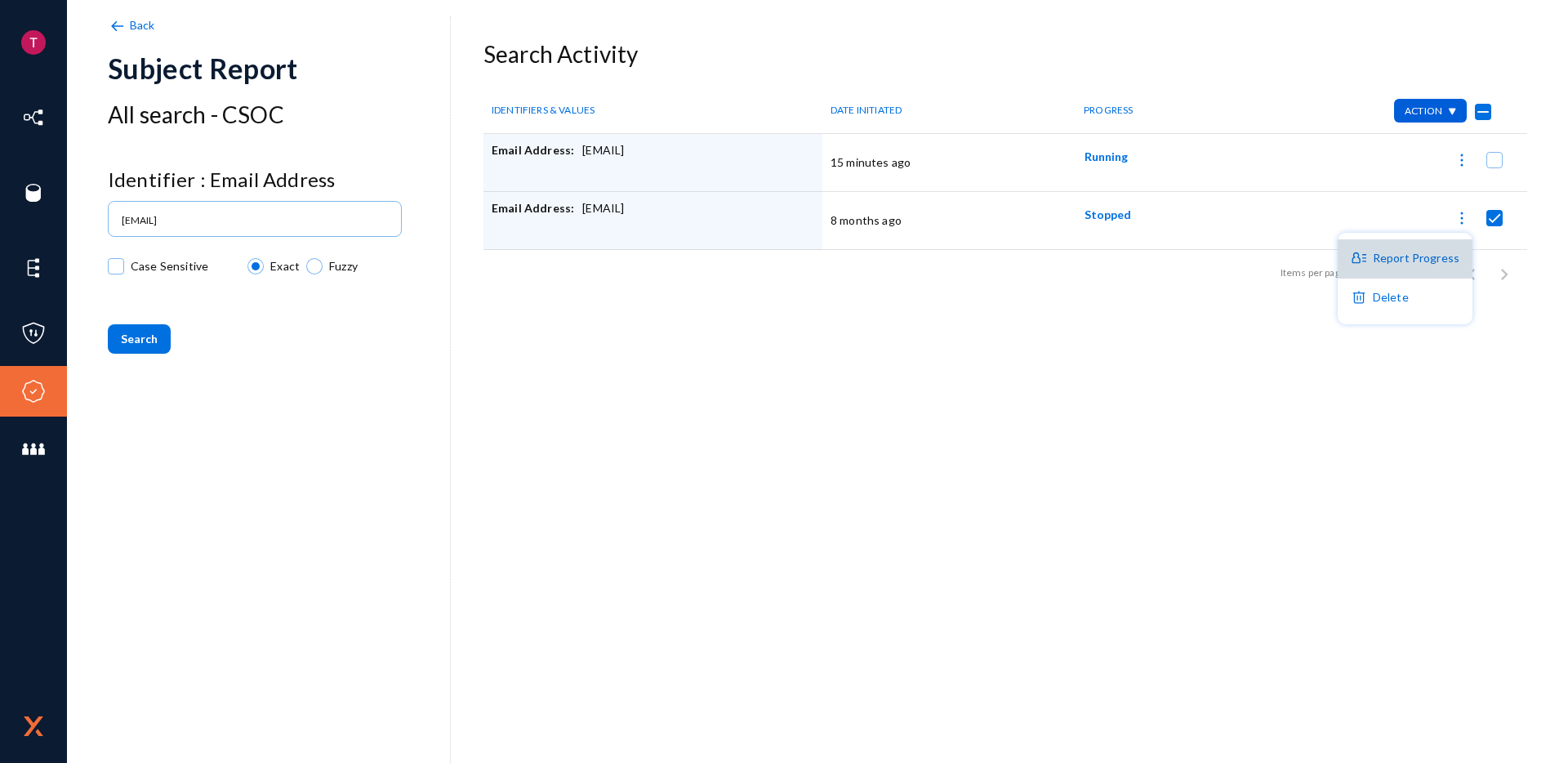 click on "Report Progress" at bounding box center [1405, 259] 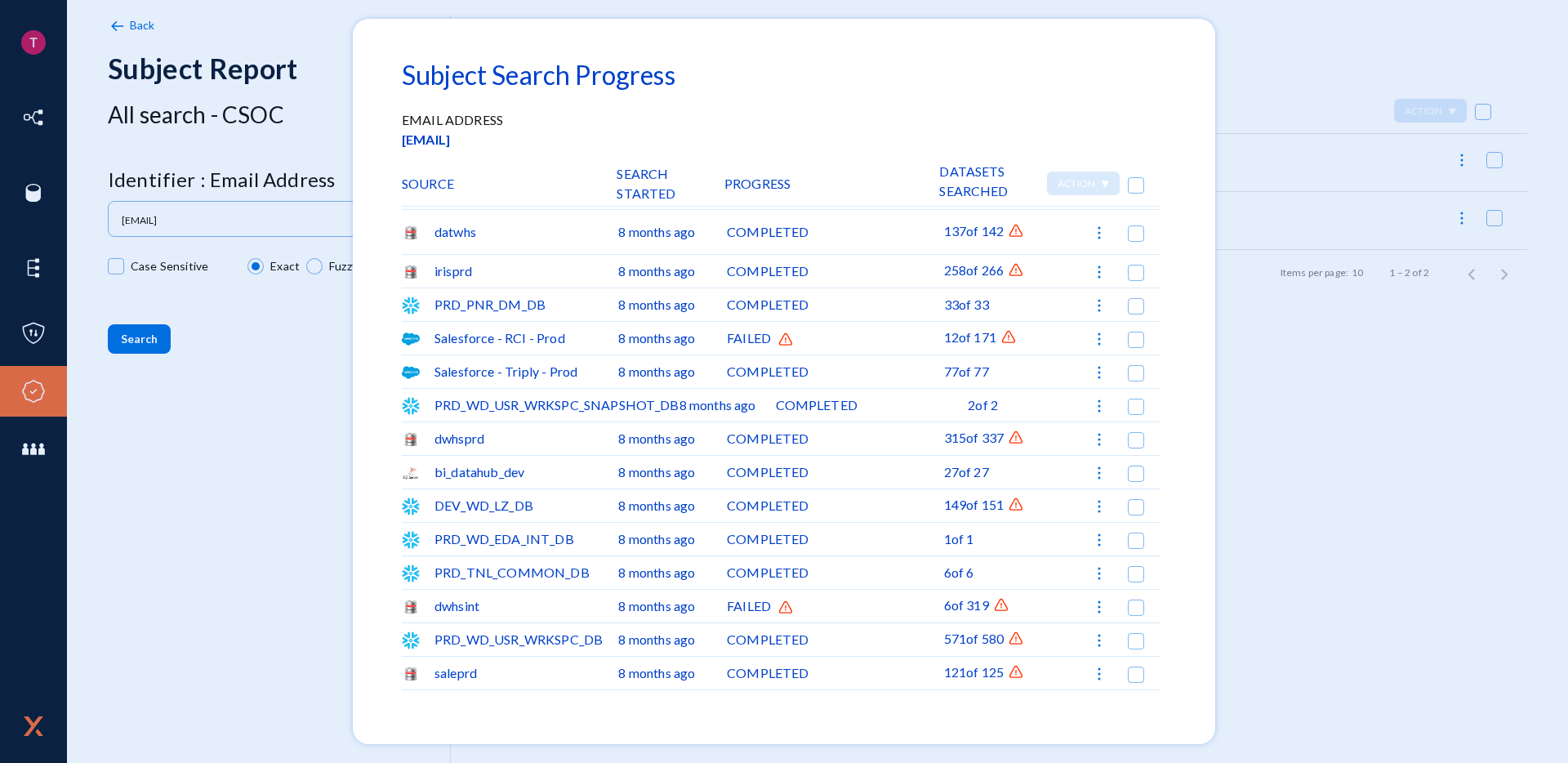 scroll, scrollTop: 463, scrollLeft: 0, axis: vertical 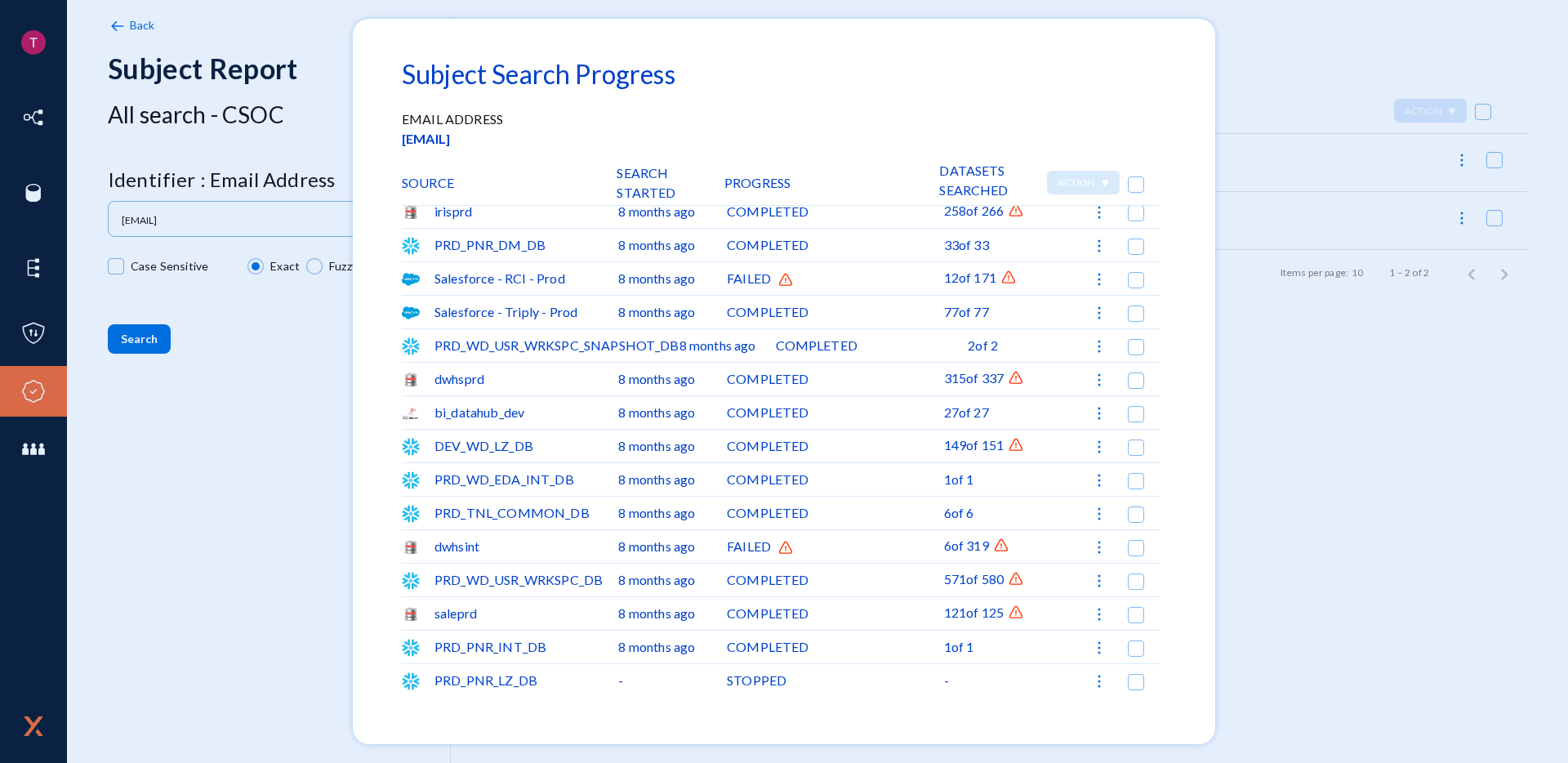 click at bounding box center [784, 382] 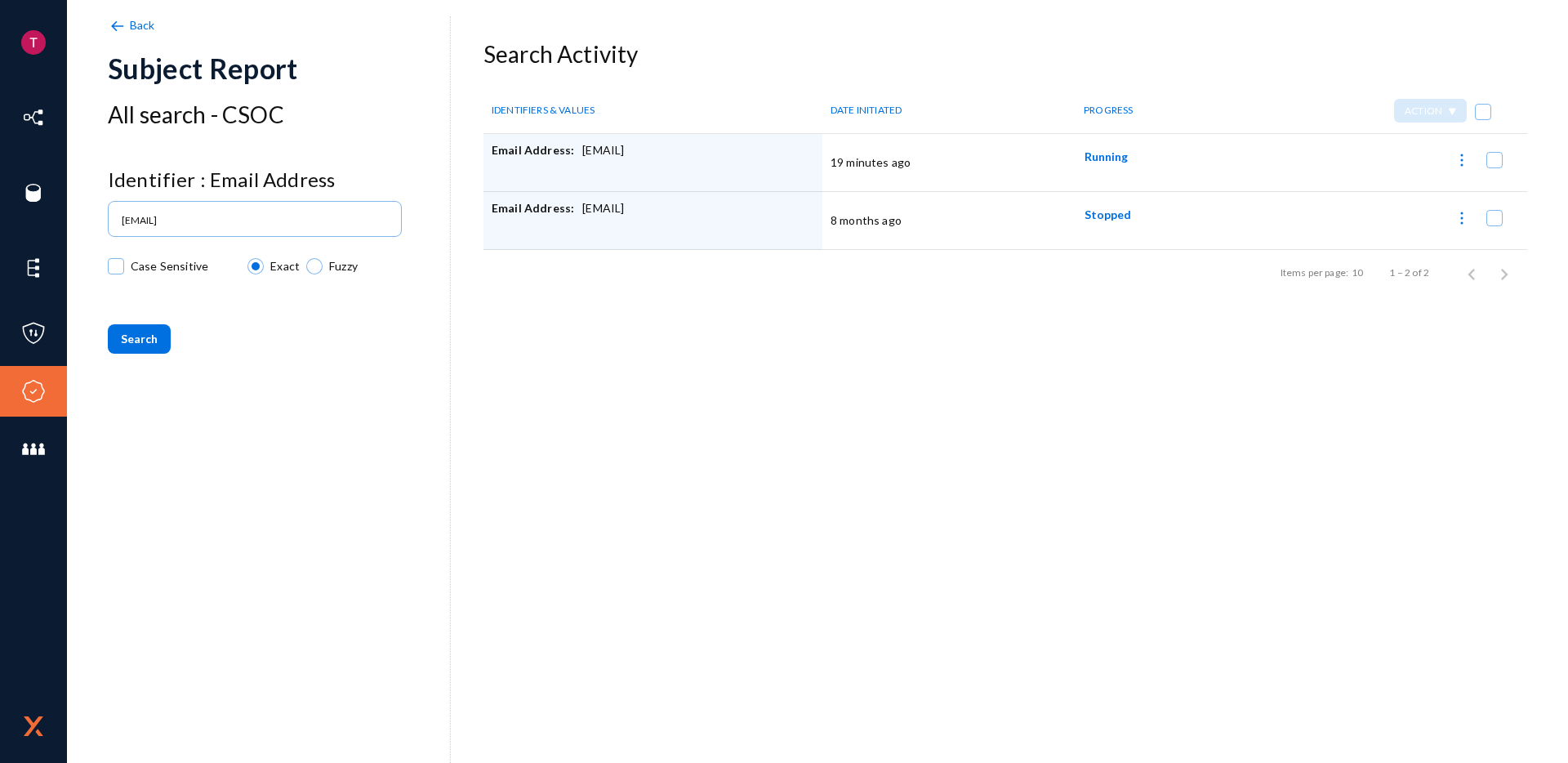 click at bounding box center [1462, 158] 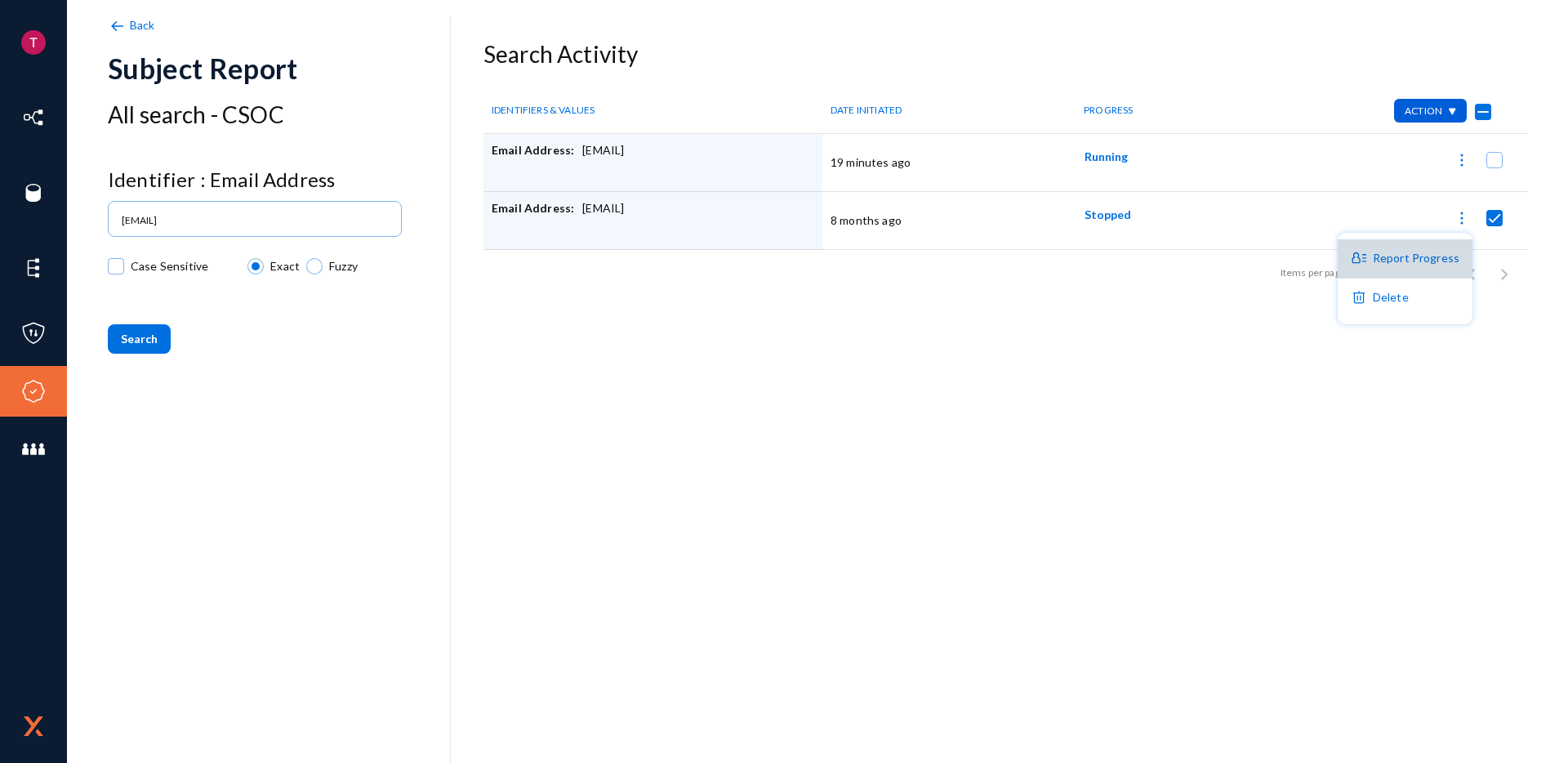 click on "Report Progress" at bounding box center (1405, 259) 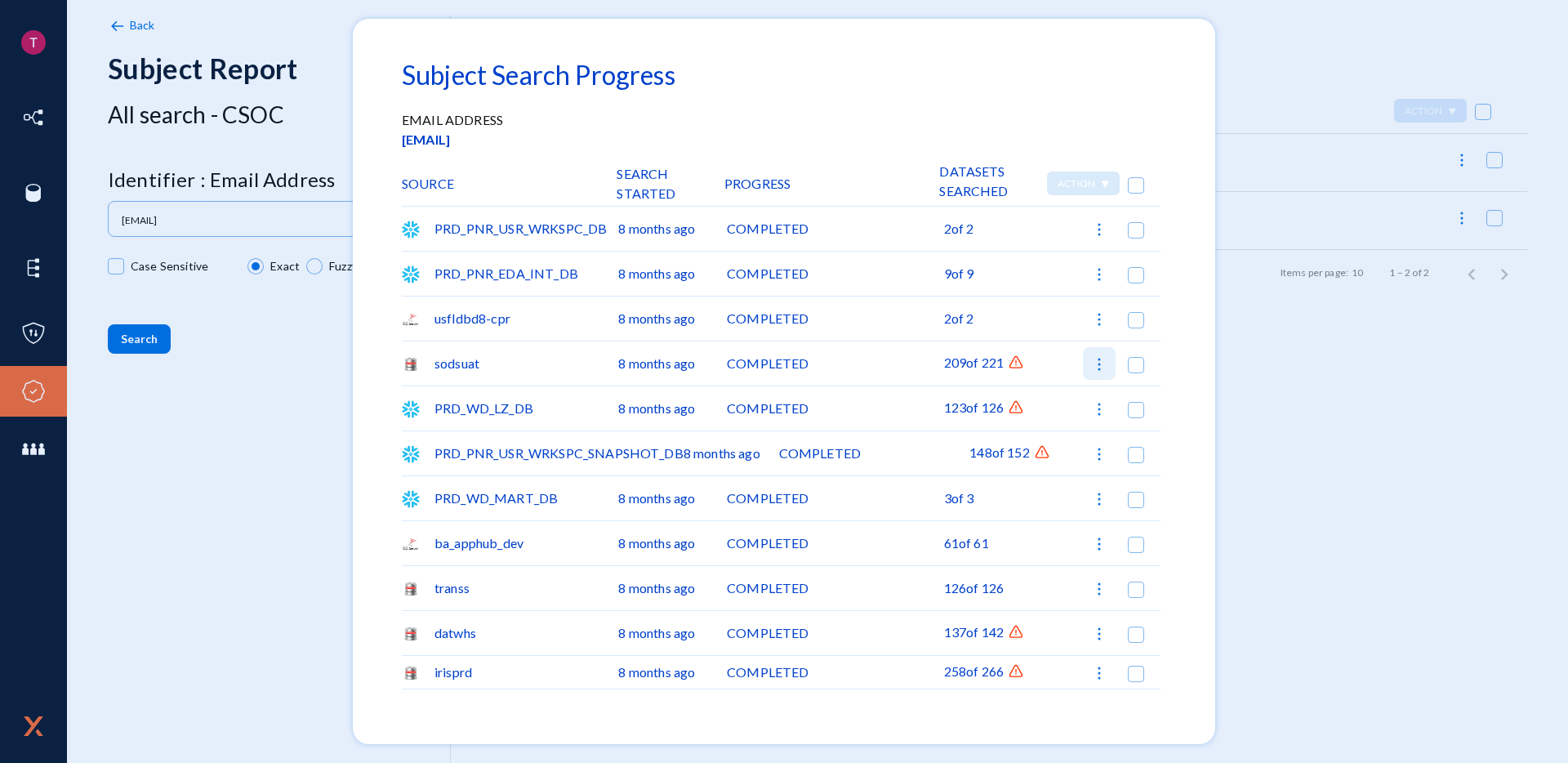 click at bounding box center [1099, 364] 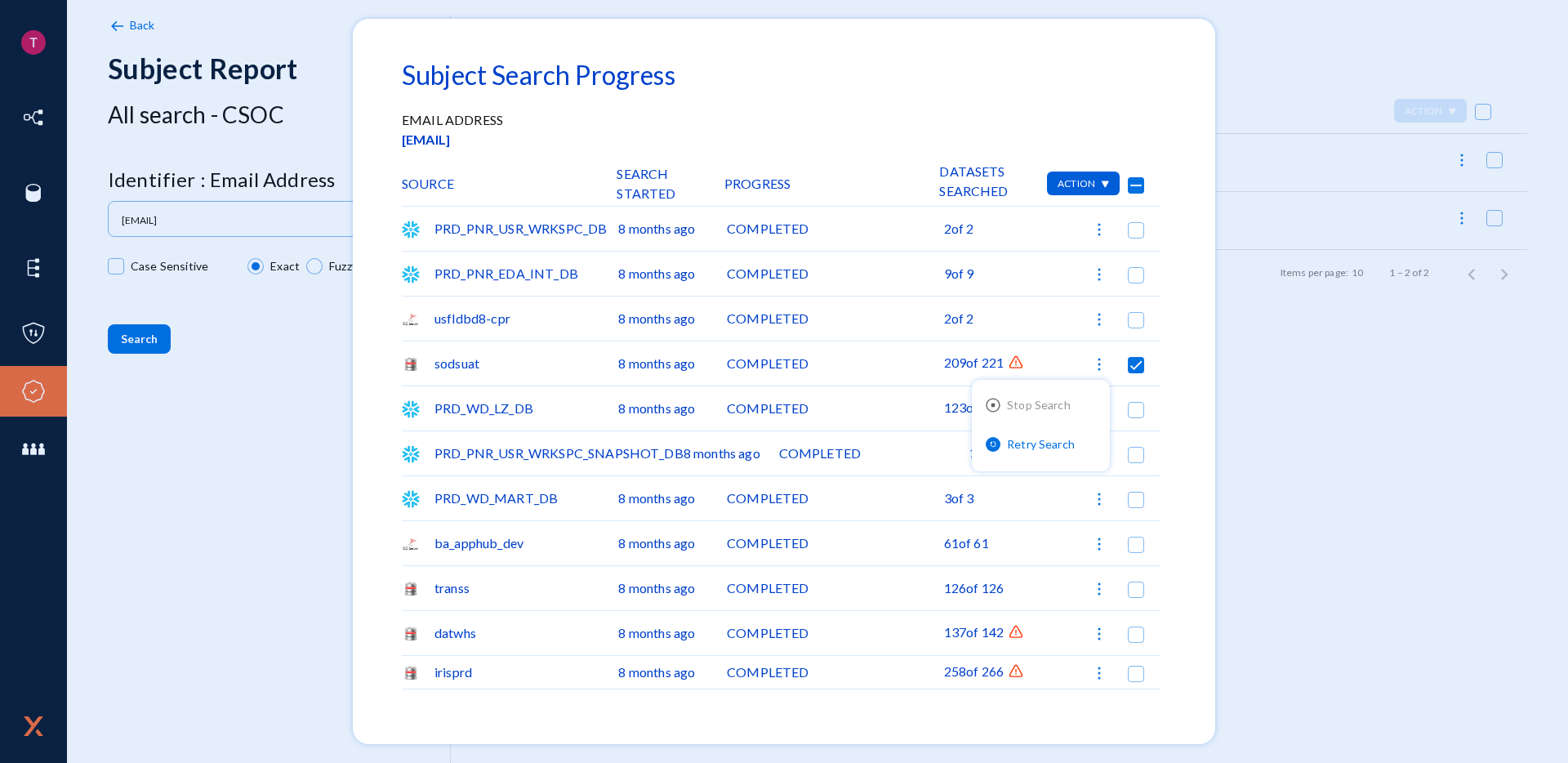 click at bounding box center (784, 382) 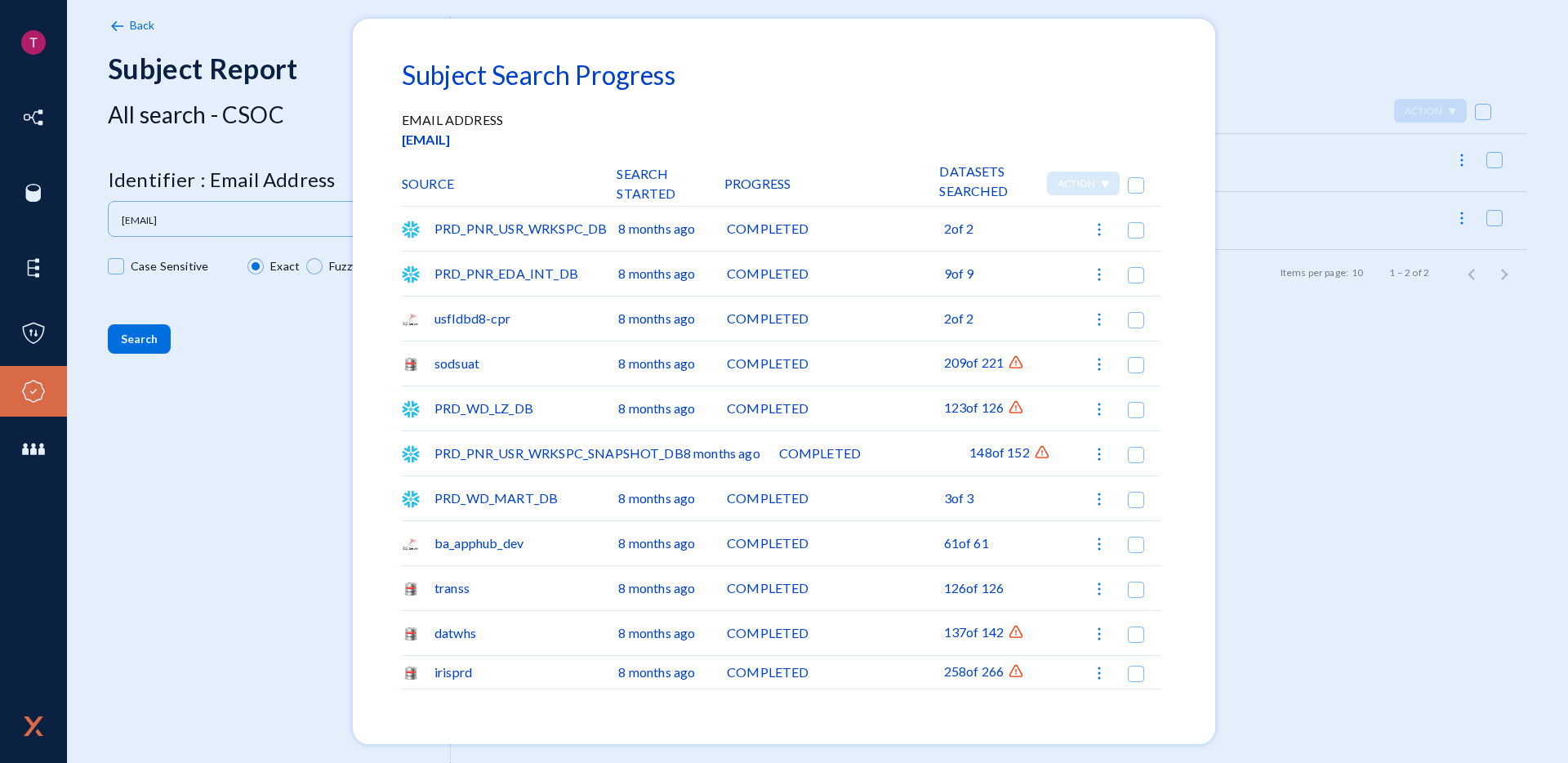 click at bounding box center (1016, 363) 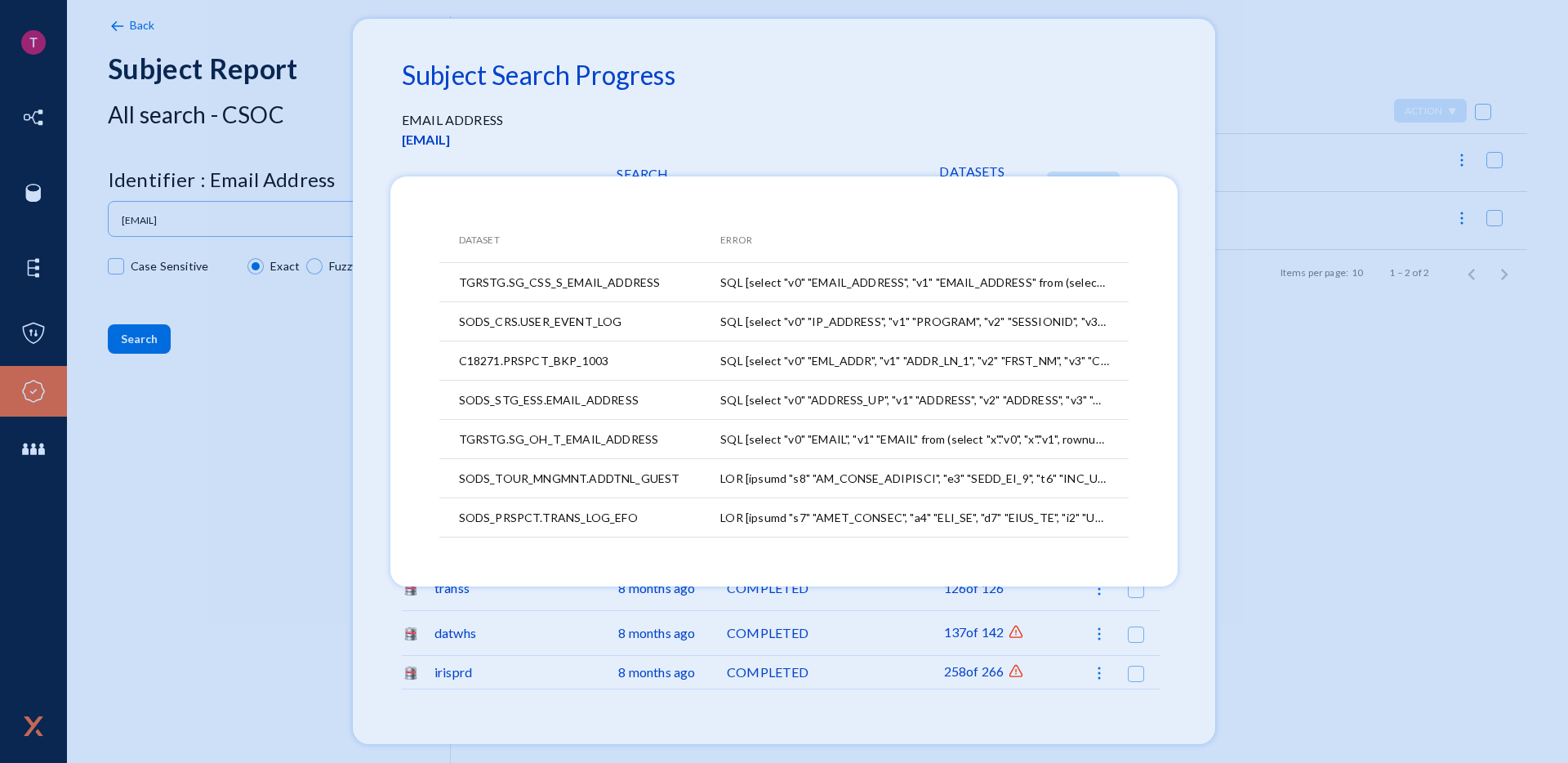 click at bounding box center (784, 382) 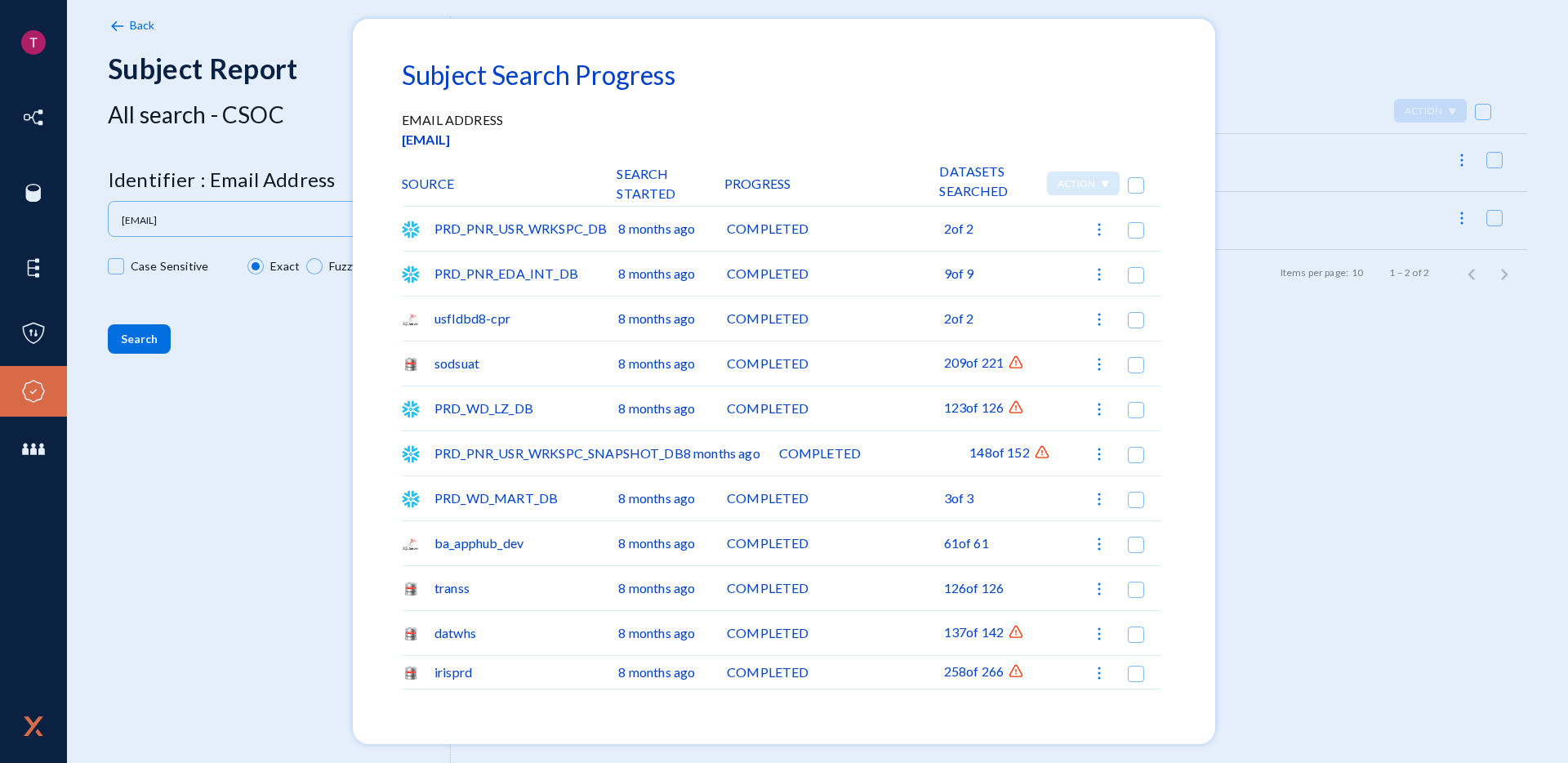 click at bounding box center [784, 382] 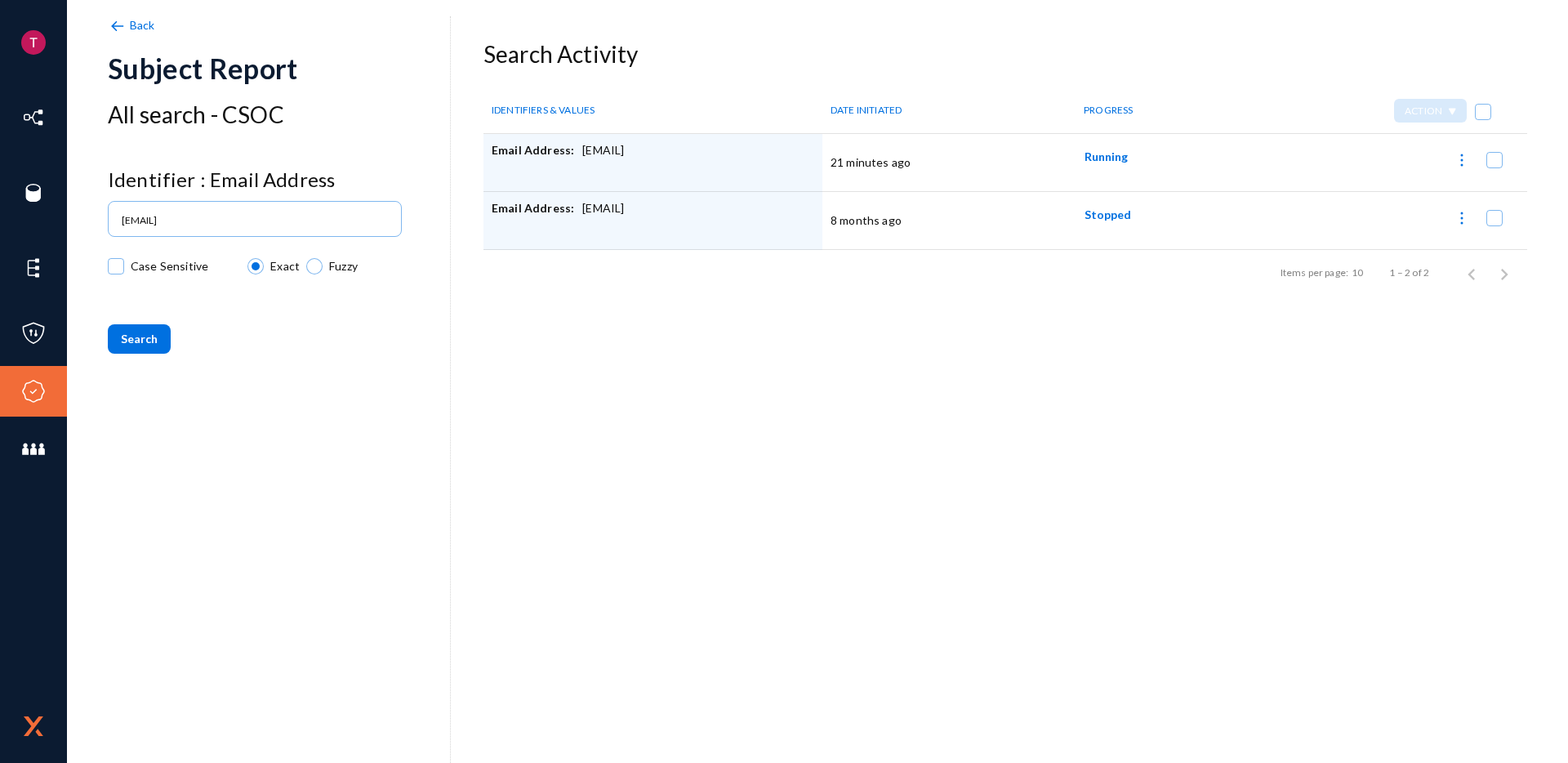 click on "Back" at bounding box center (142, 25) 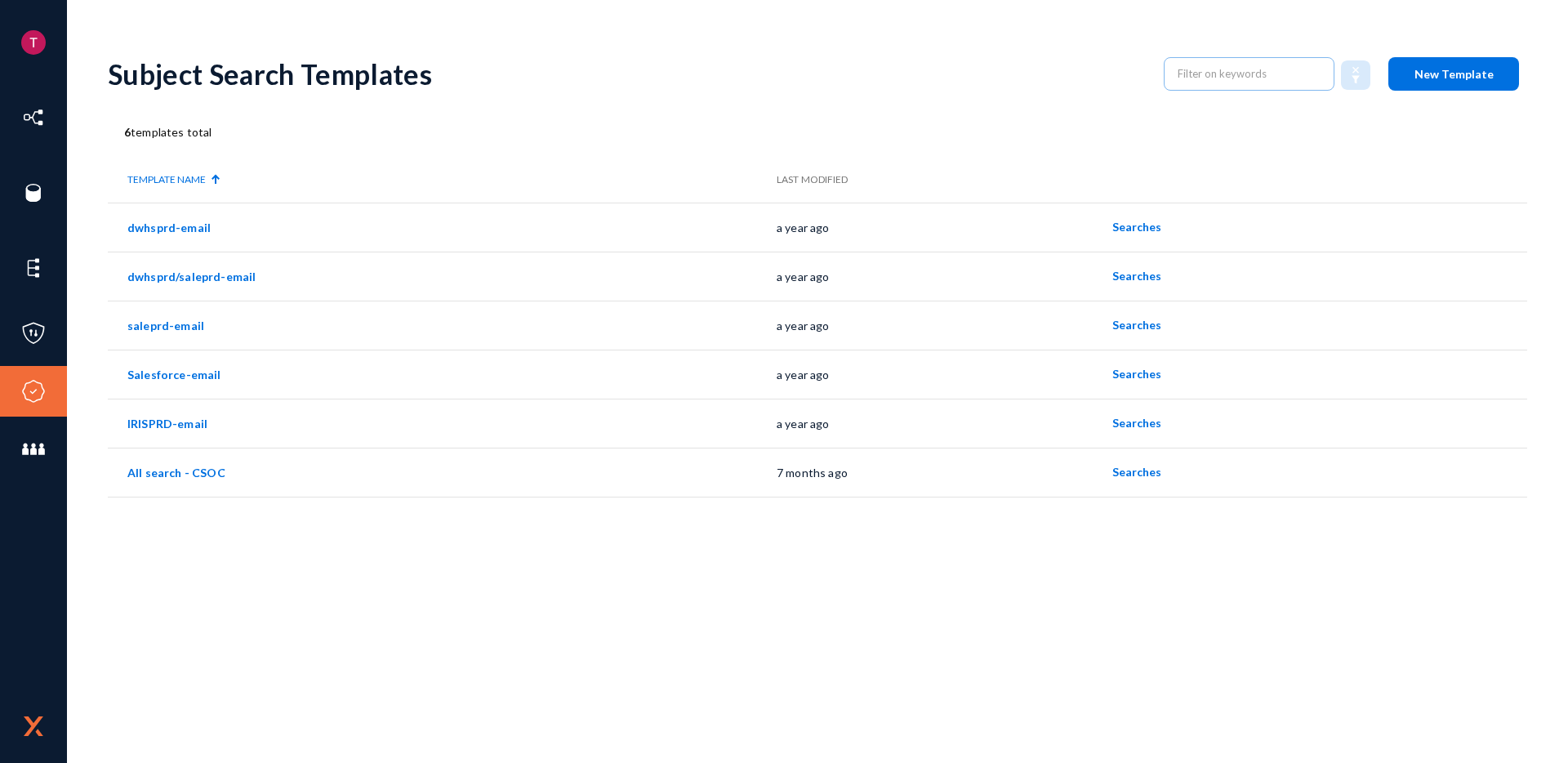 click on "New Template" at bounding box center (1454, 74) 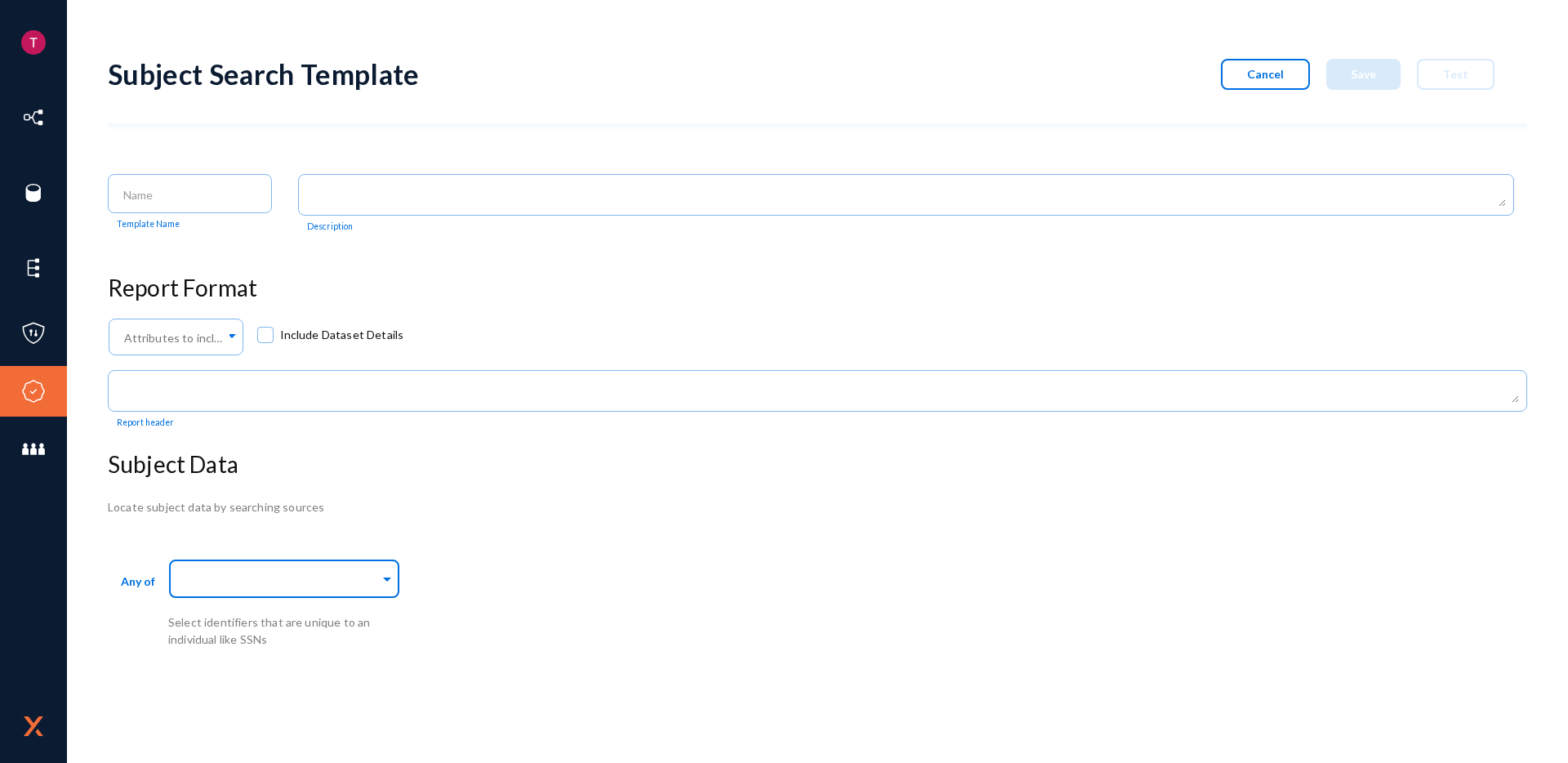 click at bounding box center [280, 581] 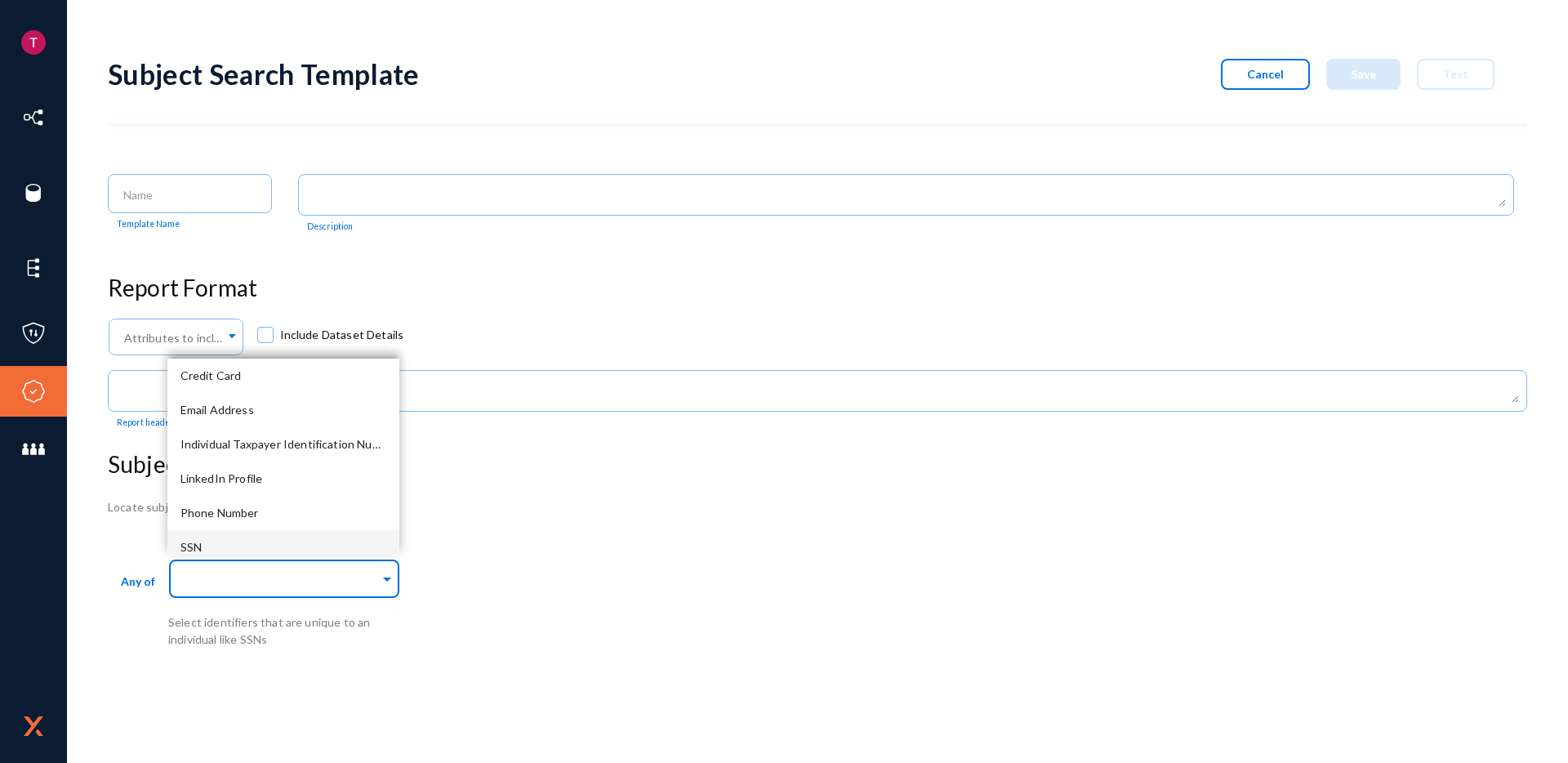 click on "SSN" at bounding box center [283, 547] 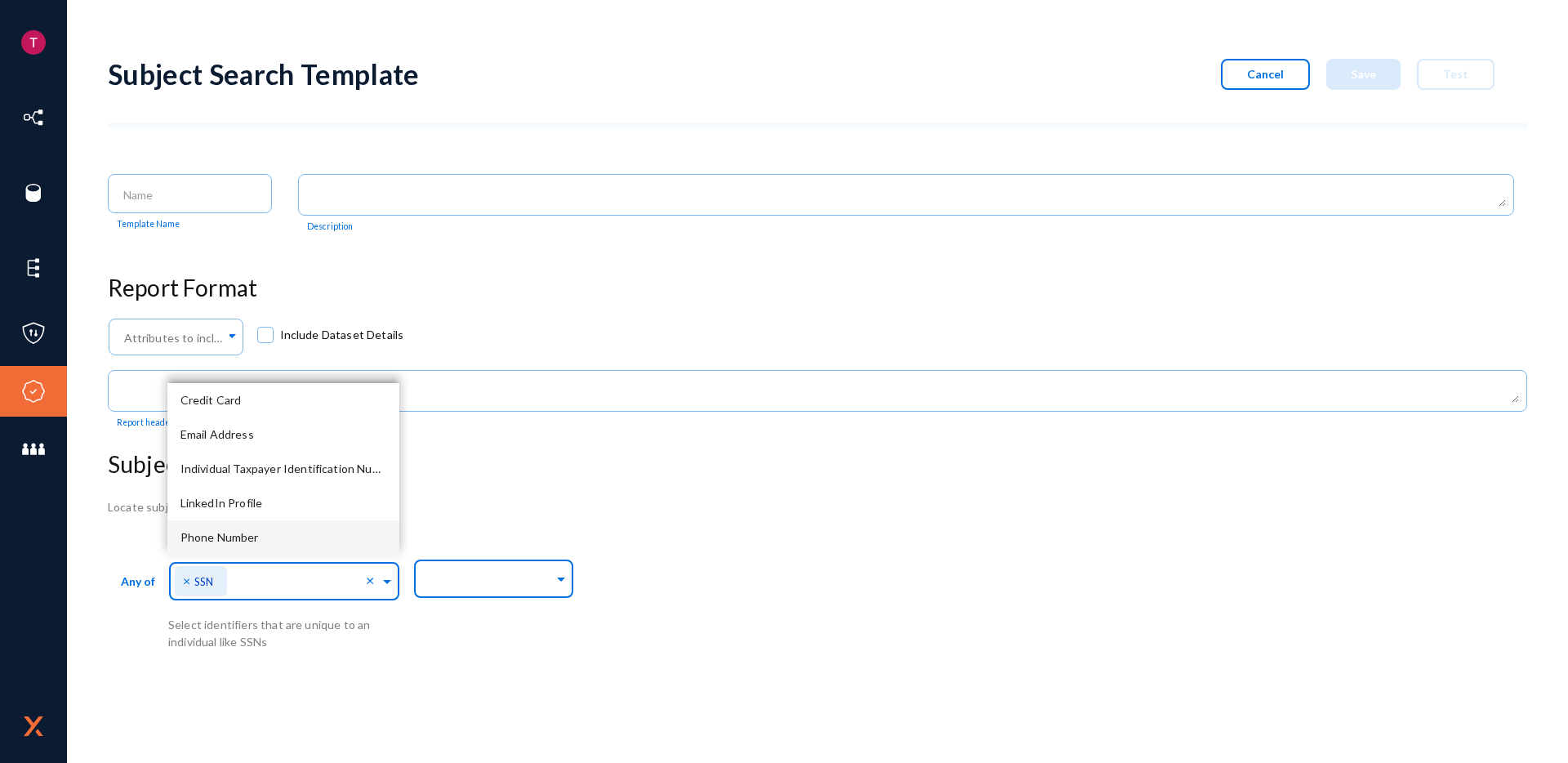 click at bounding box center [561, 577] 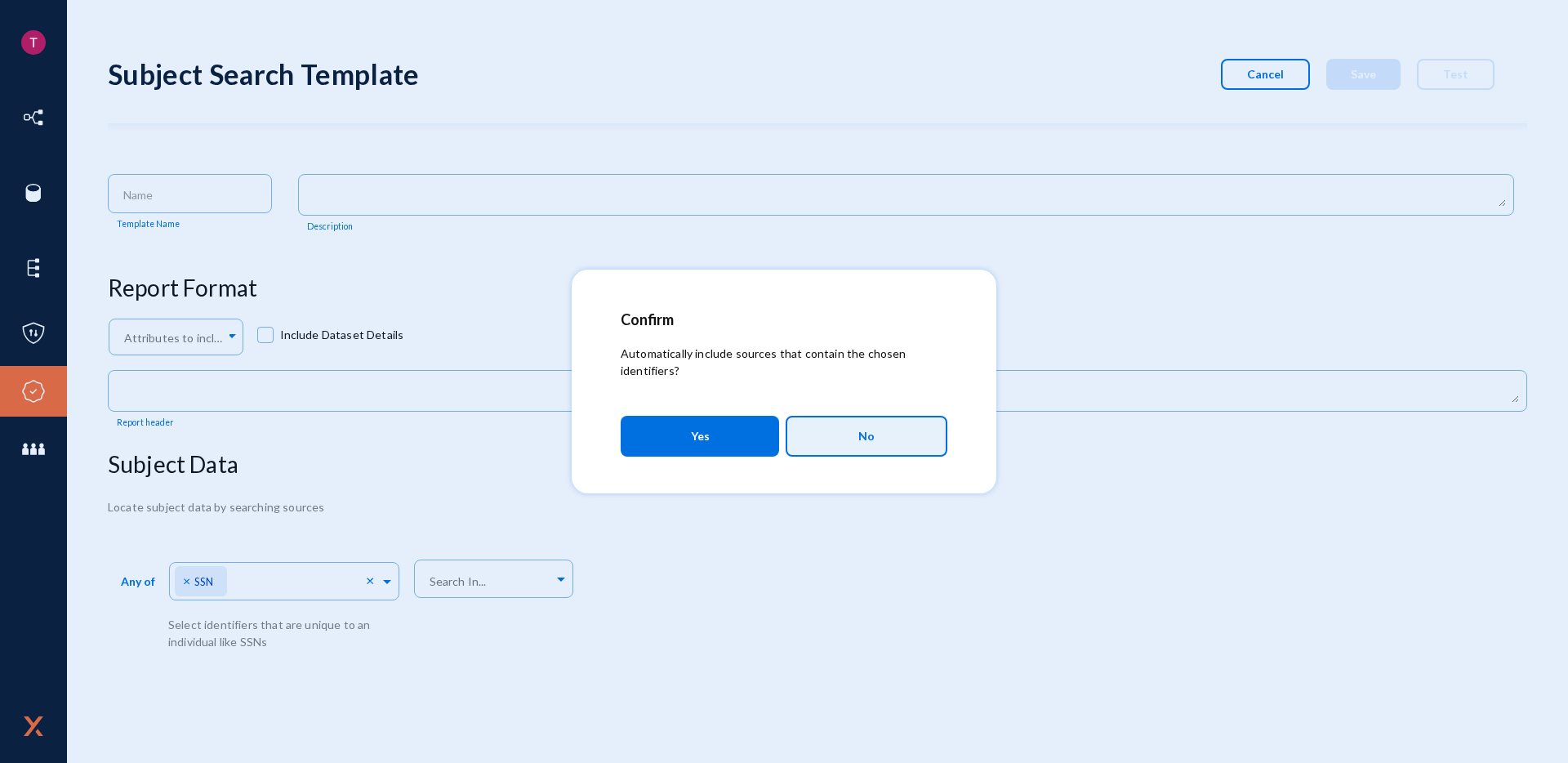 drag, startPoint x: 872, startPoint y: 426, endPoint x: 812, endPoint y: 484, distance: 83.45058 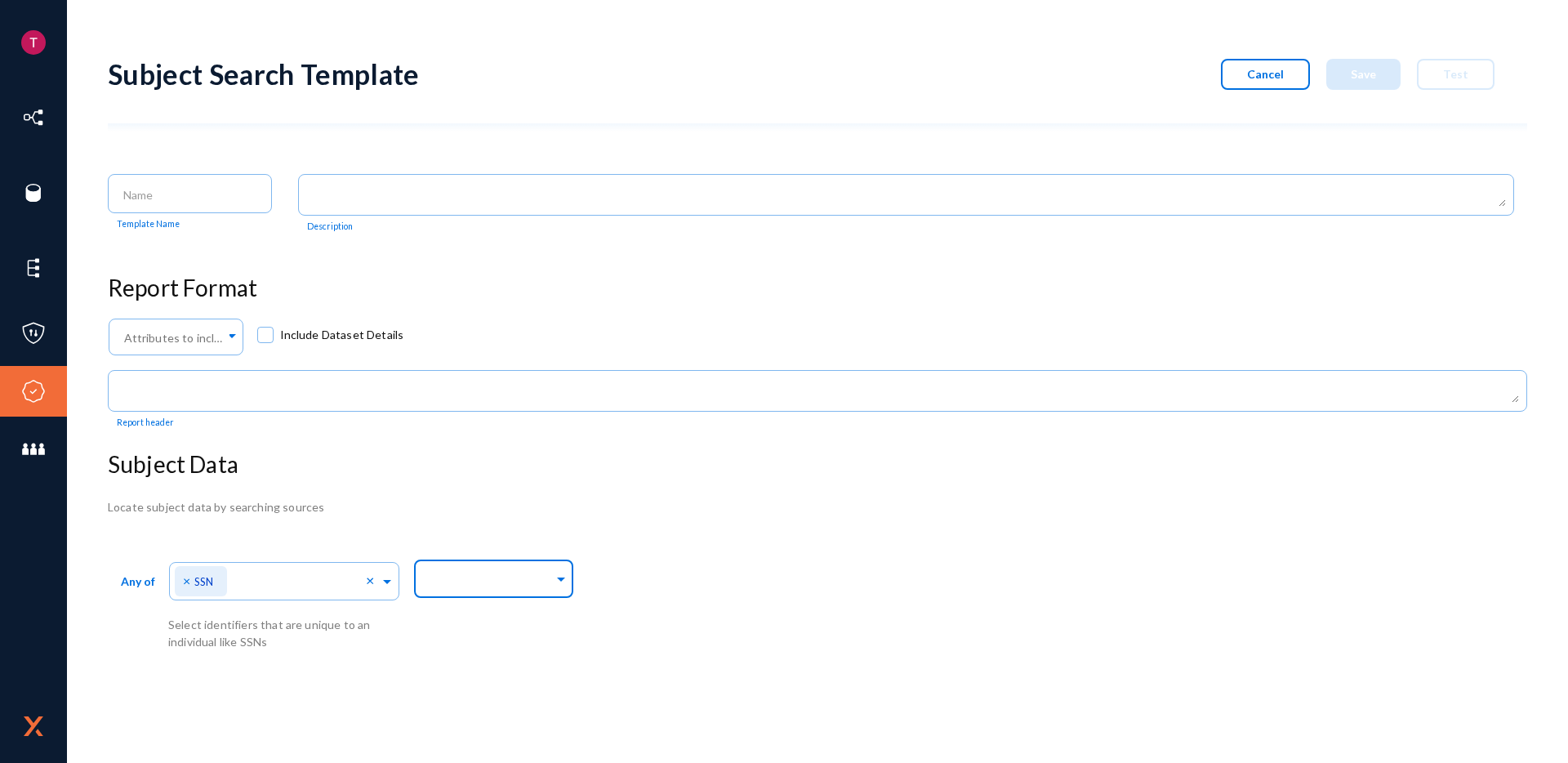 click at bounding box center [490, 581] 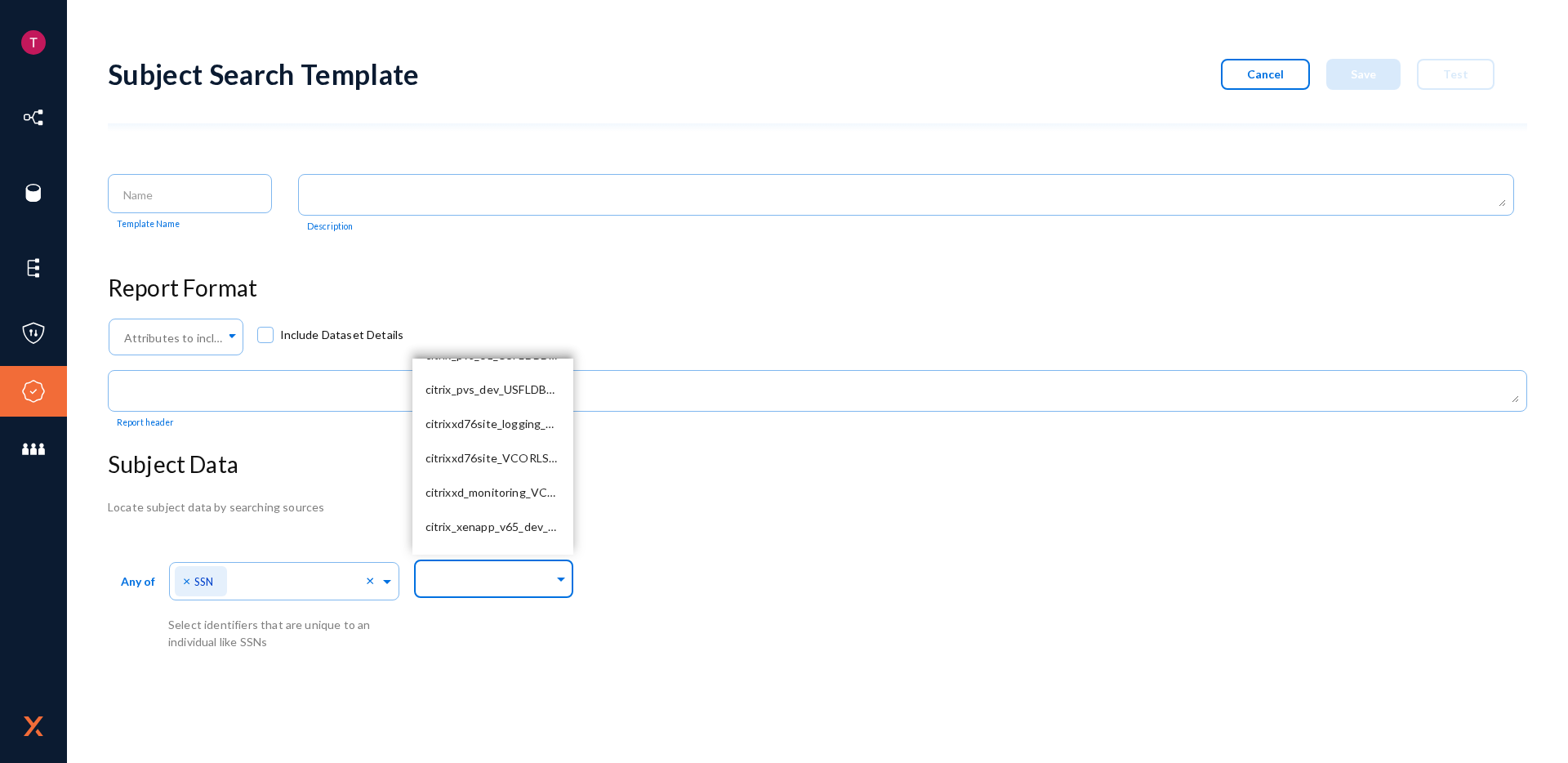 scroll, scrollTop: 3661, scrollLeft: 0, axis: vertical 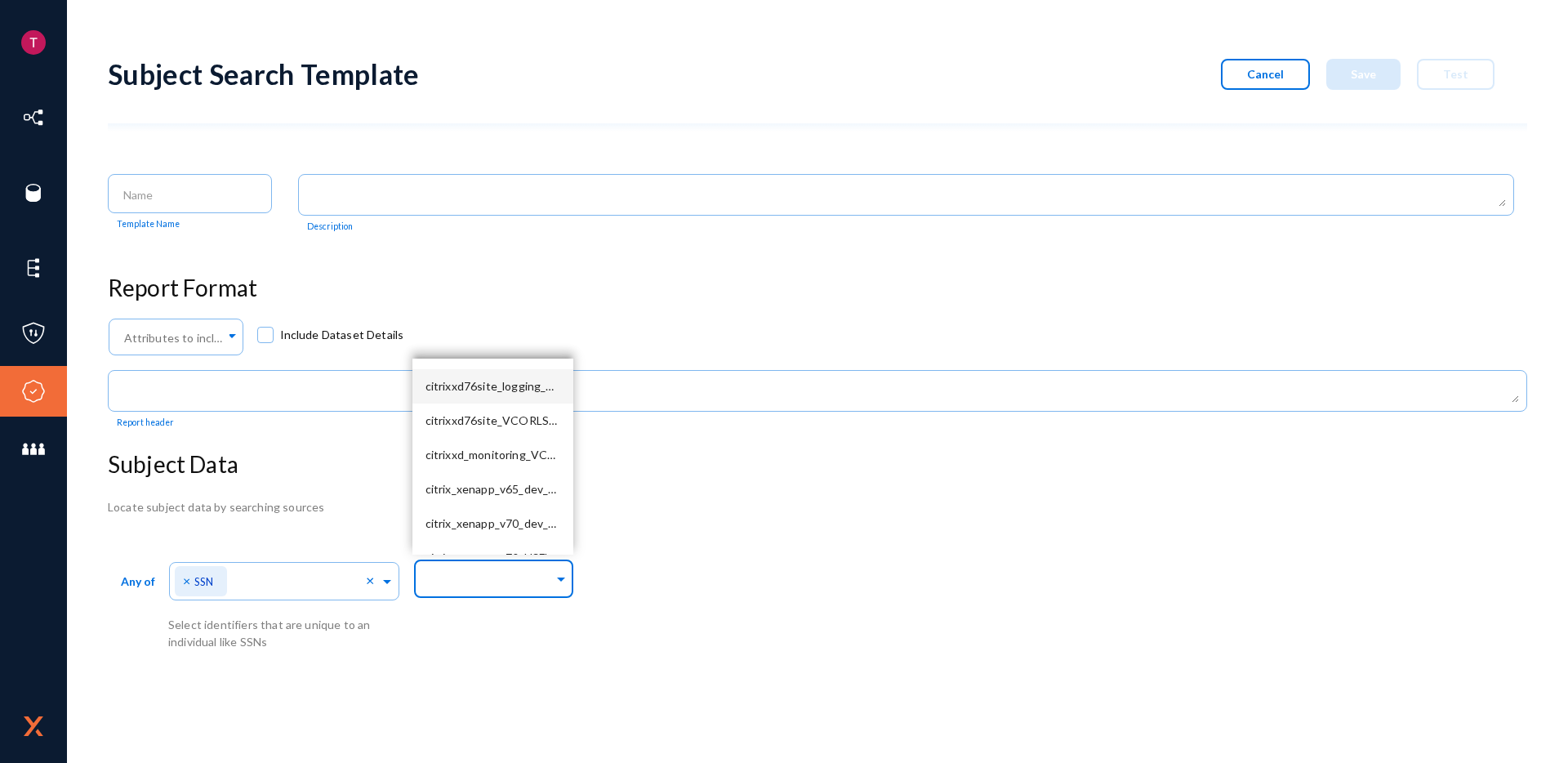 click on "citrixxd76site_logging_VCORLSQLAPPPR01_59260" at bounding box center [492, 386] 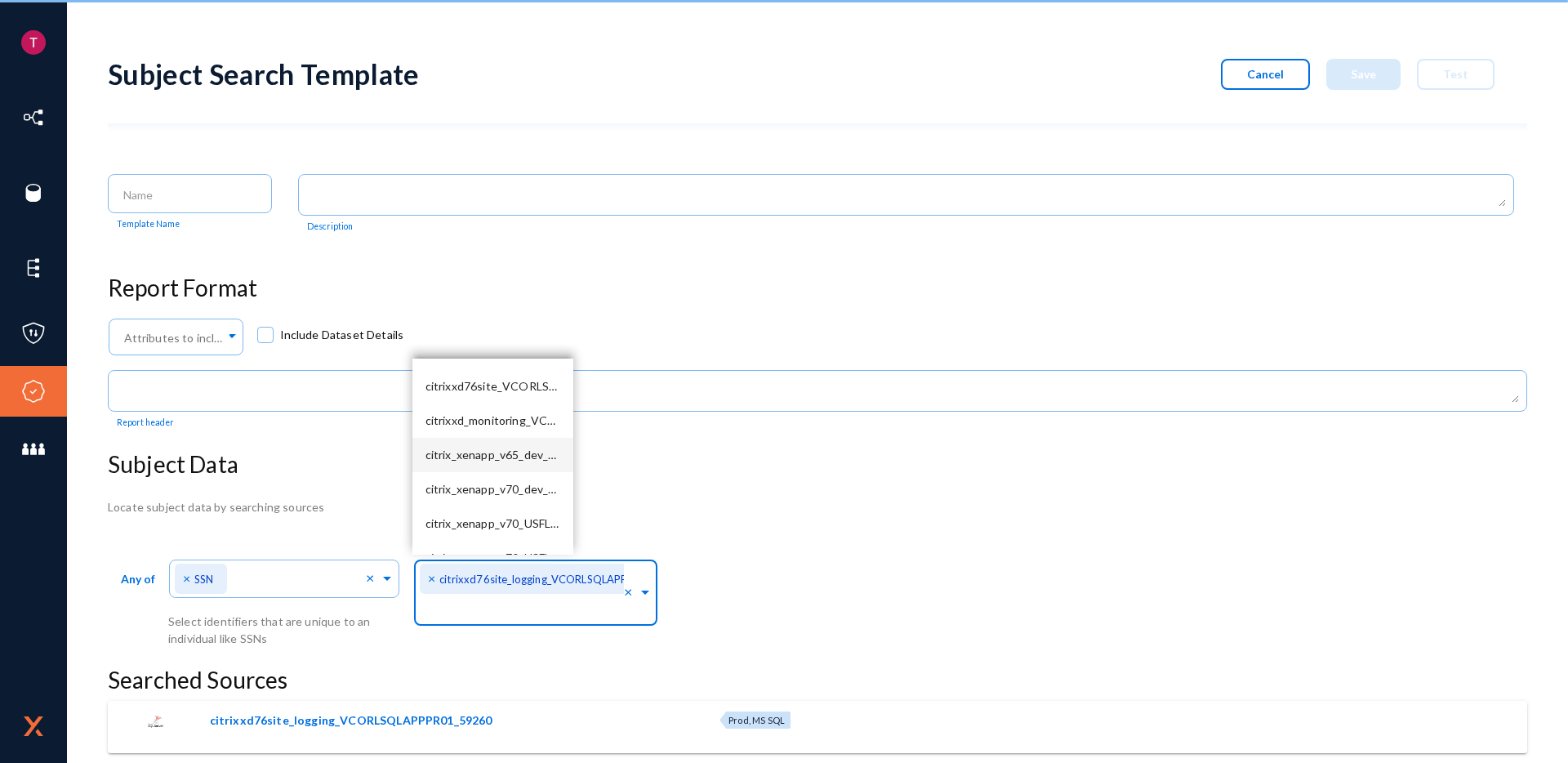 click on "citrix_xenapp_v65_dev_USFLDBD5_64794" at bounding box center (492, 455) 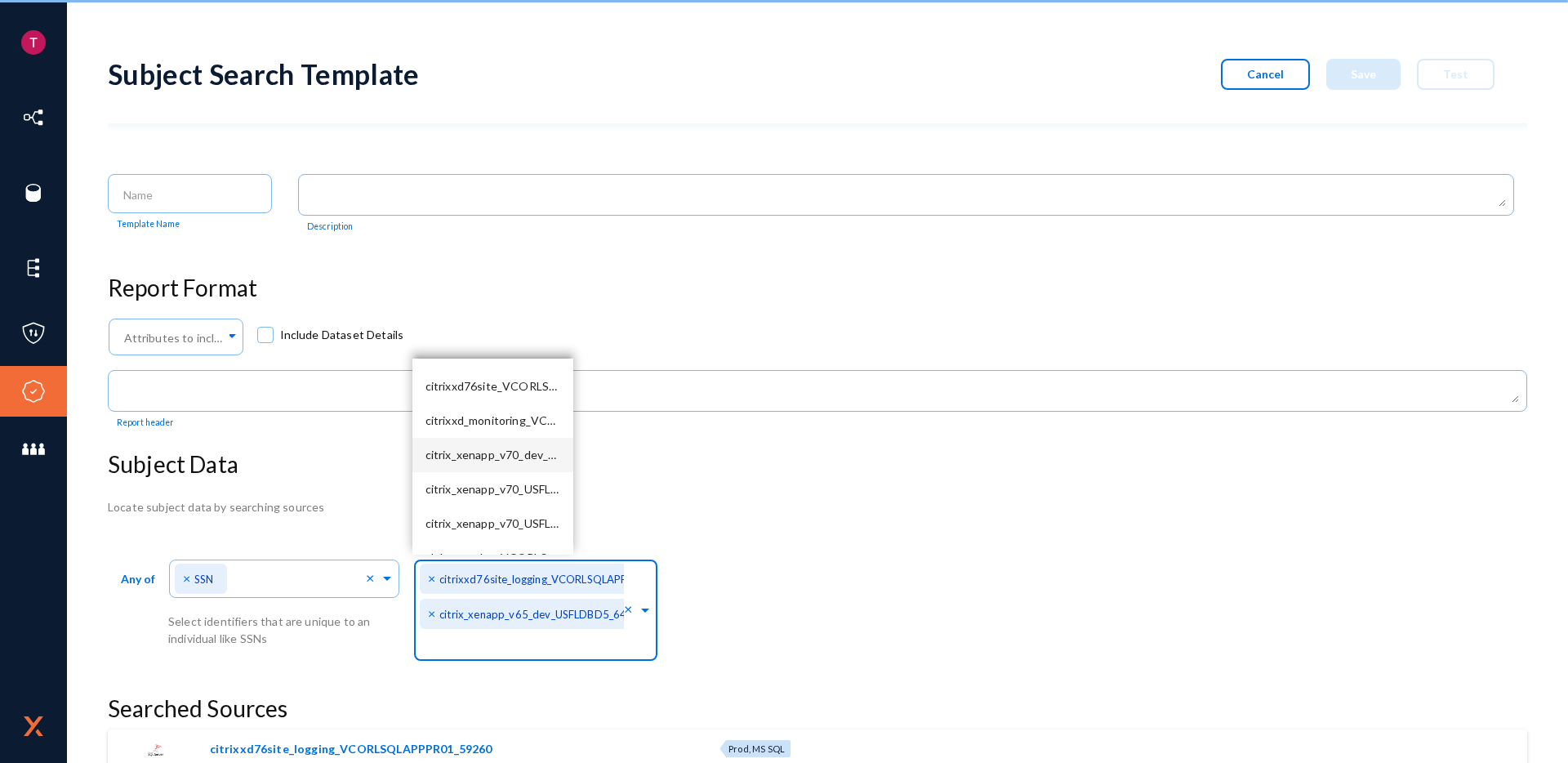 click on "citrix_xenapp_v70_dev_USFLDBD5_64794" at bounding box center (492, 455) 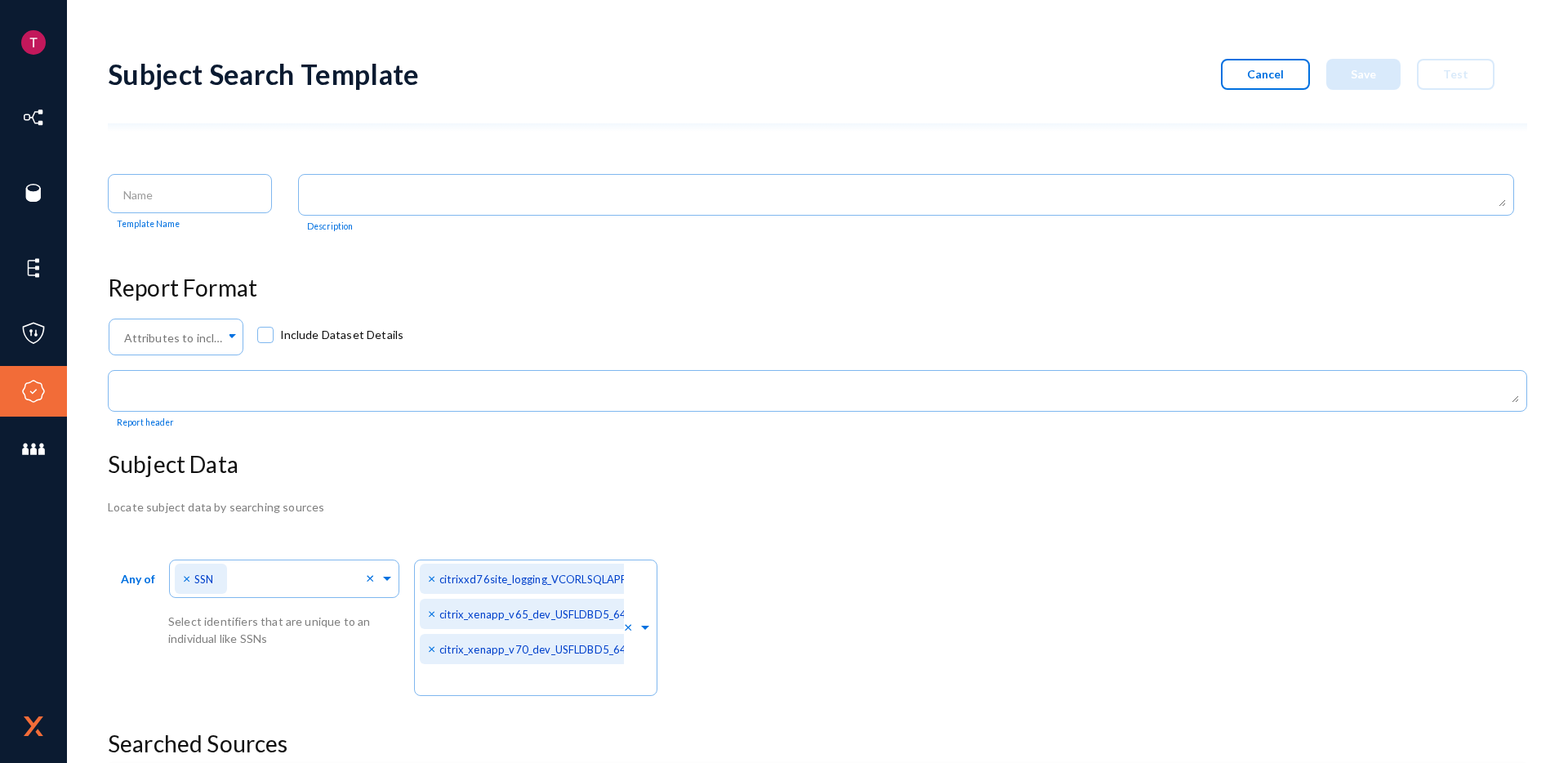 click on "Subject Search Template  Cancel   Save   Test  Template Name        Description Report Format Attributes to include in report...   Include Dataset Details        Report header Subject Data Locate subject data by searching sources  Any of  Direct Identifiers... × SSN × Select identifiers that are unique to an individual like SSNs  Search In... × citrixxd76site_logging_VCORLSQLAPPPR01_59260 × citrix_xenapp_v65_dev_USFLDBD5_64794 × citrix_xenapp_v70_dev_USFLDBD5_64794 × Searched Sources citrixxd76site_logging_VCORLSQLAPPPR01_59260 Prod, MS SQL citrix_xenapp_v65_dev_USFLDBD5_64794 Non-Prod, MS SQL citrix_xenapp_v70_dev_USFLDBD5_64794 Non-Prod, MS SQL" at bounding box center (817, 462) 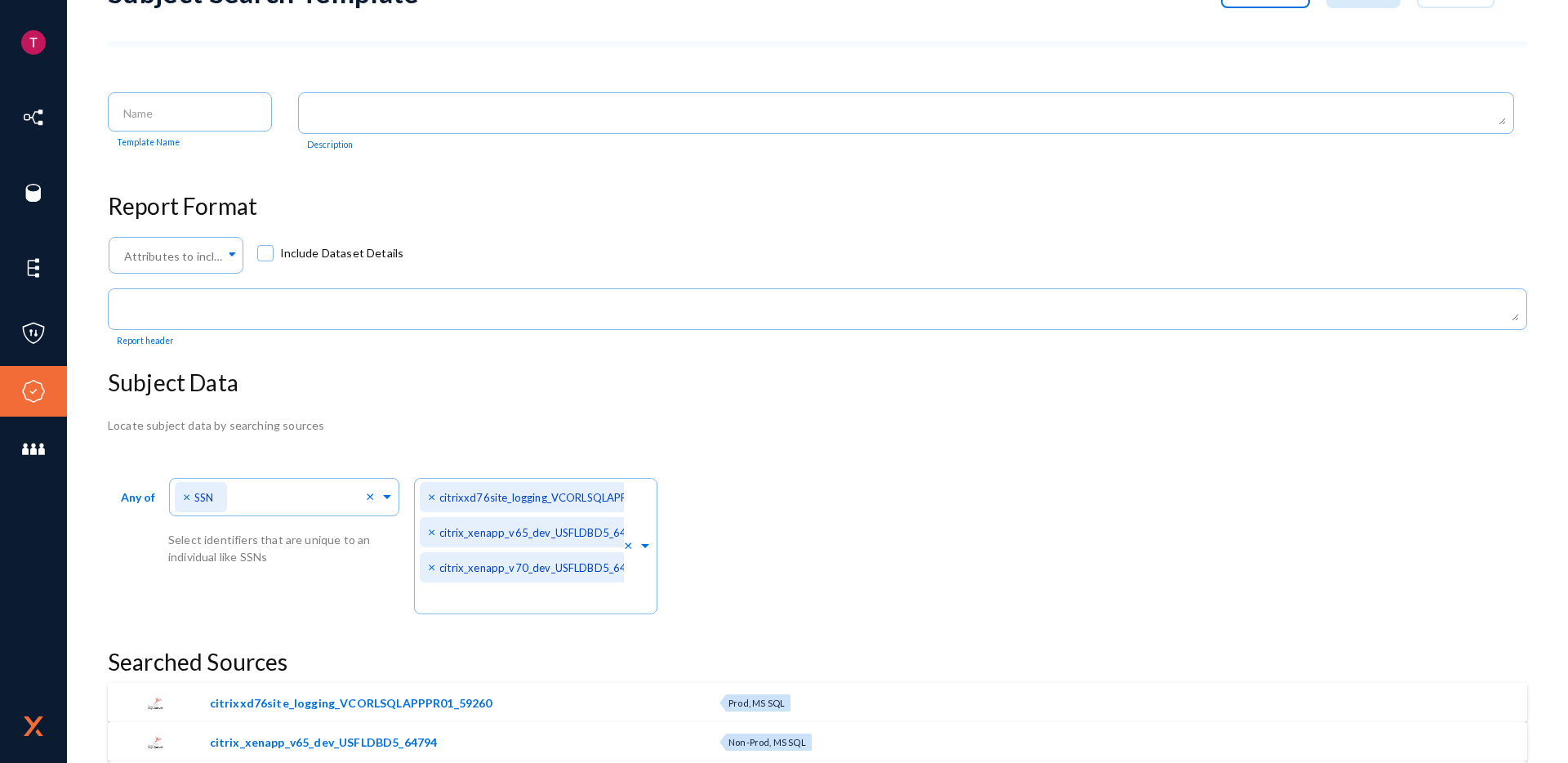 scroll, scrollTop: 0, scrollLeft: 0, axis: both 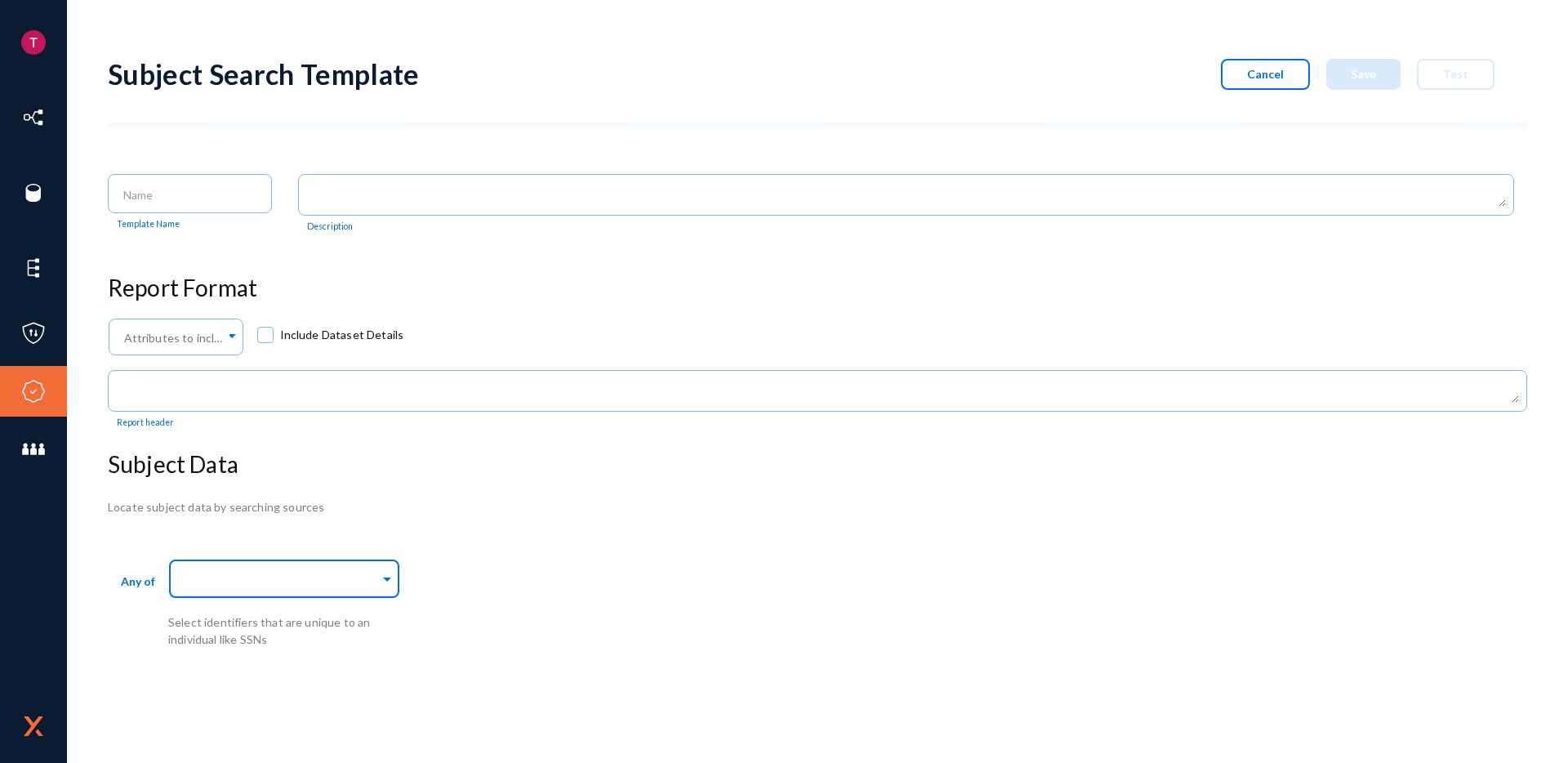 click at bounding box center (280, 581) 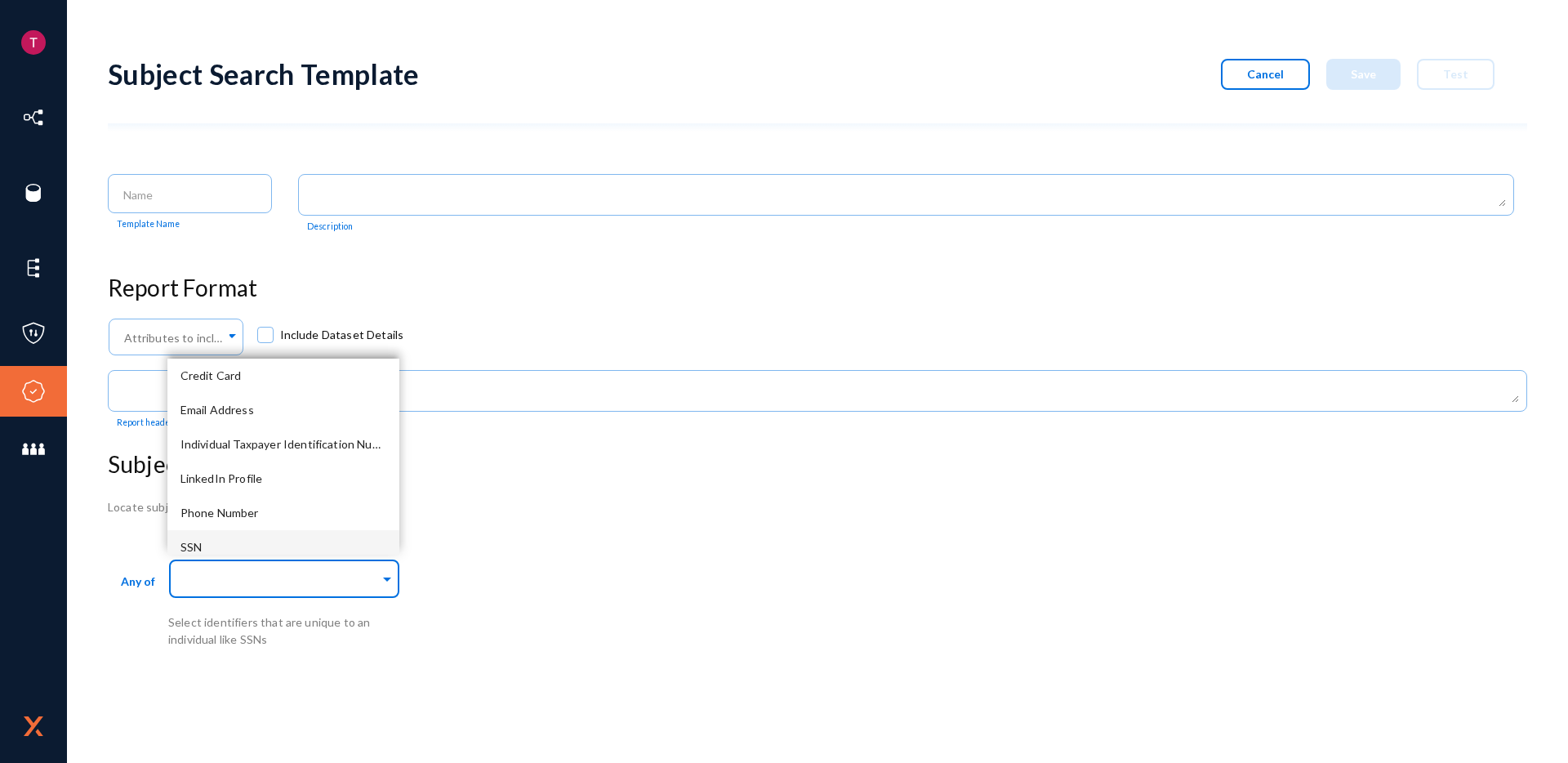 click on "SSN" at bounding box center (283, 547) 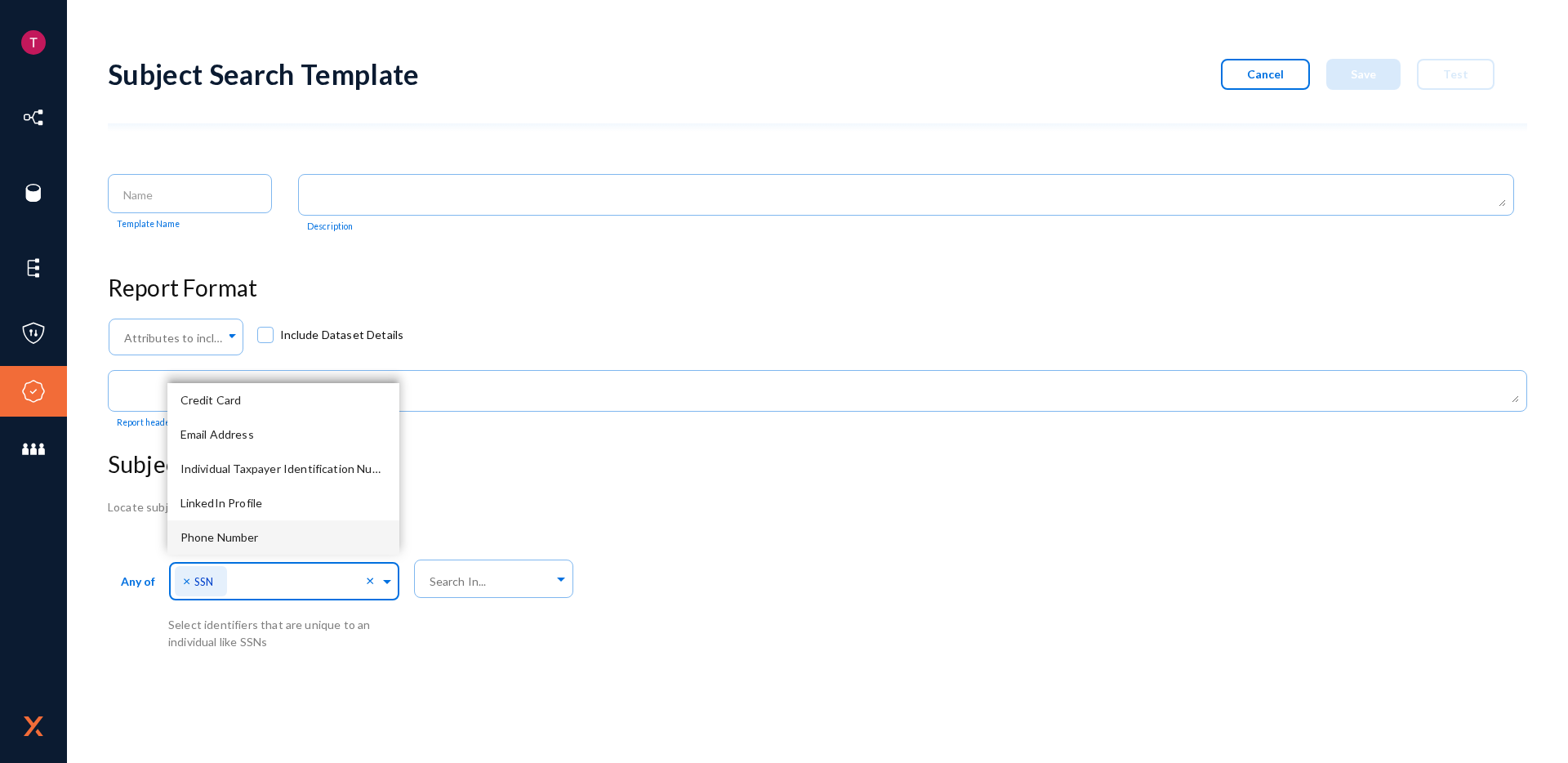 click on "Safder Raza tandl Log out  Directory   Datasets   Sources   Sensors   Events   Classifiers   Subject Traces   Policies   Attributes   Subject Search   Data Discovery Users  Subject Search Template  Cancel   Save   Test  Template Name        Description Report Format Attributes to include in report...   Include Dataset Details        Report header Subject Data Locate subject data by searching sources  Any of  Direct Identifiers... × SSN × Select identifiers that are unique to an individual like SSNs  Search In... close Update Attributes Save Cancel    arrow_drop_down Processing Activity Clear   Test   Example Processing Activity - Payroll Processing   DRAFT---Tuition & Certification Reimbursement   Employee Communication   AnswerKey - Associate Service Operations Case Management   Owner Contests and Stories   Philanthropy-YourCause   Social Media Pages   US and Canada Customer Data Subject Requests   Wage and Employment Verifications arrow_drop_down Environment Clear   Prod   Dev   Non-Prod" at bounding box center (784, 382) 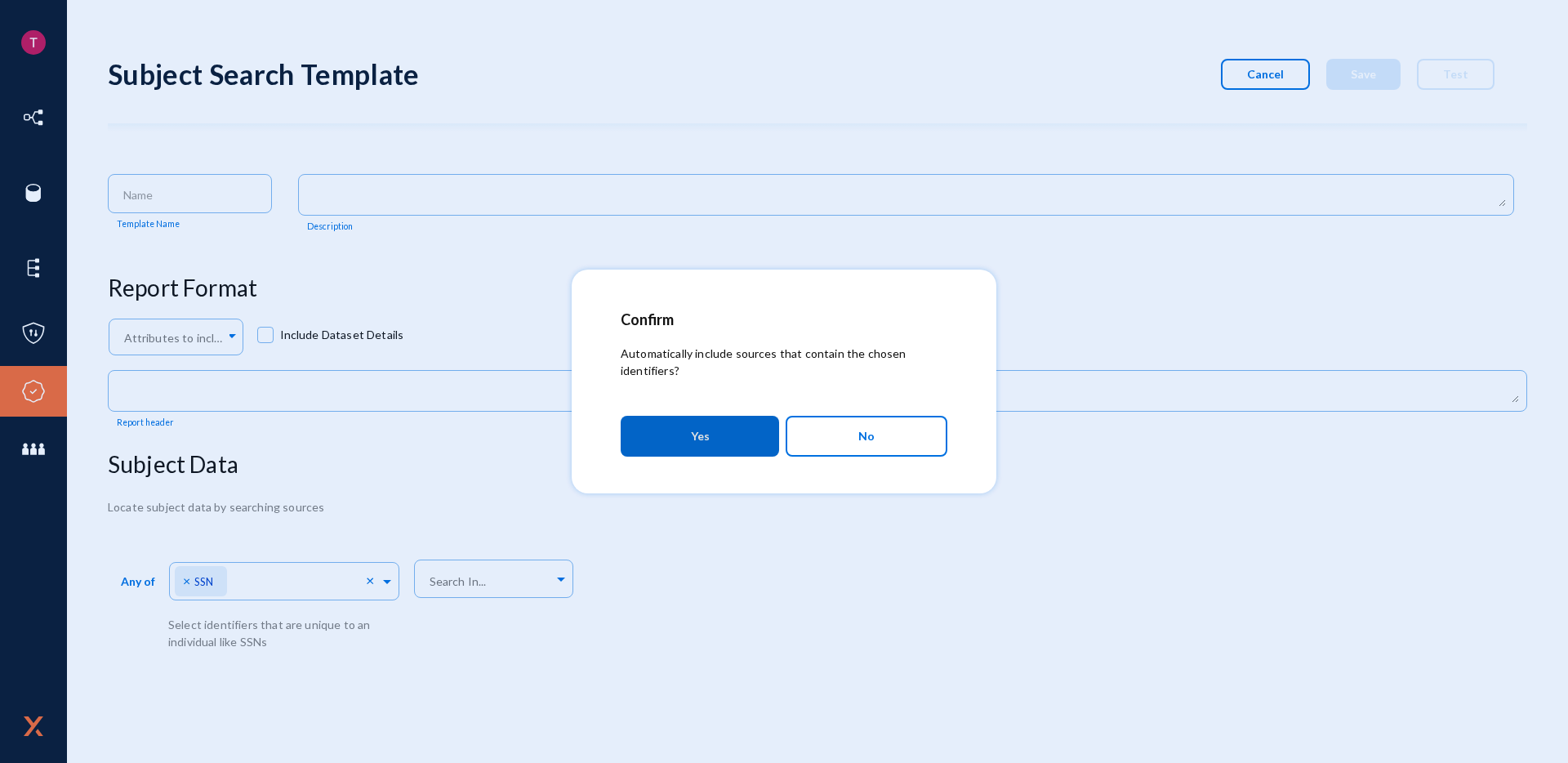 drag, startPoint x: 675, startPoint y: 438, endPoint x: 714, endPoint y: 453, distance: 41.78516 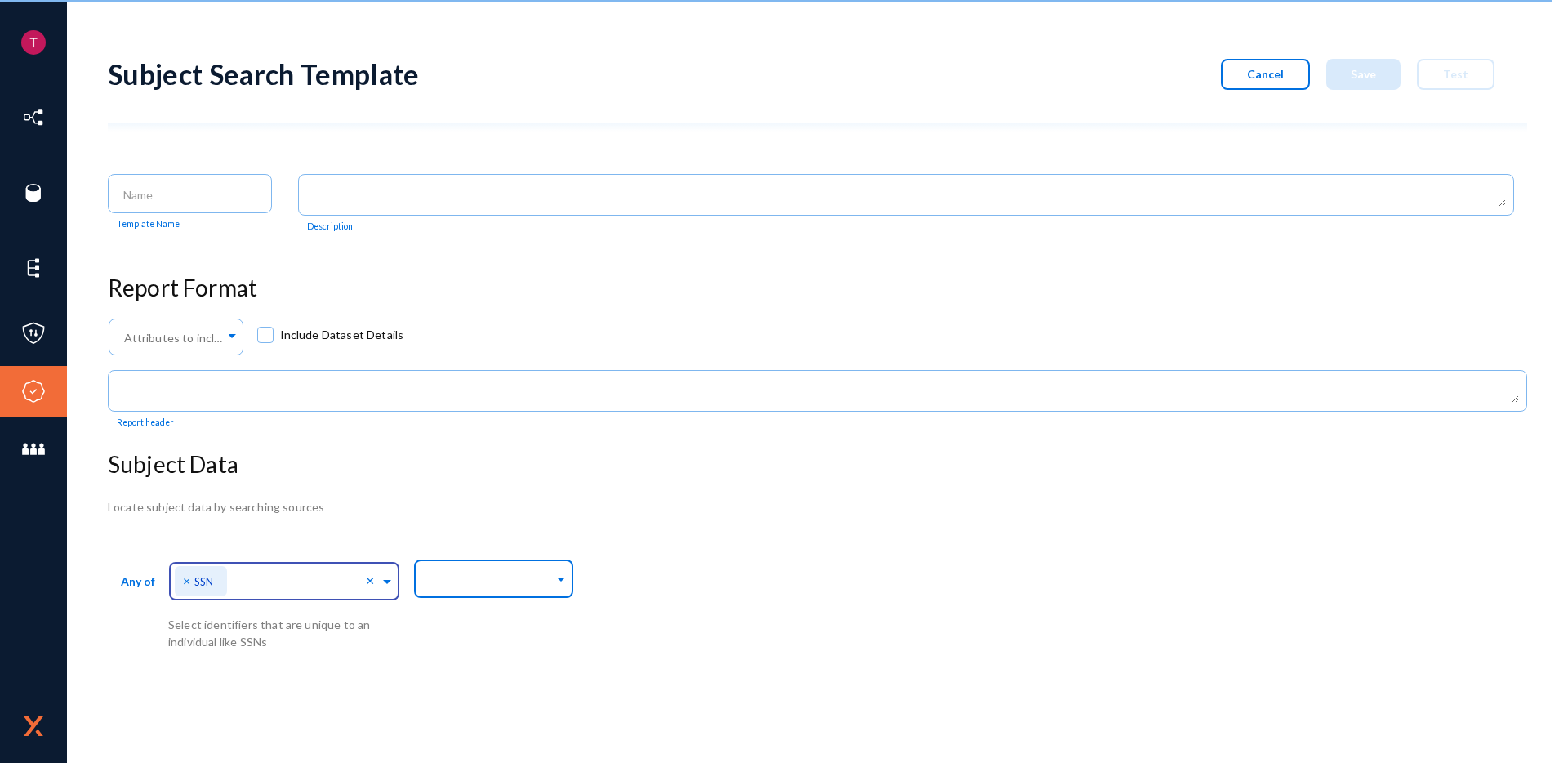 click at bounding box center (490, 581) 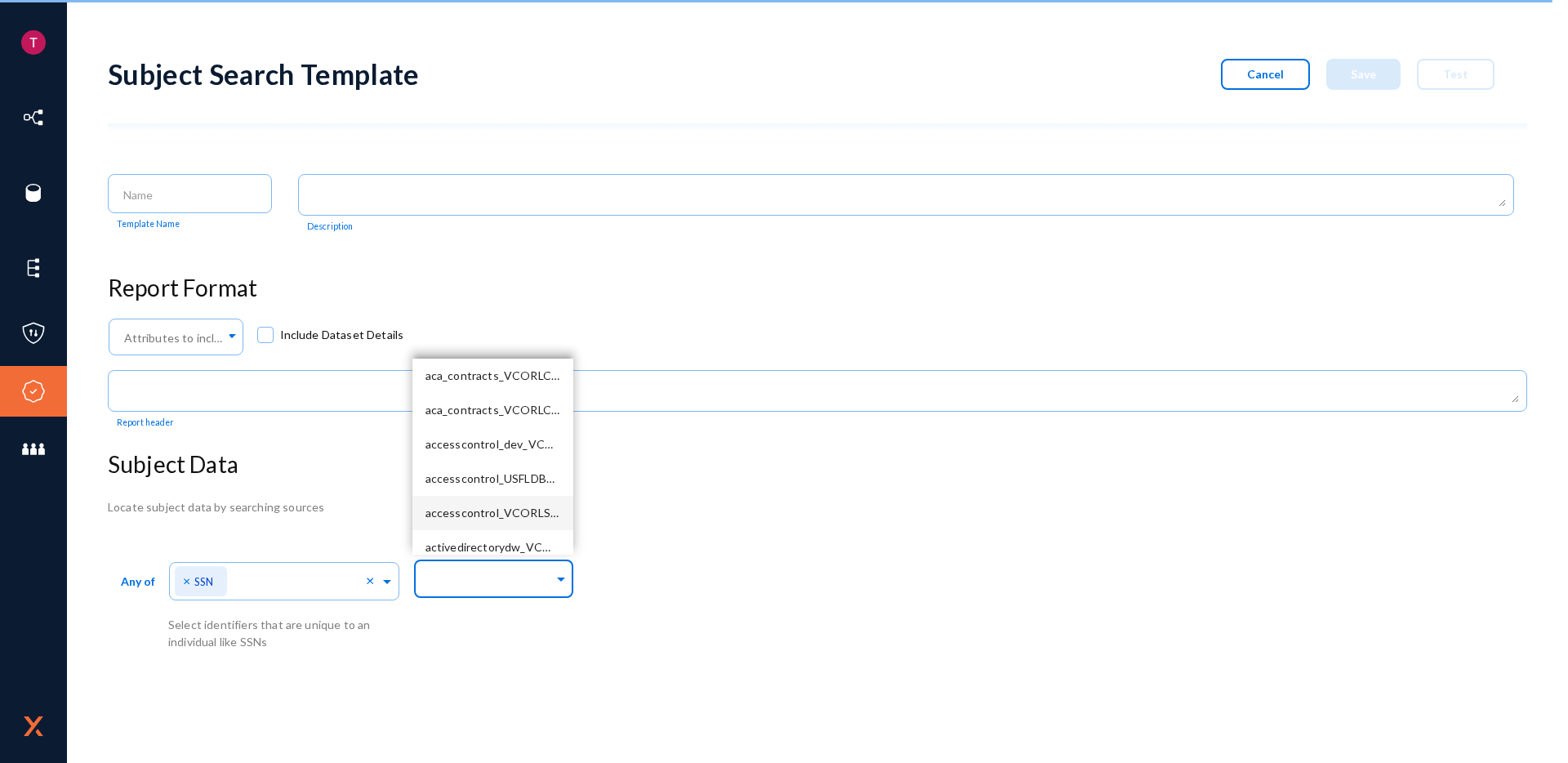 click on "Cancel" at bounding box center (1265, 74) 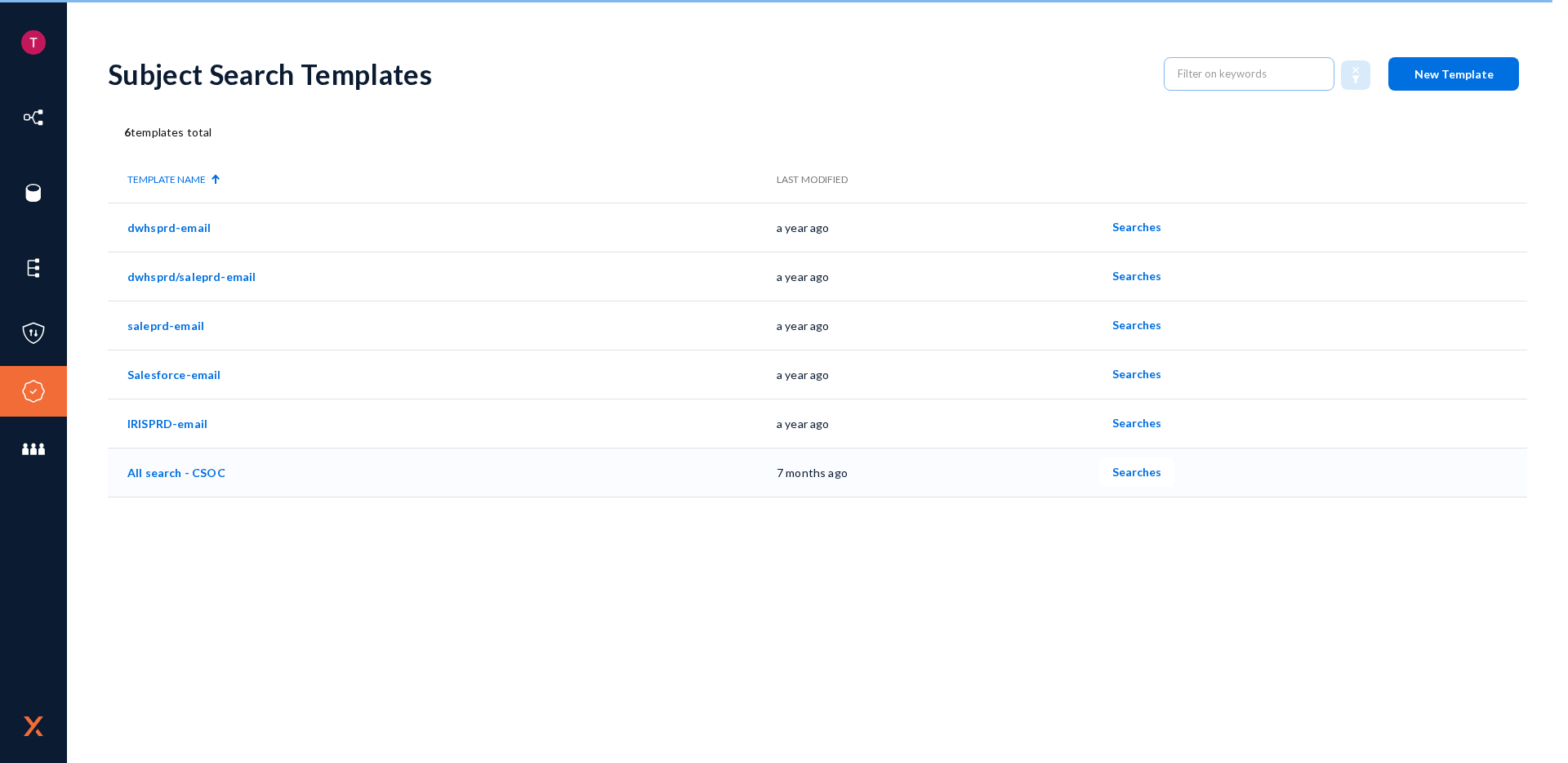 click on "Searches" at bounding box center (1137, 226) 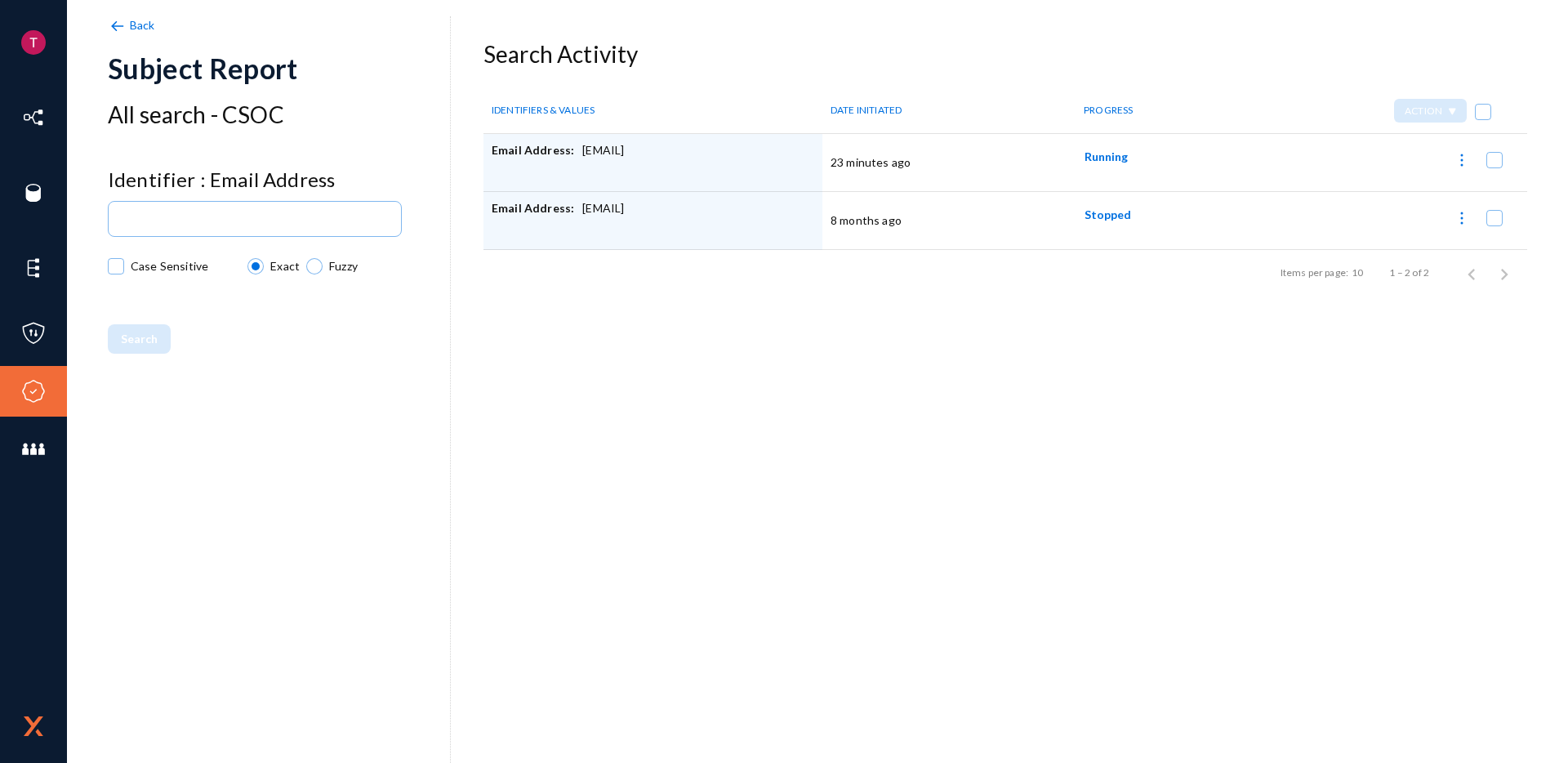 click at bounding box center (1462, 160) 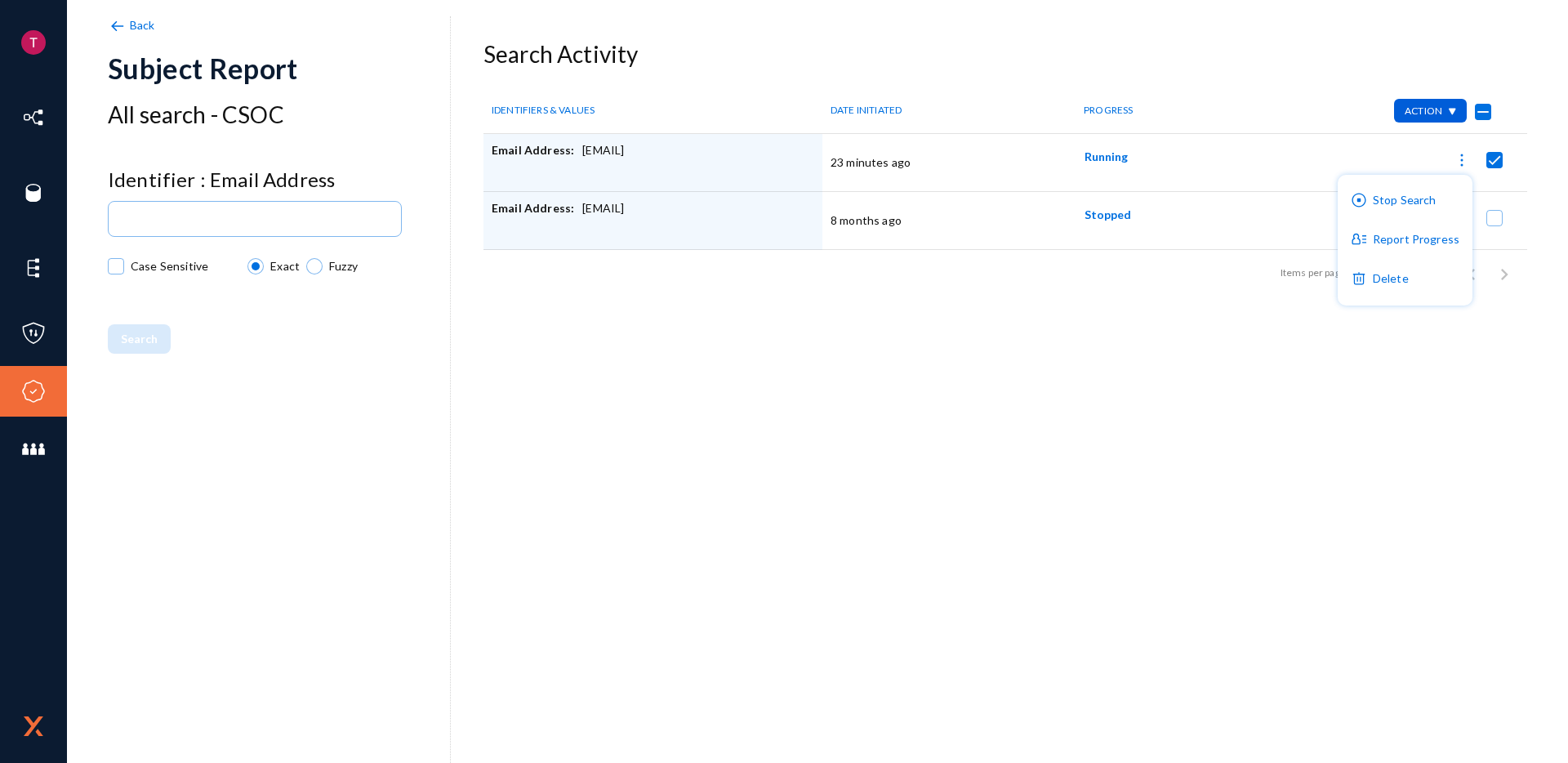 click at bounding box center (784, 382) 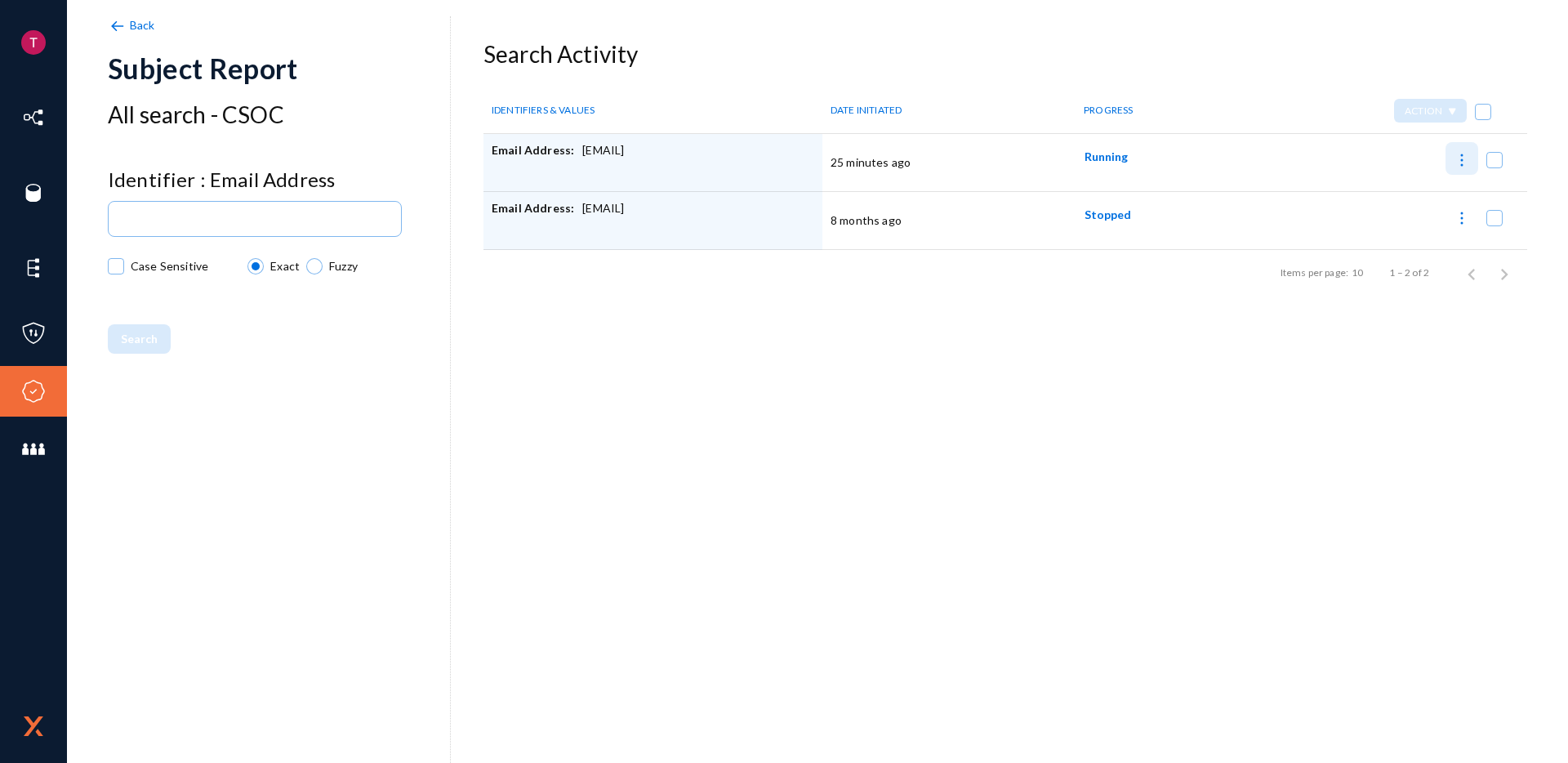 click at bounding box center (1462, 160) 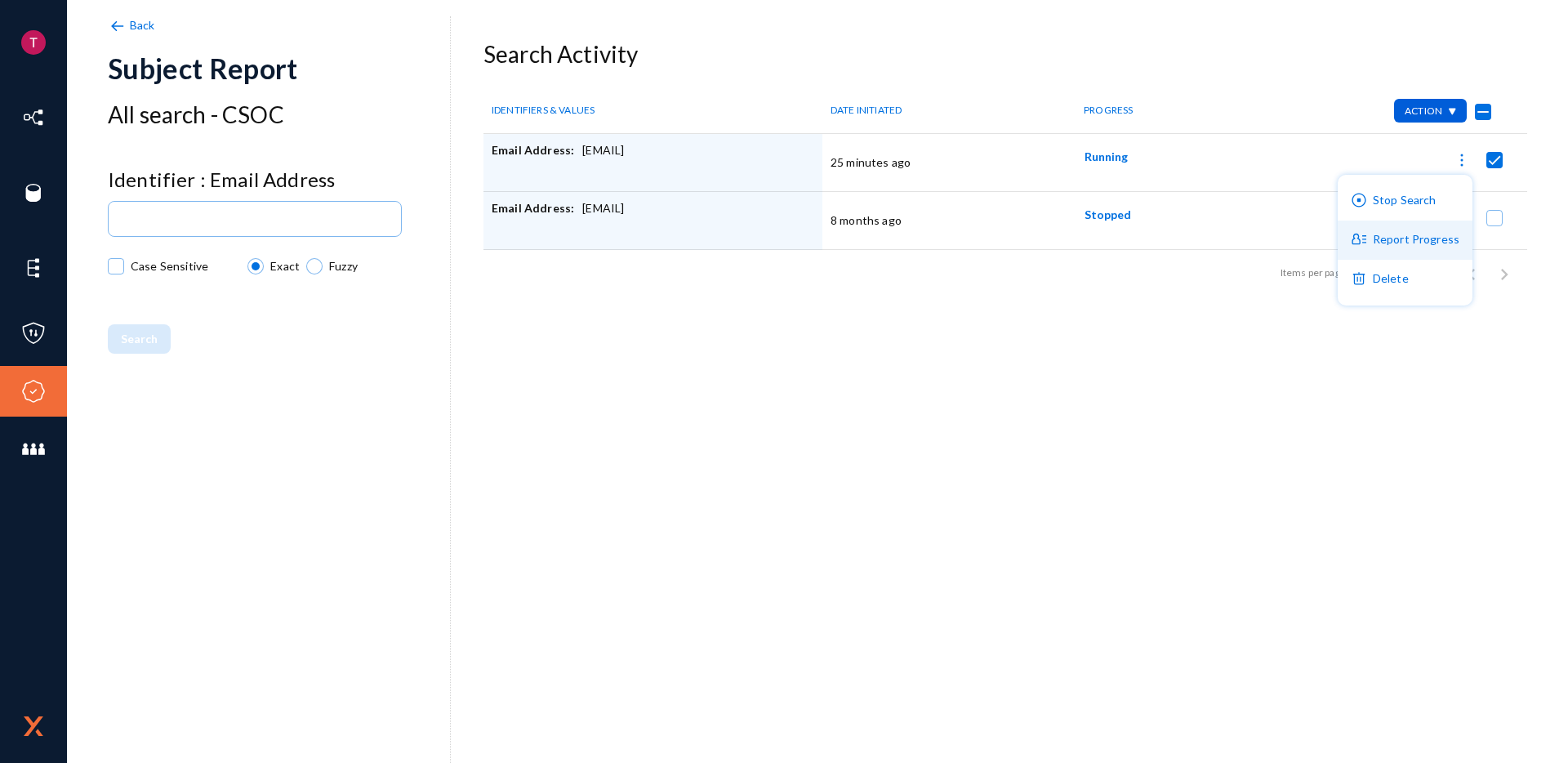 click on "Report Progress" at bounding box center (1405, 201) 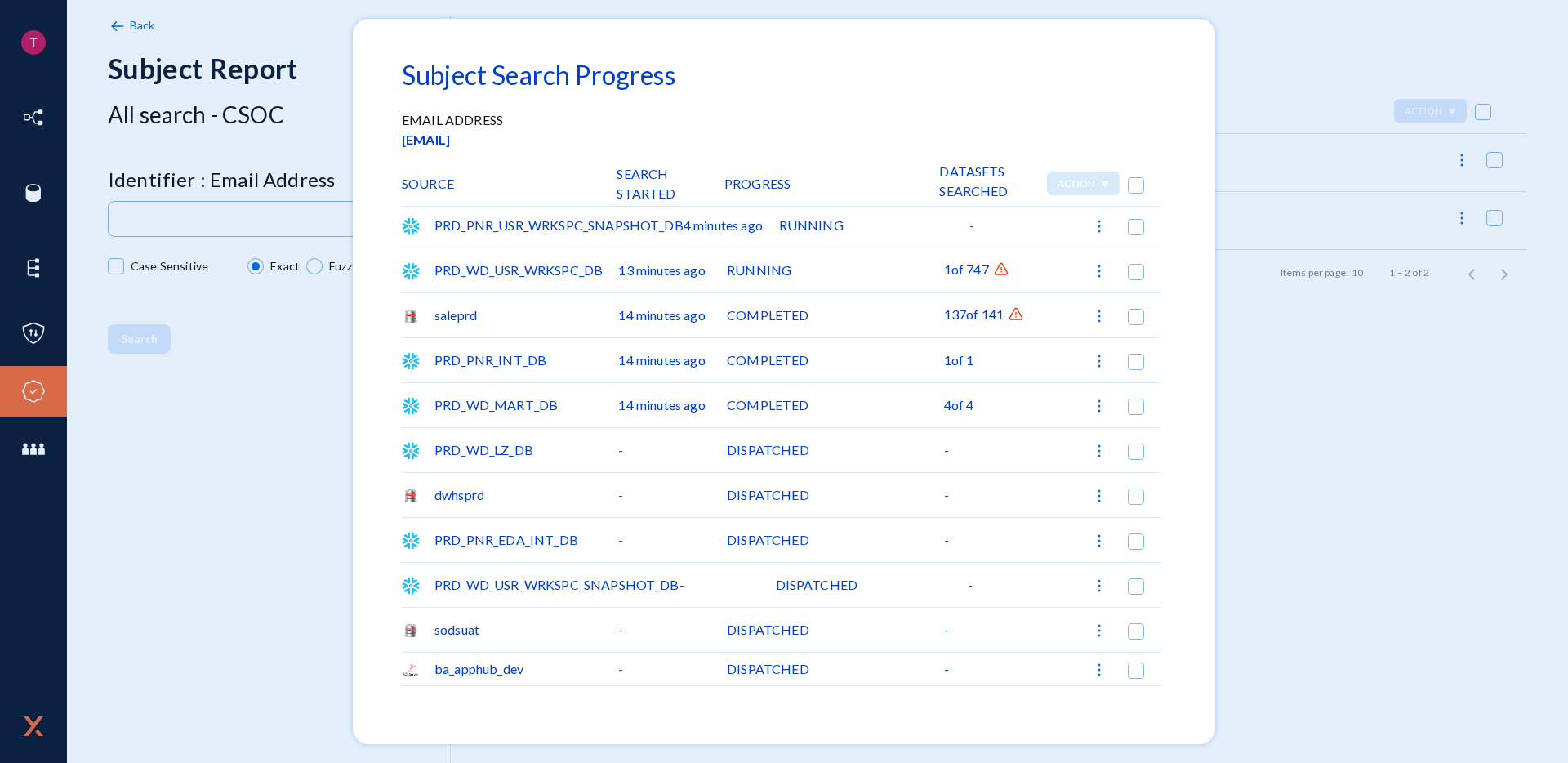 scroll, scrollTop: 0, scrollLeft: 0, axis: both 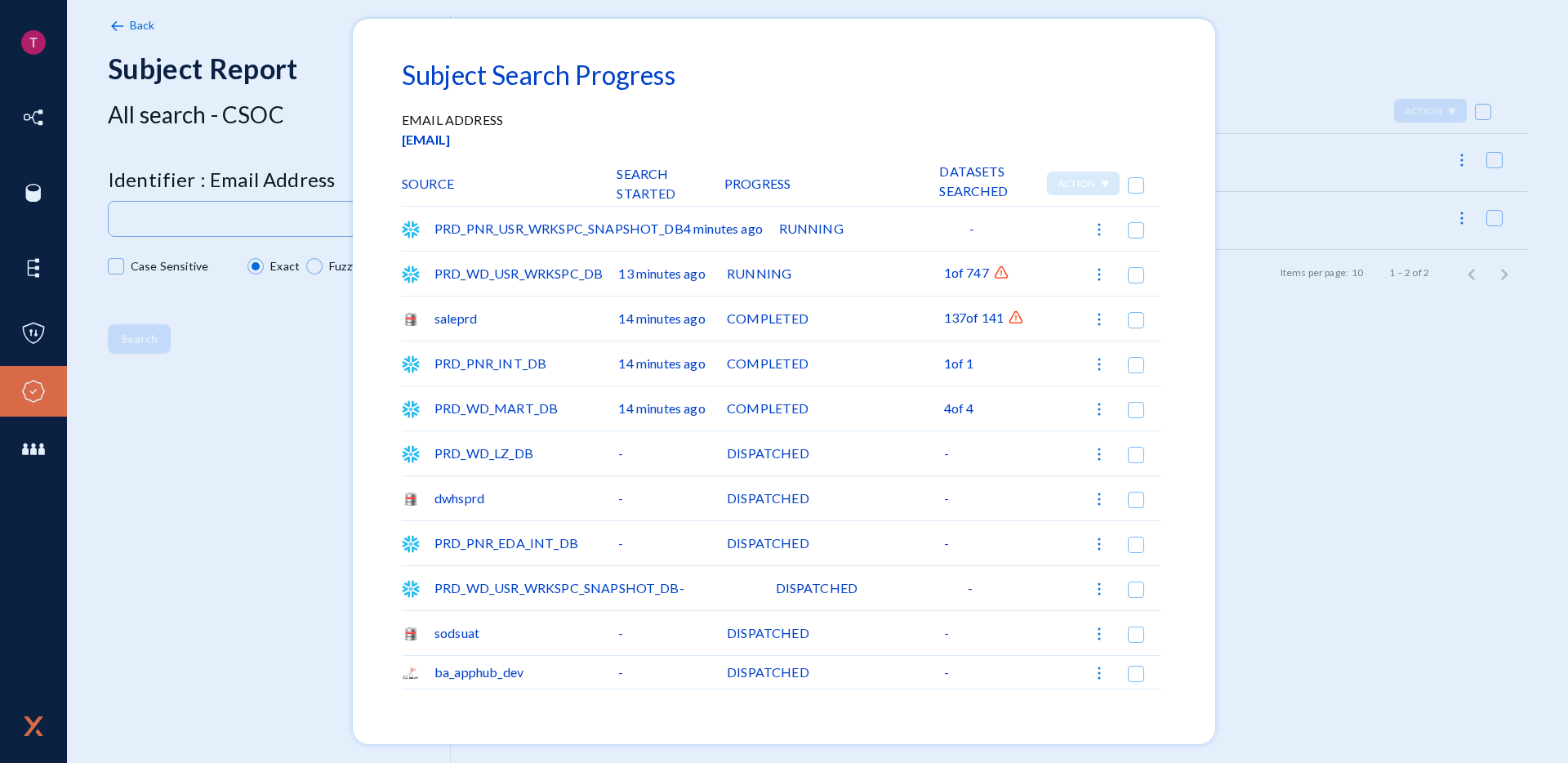 click at bounding box center [1001, 273] 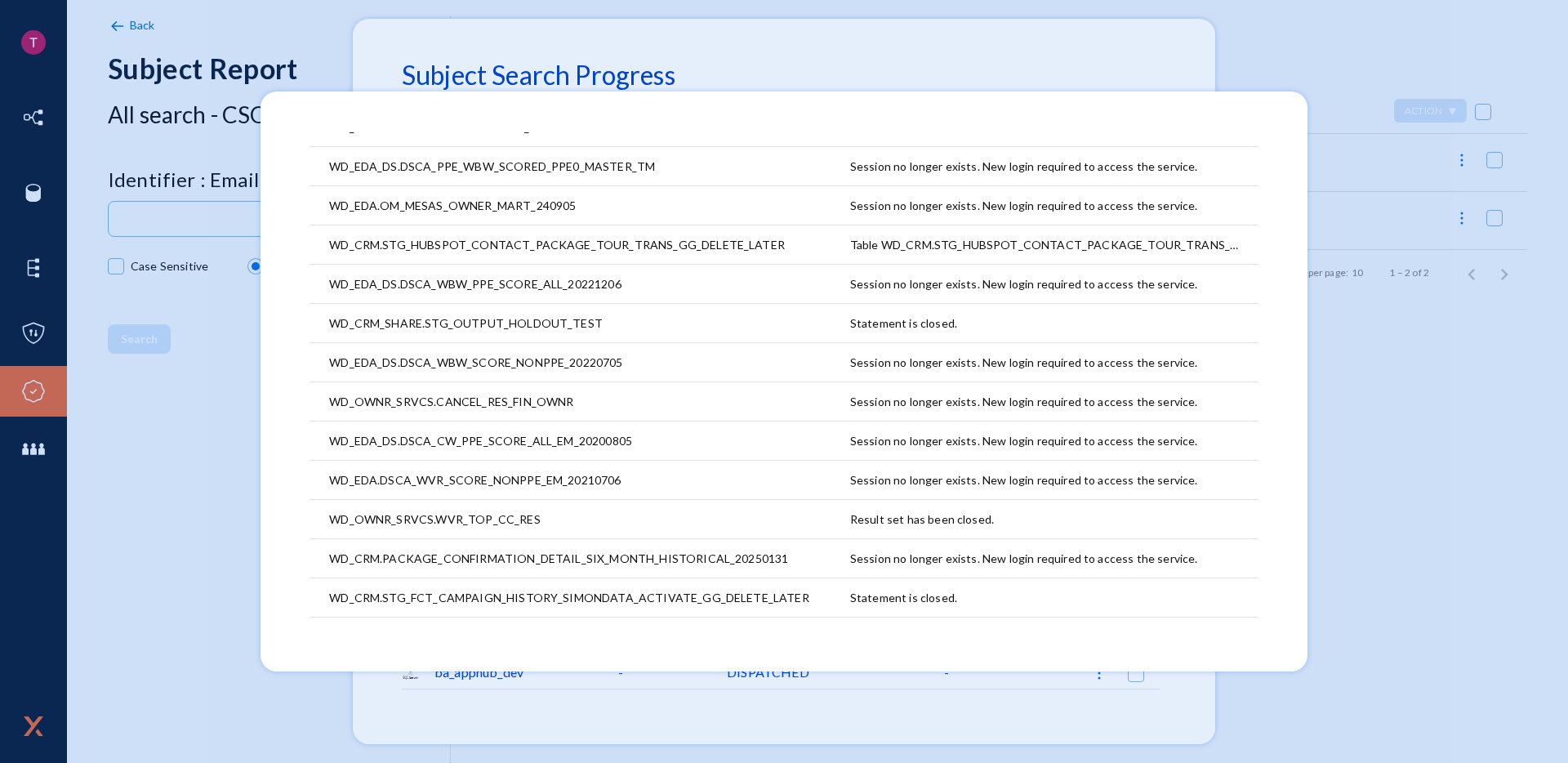 scroll, scrollTop: 0, scrollLeft: 0, axis: both 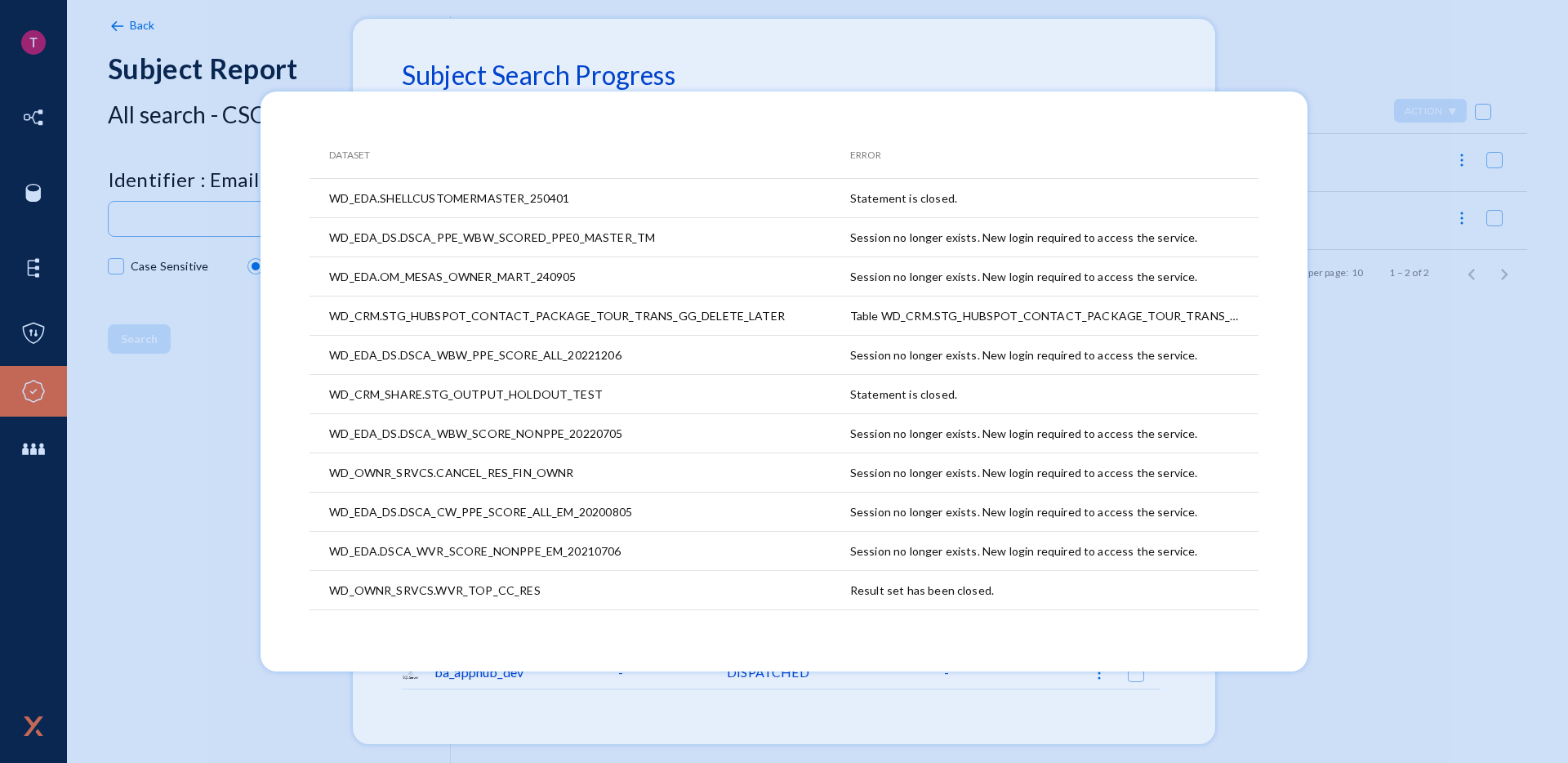 click at bounding box center (784, 382) 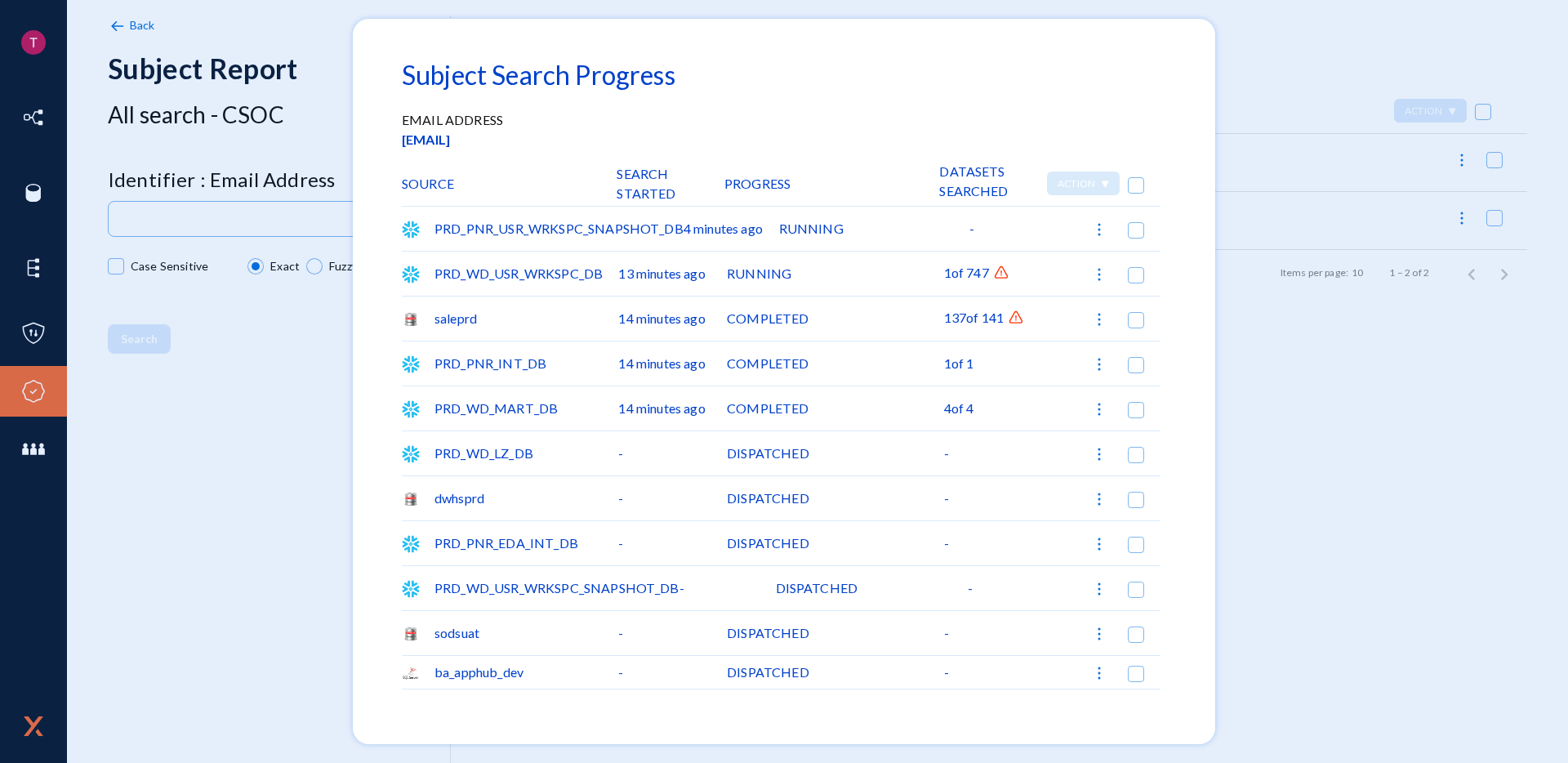 click at bounding box center [1001, 273] 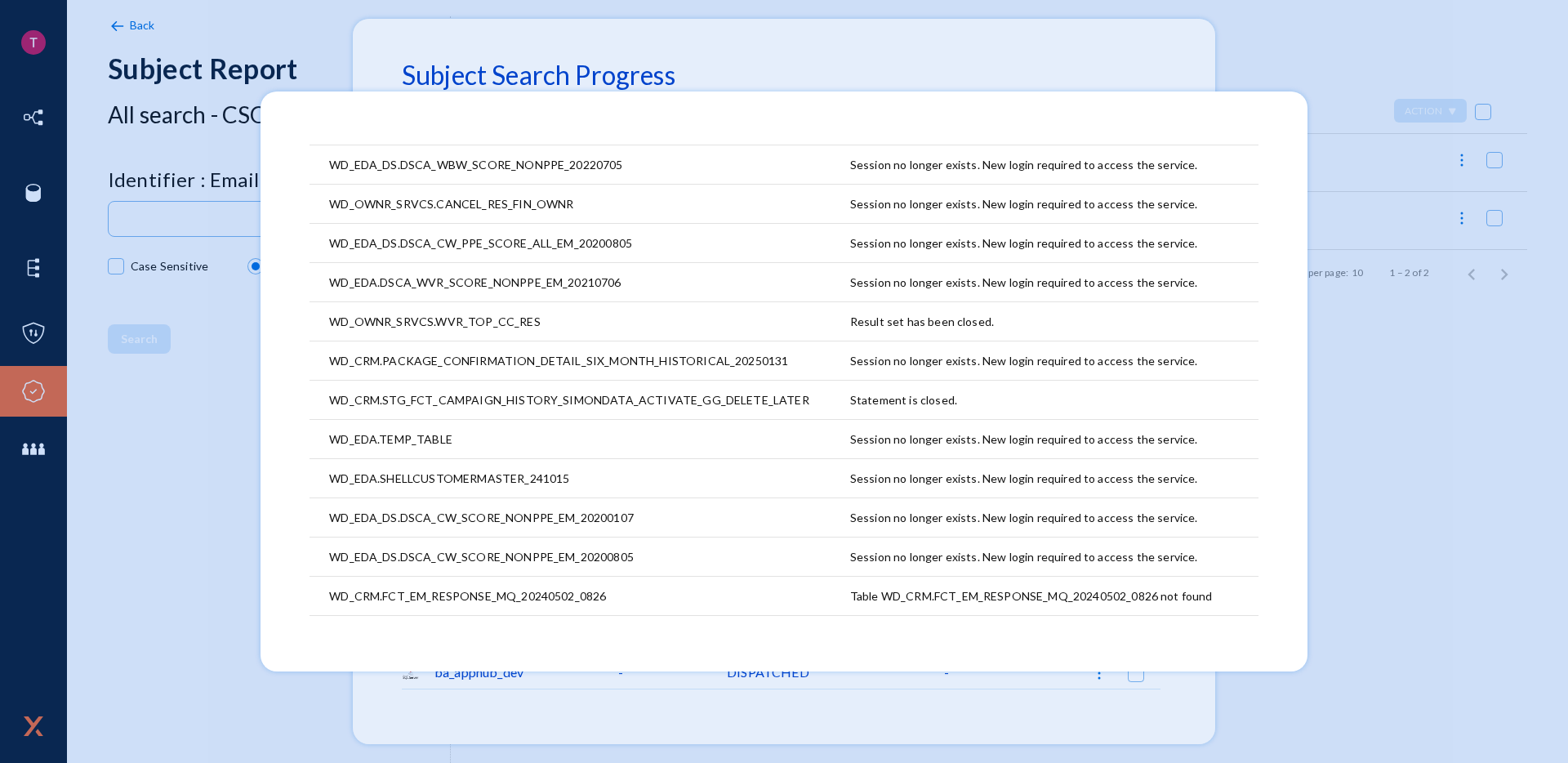 scroll, scrollTop: 341, scrollLeft: 0, axis: vertical 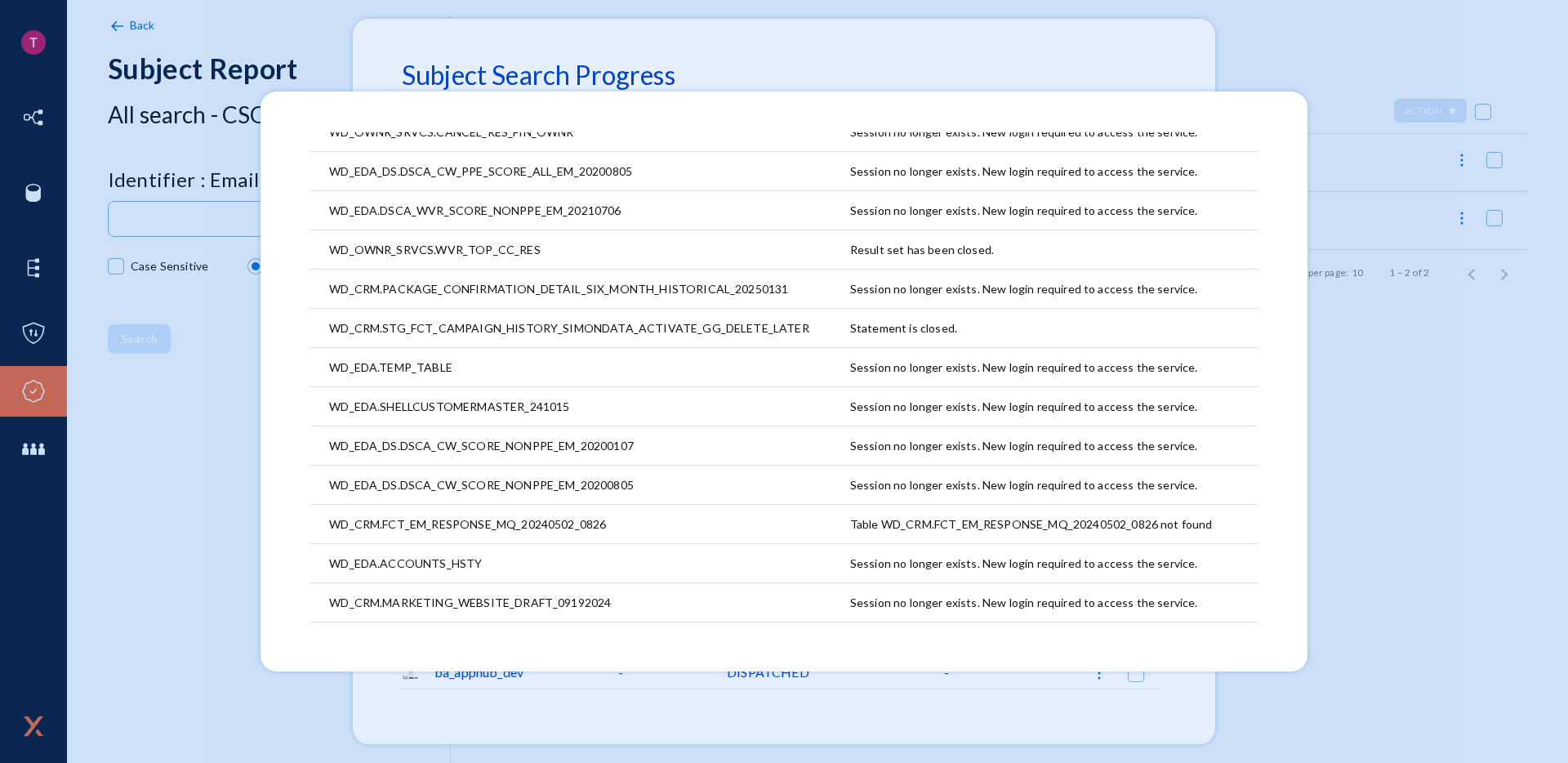 click at bounding box center [784, 382] 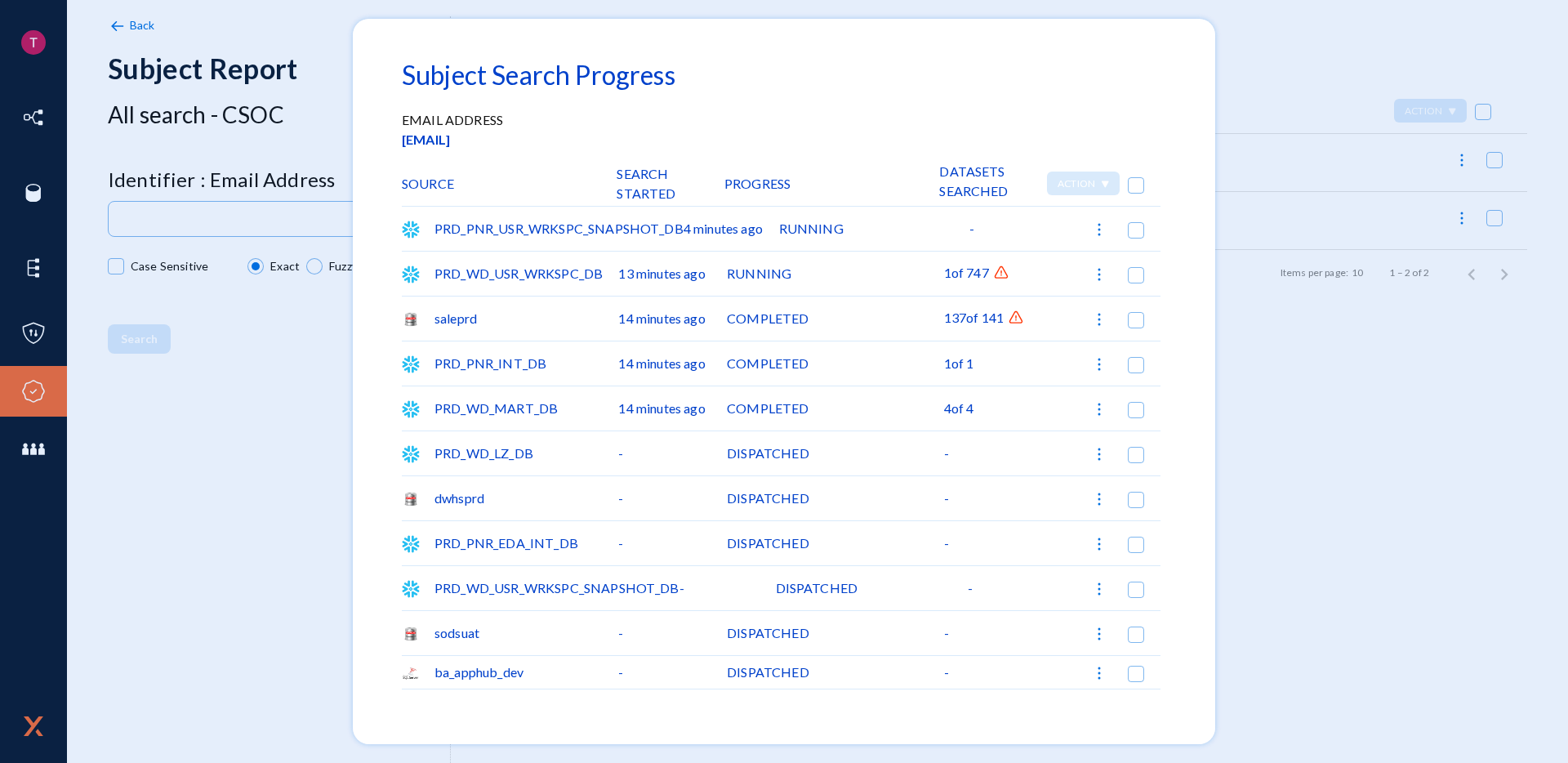 click at bounding box center [1001, 273] 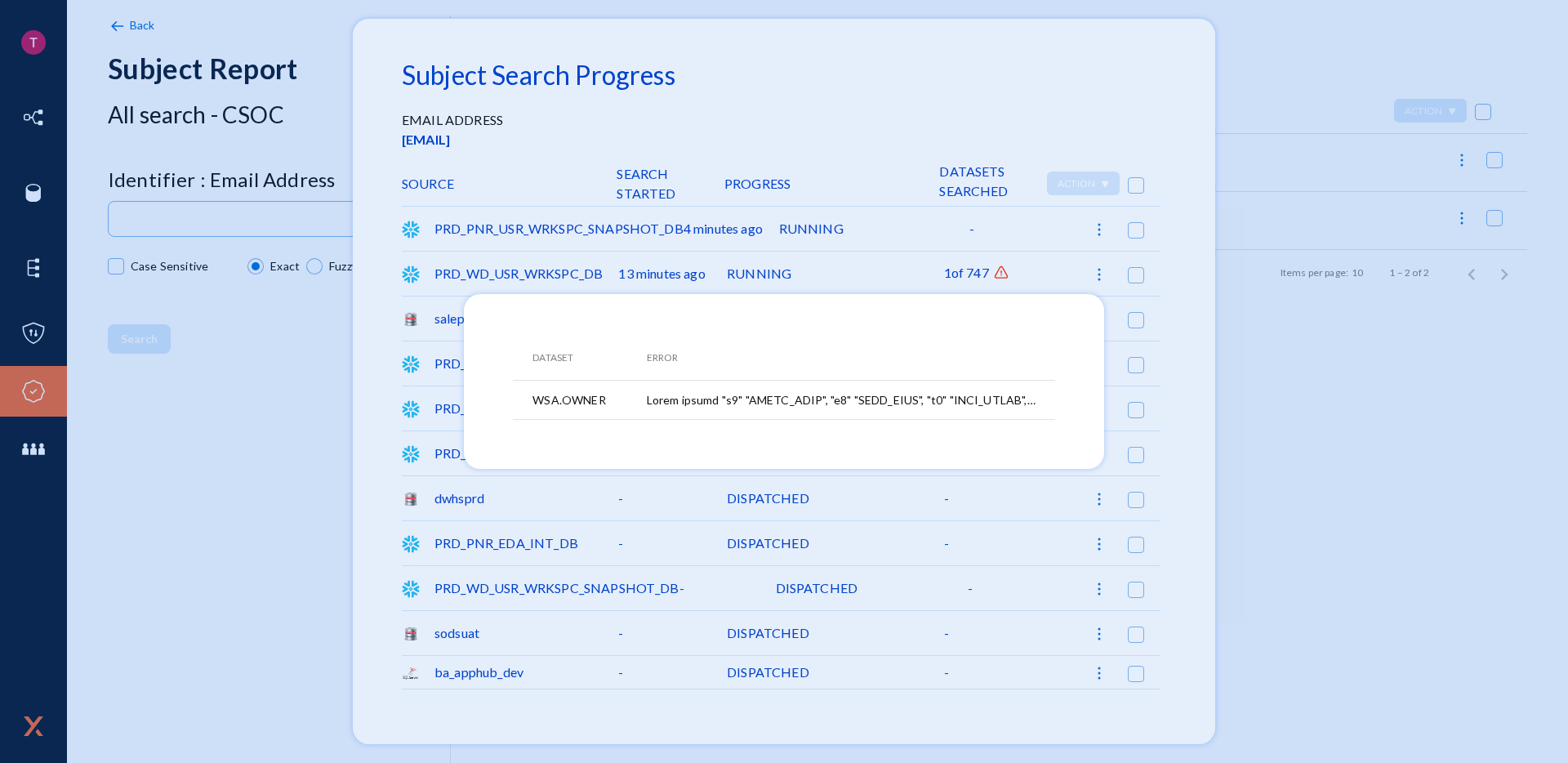 click at bounding box center (784, 382) 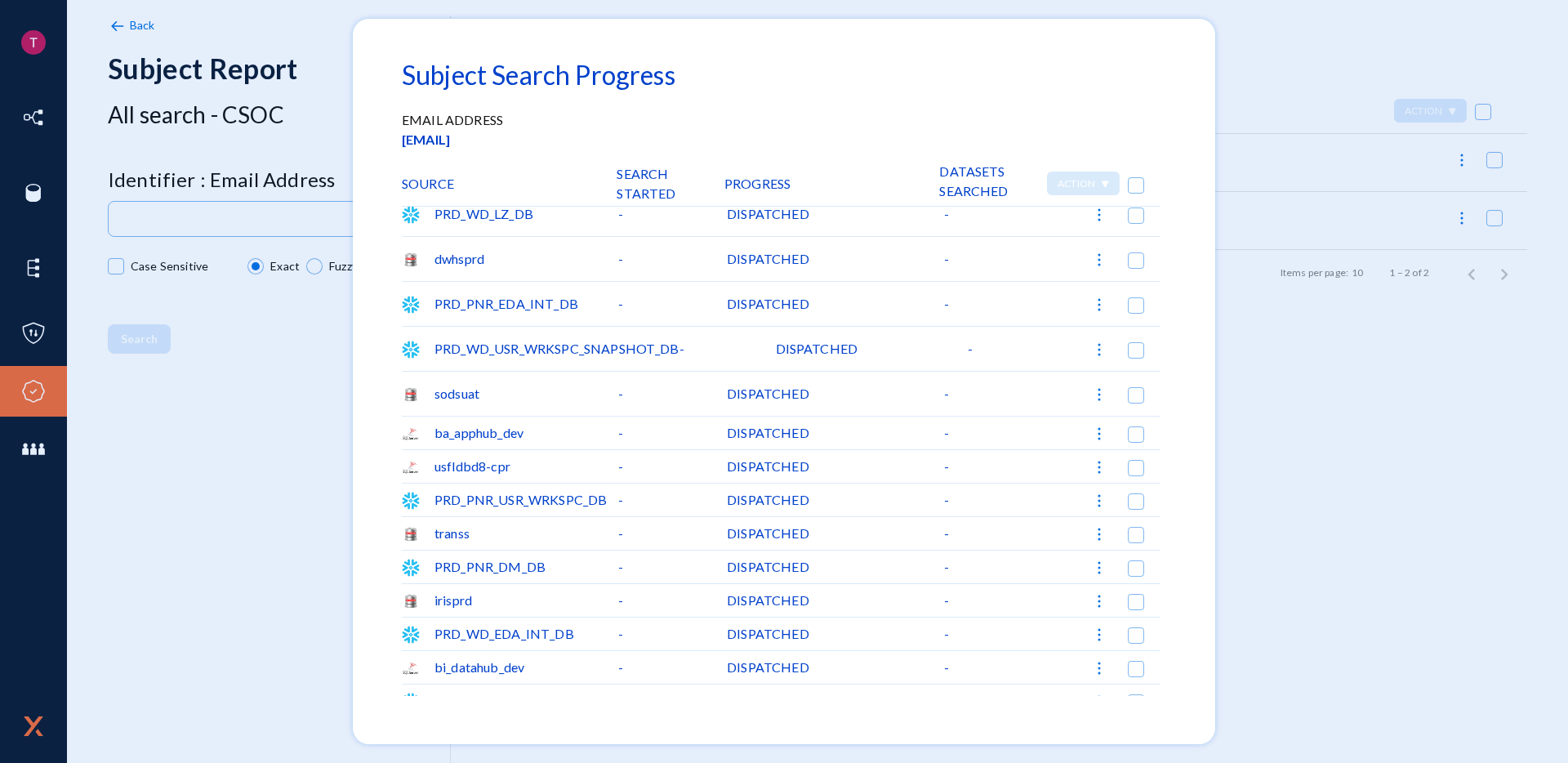 scroll, scrollTop: 396, scrollLeft: 0, axis: vertical 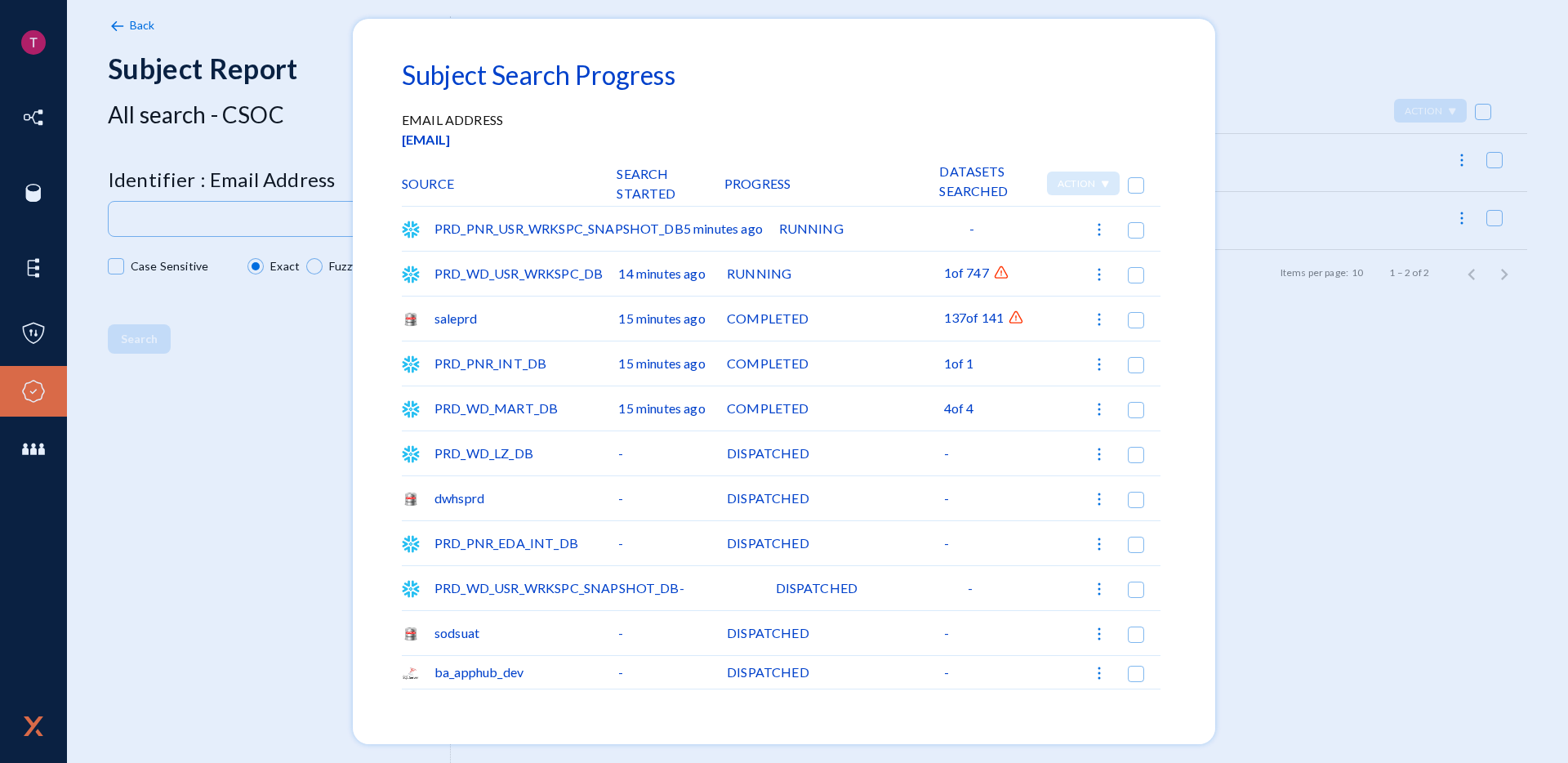 click on "1   of 747" at bounding box center [1017, 229] 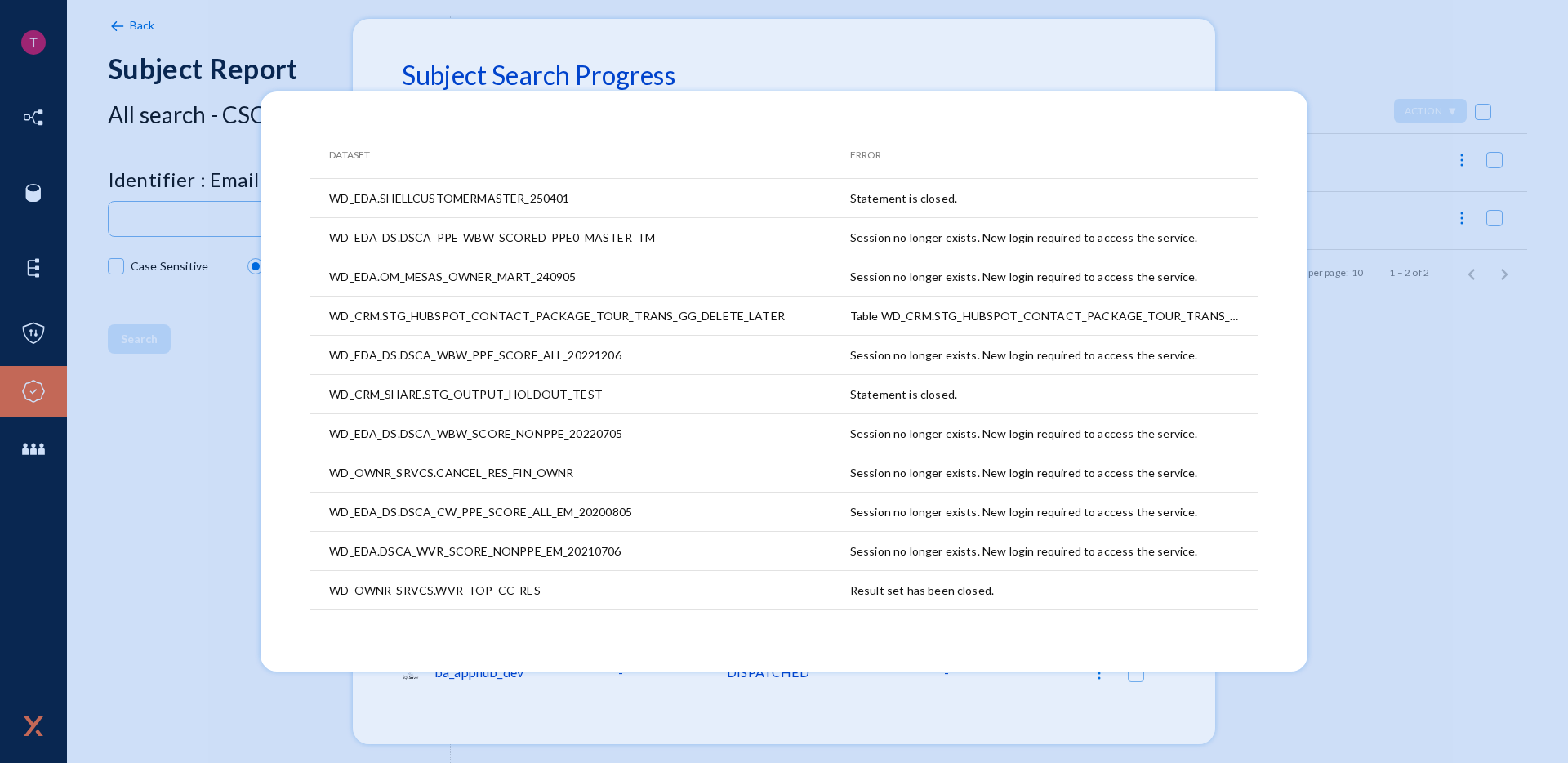 click at bounding box center (784, 382) 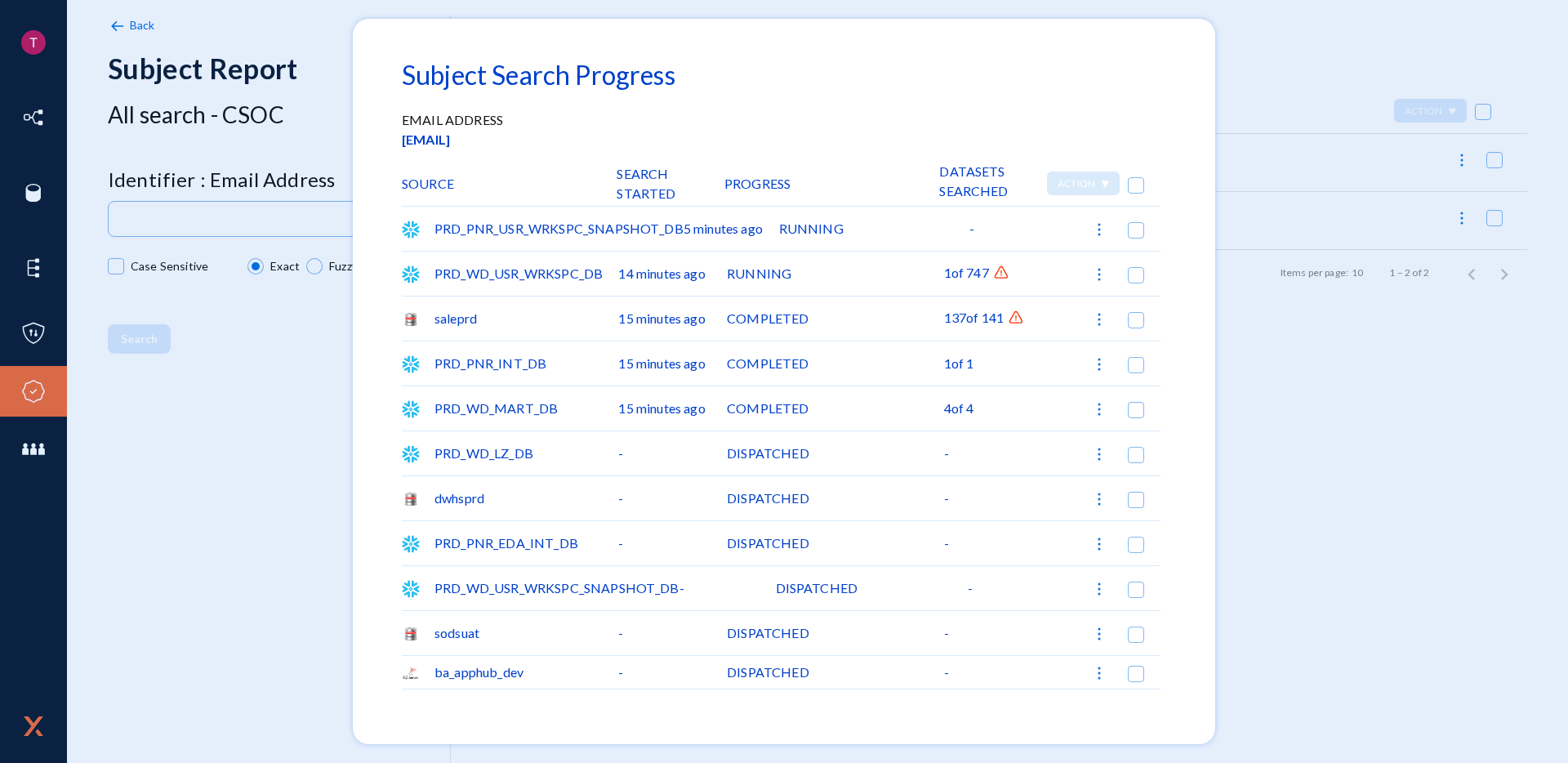 click at bounding box center [784, 382] 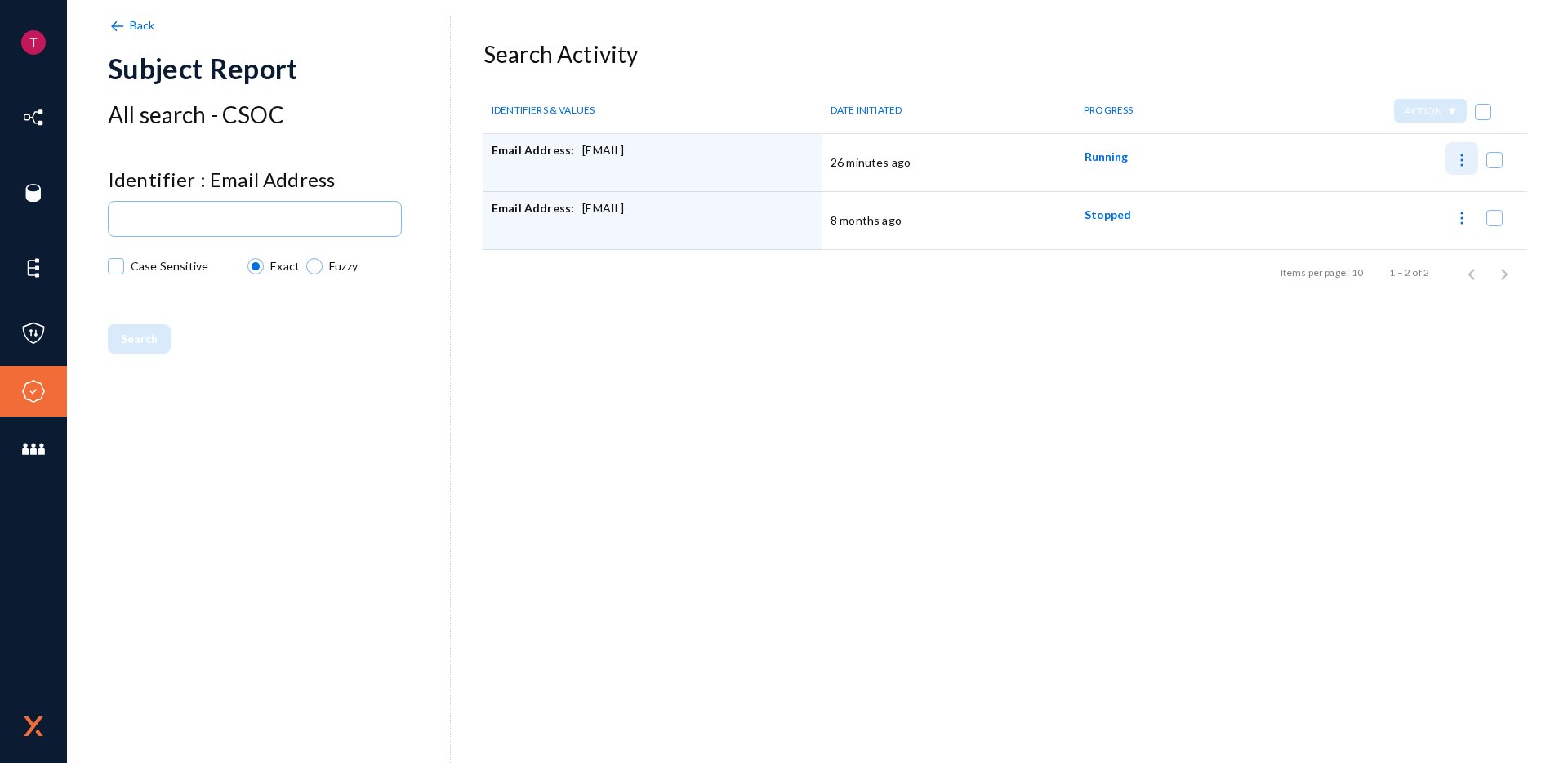 click at bounding box center (1462, 160) 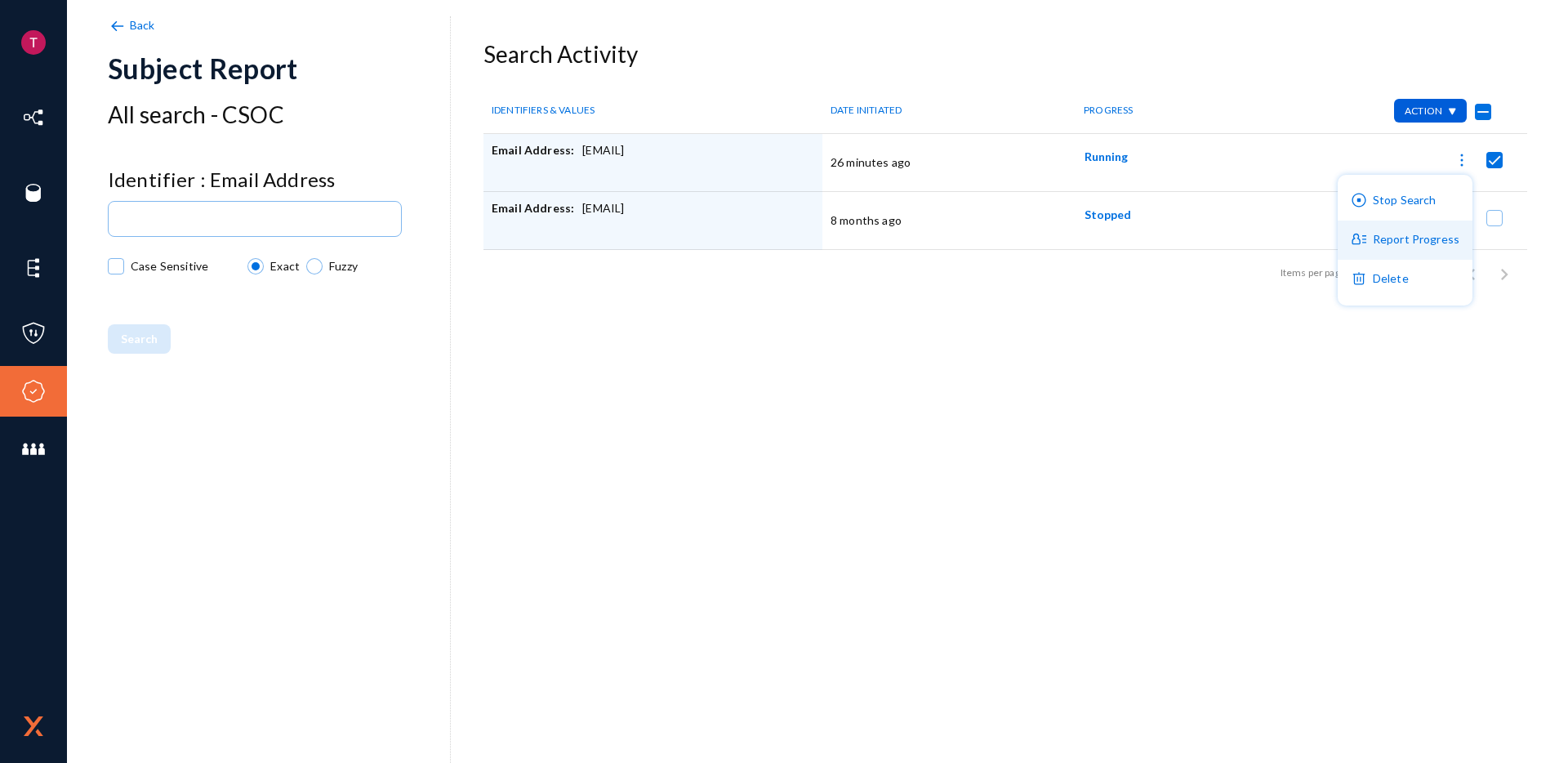 click on "Report Progress" at bounding box center [1405, 201] 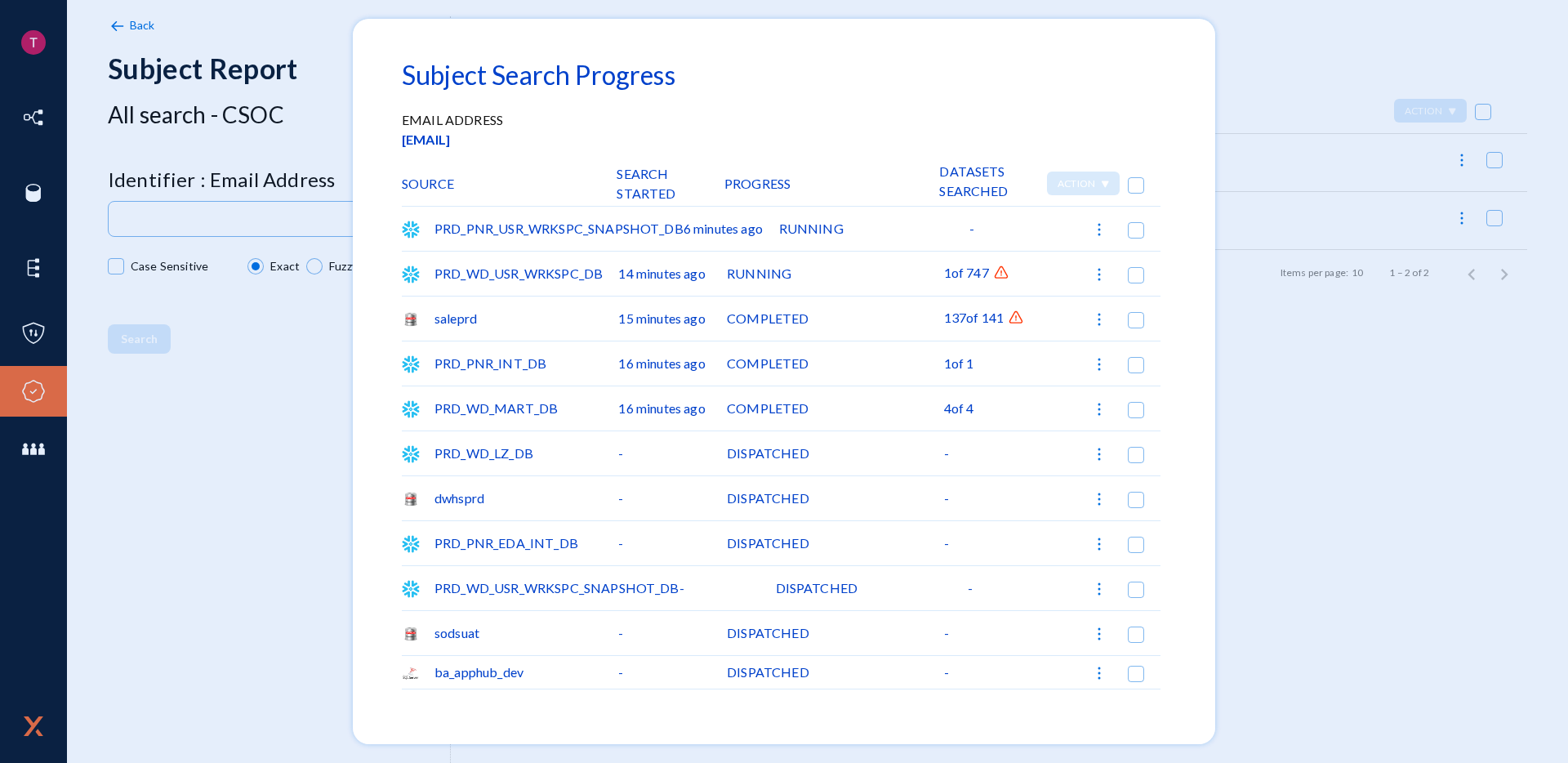 click at bounding box center (1001, 273) 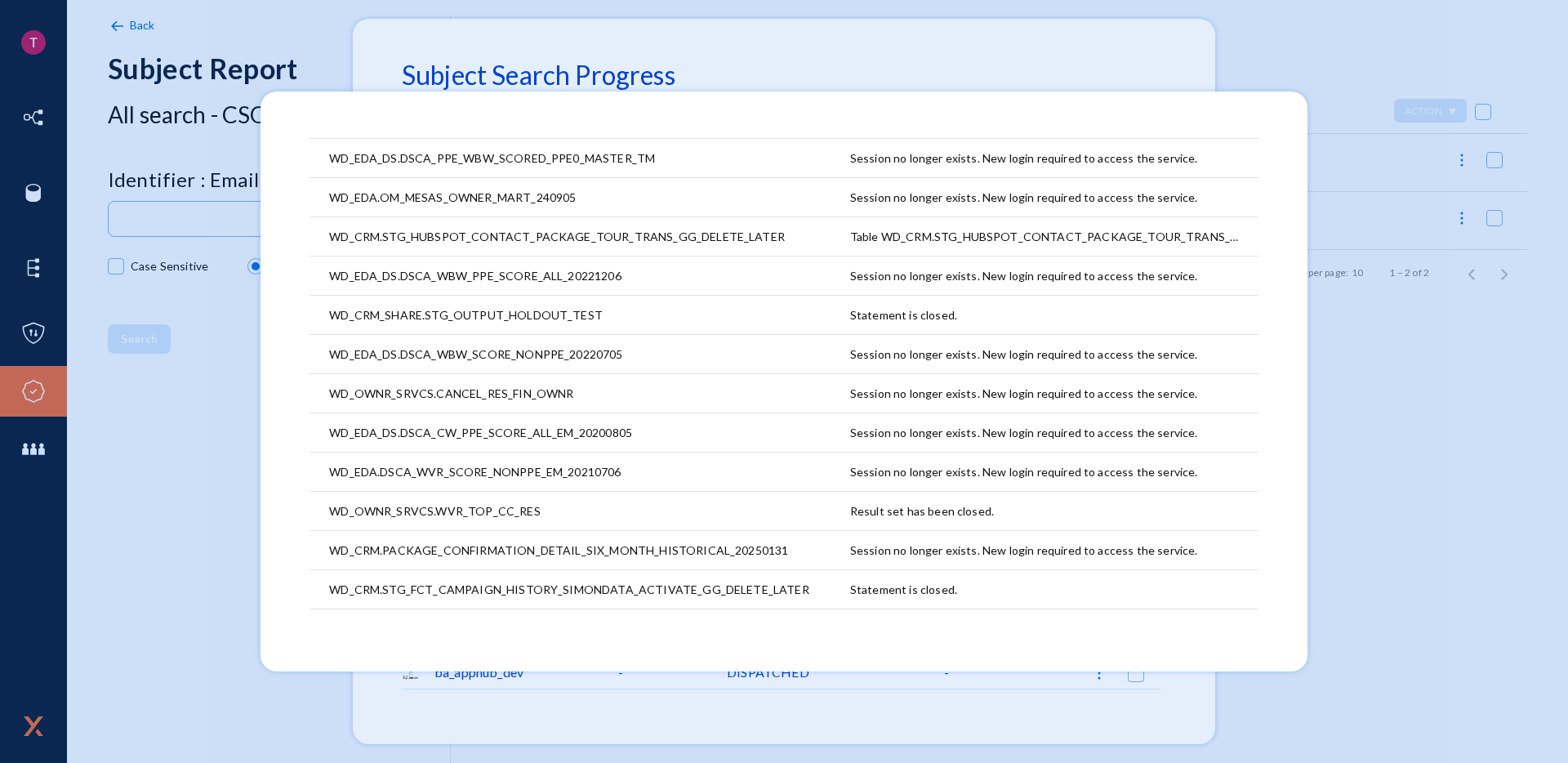 scroll, scrollTop: 0, scrollLeft: 0, axis: both 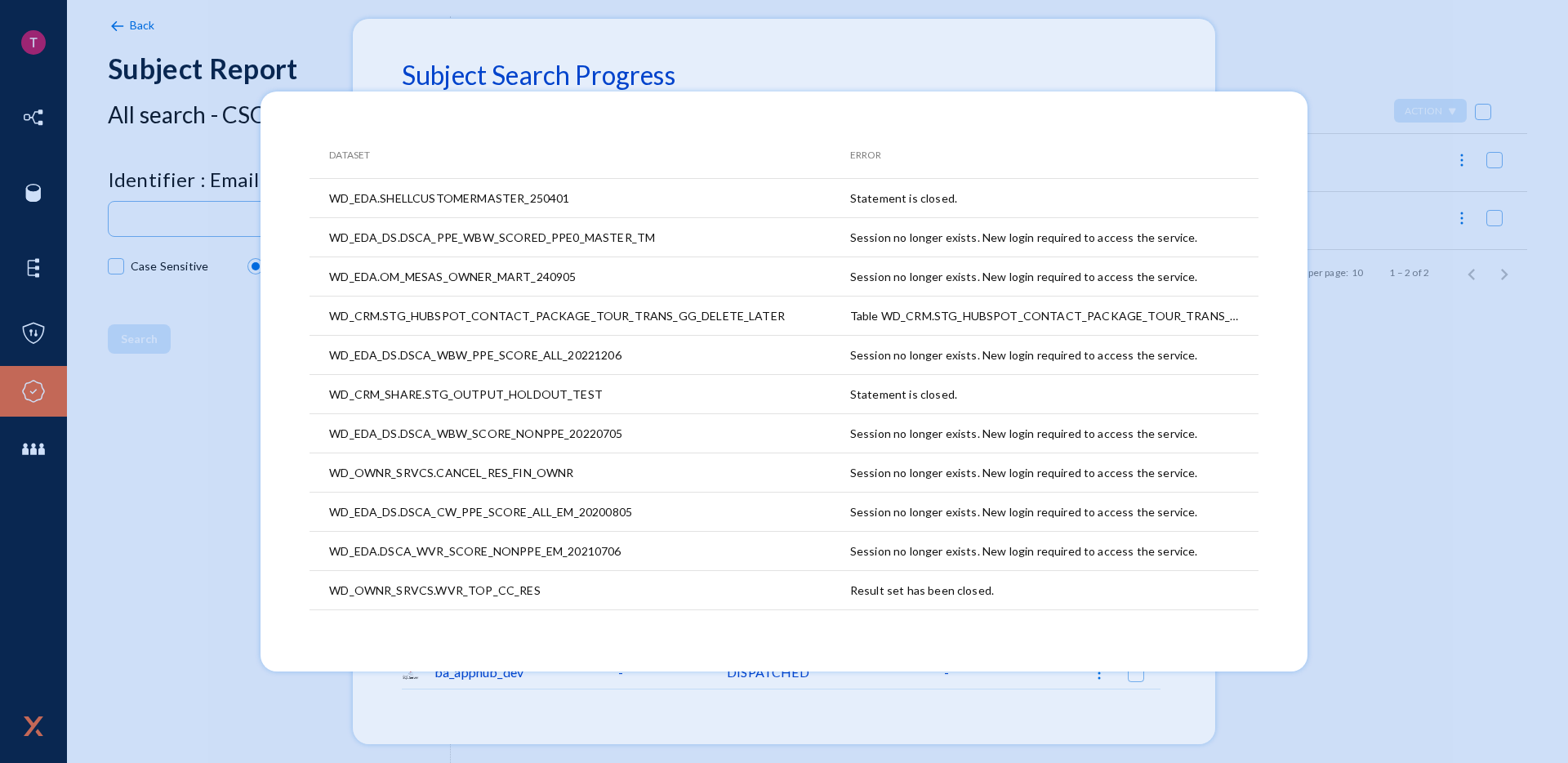 click at bounding box center (784, 382) 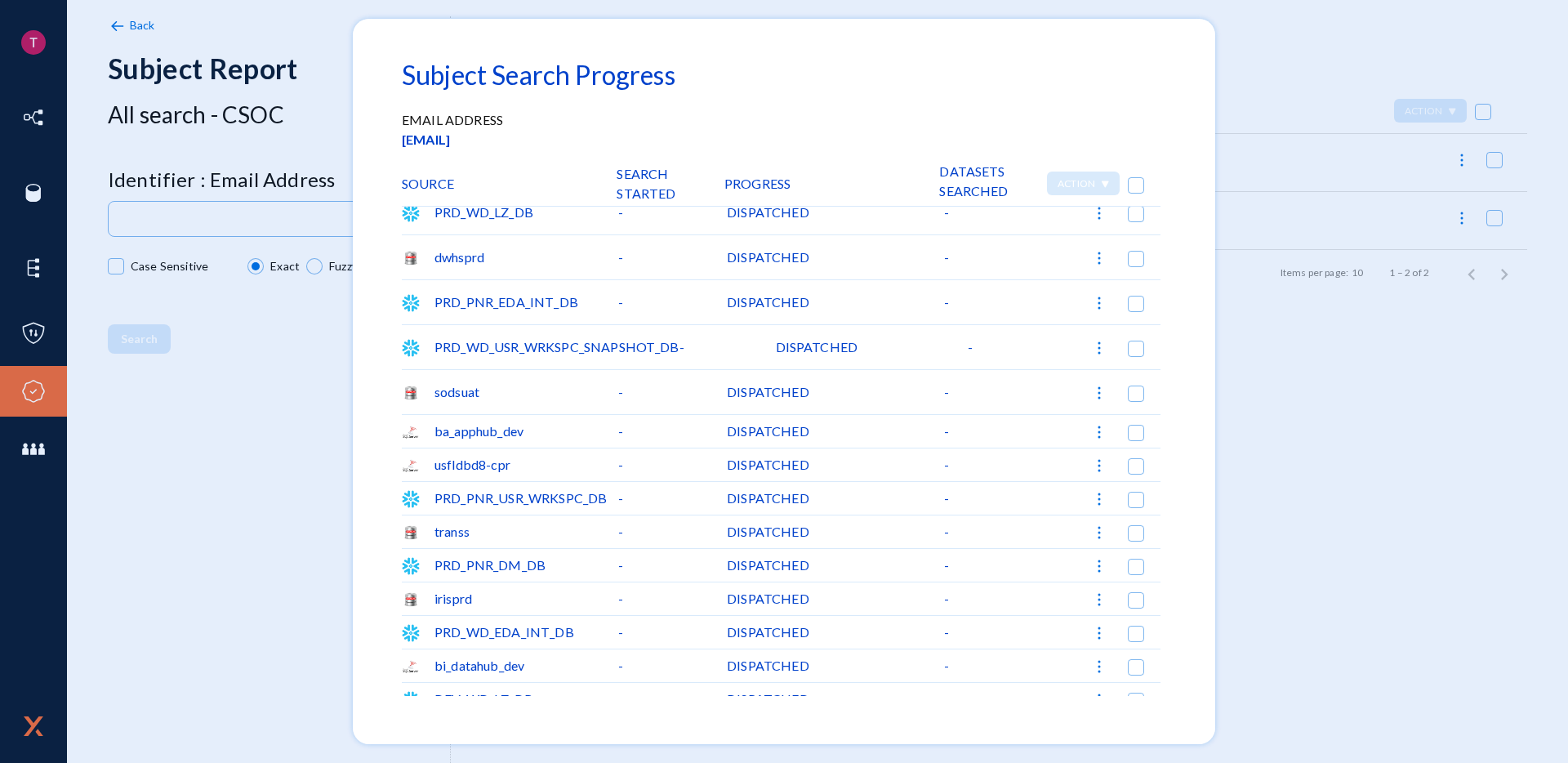 scroll, scrollTop: 396, scrollLeft: 0, axis: vertical 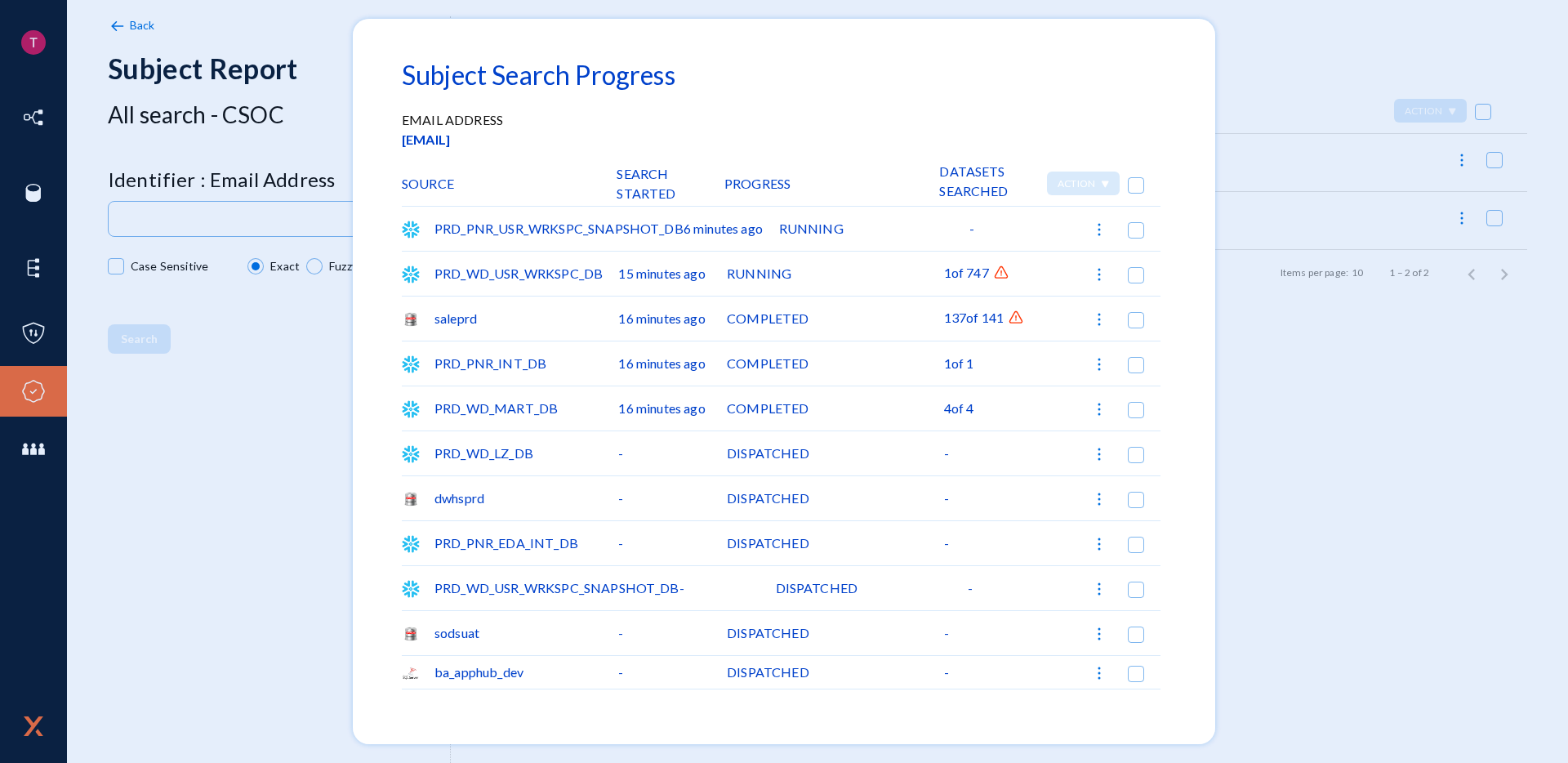 click at bounding box center [1001, 273] 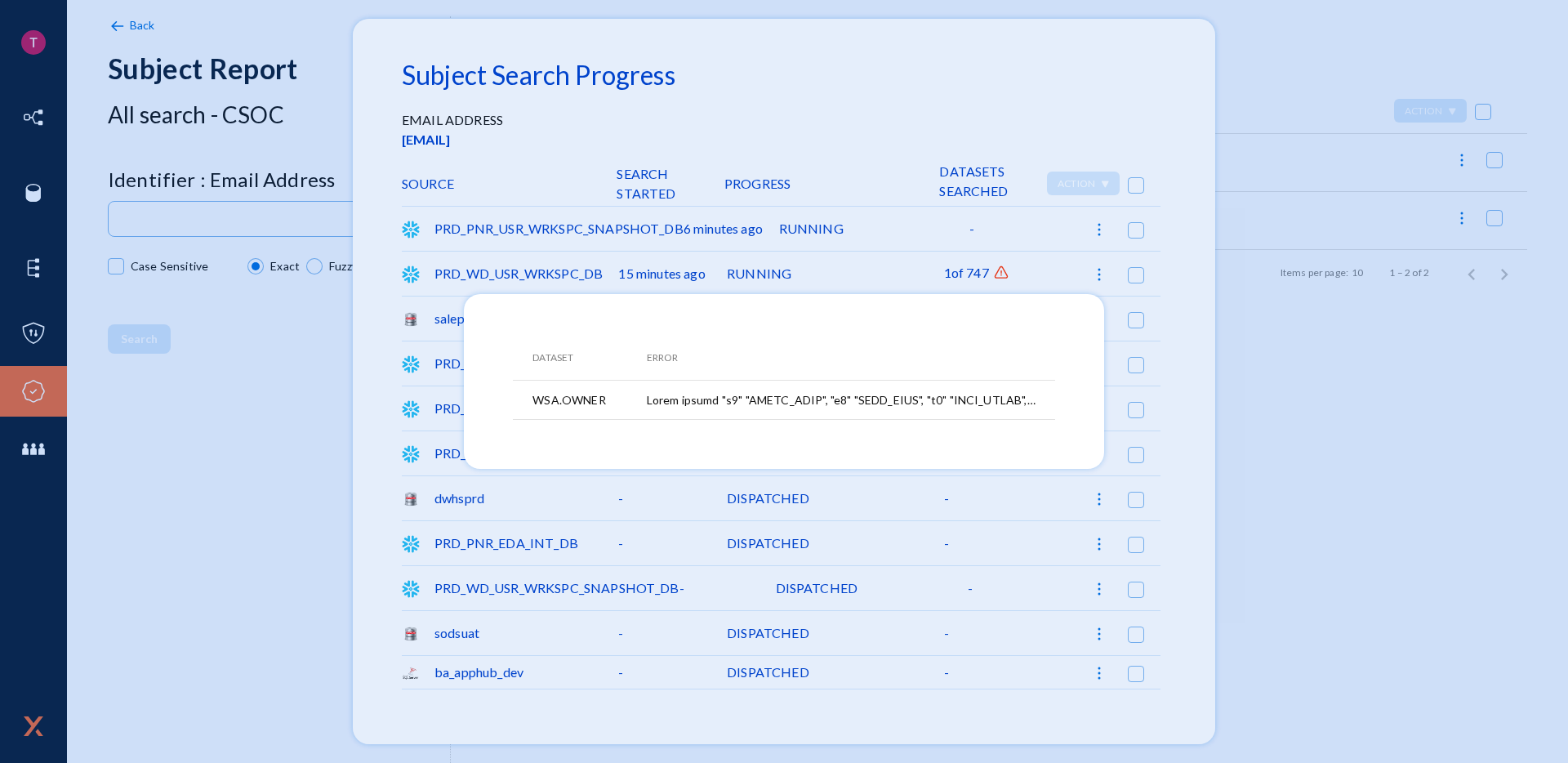 click at bounding box center (784, 382) 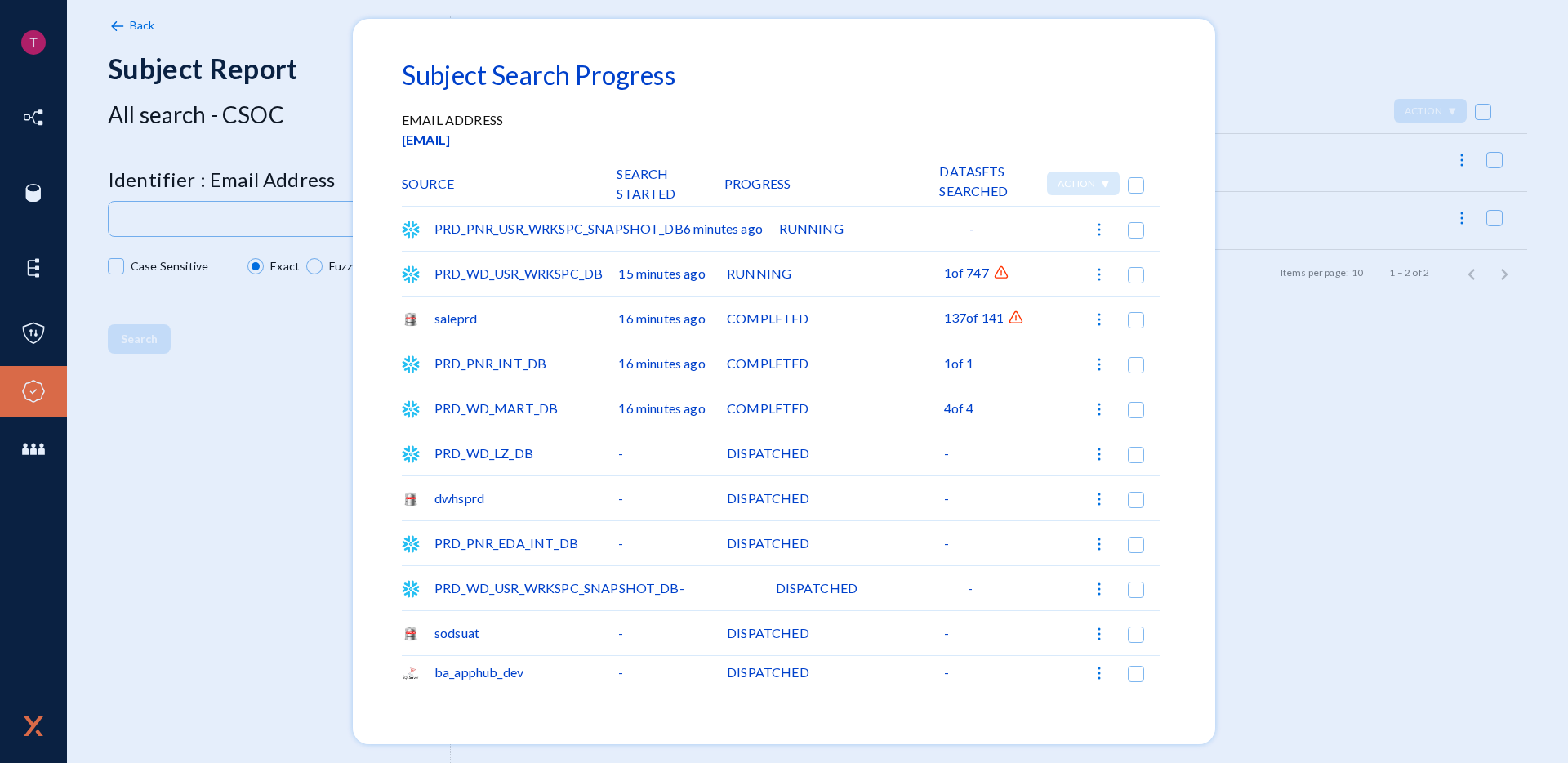 click at bounding box center [1001, 273] 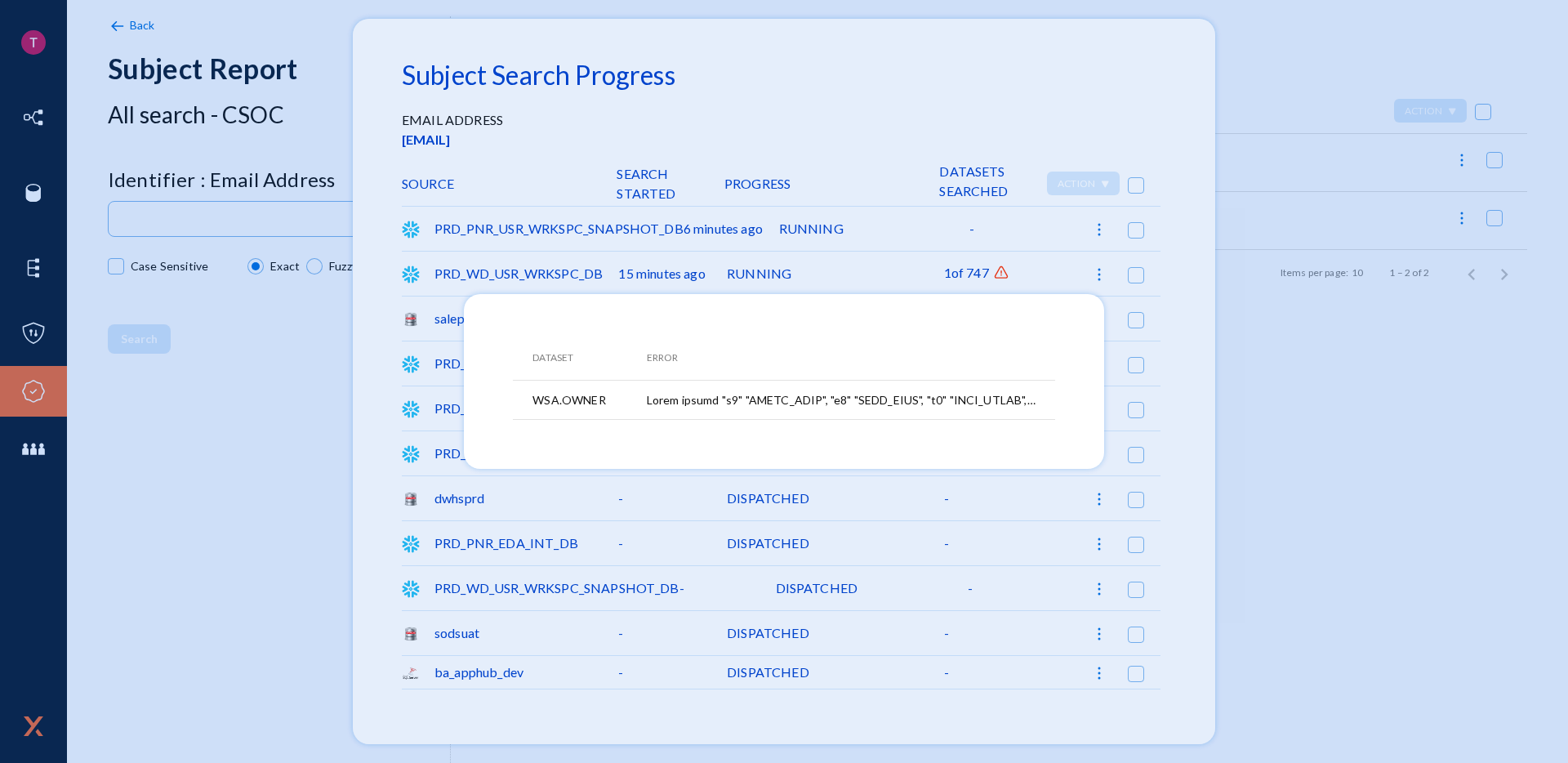 click at bounding box center (784, 382) 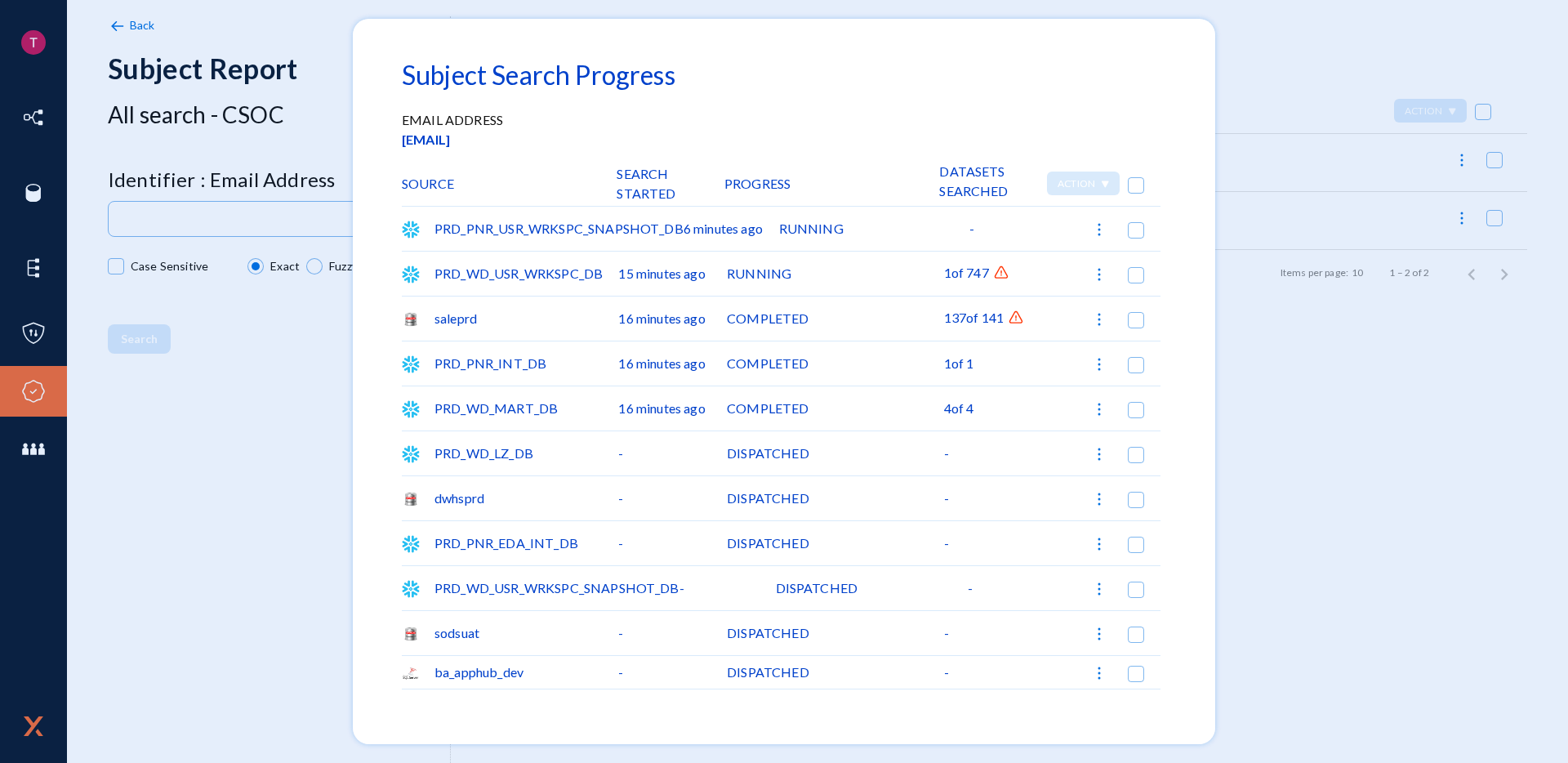 click at bounding box center [1001, 273] 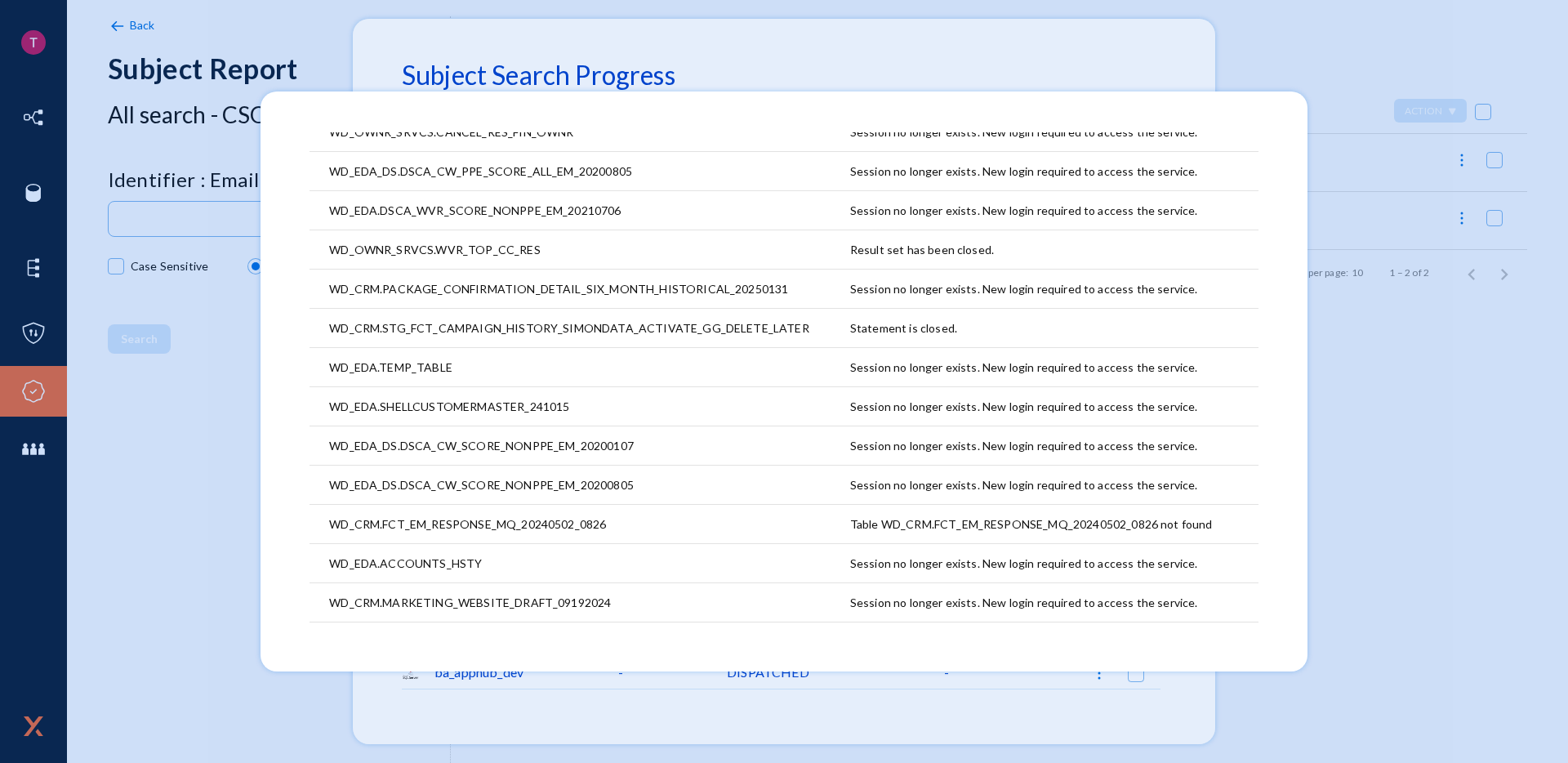 scroll, scrollTop: 341, scrollLeft: 0, axis: vertical 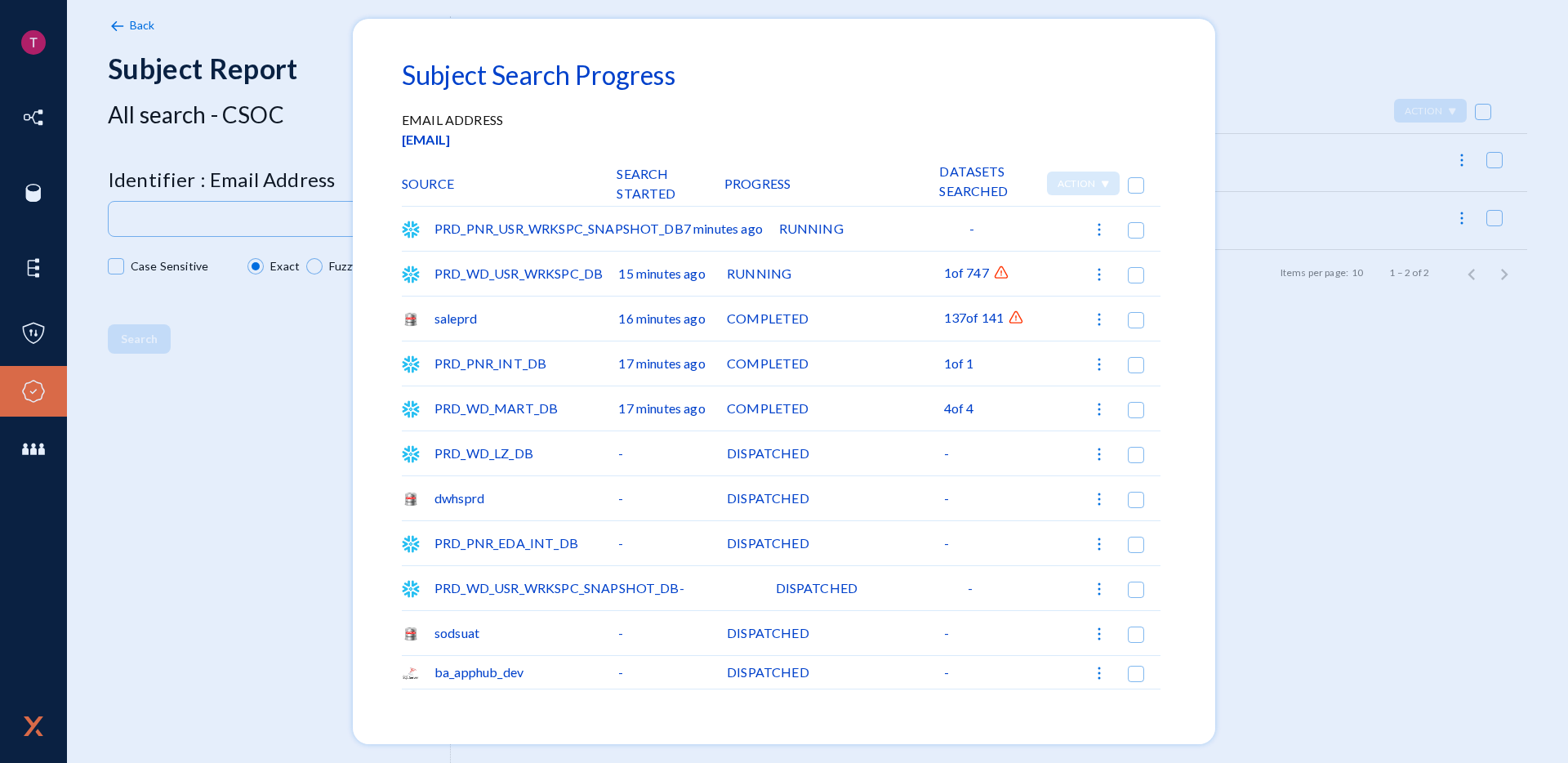 click at bounding box center (784, 382) 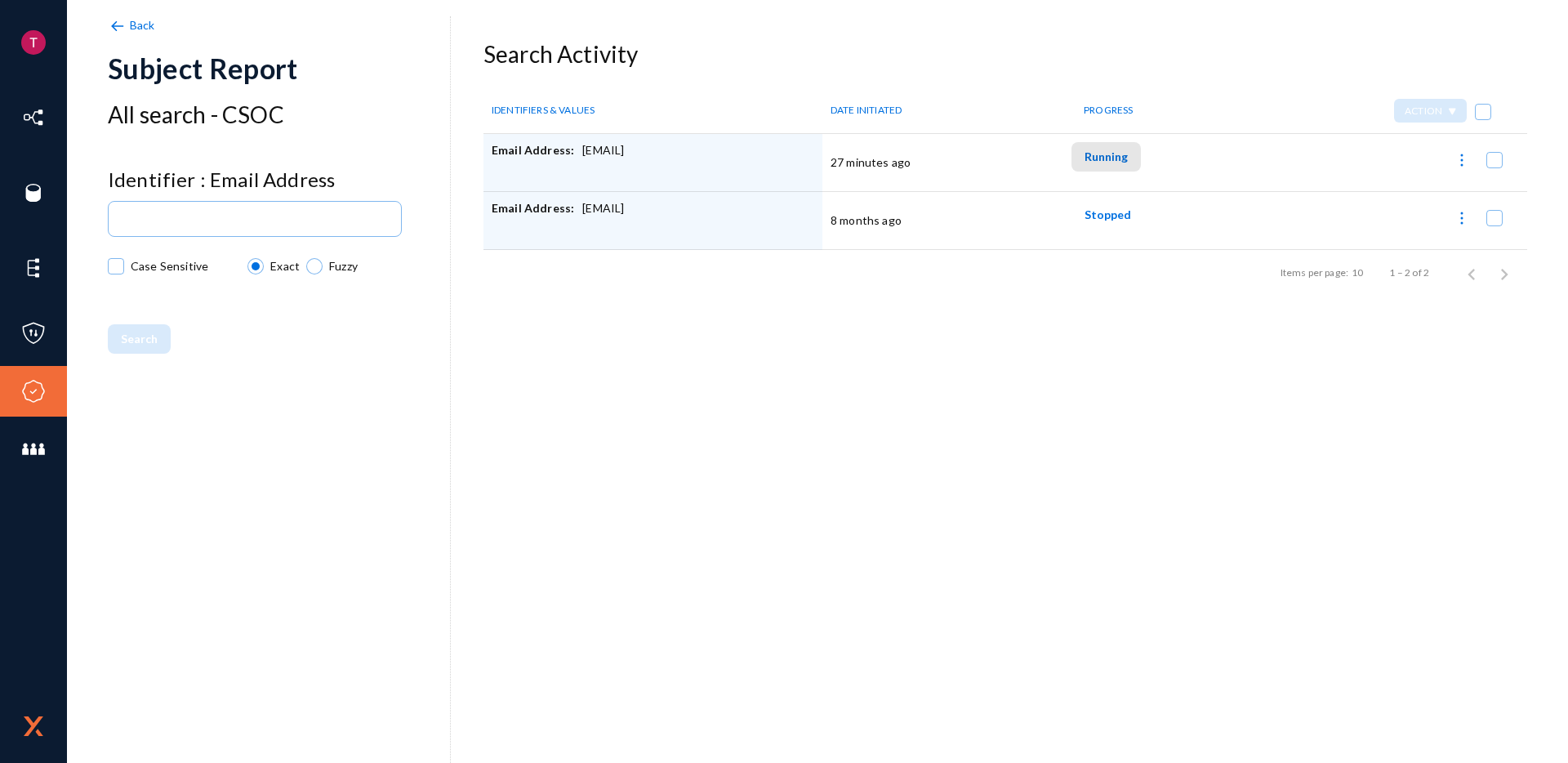 click on "Running" at bounding box center (1106, 157) 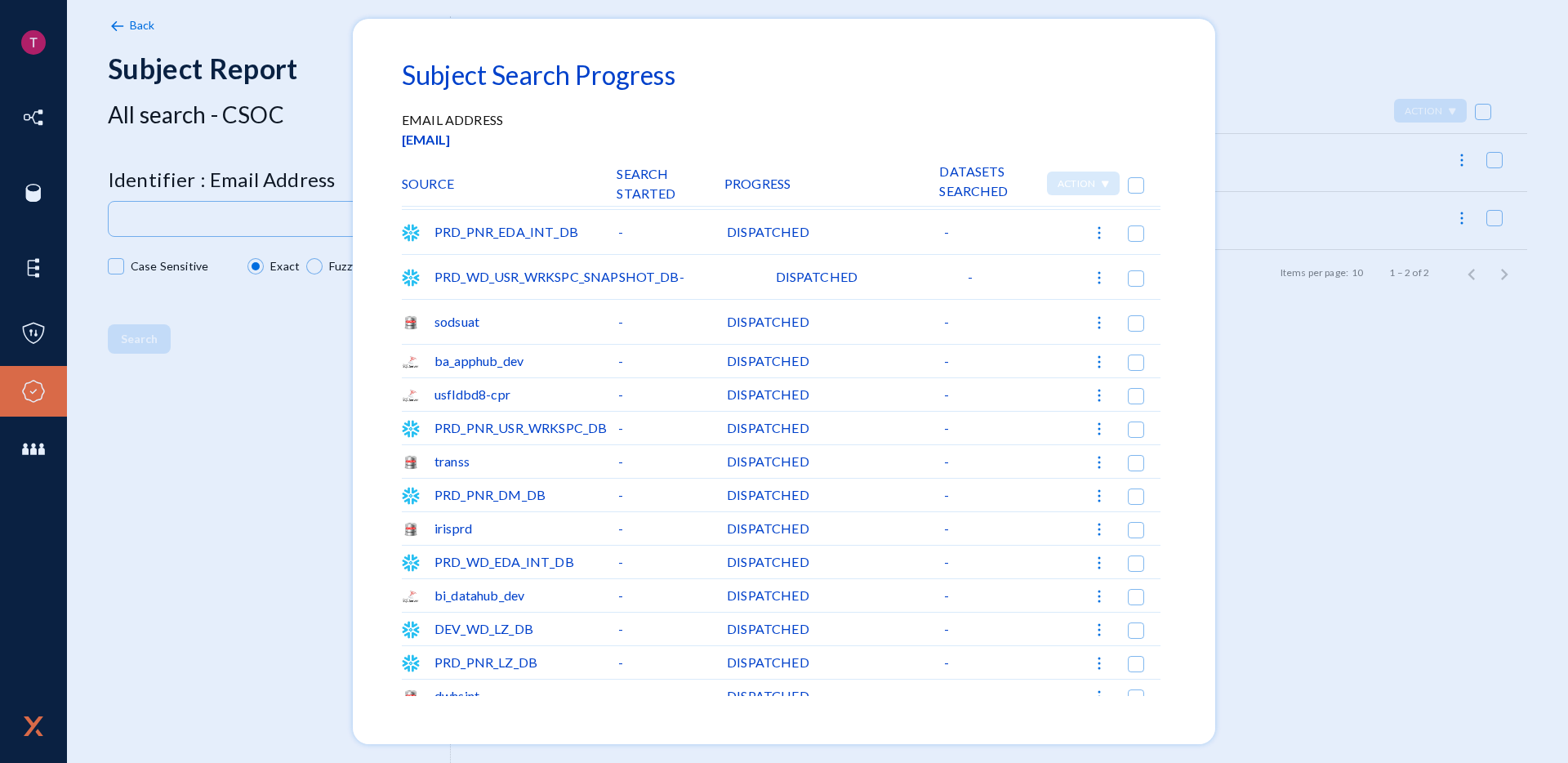 scroll, scrollTop: 396, scrollLeft: 0, axis: vertical 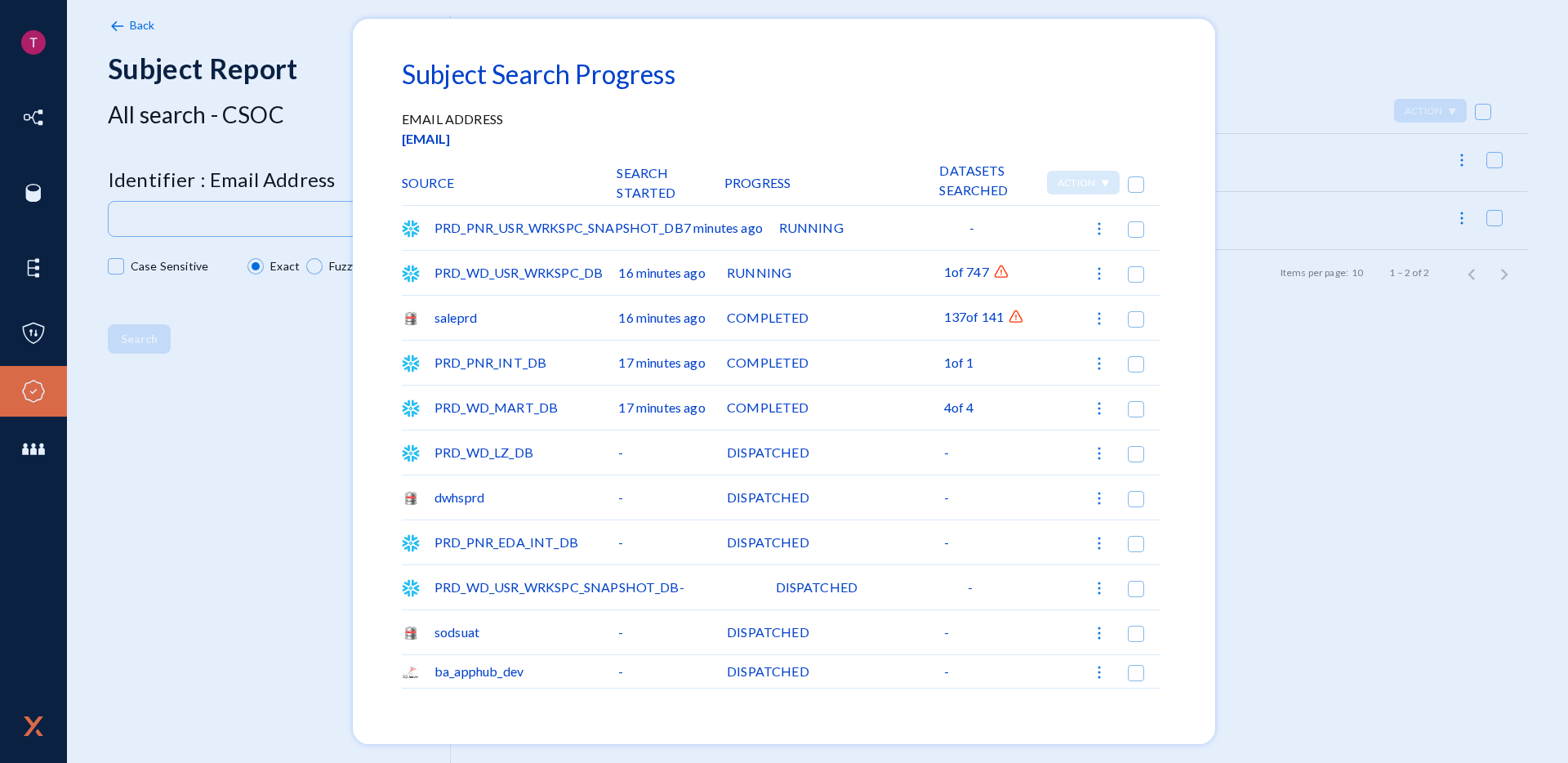 click on "of 4" at bounding box center (970, 271) 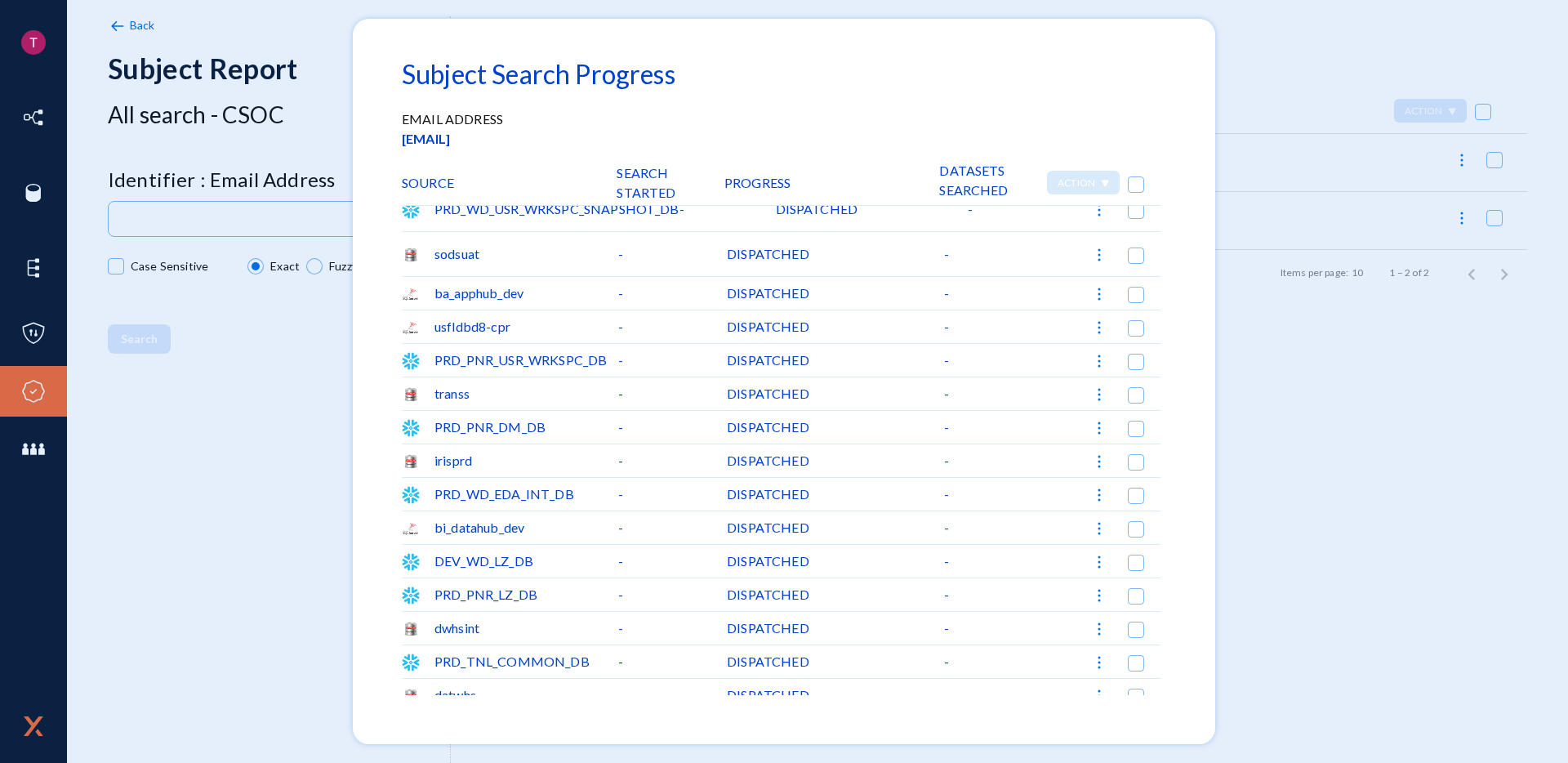 scroll, scrollTop: 396, scrollLeft: 0, axis: vertical 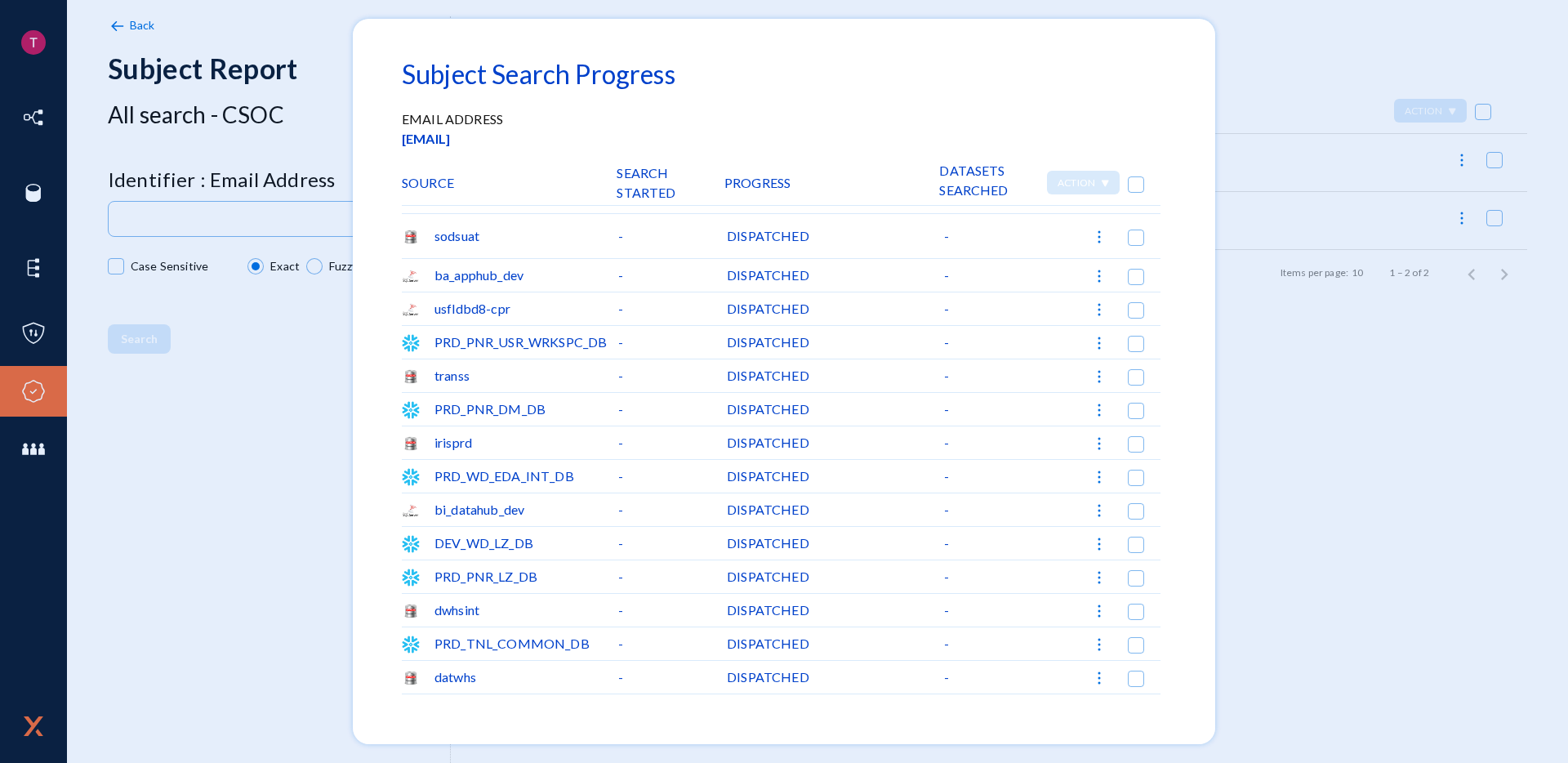 click at bounding box center (784, 382) 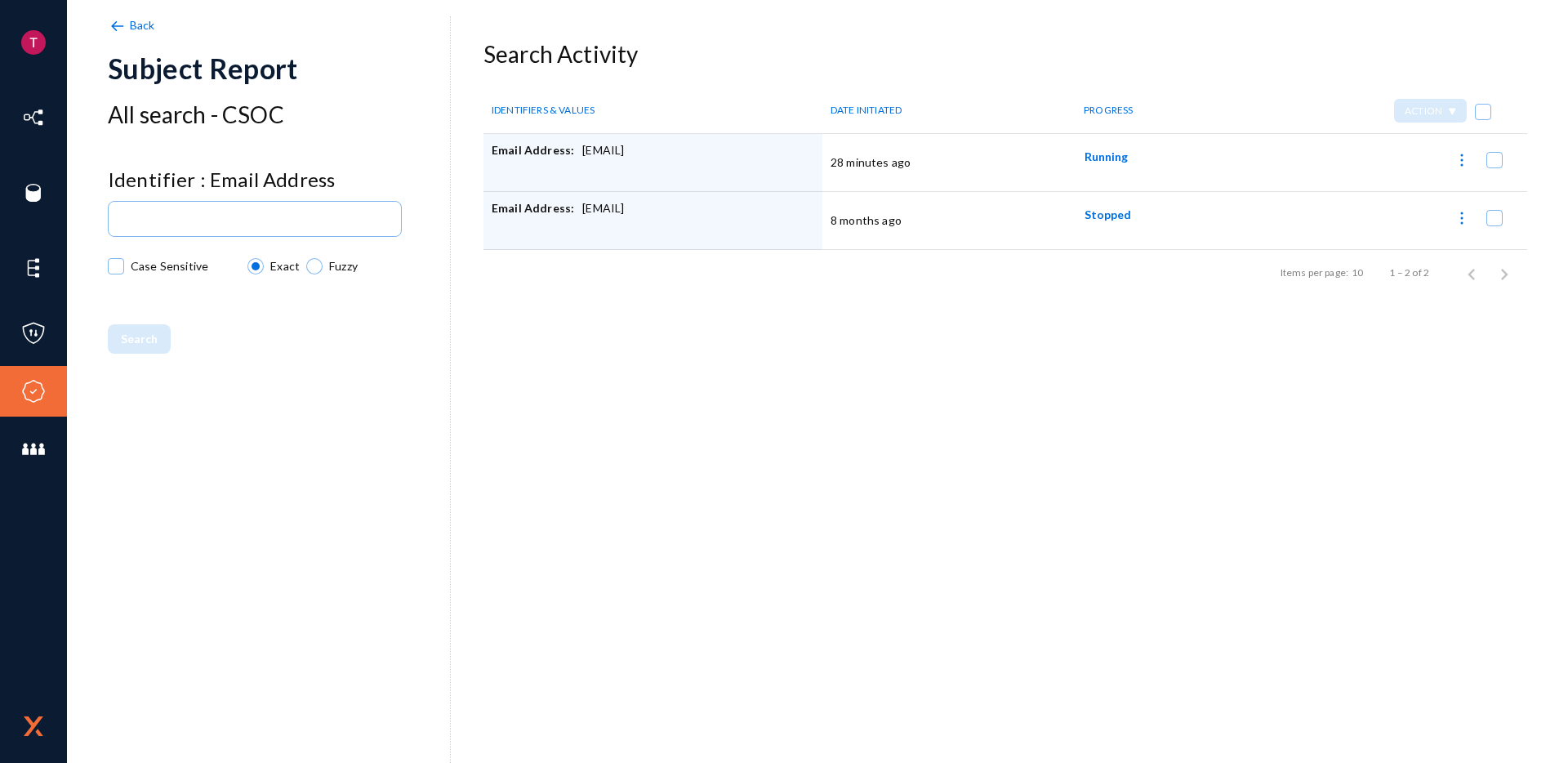 click at bounding box center (117, 26) 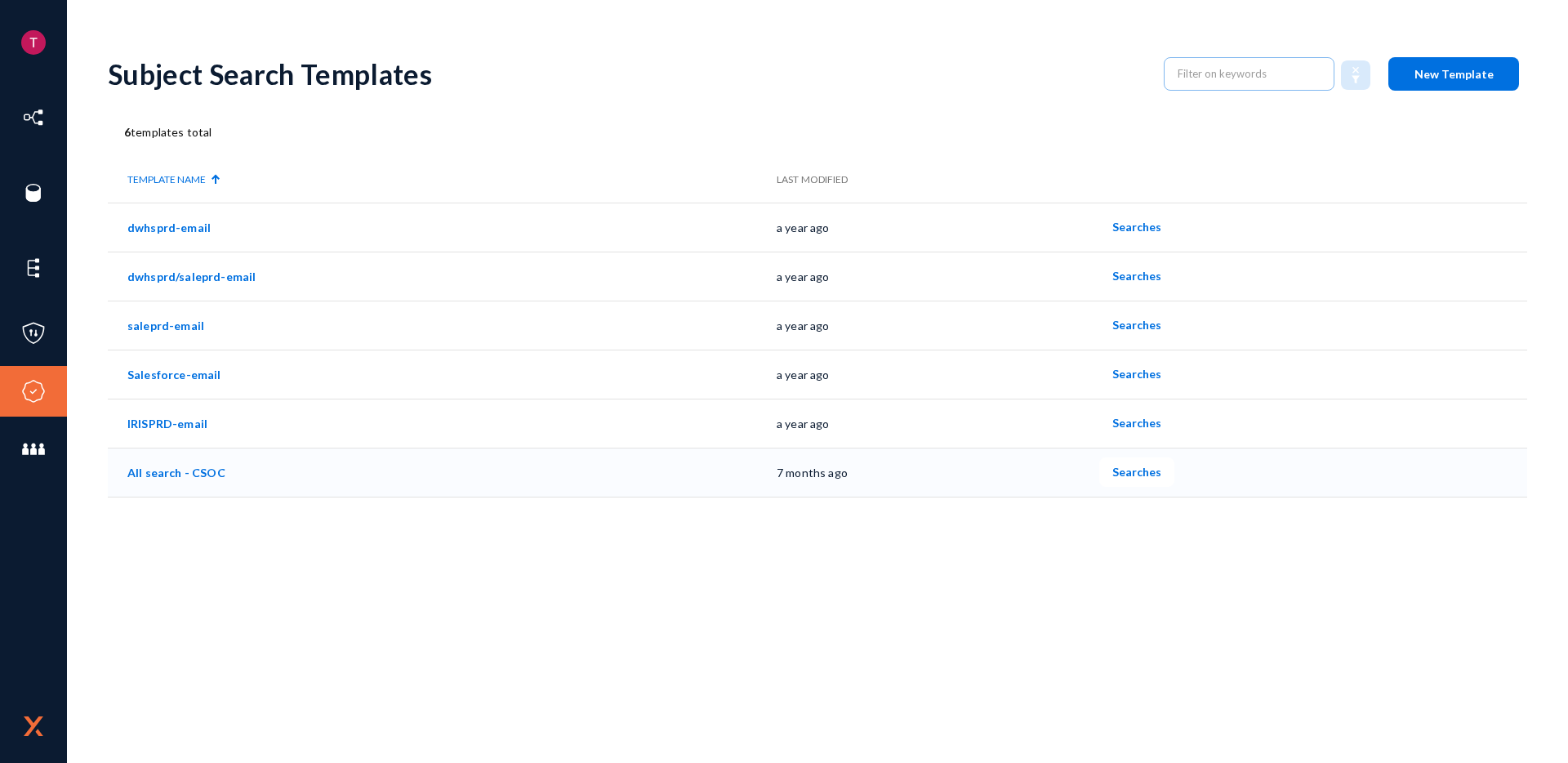click on "All search - CSOC" at bounding box center (442, 227) 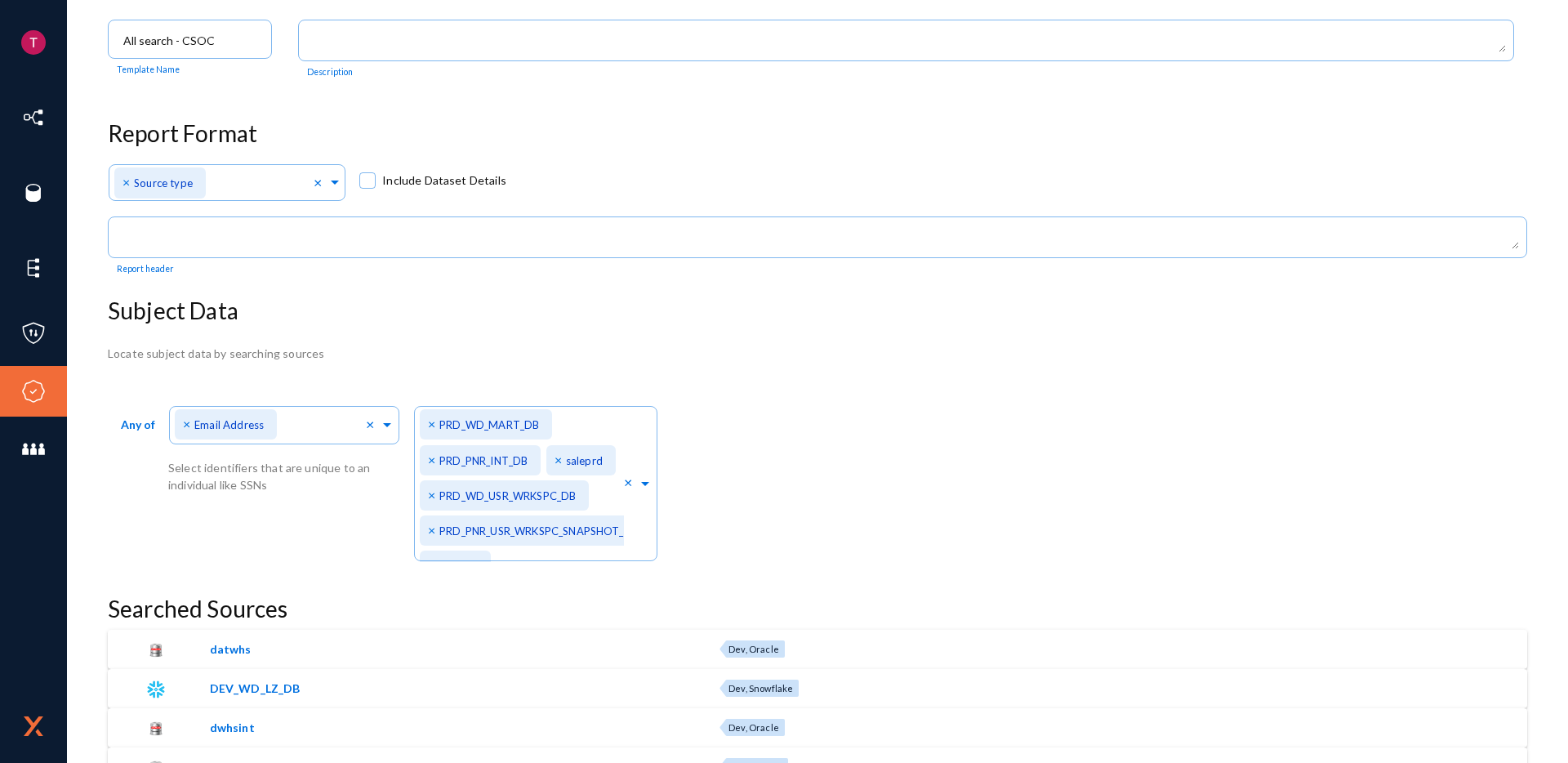 scroll, scrollTop: 0, scrollLeft: 0, axis: both 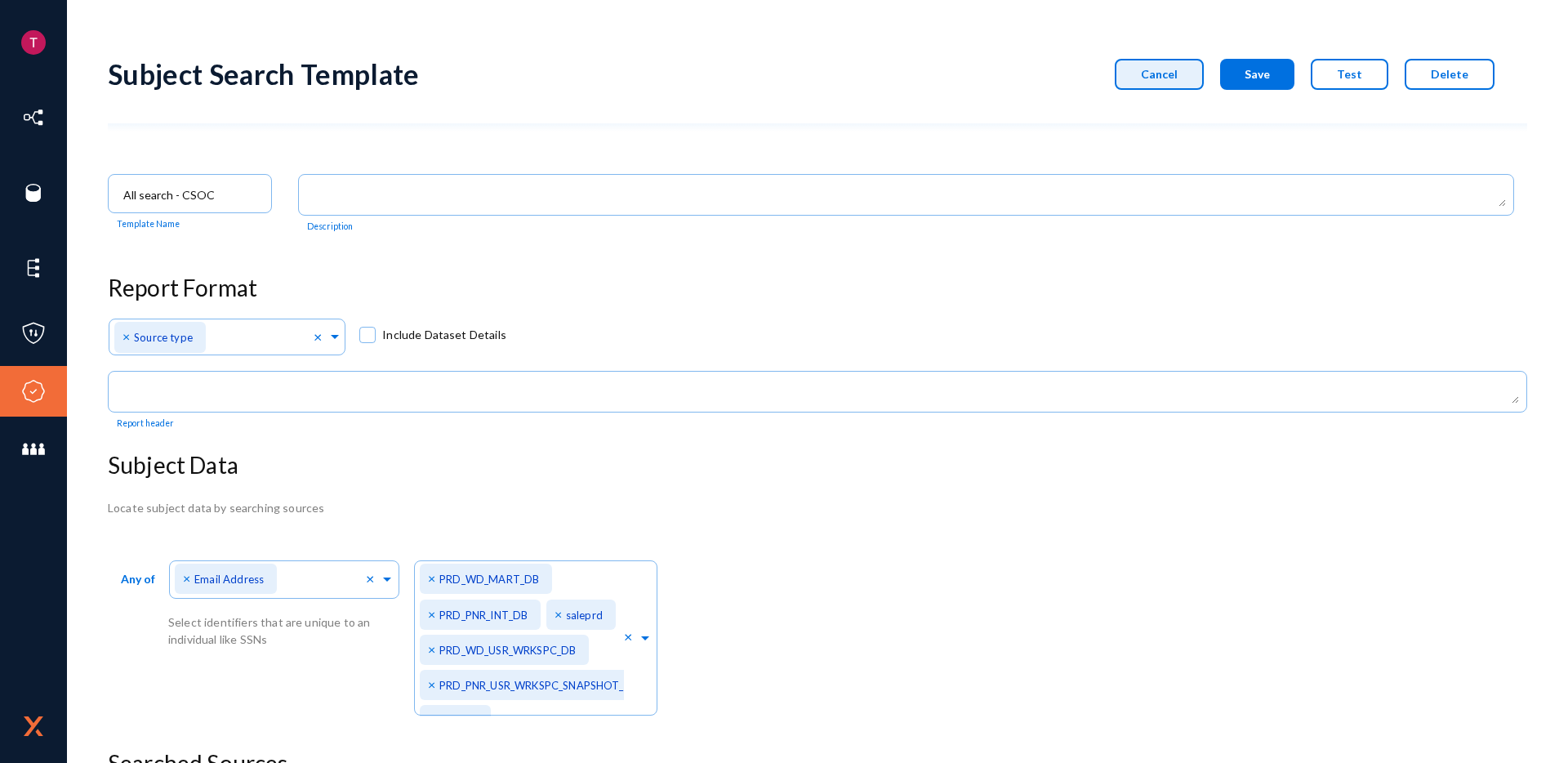 click on "Cancel" at bounding box center (1159, 74) 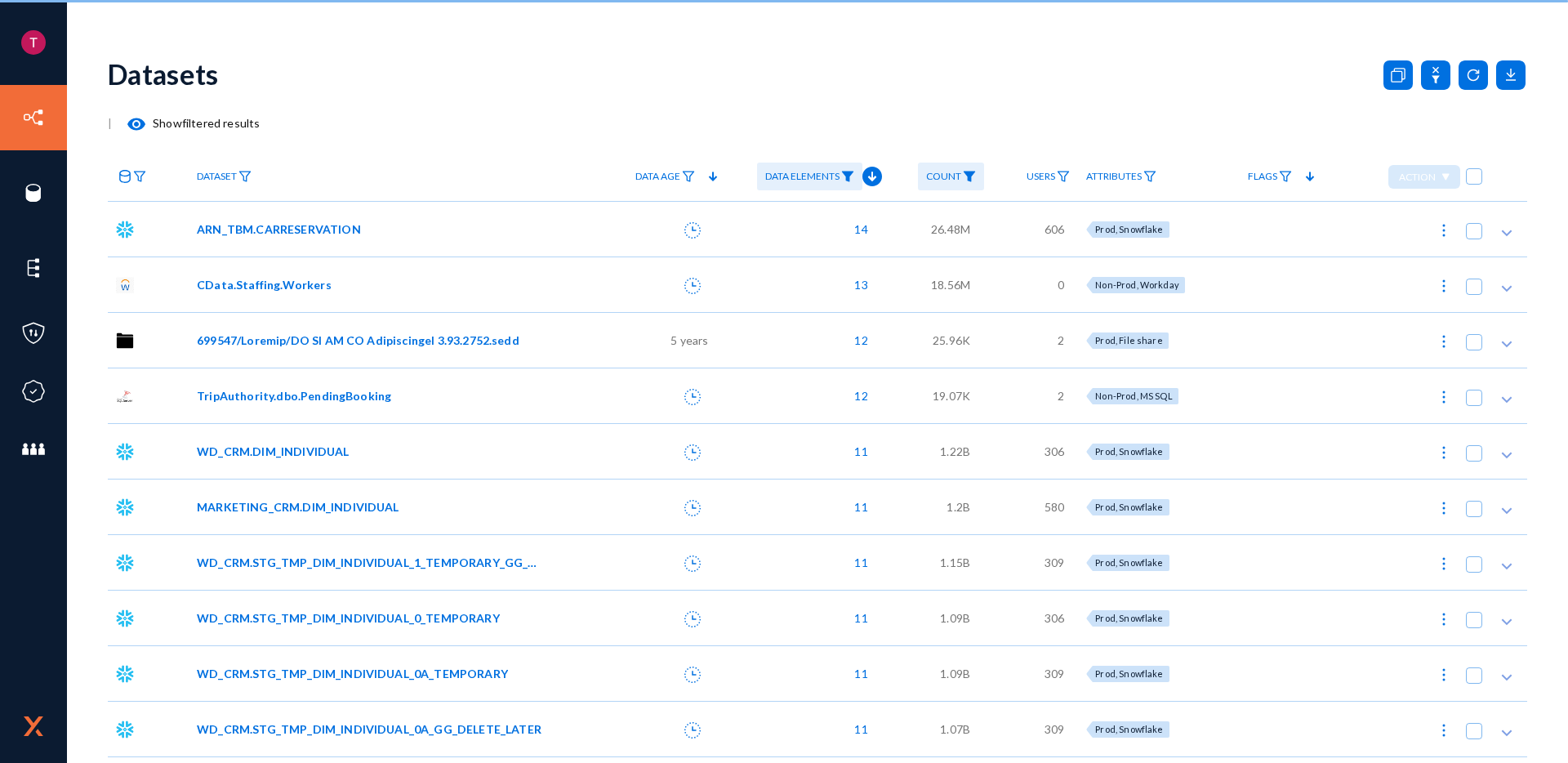 scroll, scrollTop: 0, scrollLeft: 0, axis: both 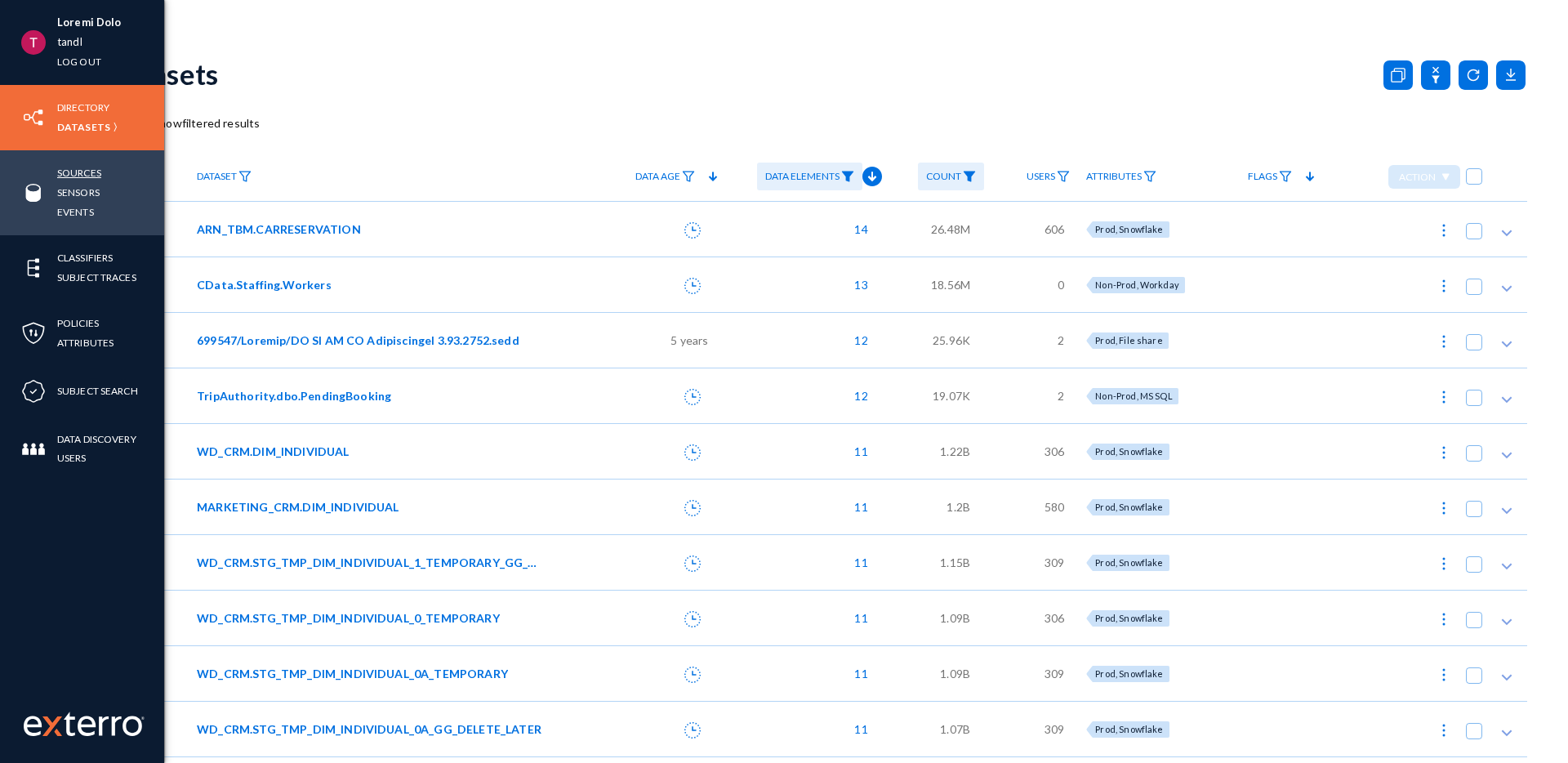 click on "Sources" at bounding box center [79, 172] 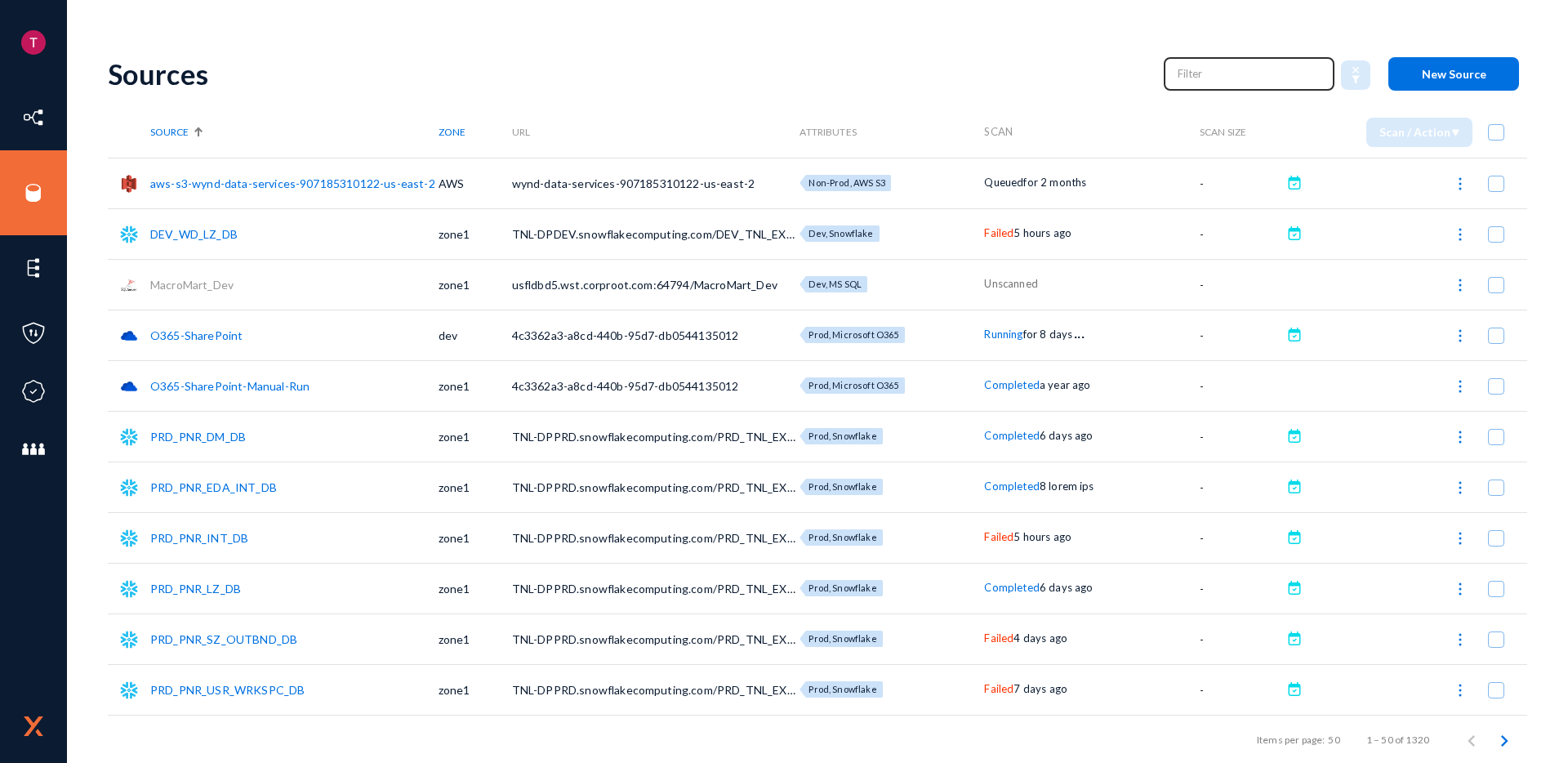 click at bounding box center (1250, 74) 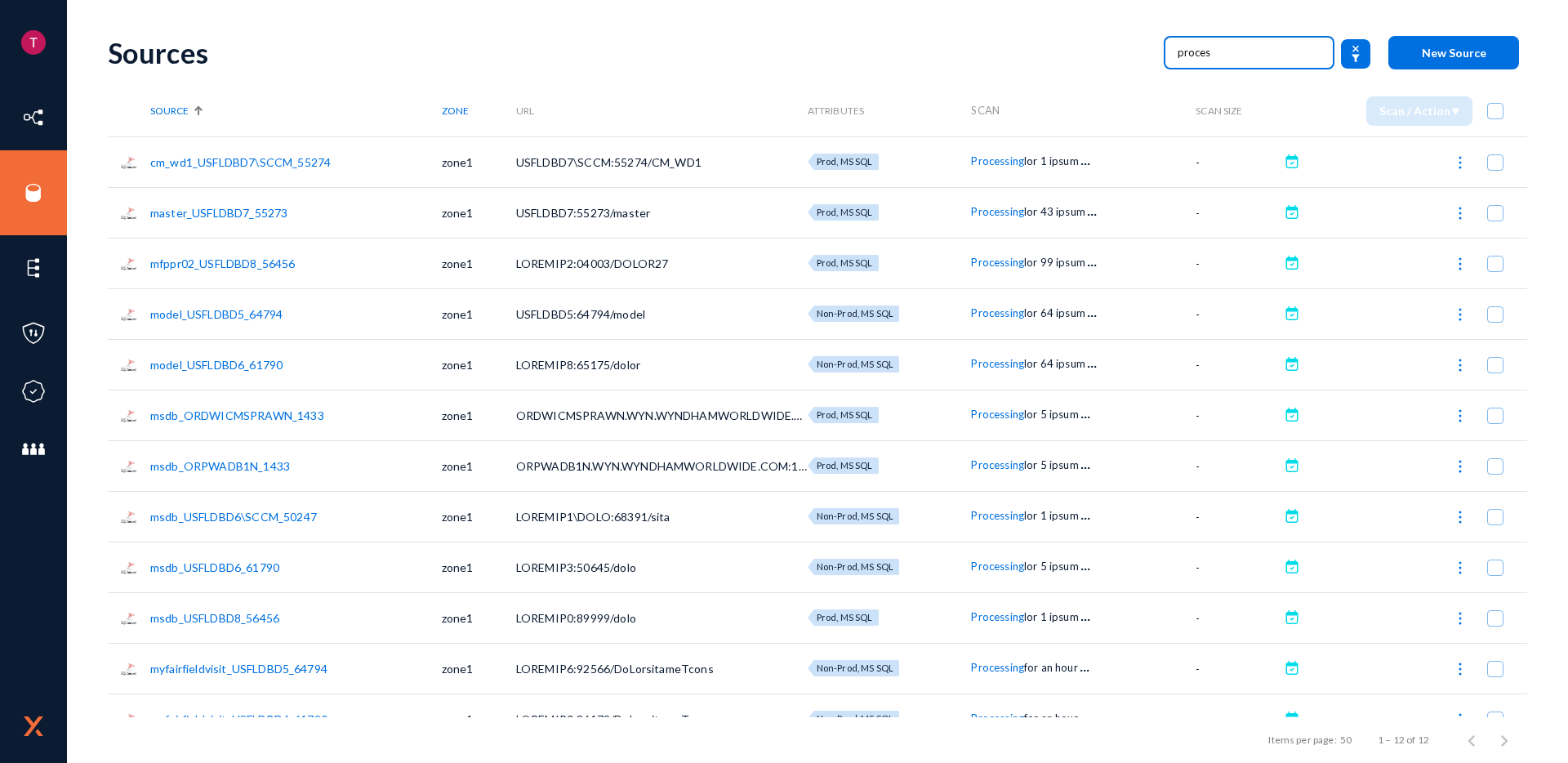 scroll, scrollTop: 0, scrollLeft: 0, axis: both 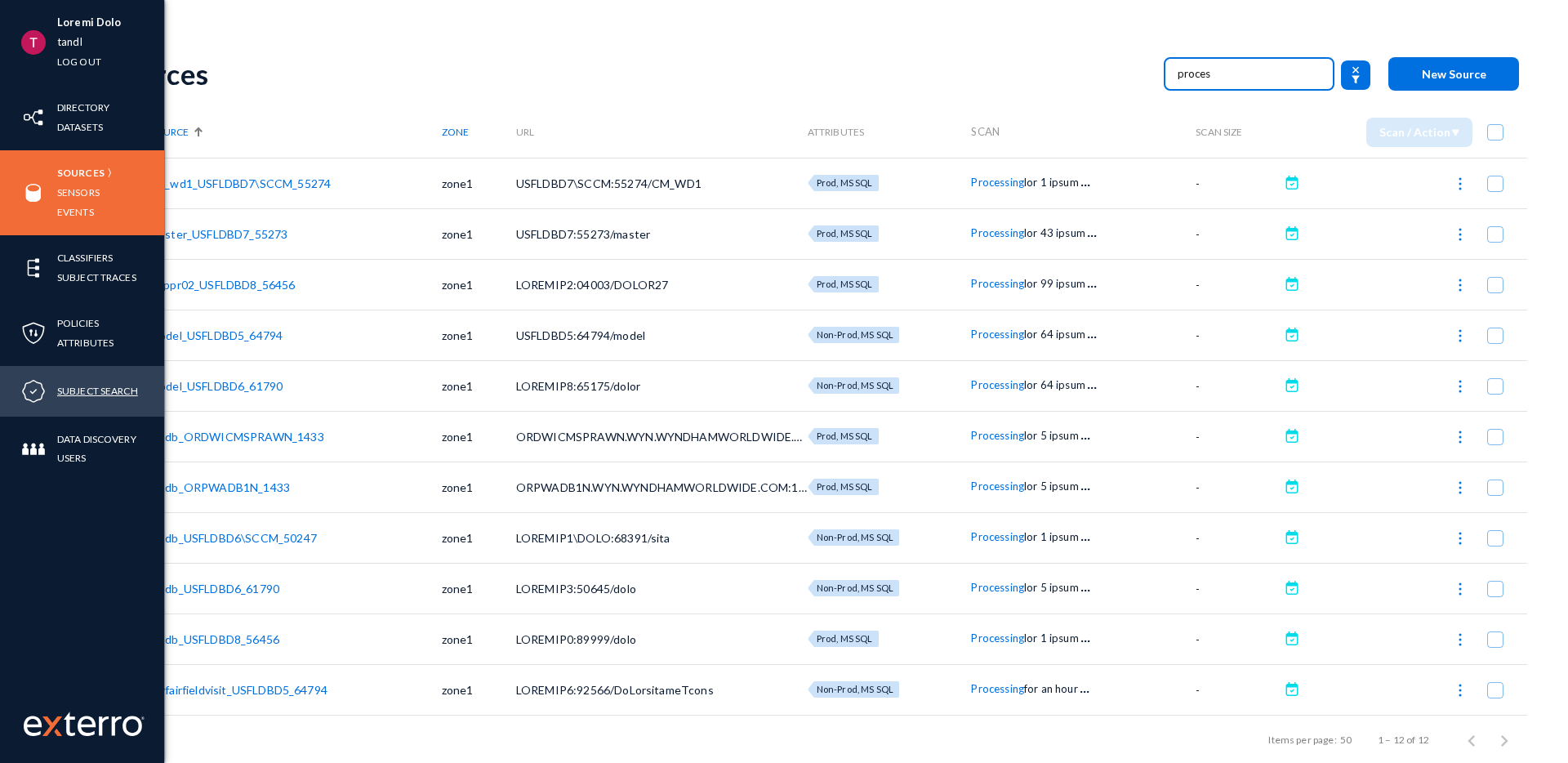 type on "proces" 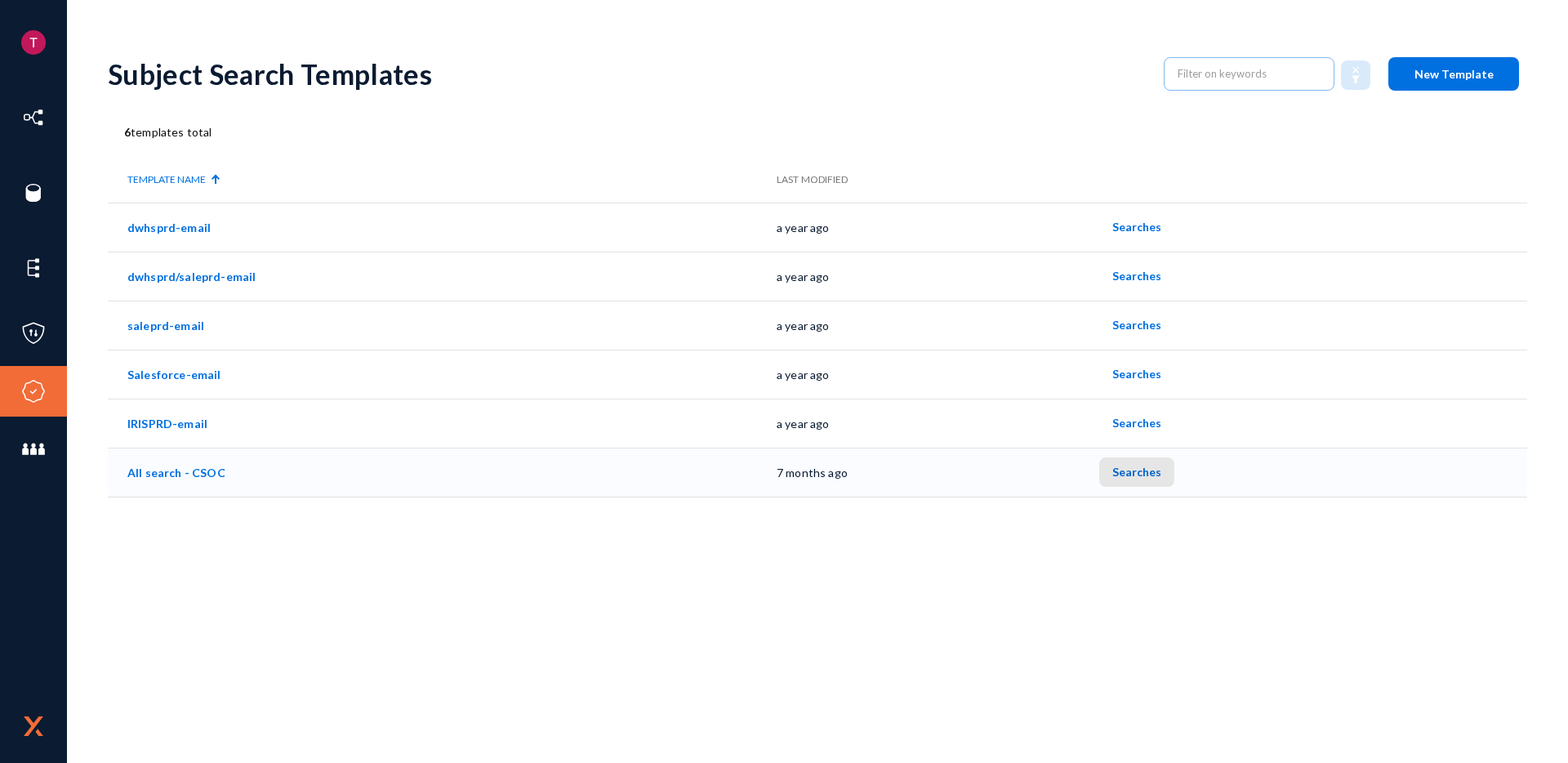 click on "Searches" at bounding box center [1137, 471] 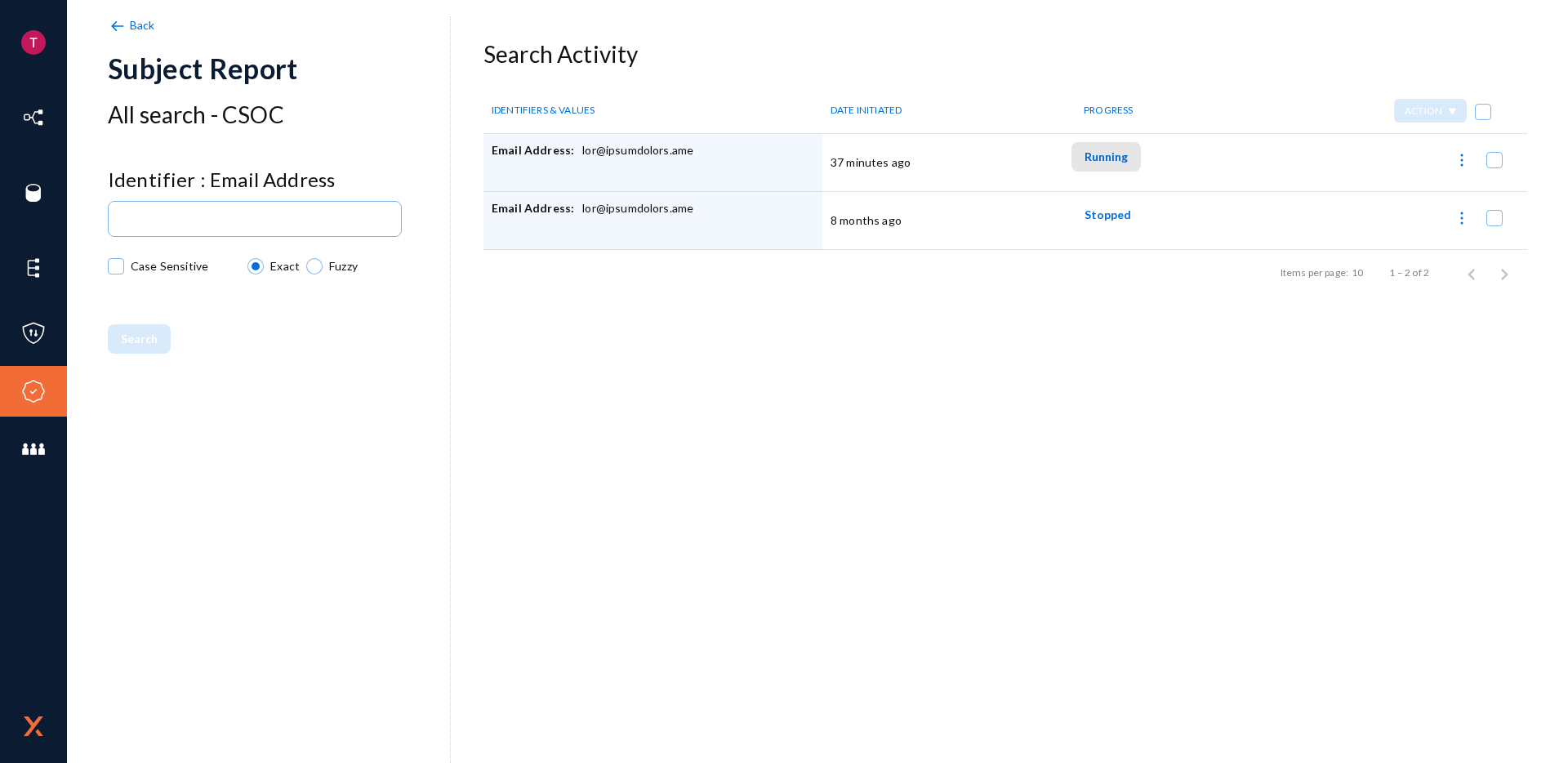 click on "Running" at bounding box center (1106, 156) 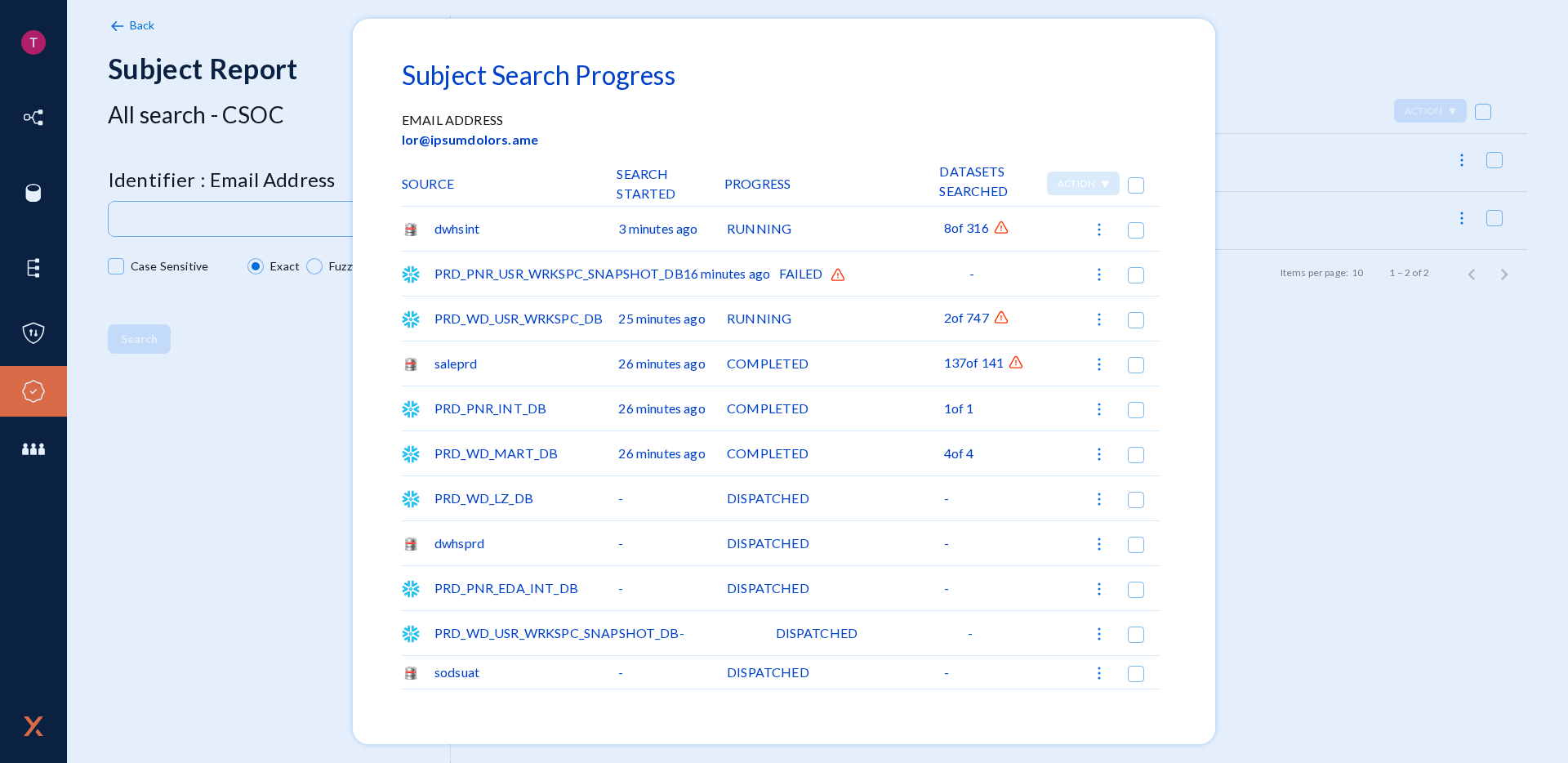 click at bounding box center (838, 275) 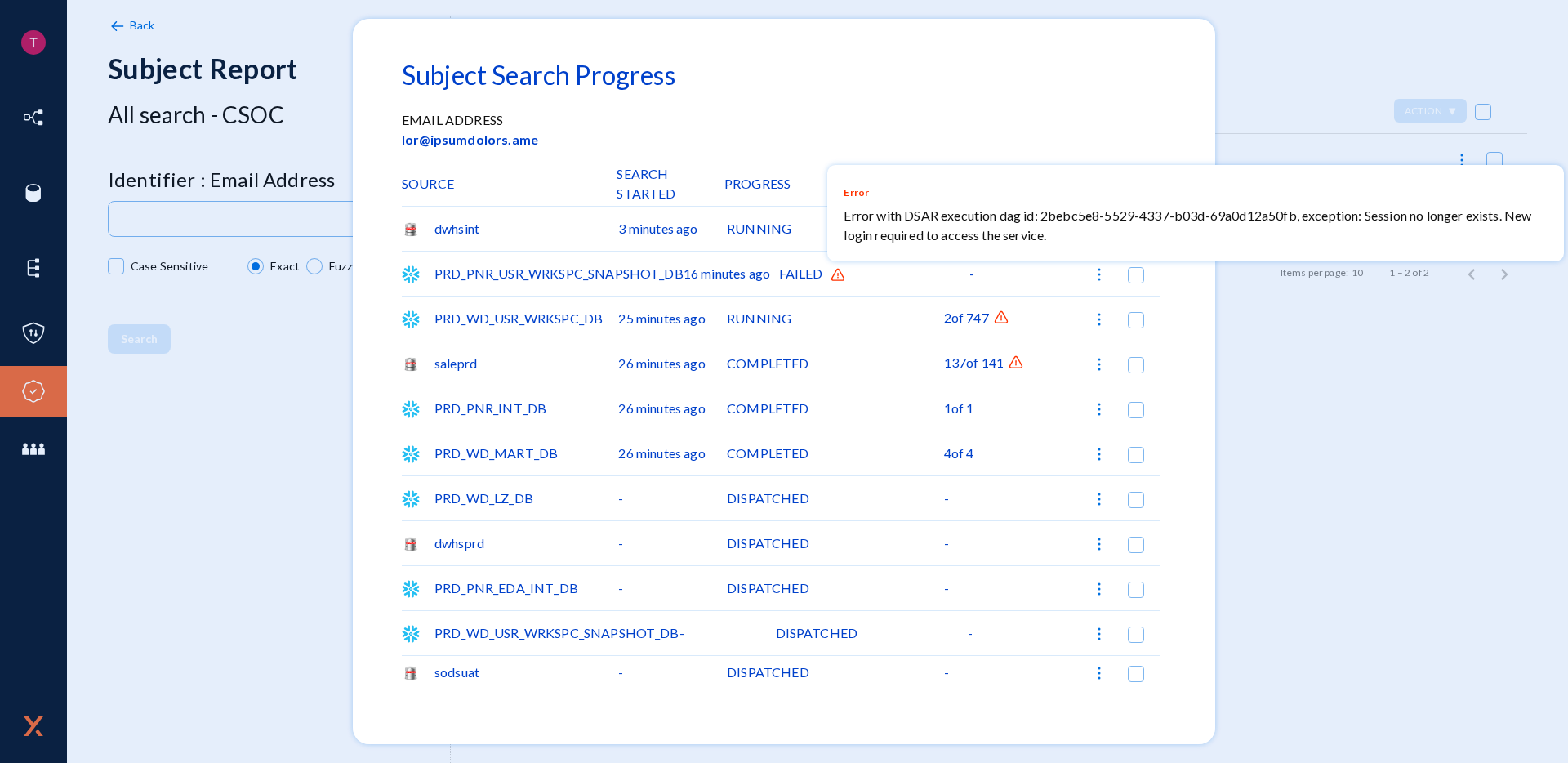 click at bounding box center (784, 382) 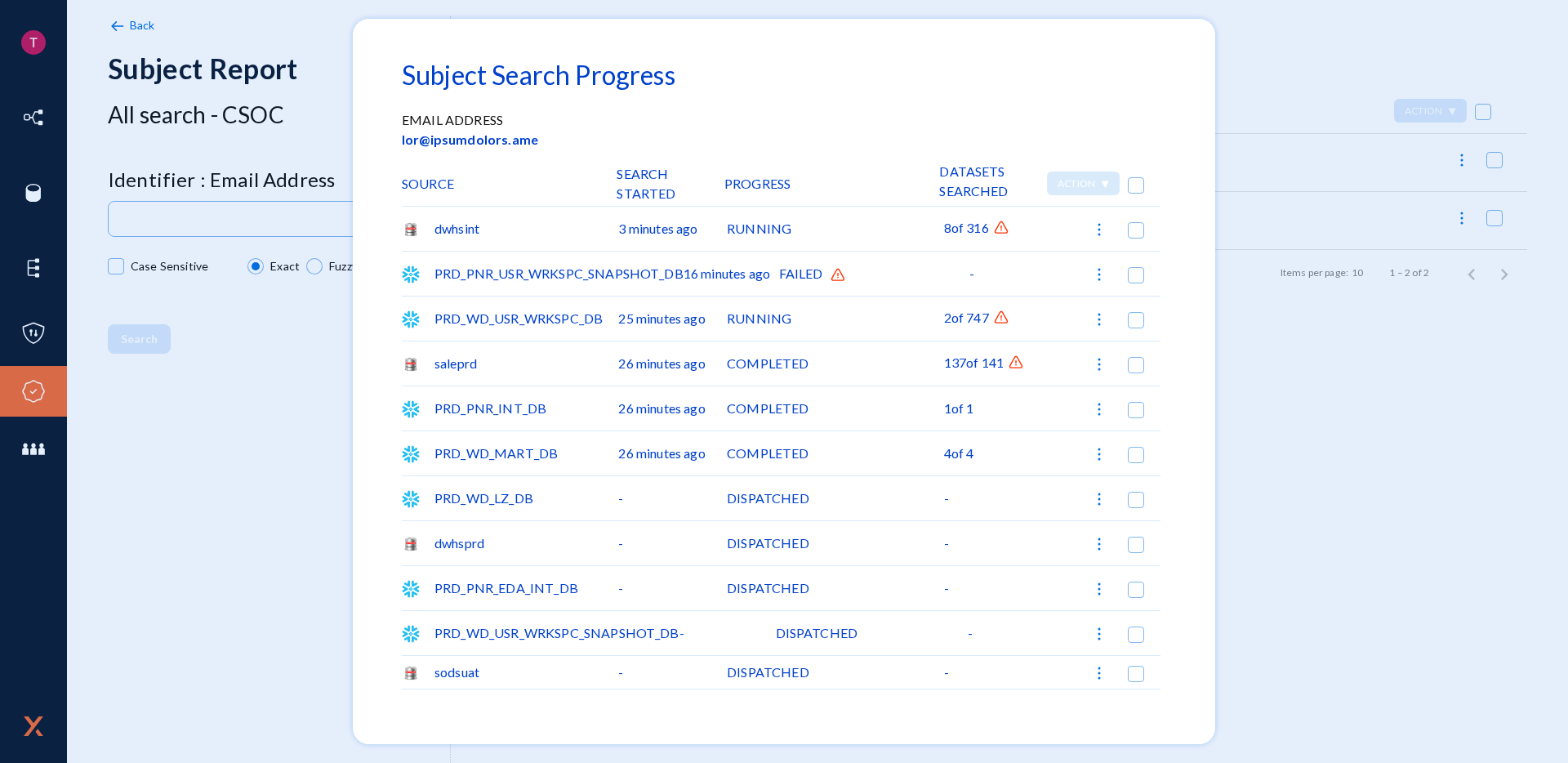 click on "RUNNING" at bounding box center (835, 229) 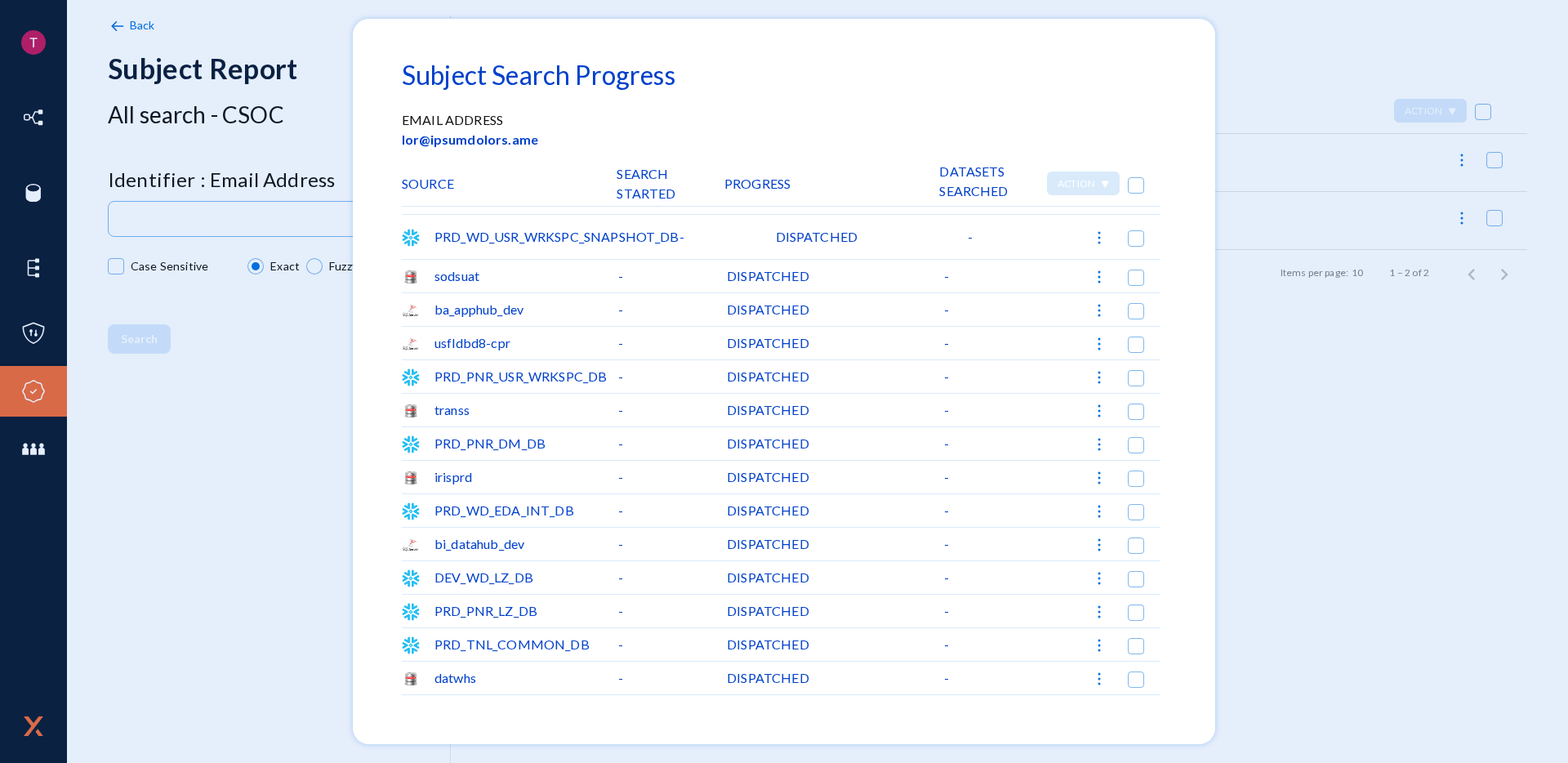scroll, scrollTop: 1, scrollLeft: 0, axis: vertical 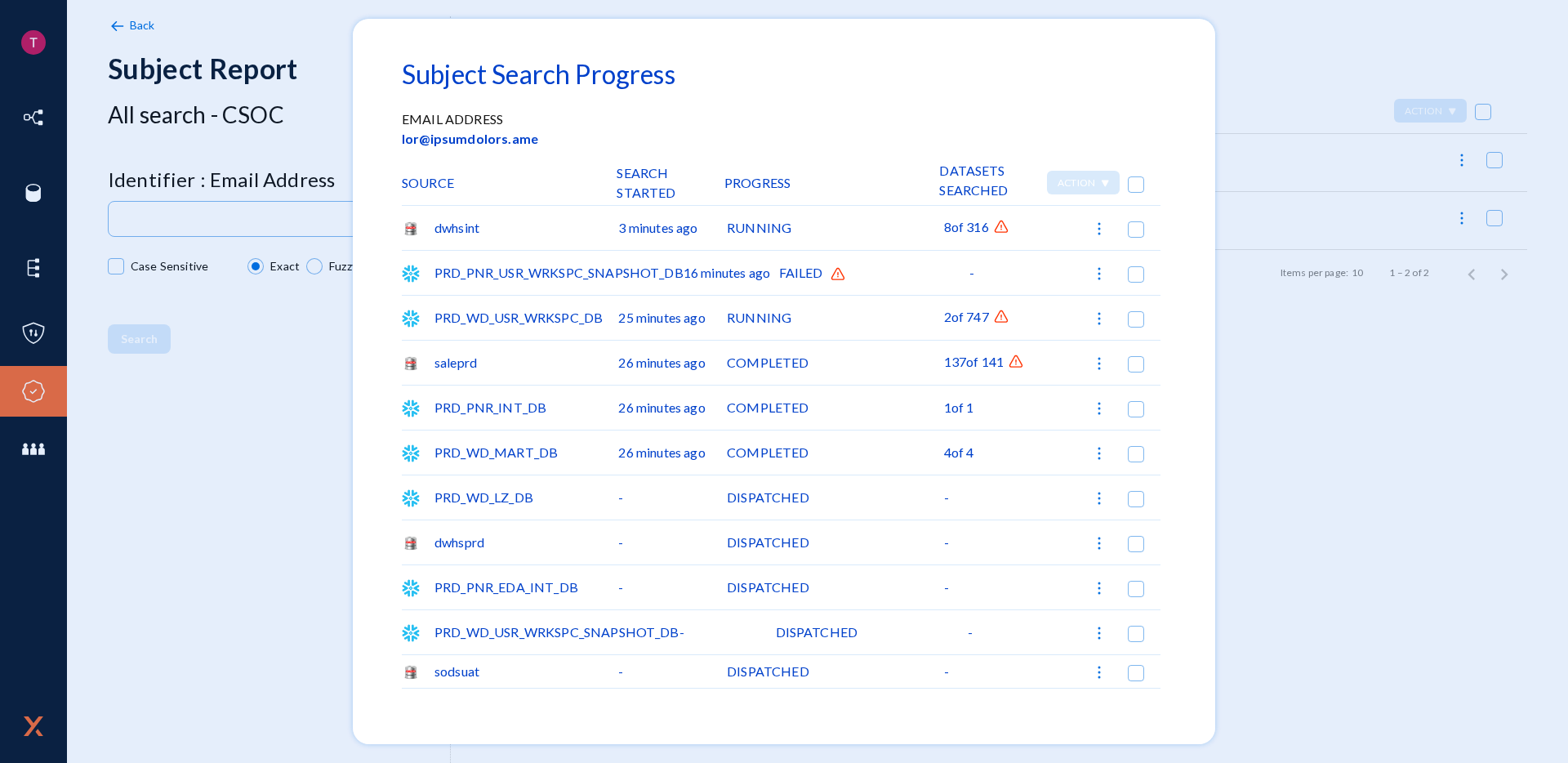 click at bounding box center [1001, 227] 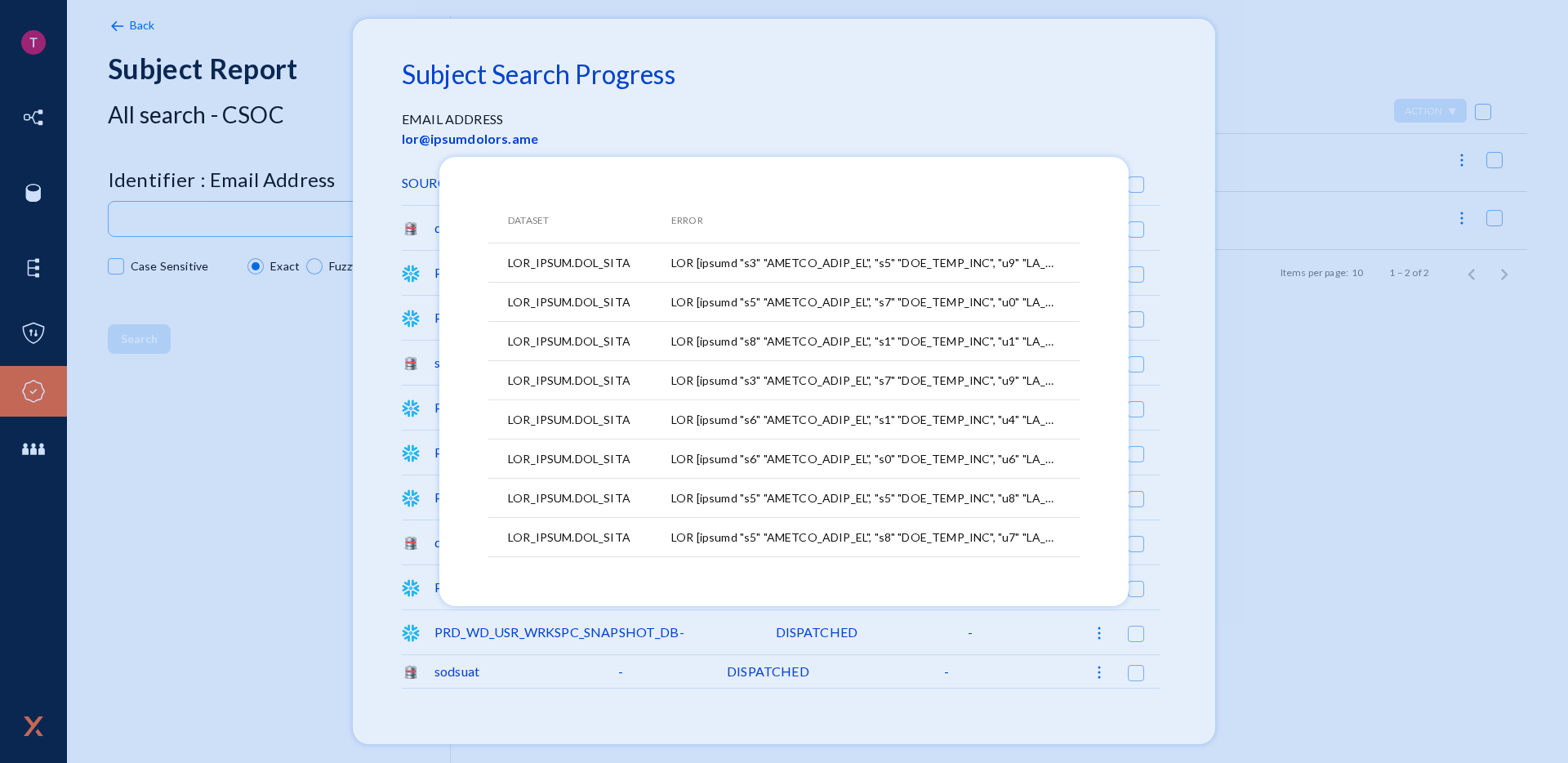 click at bounding box center (875, 263) 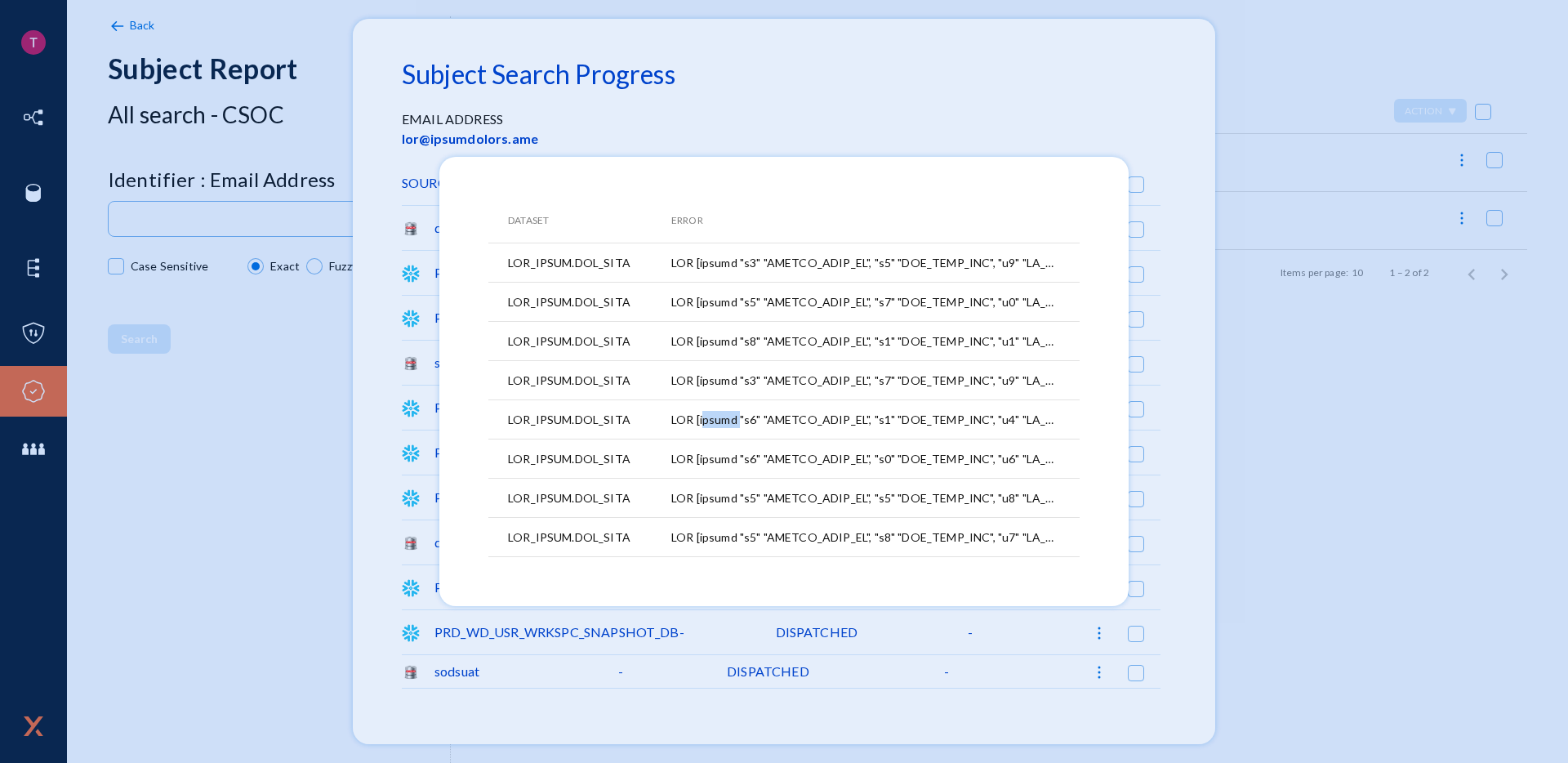 click at bounding box center [875, 420] 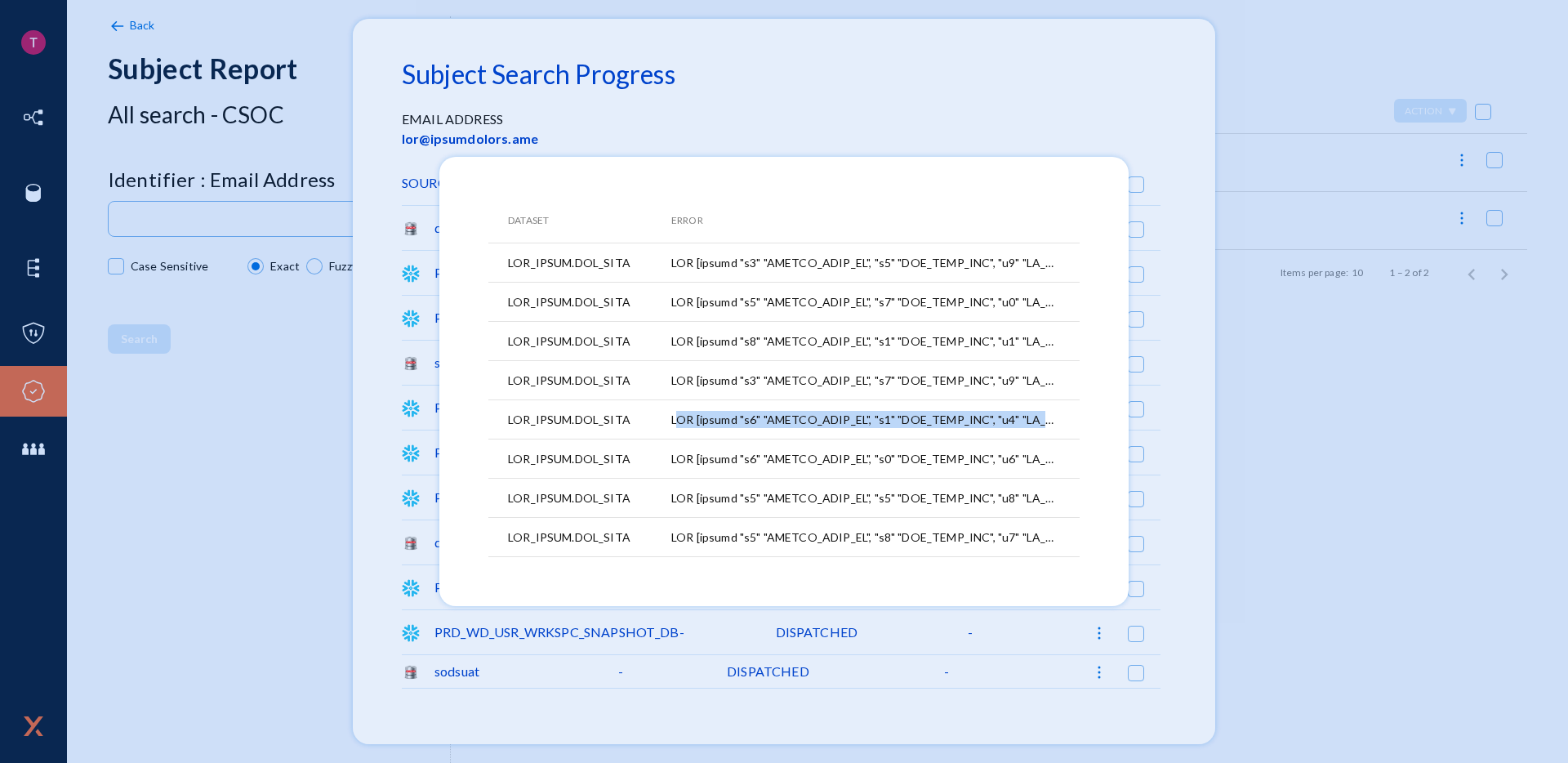 click at bounding box center [875, 420] 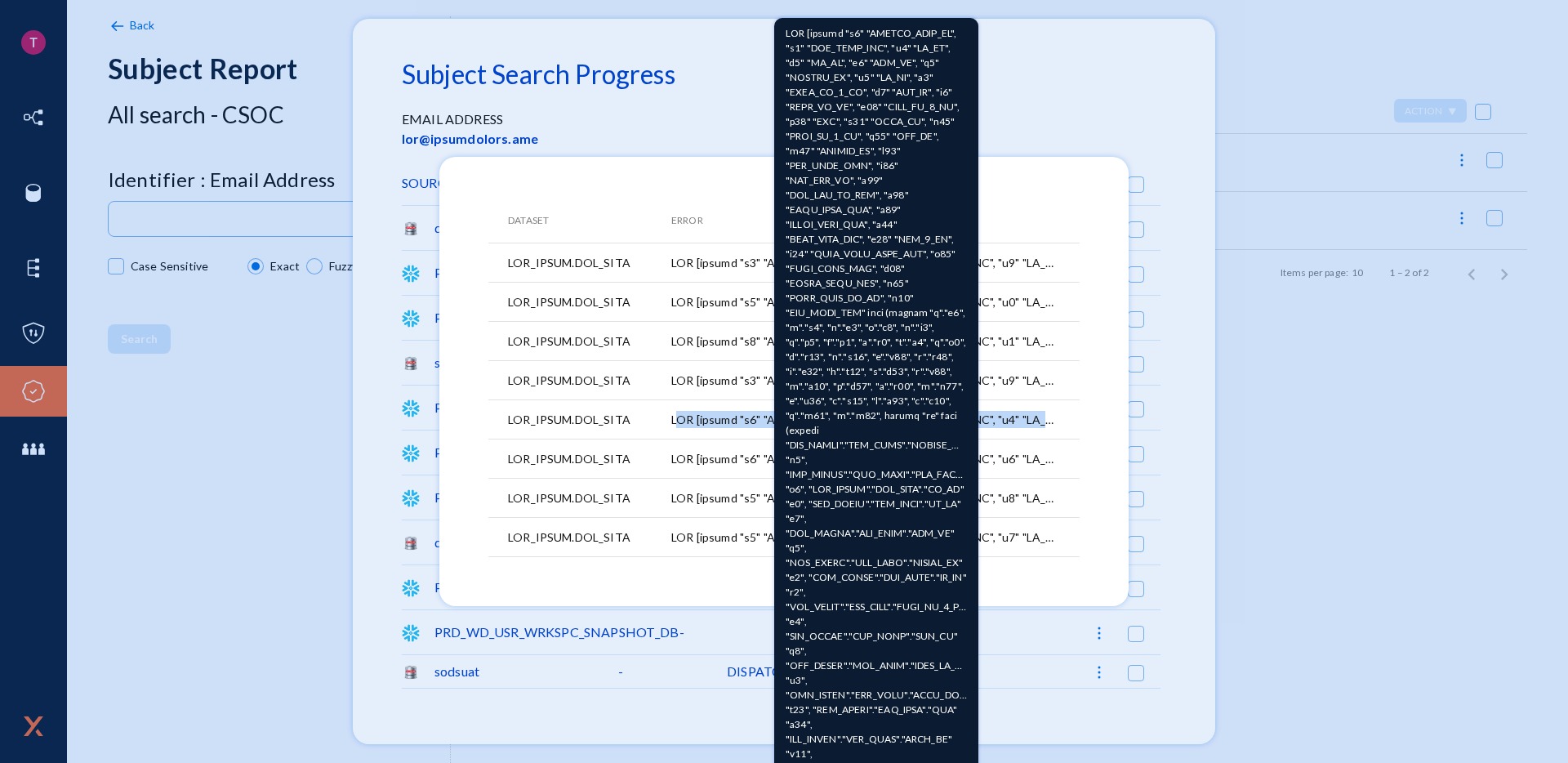 copy on "LOR [ipsumd "s2" "AMETCO_ADIP_EL", "s9" "DOE_TEMP_INC", "u4" "LA_ET", "d6" "MA_AL", "e3" "ADM_VE", "q3" "NOSTRU_EX", "u8" "LA_NI", "a4" "EXEA_CO_2_CO", "d9" "AUT_IR", "i6" "REPR_VO_VE", "e11" "CILL_FU_5_NU", "p61" "EXC", "s56" "OCCA_CU", "n06" "PROI_SU_0_CU", "q50" "OFF_DE", "m52" "ANIMID_ES", "l30" "PER_UNDE_OMN", "i32" "NAT_ERR_VO", "a77" "DOL_LAU_TO_REM", "a95" "EAQU_IPSA_QUA", "a47" "ILLOI_VERI_QUA", "a00" "BEAT_VITA_DIC", "e37" "NEM_4_EN", "i53" "QUIA_VOLU_ASPE_AUT", "o94" "FUGI_CONS_MAG", "d44" "EOSRA_SEQU_NES", "n80" "PORR_QUIS_DO_AD", "n41" "EIU_MODI_TEM" inci (magnam "q"."e4", "m"."s2", "n"."e9", "o"."c0", "n"."i1", "q"."p8", "f"."p3", "a"."r6", "t"."a6", "q"."o7", "d"."r66", "n"."s87", "e"."v43", "r"."r84", "i"."e46", "h"."t61", "s"."d27", "r"."v43", "m"."a62", "p"."d02", "a"."r54", "m"."n02", "e"."u06", "c"."s65", "l"."a40", "c"."c49", "q"."m03", "m"."m82", harumq "re" faci (expedi "DIS_NAMLI"."TEM_CUMS"."NOBISE_OPTI_CU" "n6", "IMP_MINUS"."QUO_MAXI"."PLA_FACE_POS" "o2", "LOR_IPSUM"."DOL_SITA"."C..." 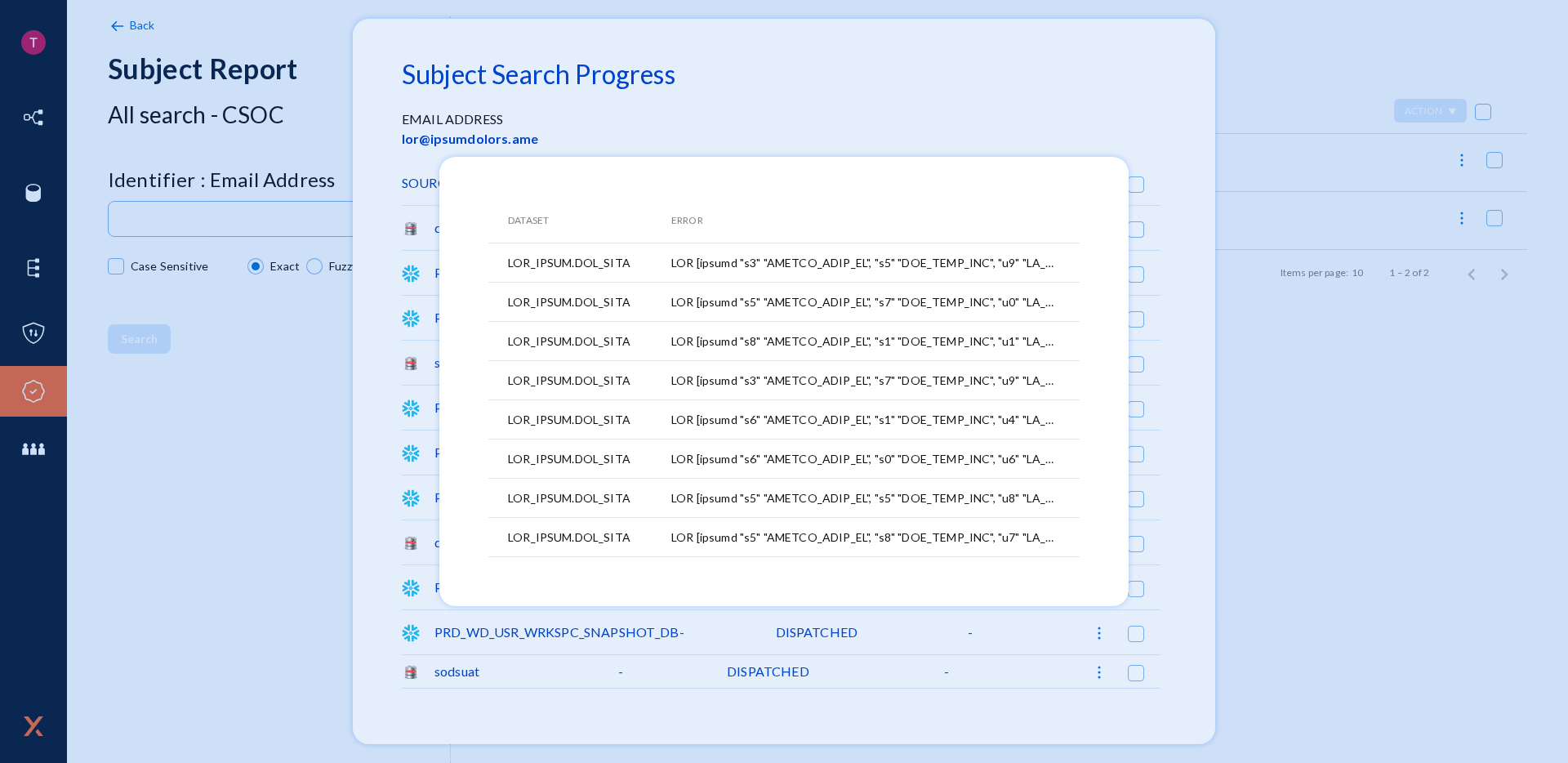 click at bounding box center [784, 382] 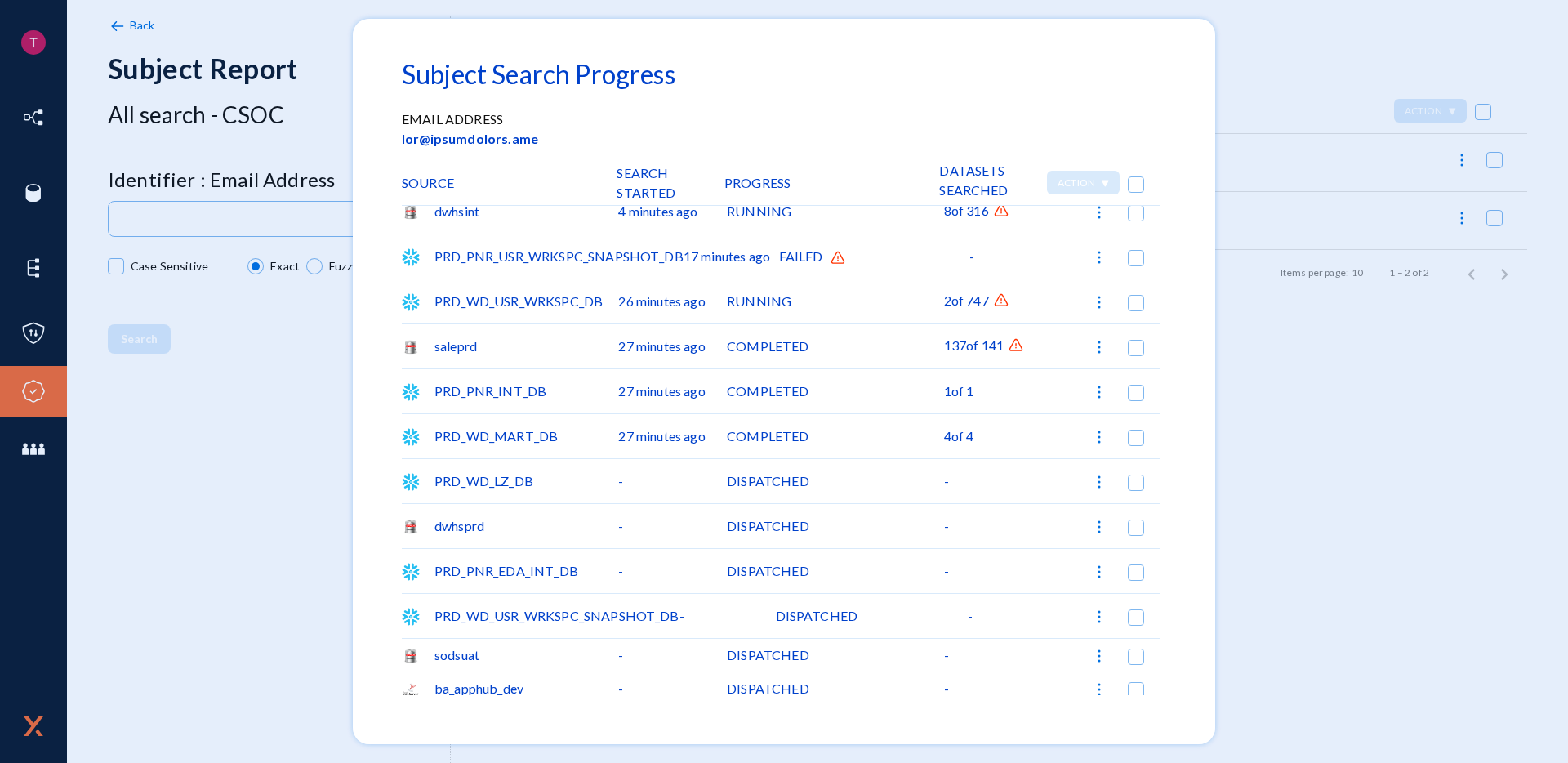 scroll, scrollTop: 0, scrollLeft: 0, axis: both 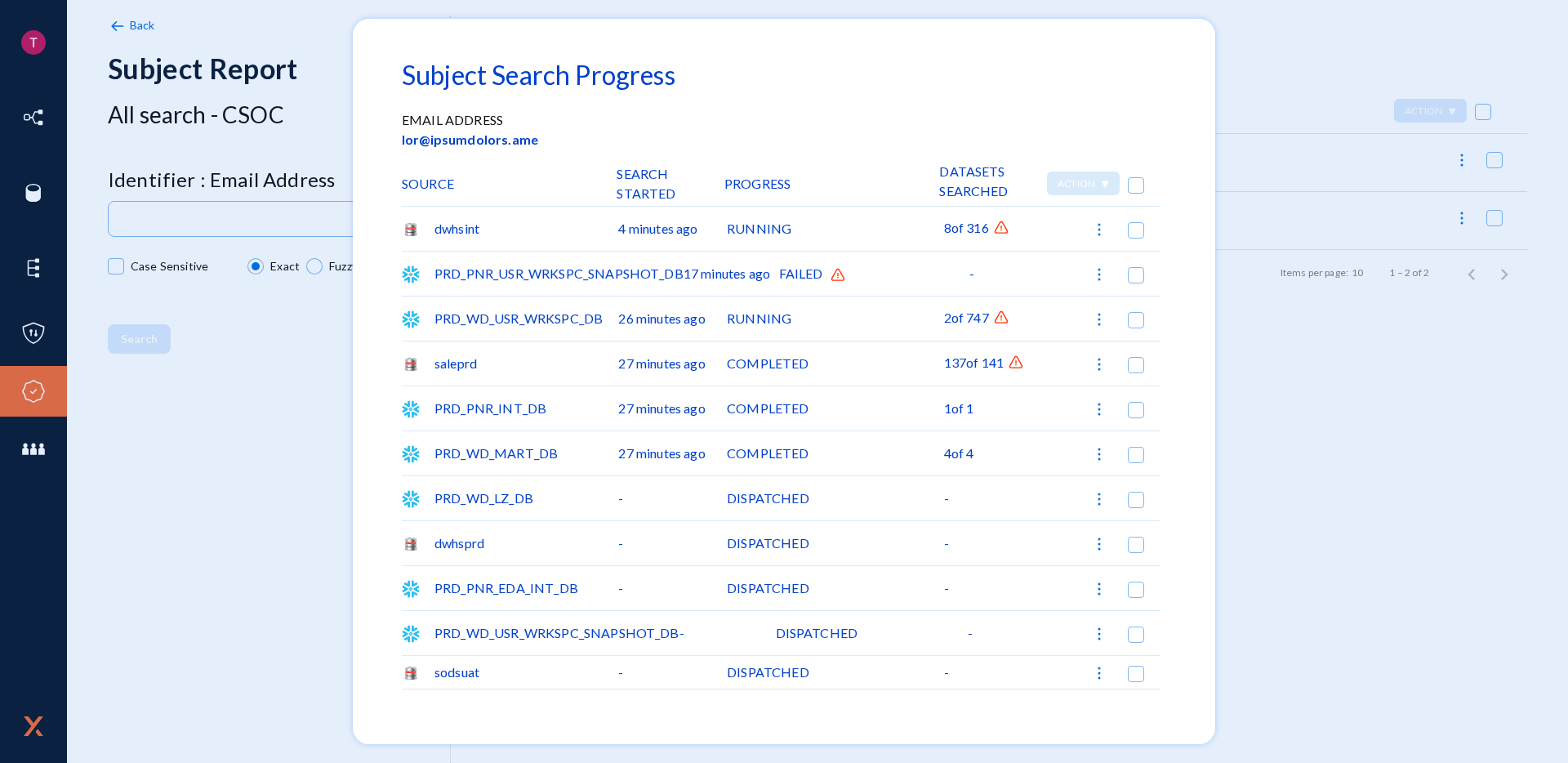 click at bounding box center (838, 275) 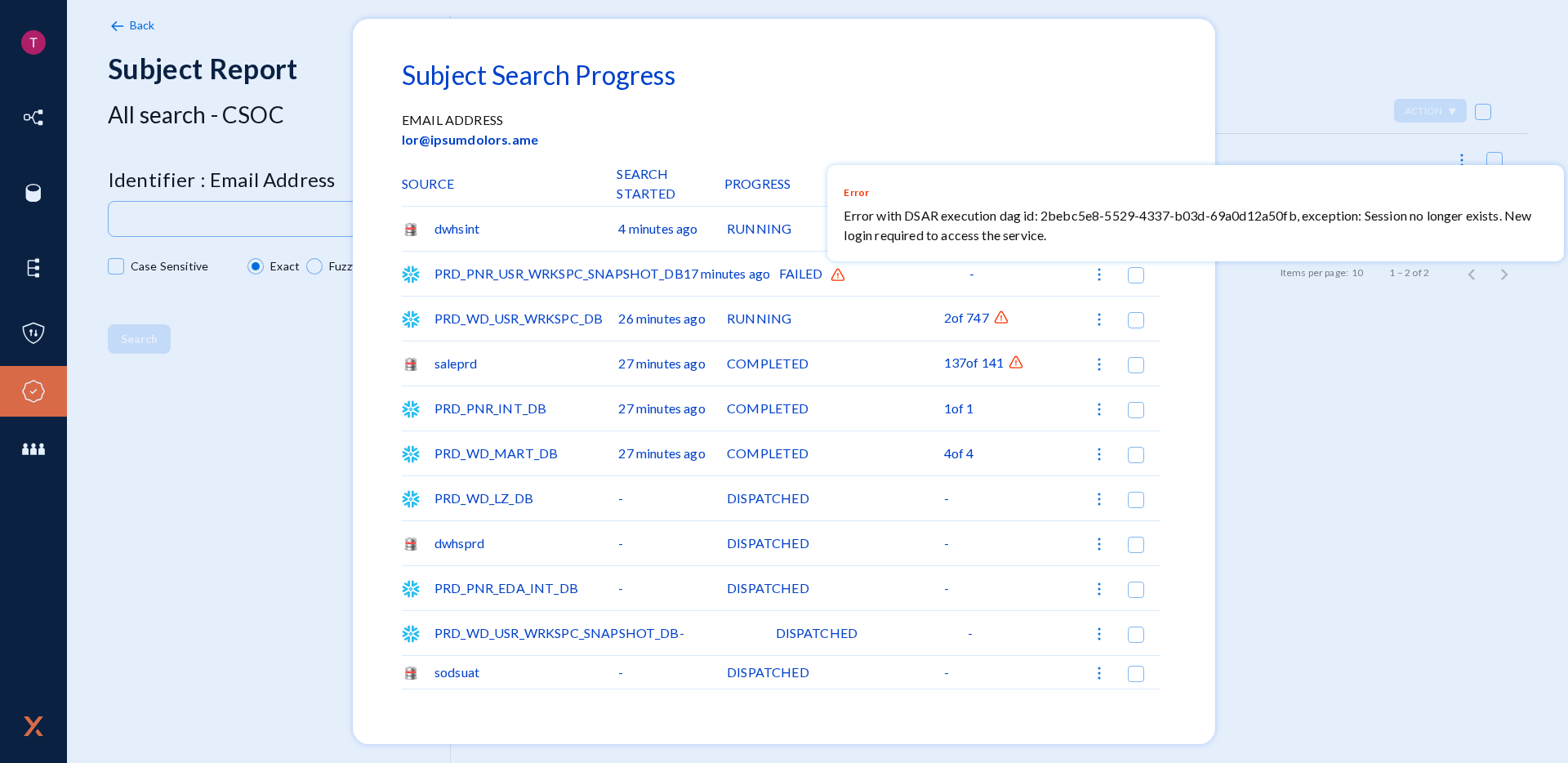 click at bounding box center (784, 382) 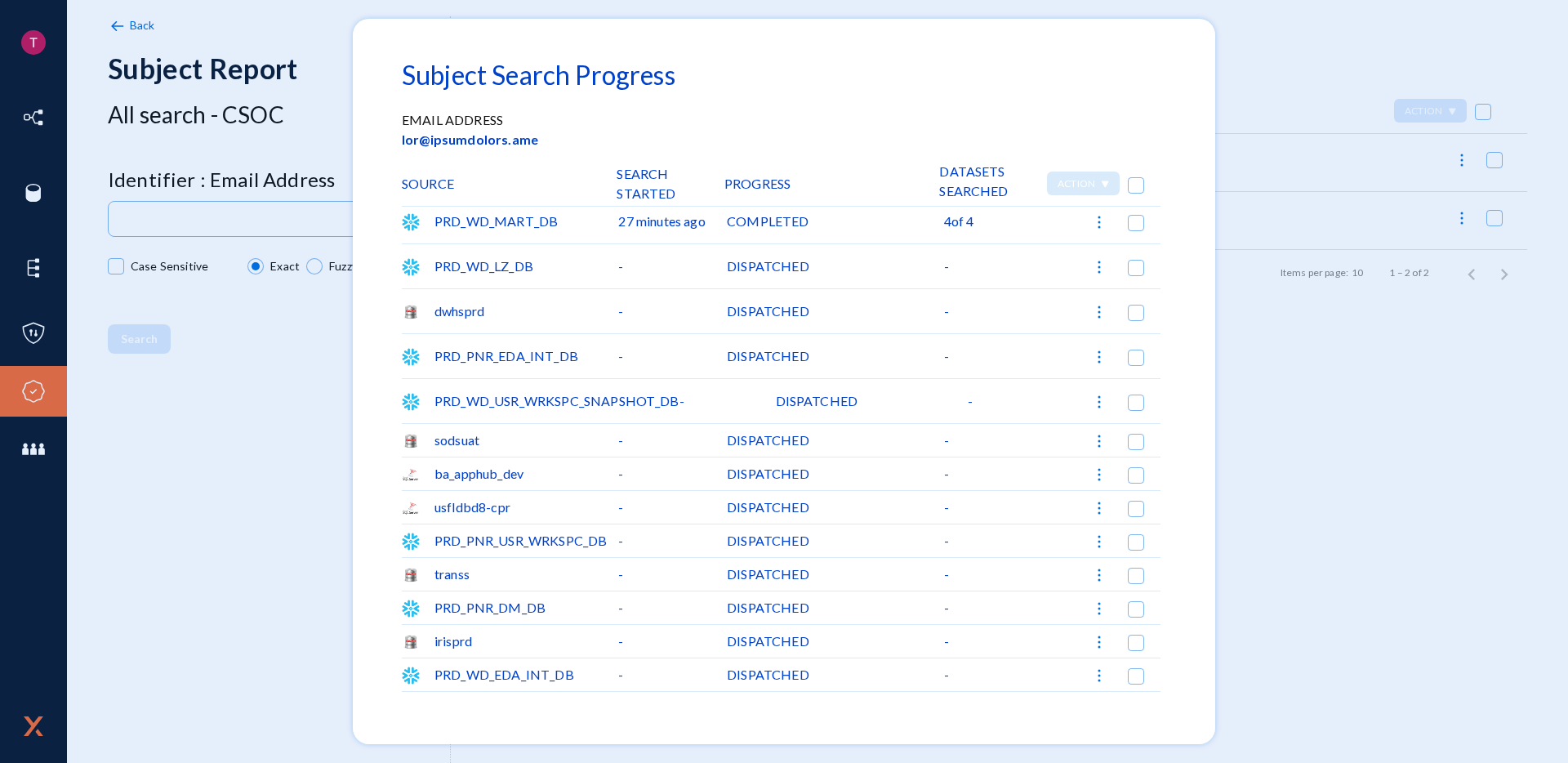 scroll, scrollTop: 396, scrollLeft: 0, axis: vertical 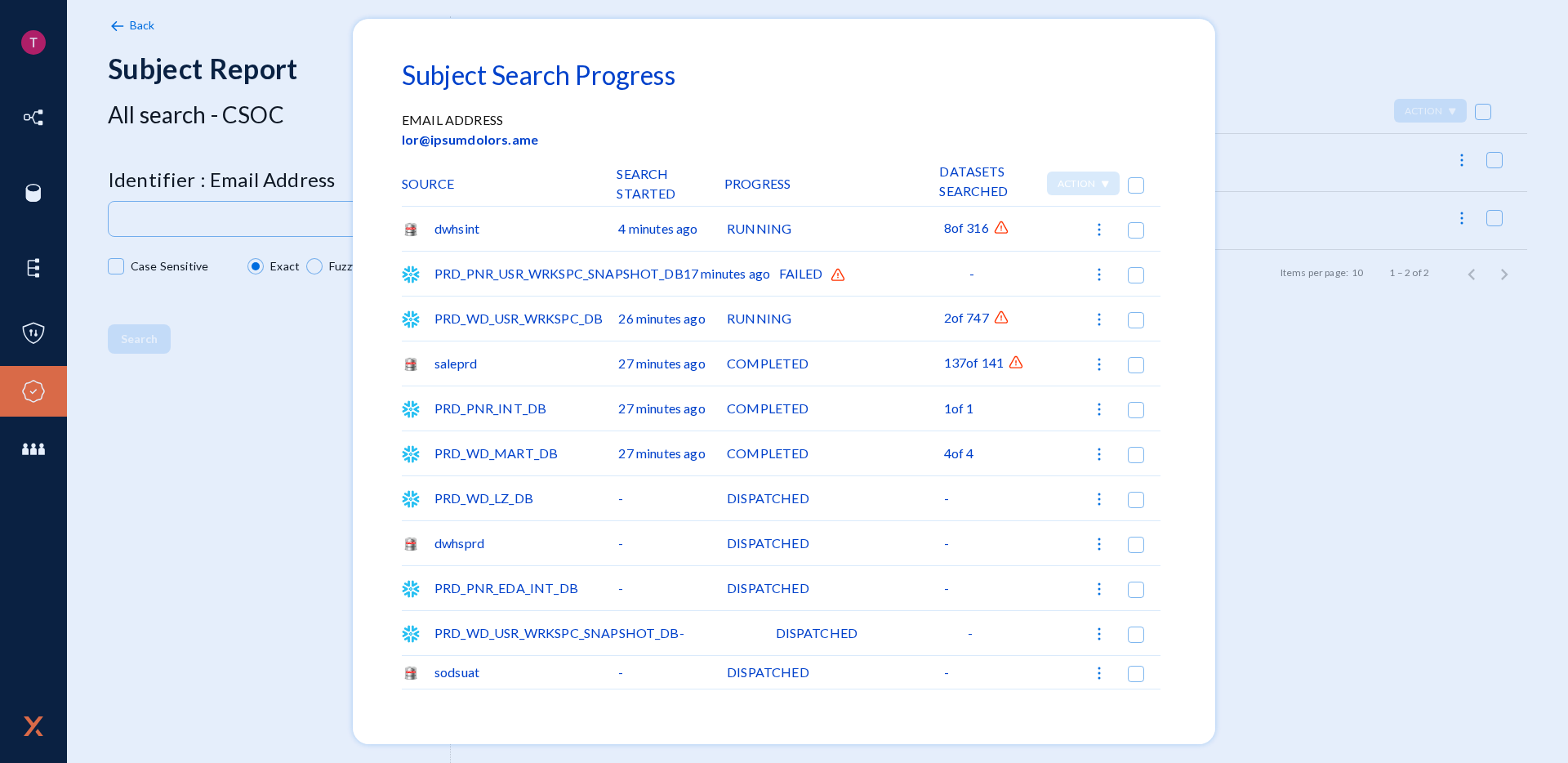 click at bounding box center (1001, 228) 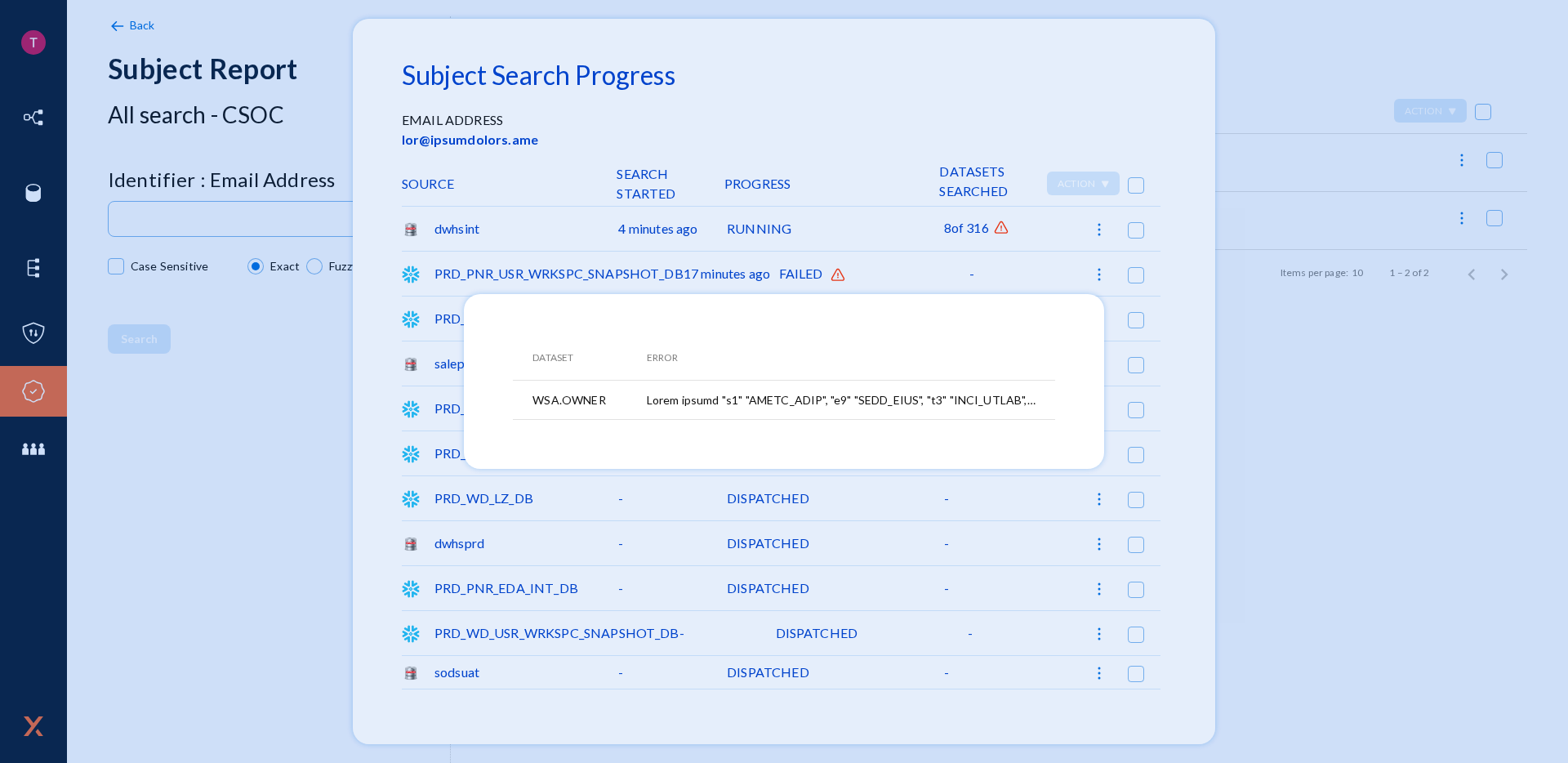 click at bounding box center [850, 317] 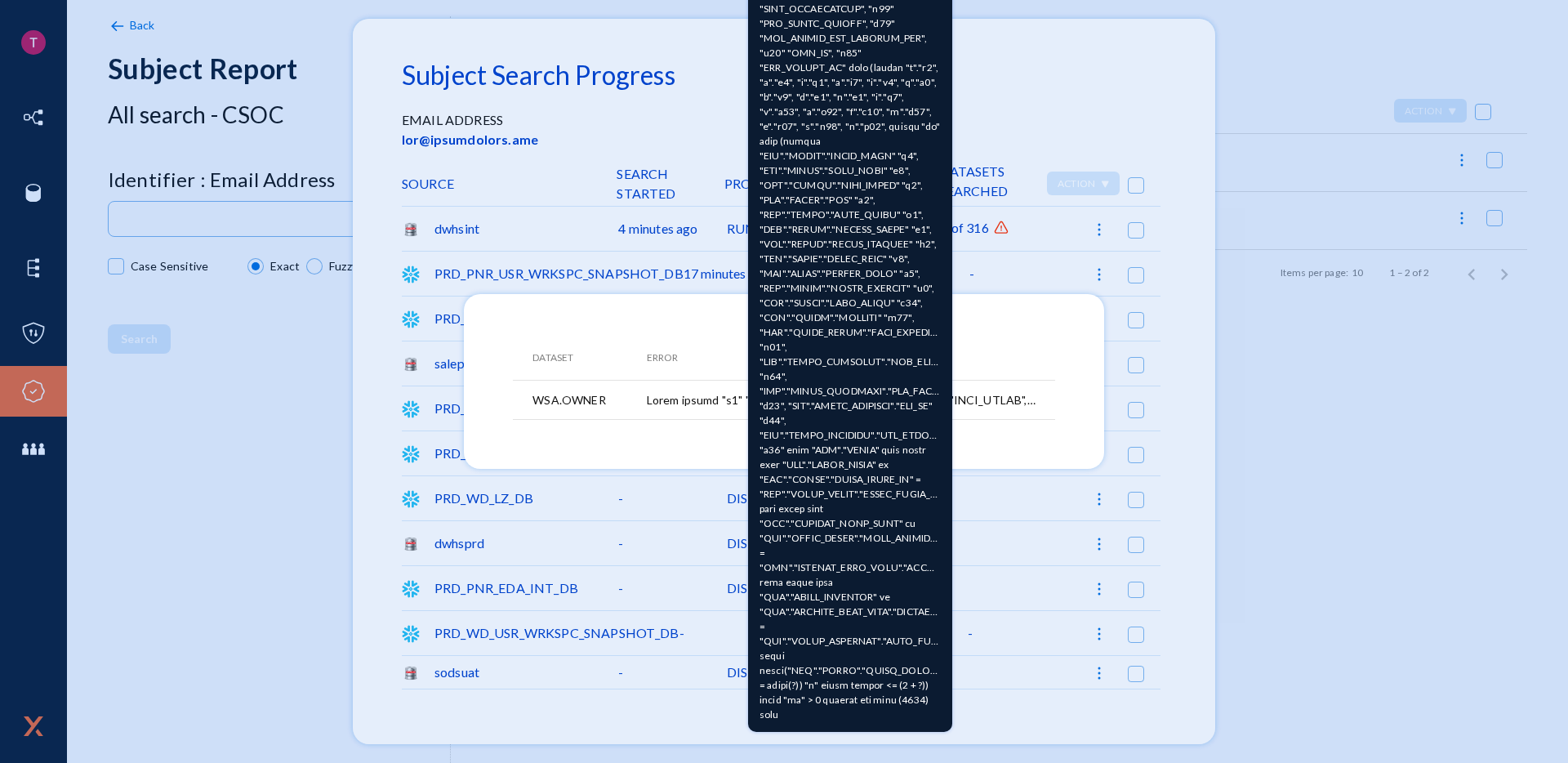 click at bounding box center [850, 304] 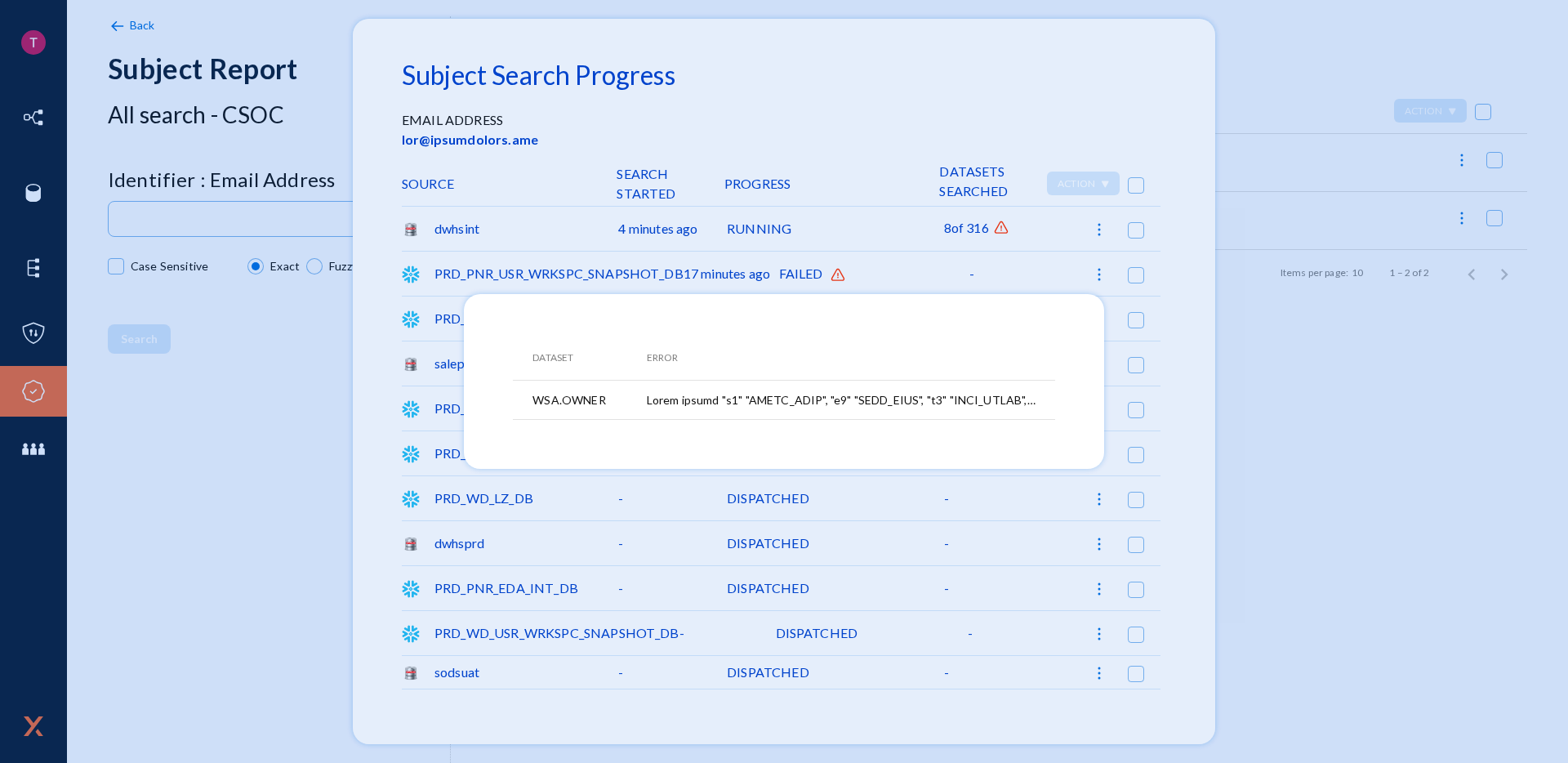 click at bounding box center (851, 400) 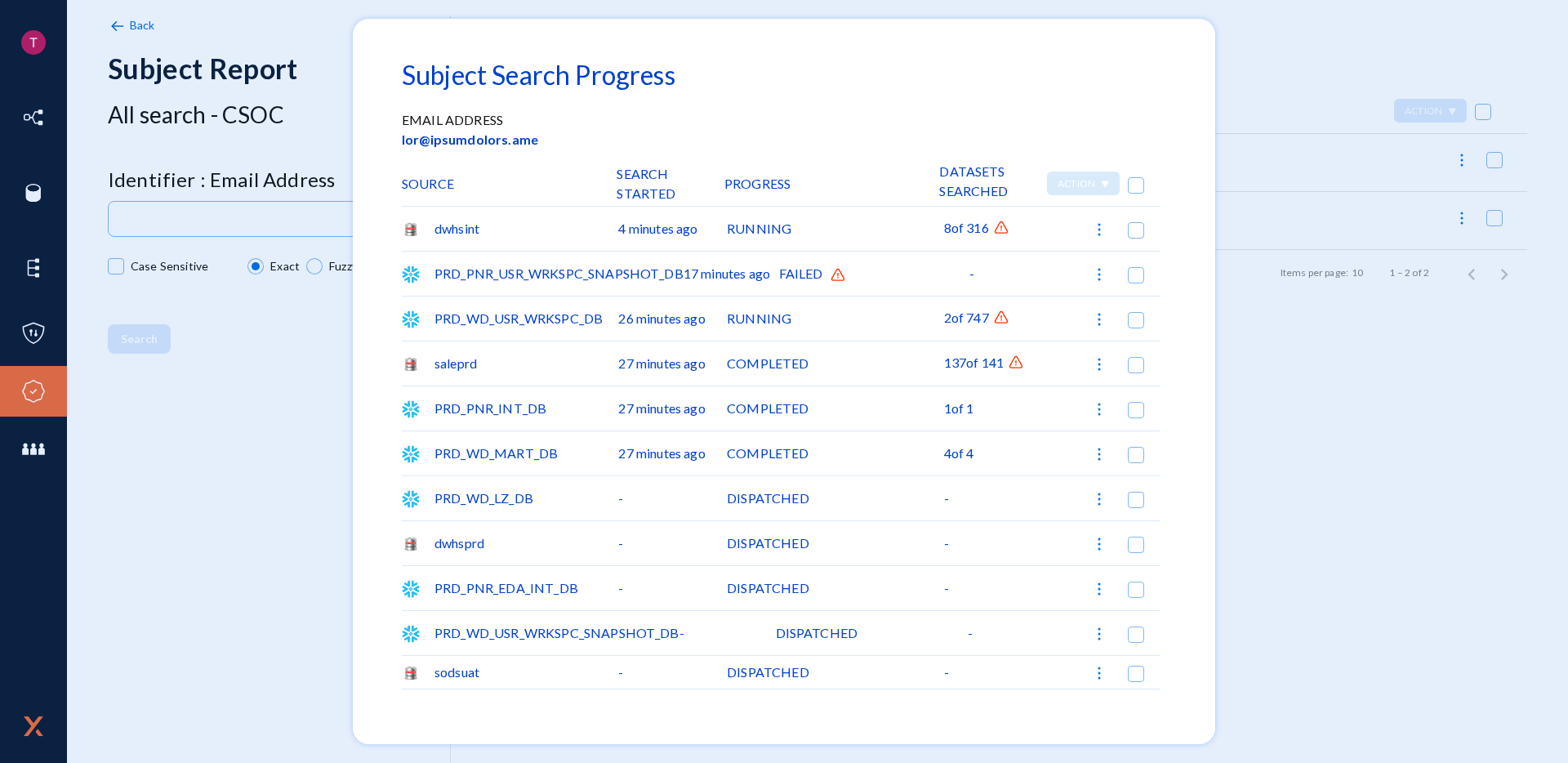 click at bounding box center [838, 275] 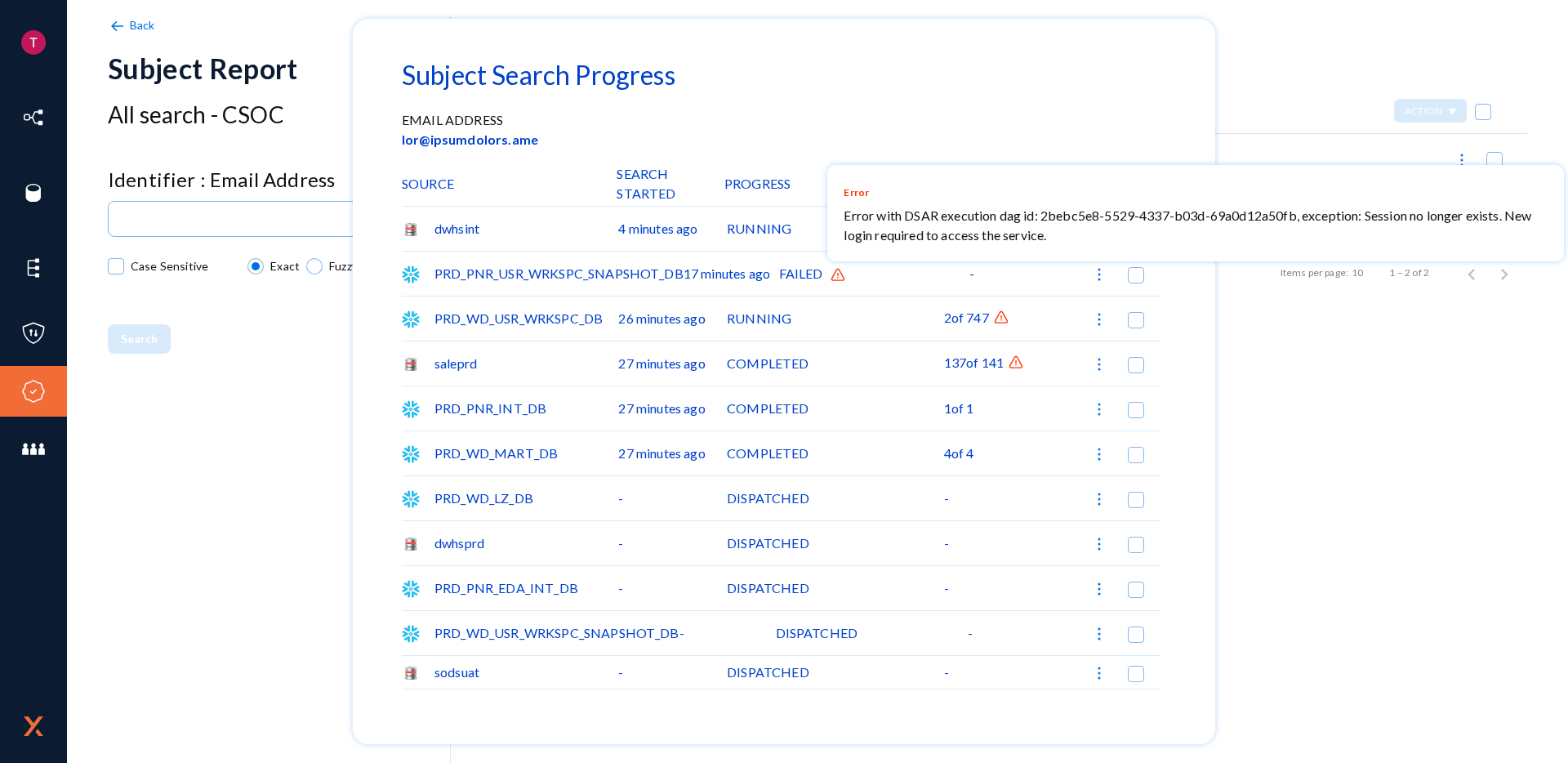 type 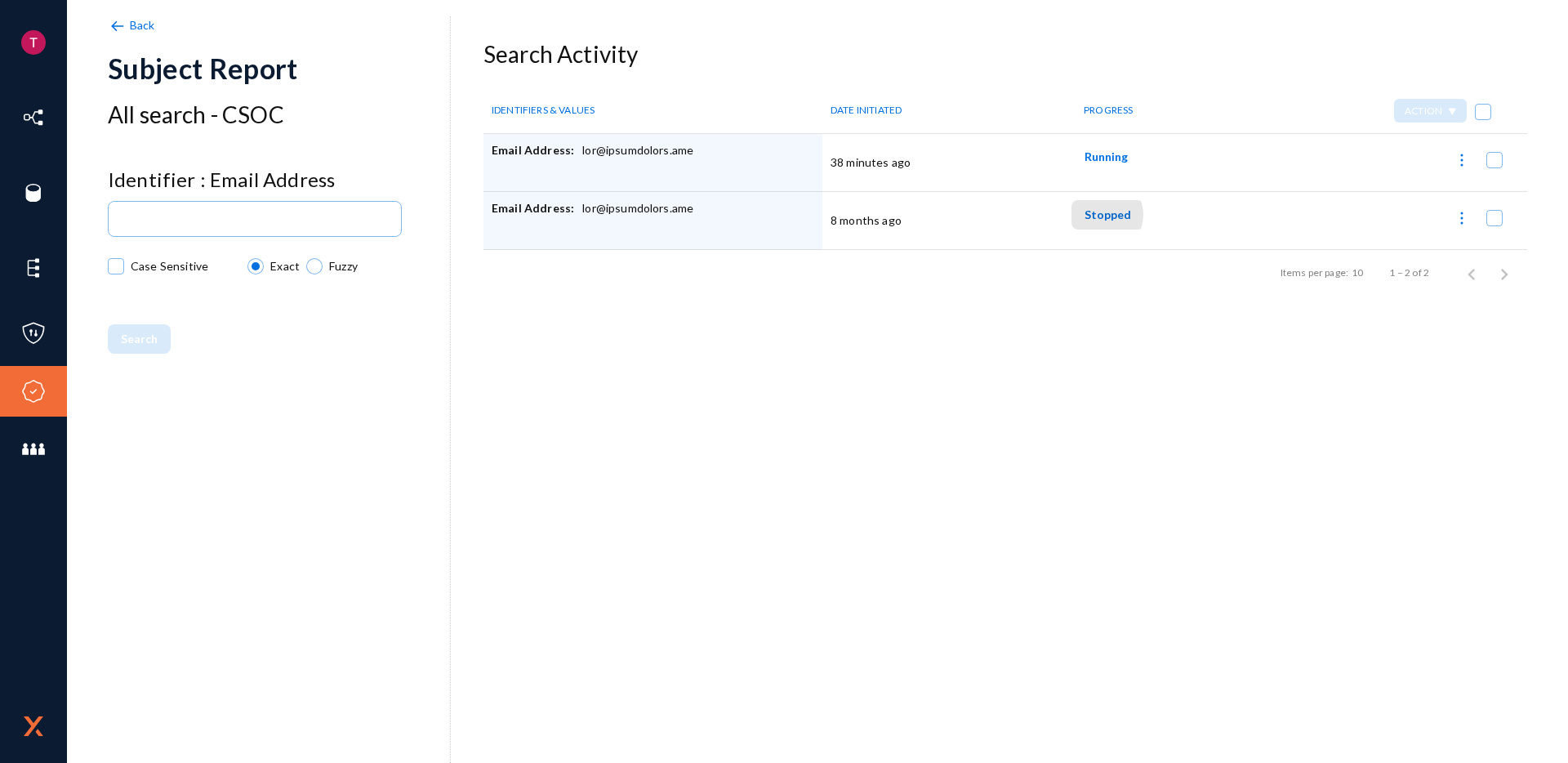 click on "Stopped" at bounding box center [1107, 214] 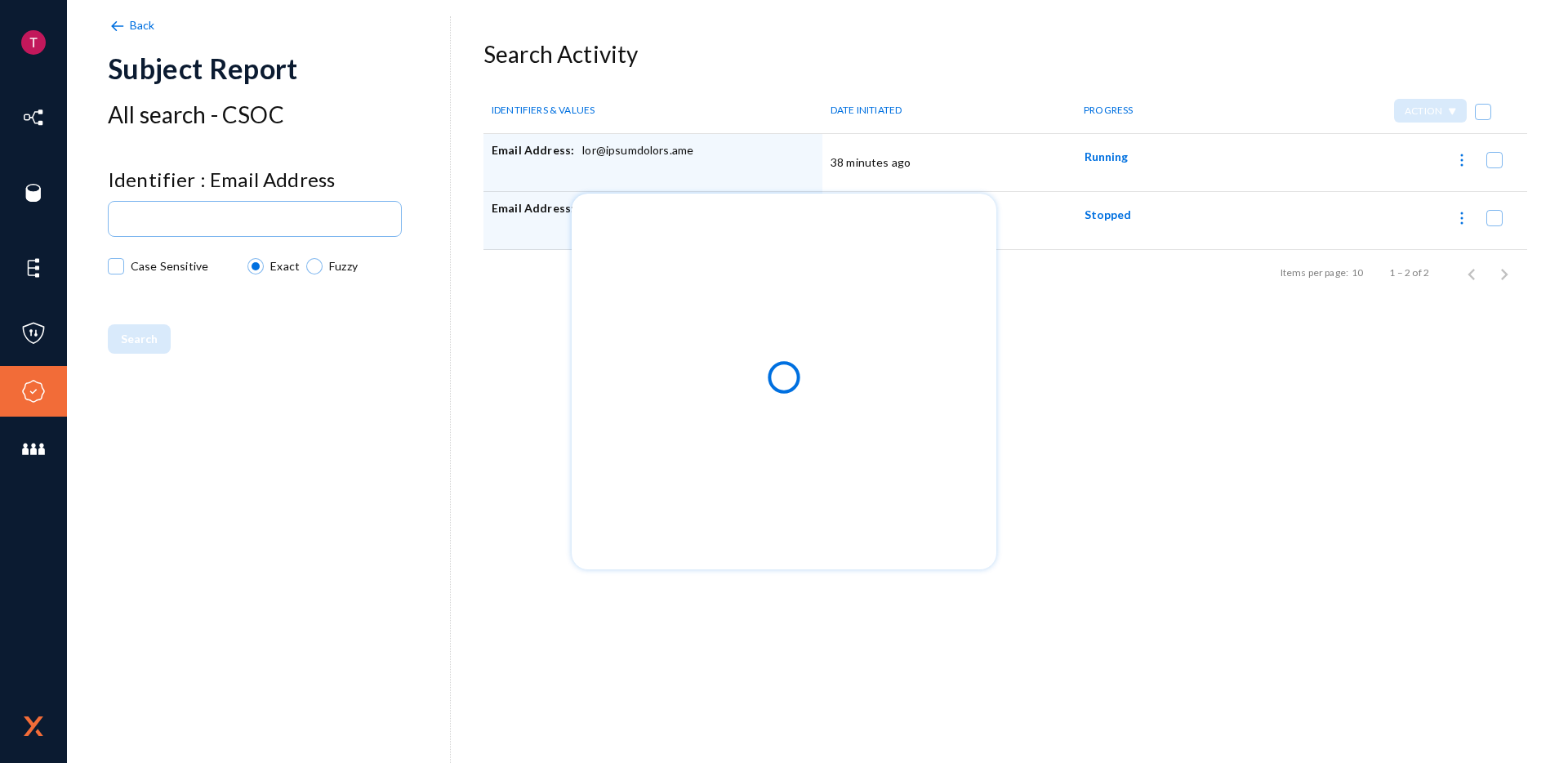 type 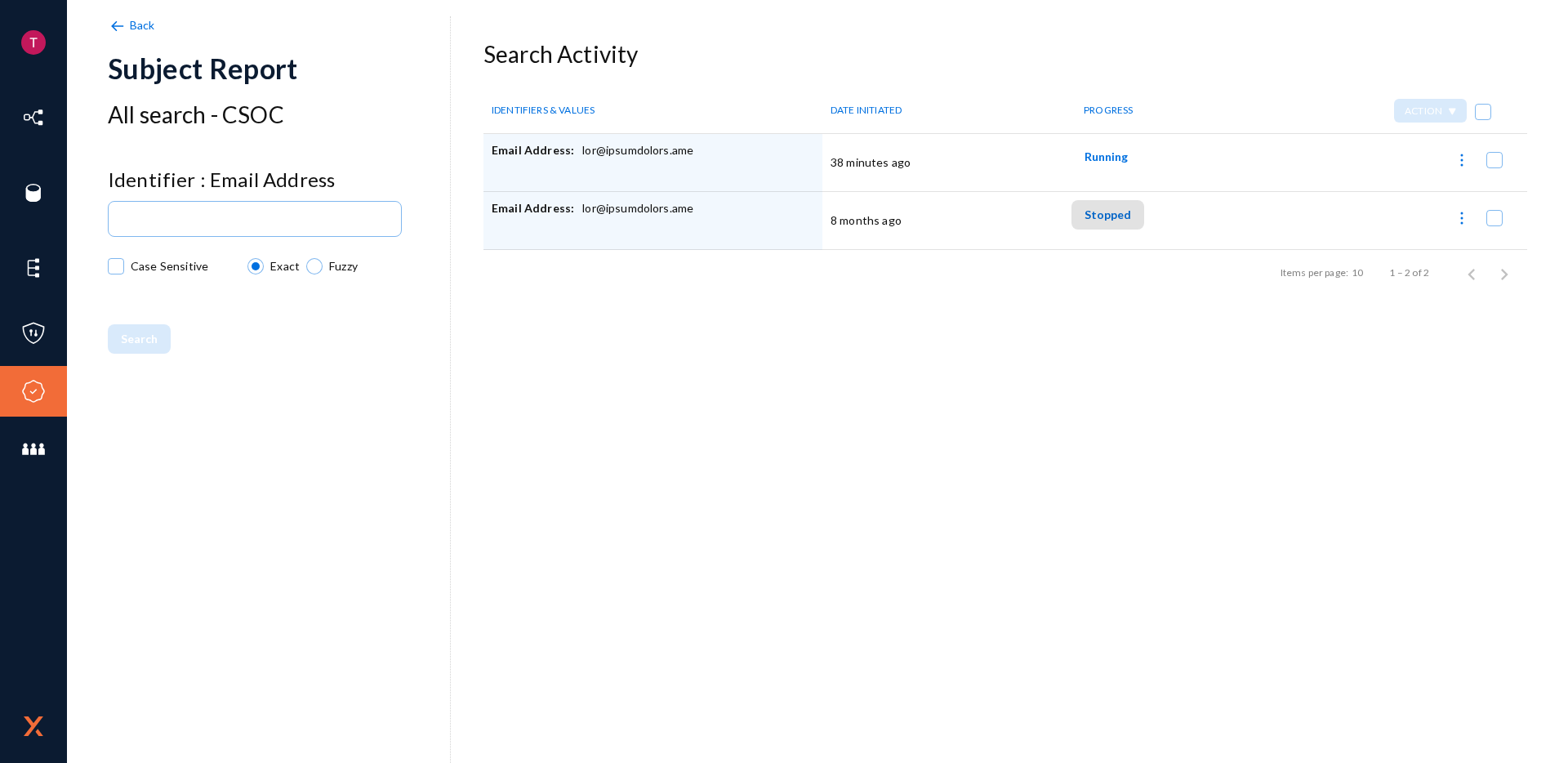 click at bounding box center (1462, 158) 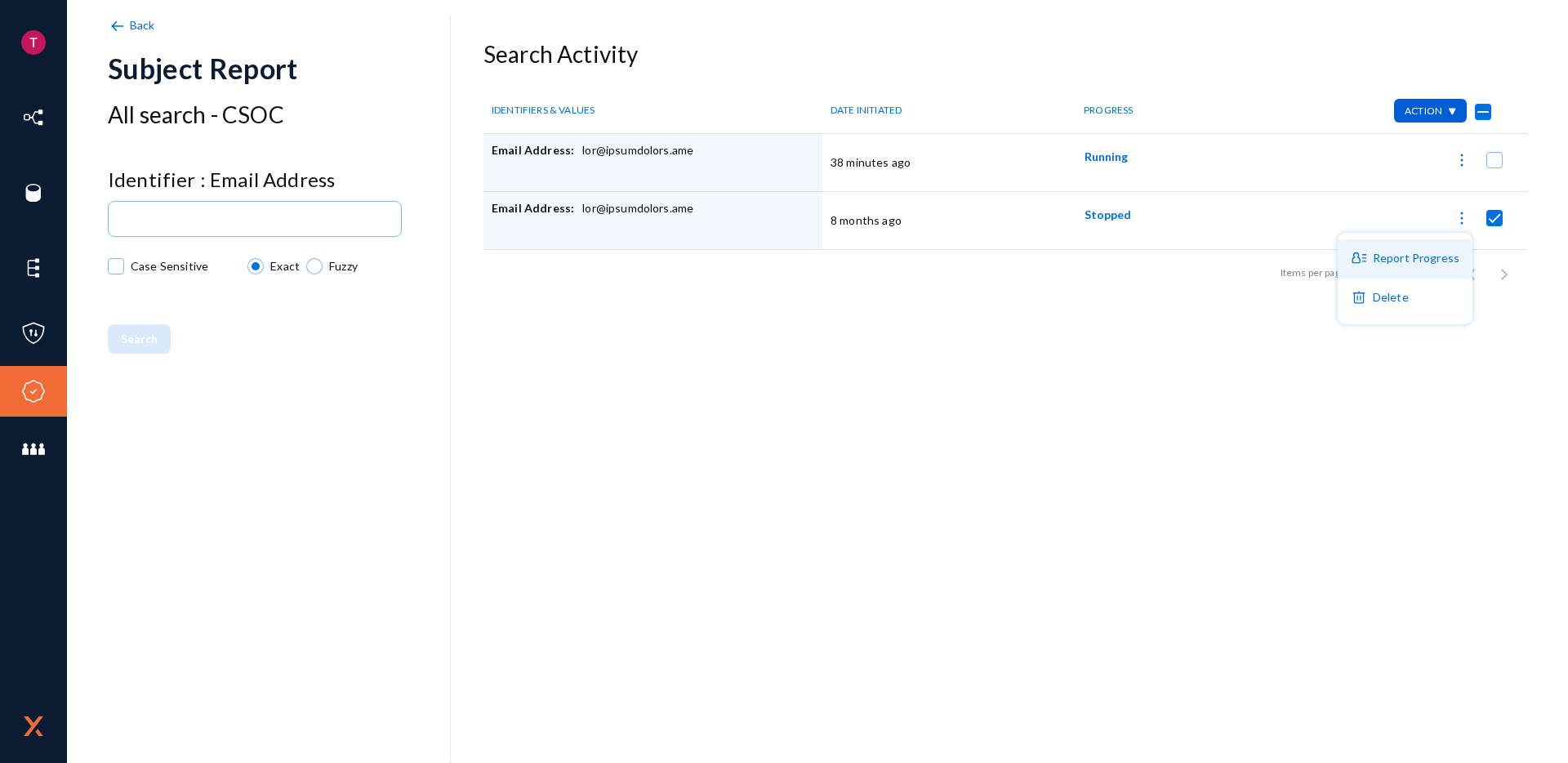 click on "Report Progress" at bounding box center [0, 0] 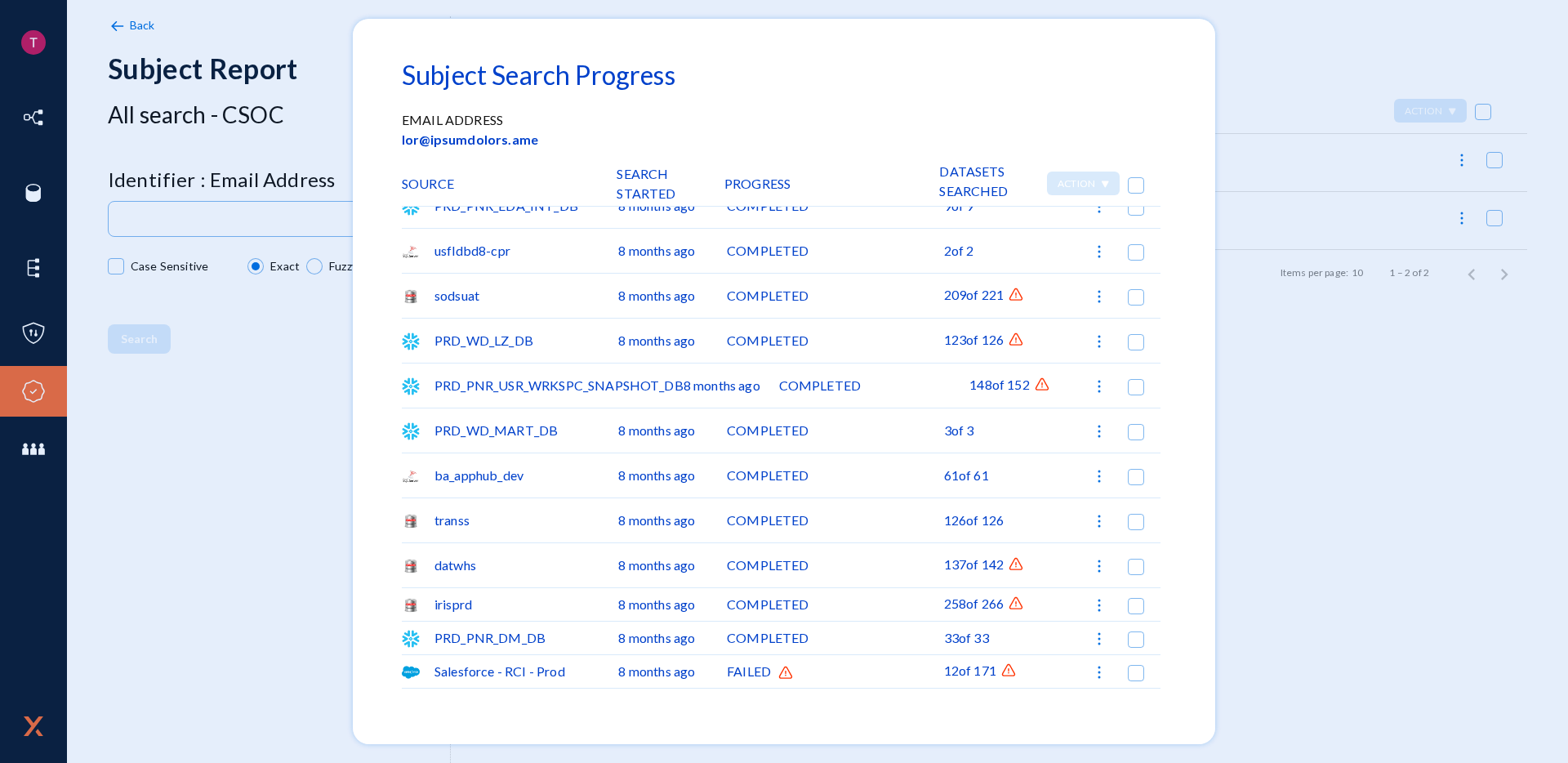 scroll, scrollTop: 0, scrollLeft: 0, axis: both 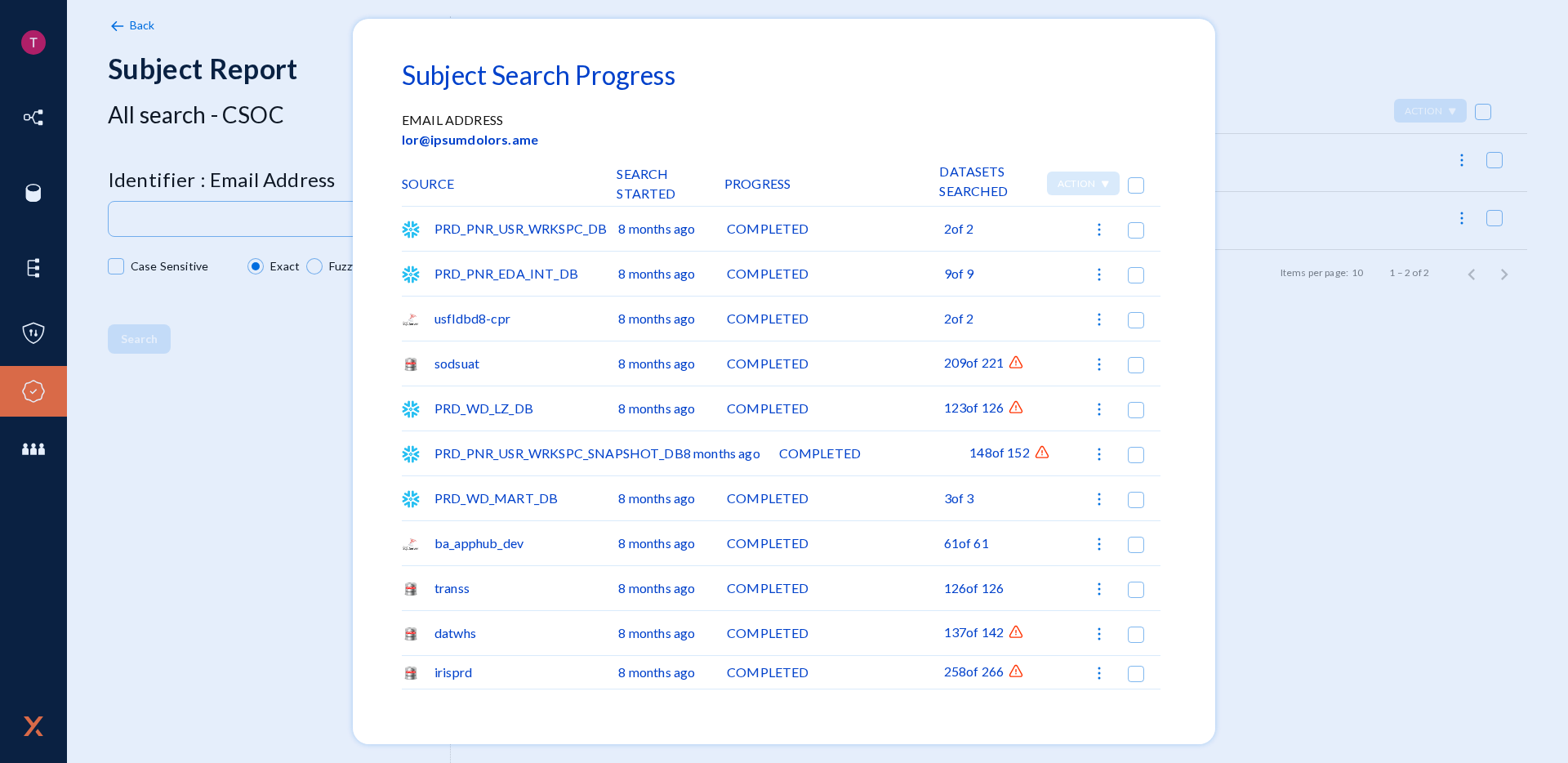 click at bounding box center [784, 382] 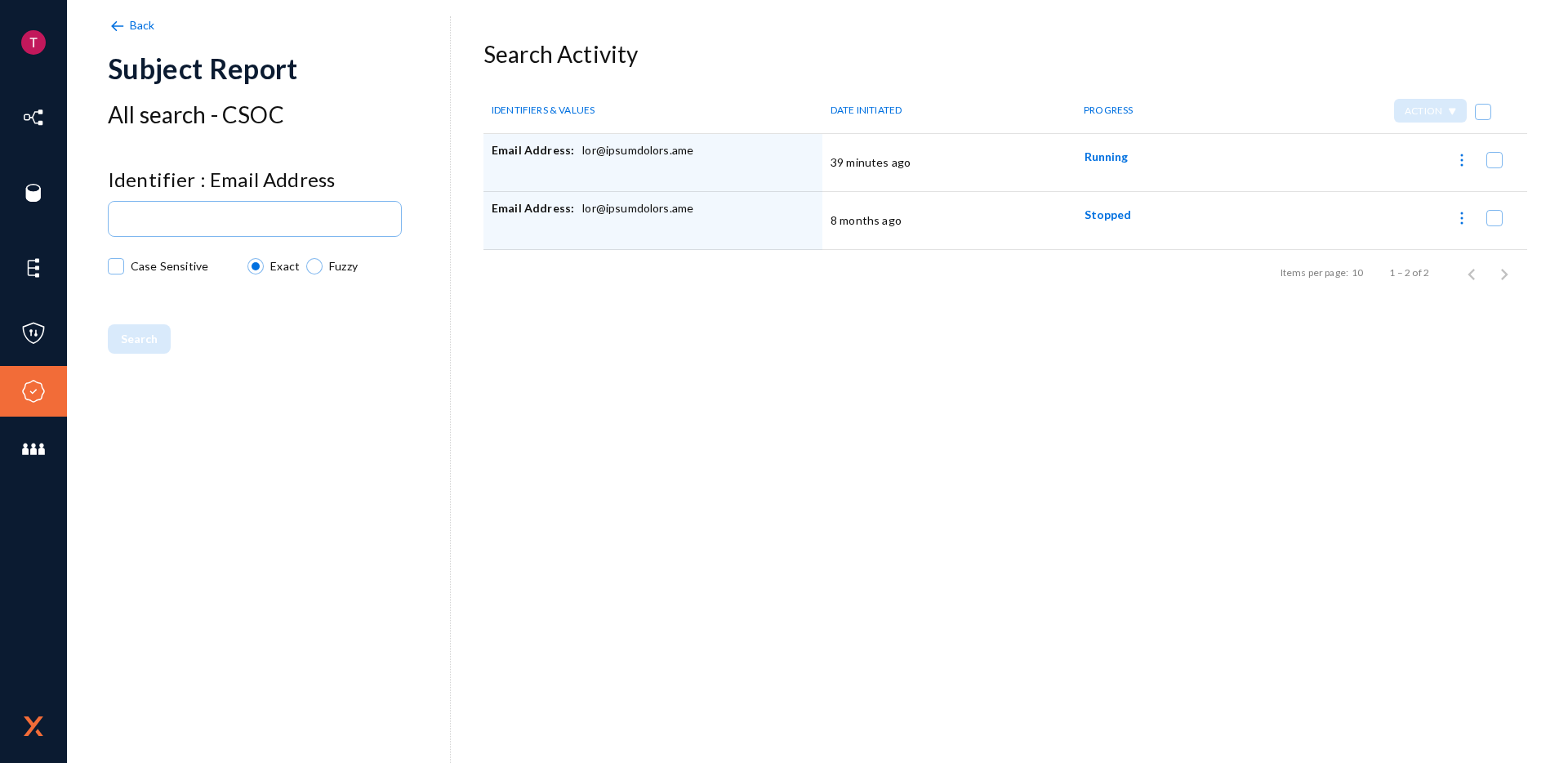 click on "Running" at bounding box center (1106, 156) 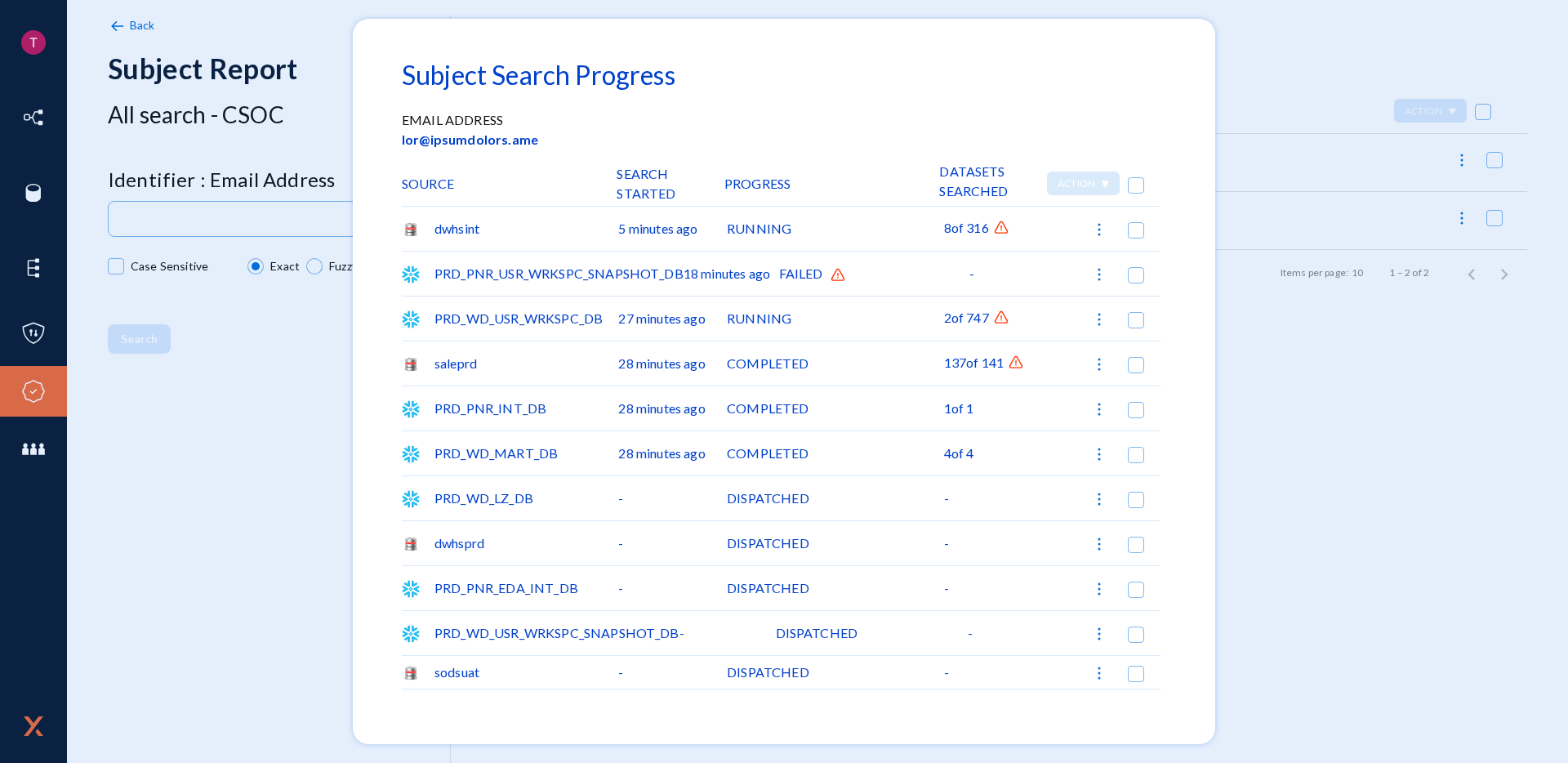 click on "PRD_PNR_USR_WRKSPC_SNAPSHOT_DB" at bounding box center [510, 229] 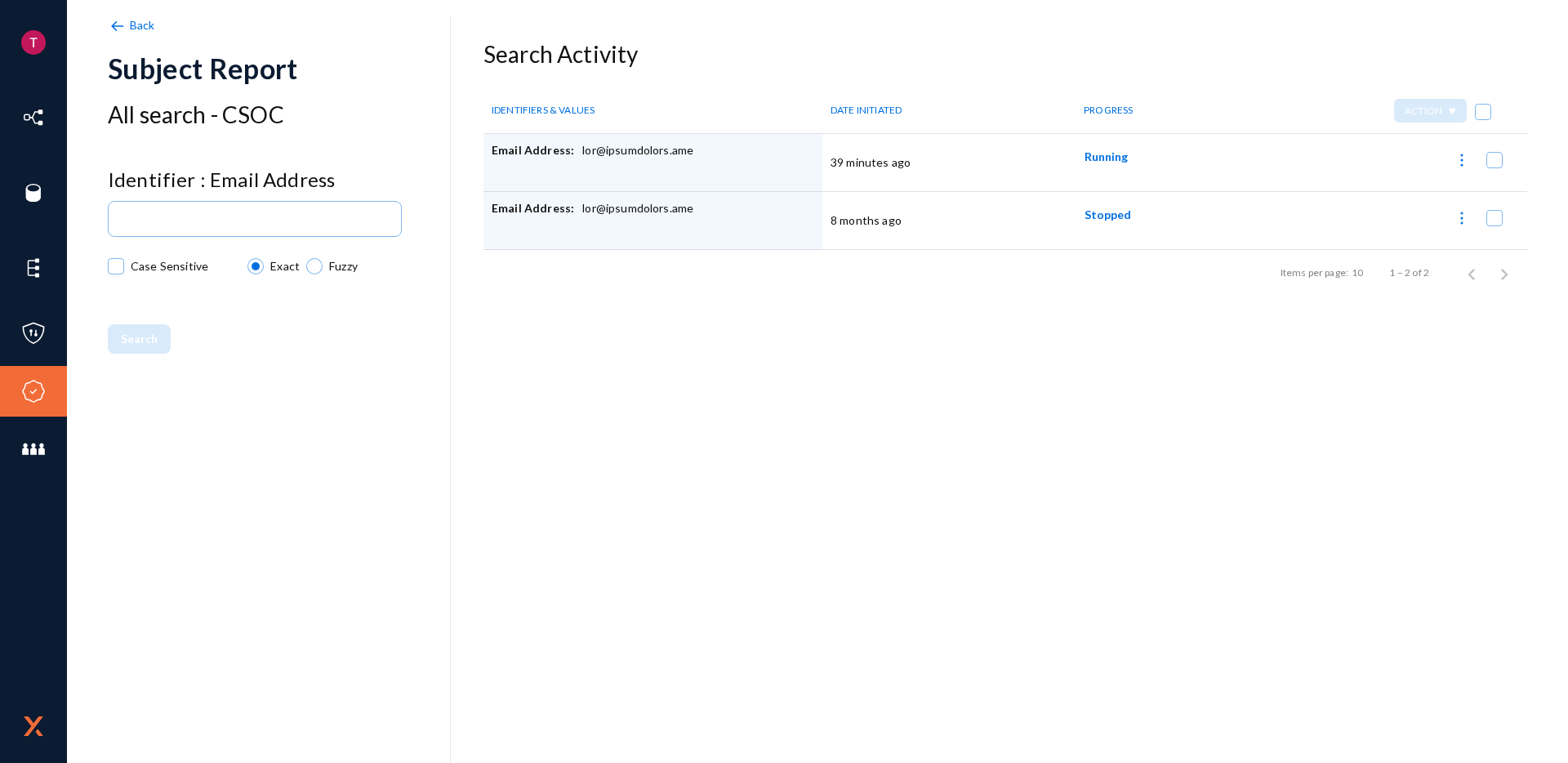 click at bounding box center [1462, 160] 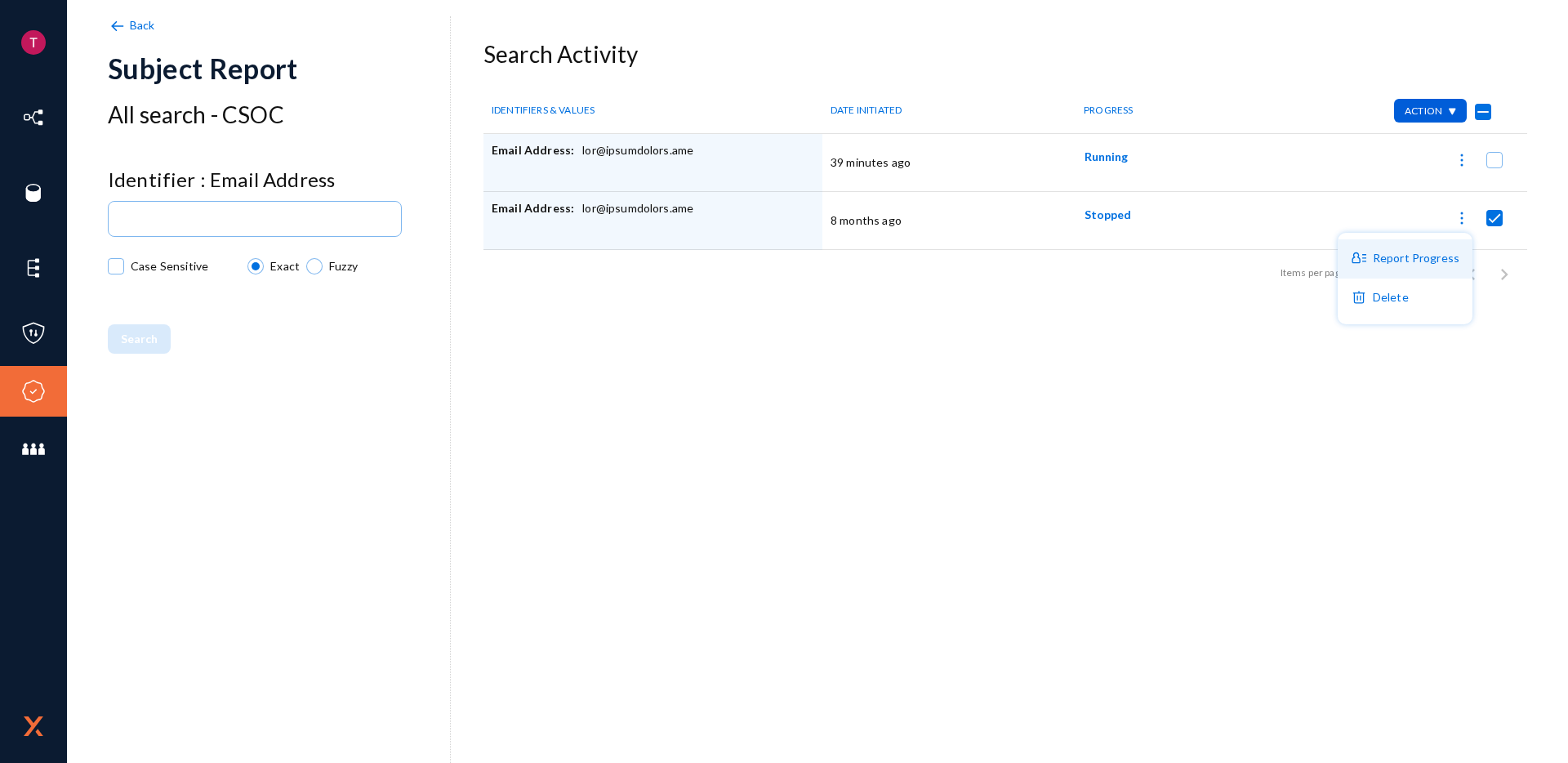 click on "Report Progress" at bounding box center [0, 0] 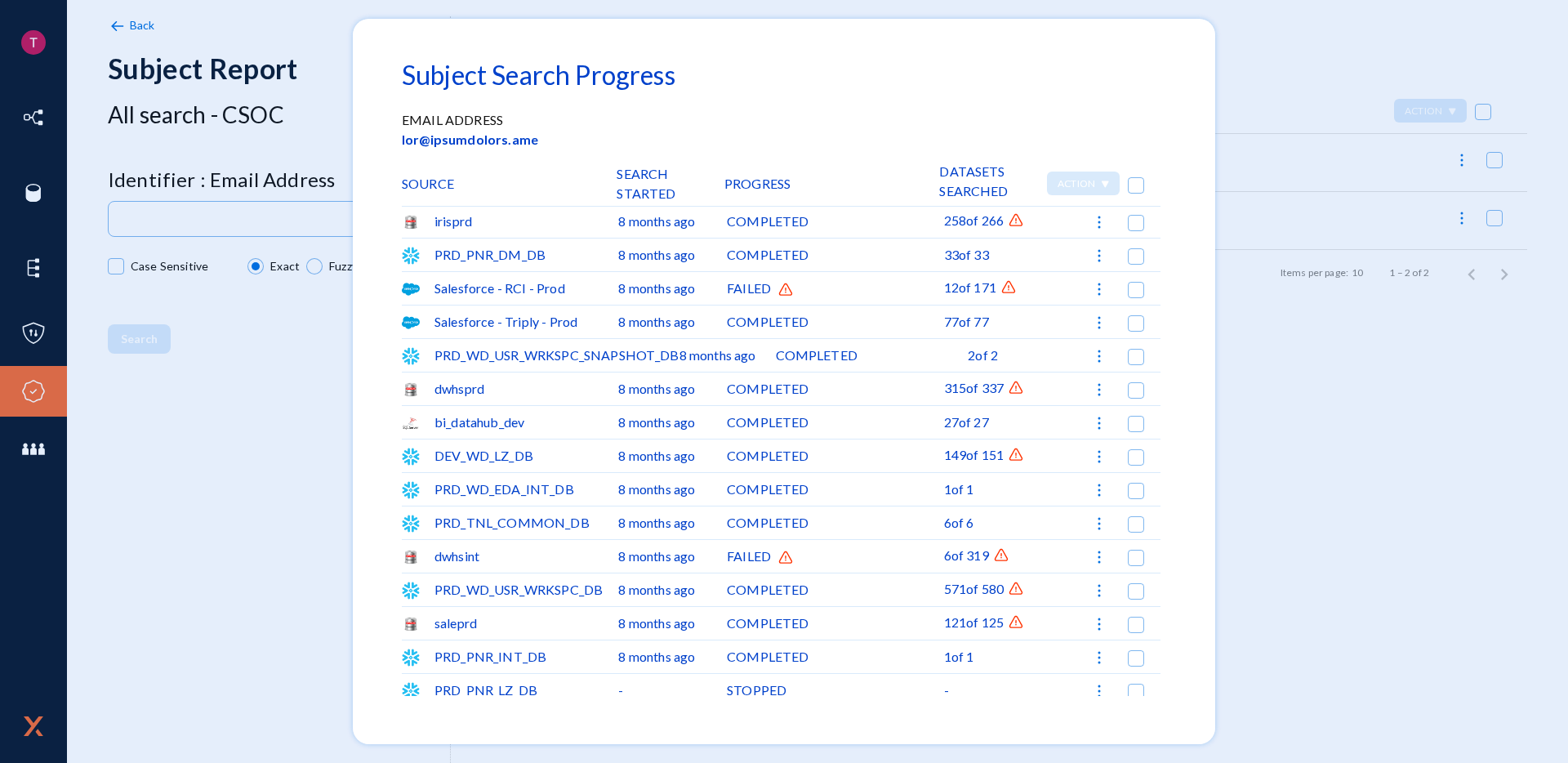 scroll, scrollTop: 463, scrollLeft: 0, axis: vertical 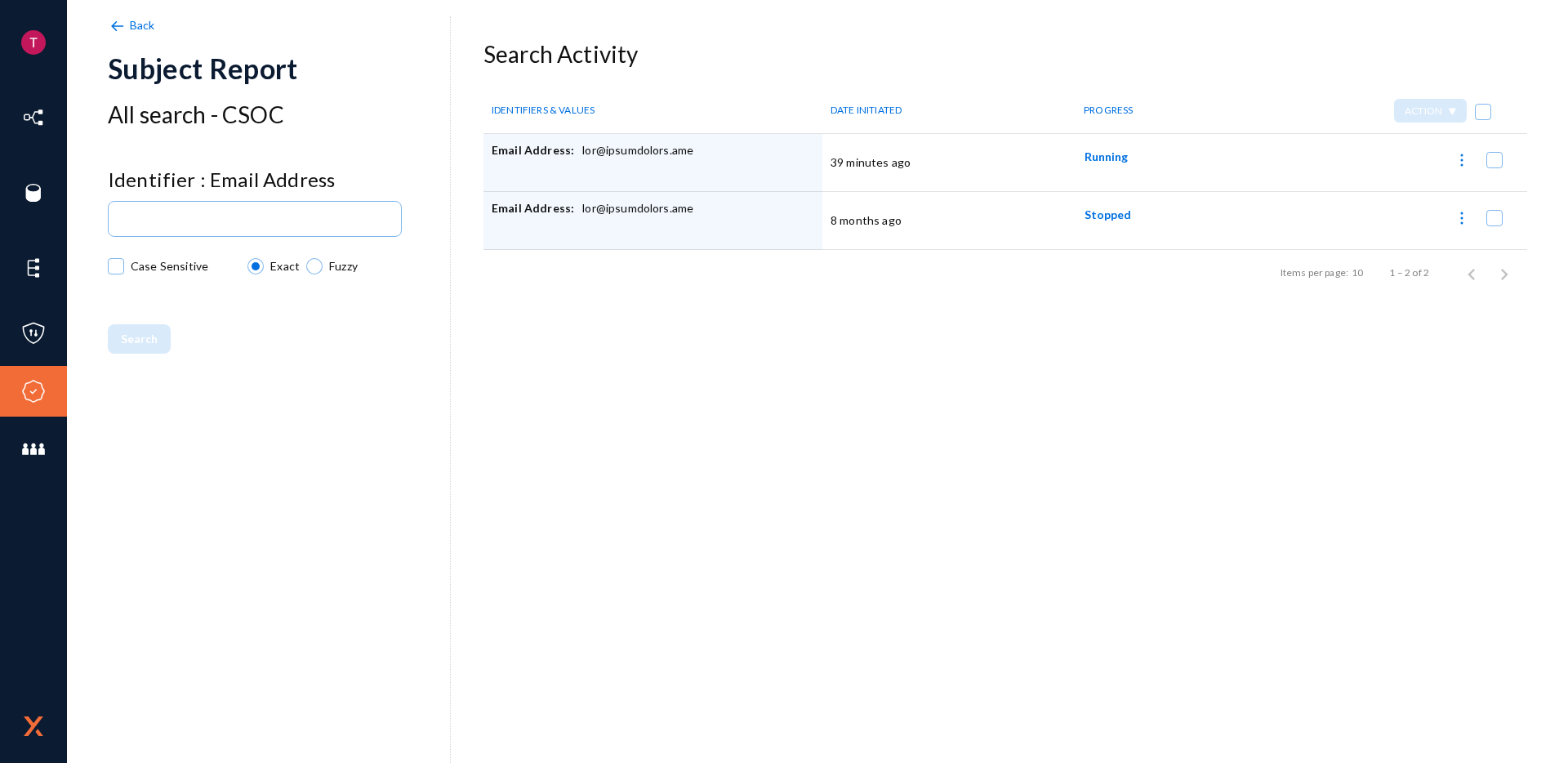 click on "Lore Ipsumdo Sitame  Con adipis - ELIT Seddoeiusm : Tempo Incidid    Utla Etdolorem    Aliqu   Enima  Minimv  Quisno Exercita  ULLAMCOLABO & NISIAL  EXEA COMMODOCO DUISAUTE Irurei   Repre Volupta: vel@essecillumf.nul   56 pariatu exc  Sintocc   Cupid Nonproi: sun@culpaquioff.des   8 mollit ani  Idestla    Persp und omni:  29  2 – 0 is 2" at bounding box center (817, 286) 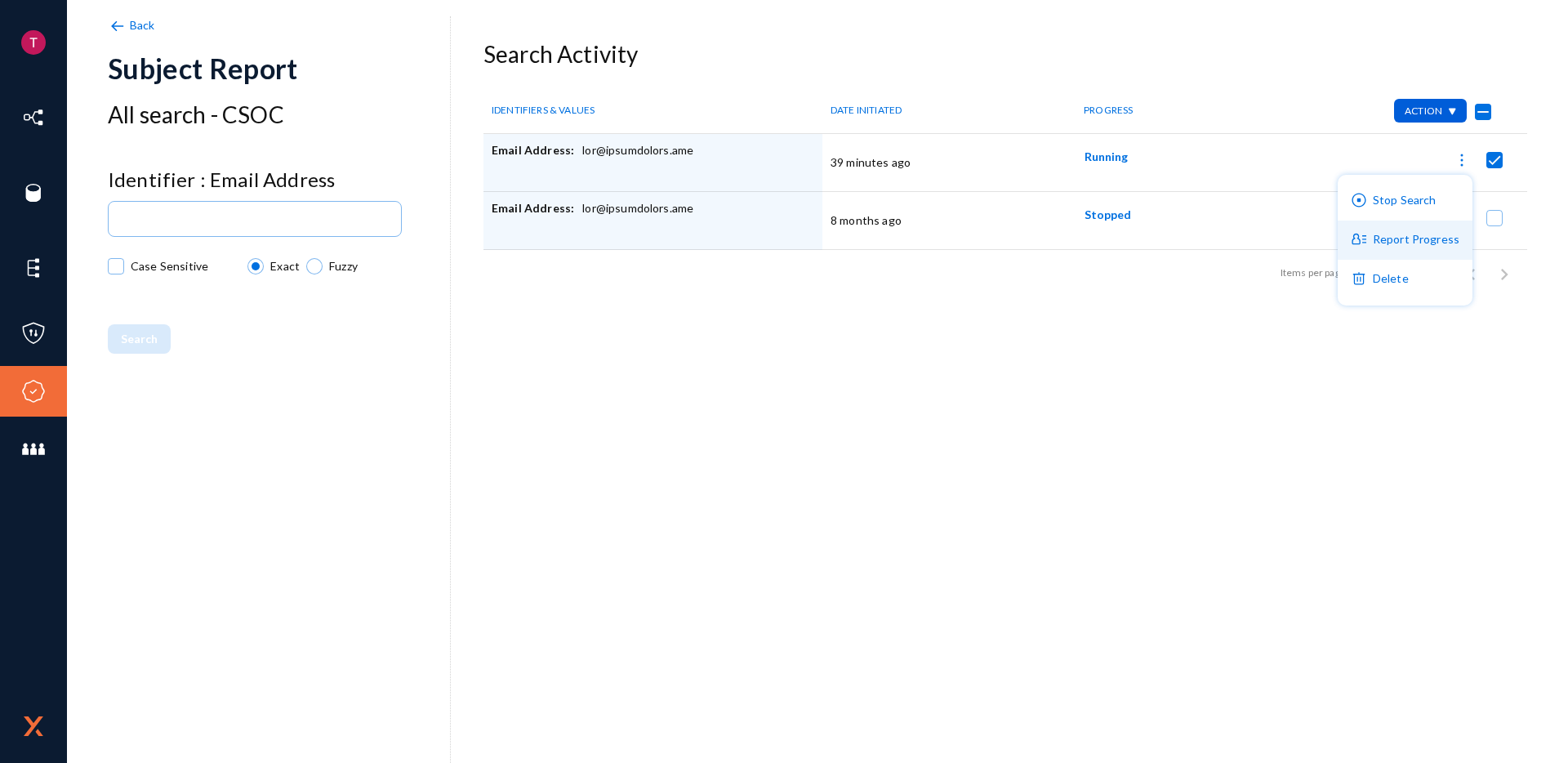 click on "Report Progress" at bounding box center [1405, 201] 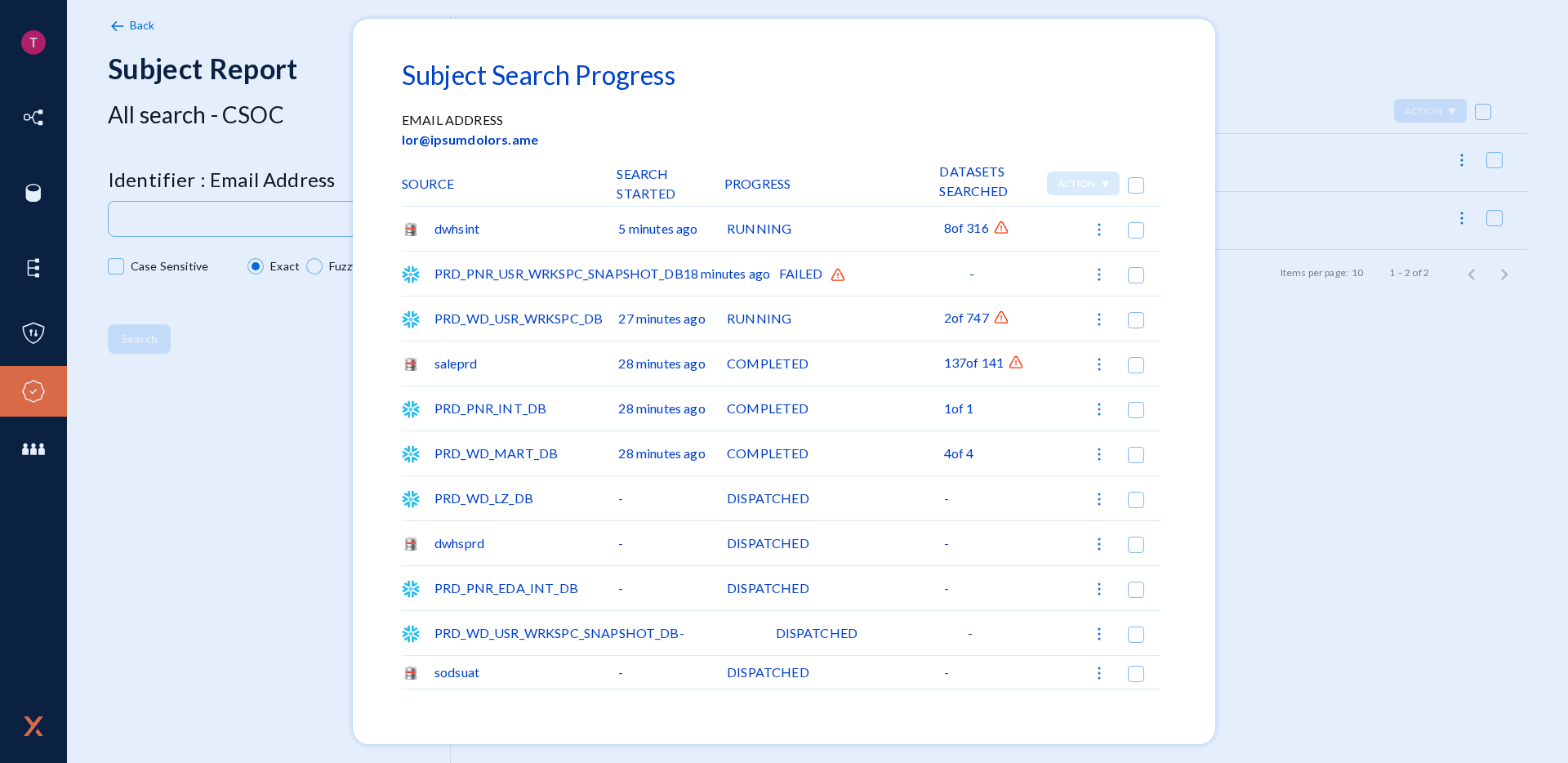 scroll, scrollTop: 396, scrollLeft: 0, axis: vertical 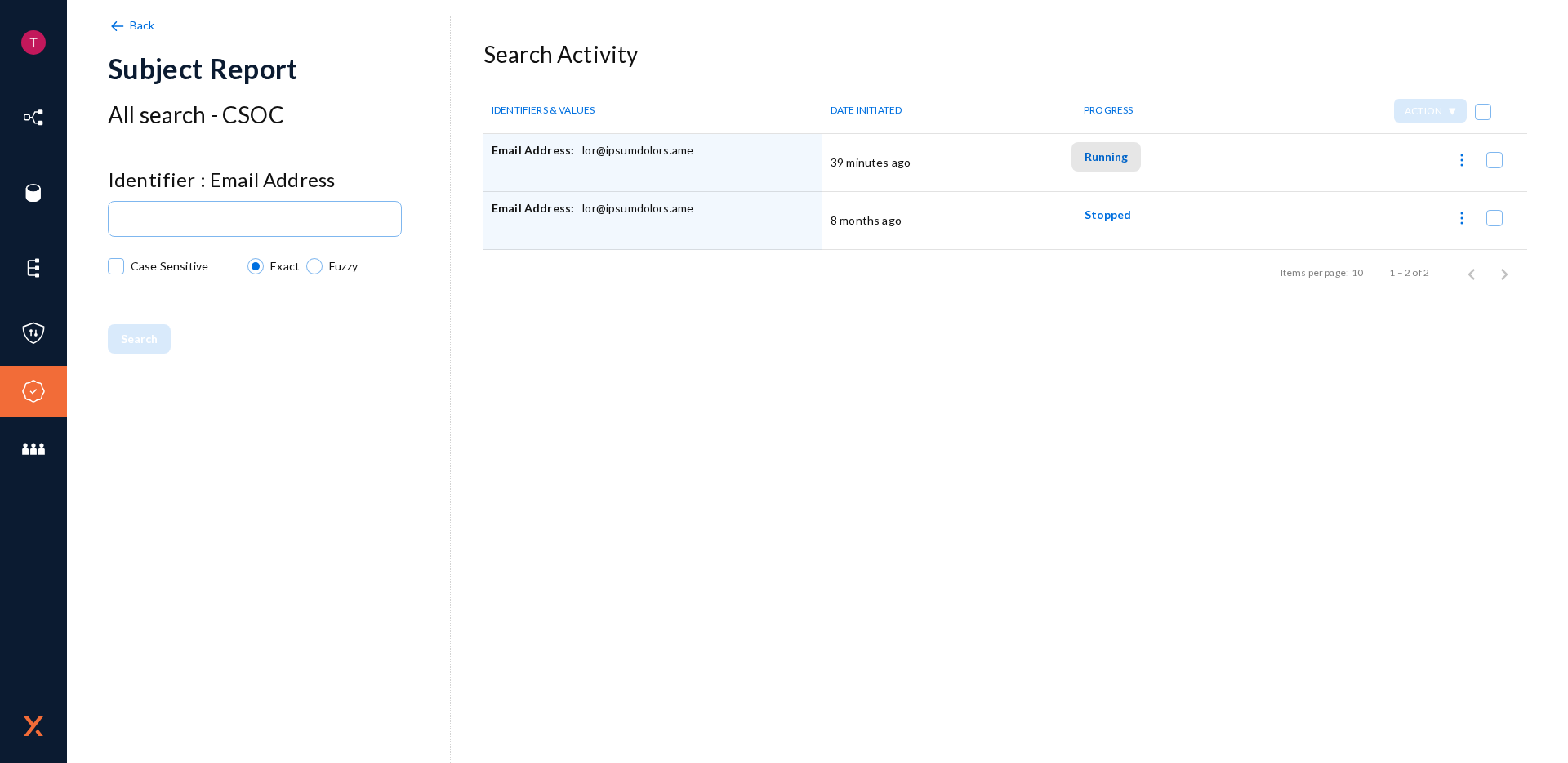 click on "Running" at bounding box center [1106, 156] 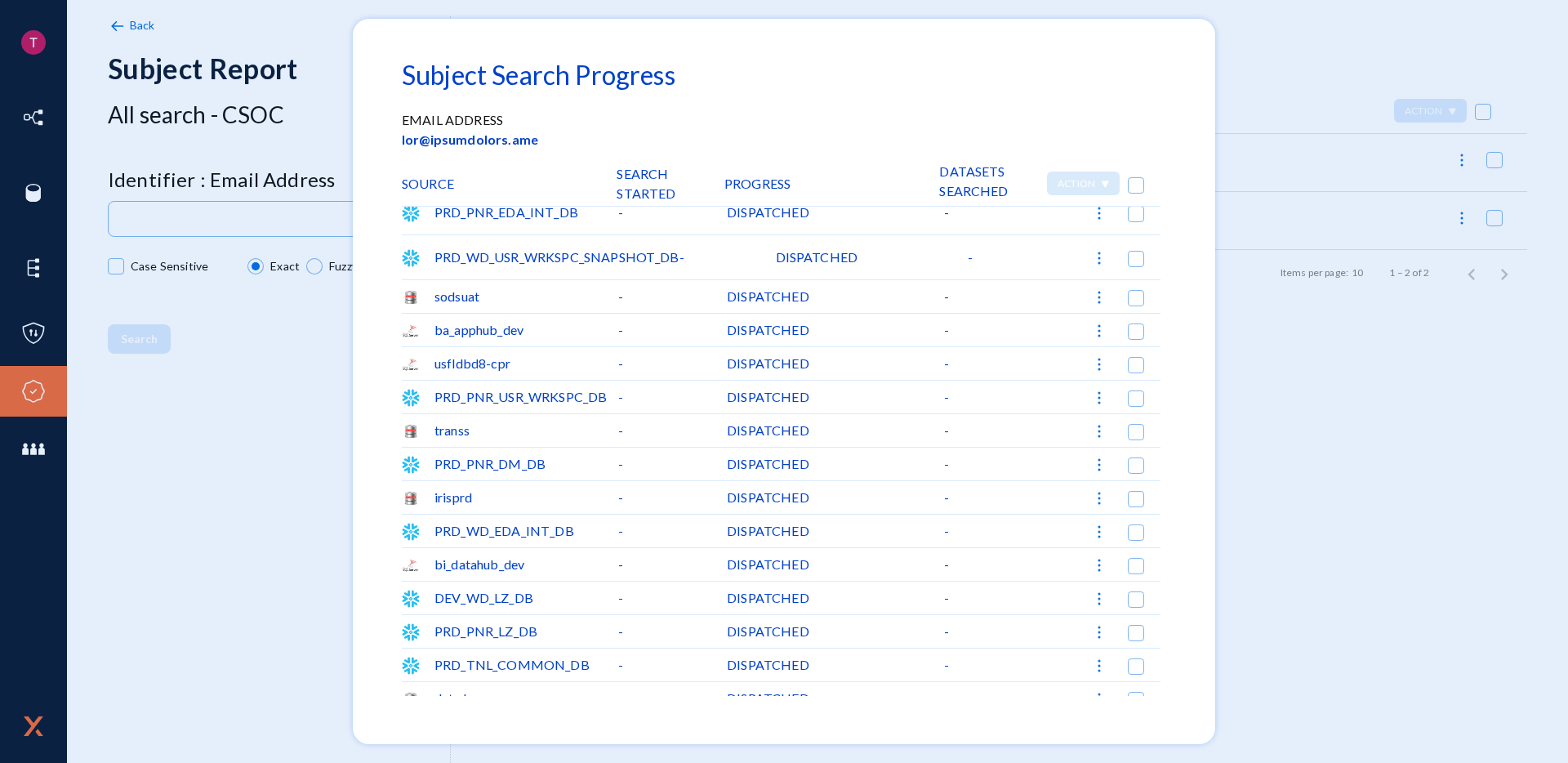 scroll, scrollTop: 396, scrollLeft: 0, axis: vertical 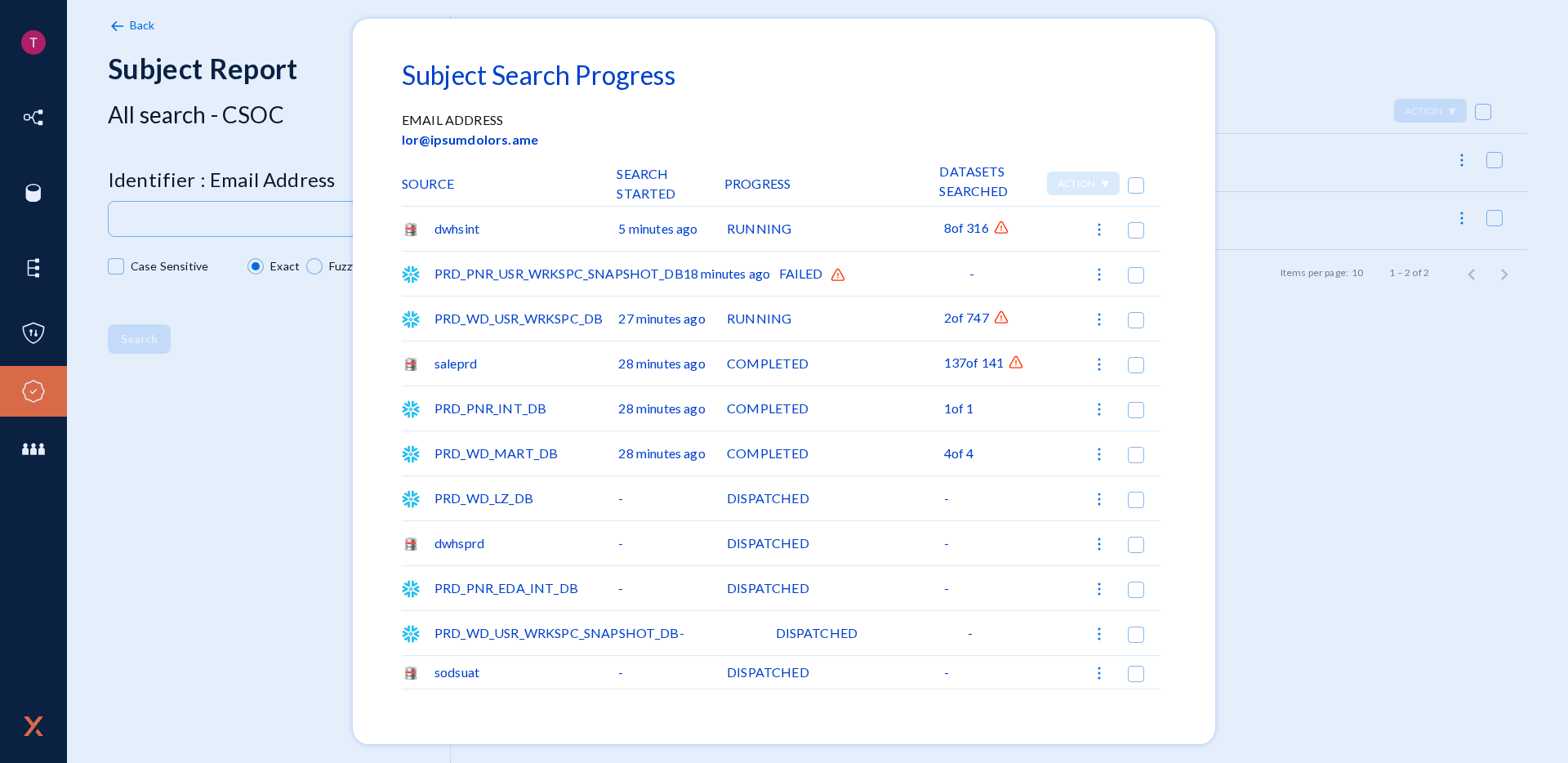 click on "RUNNING" at bounding box center [835, 229] 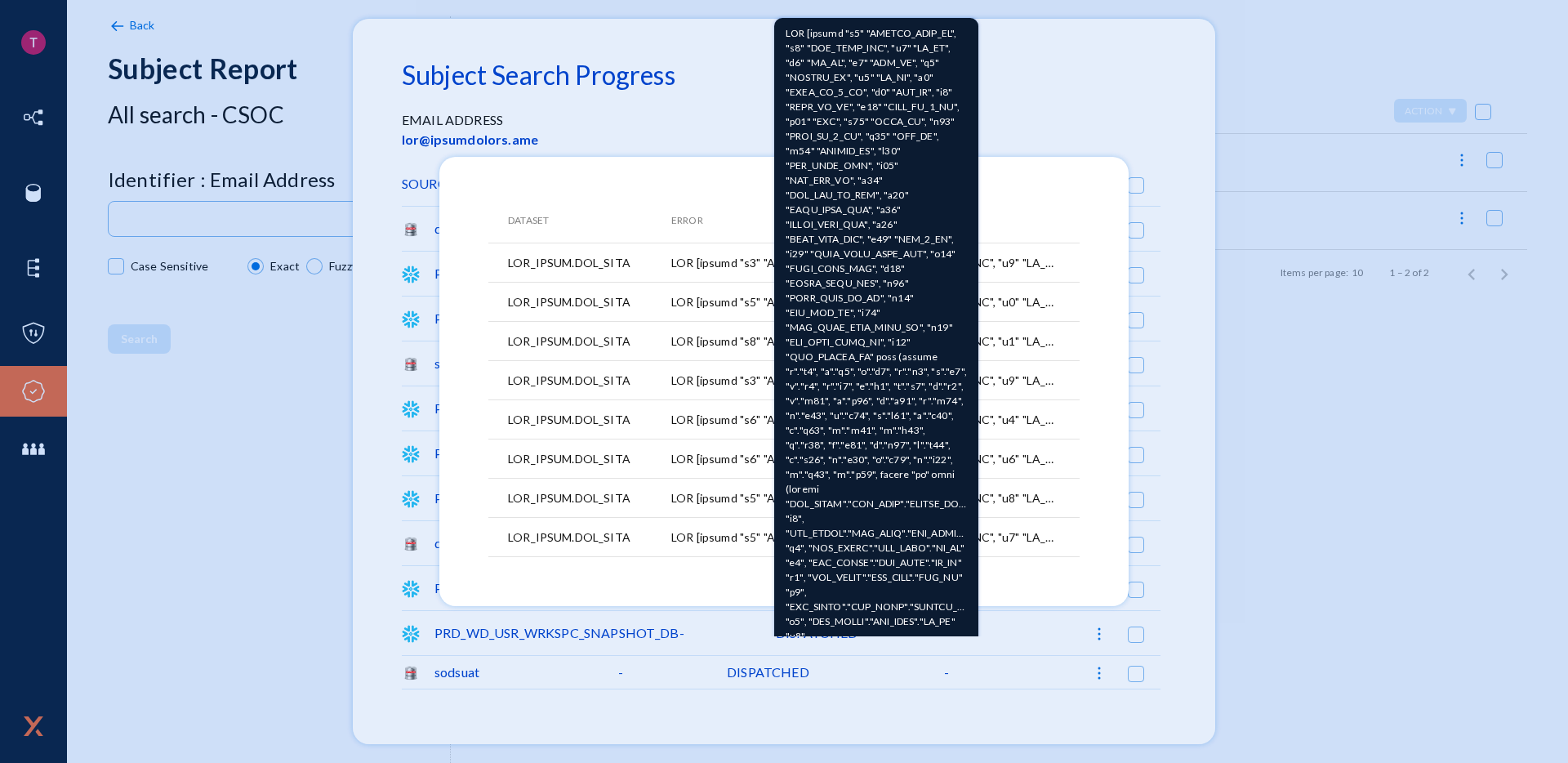click at bounding box center (876, 388) 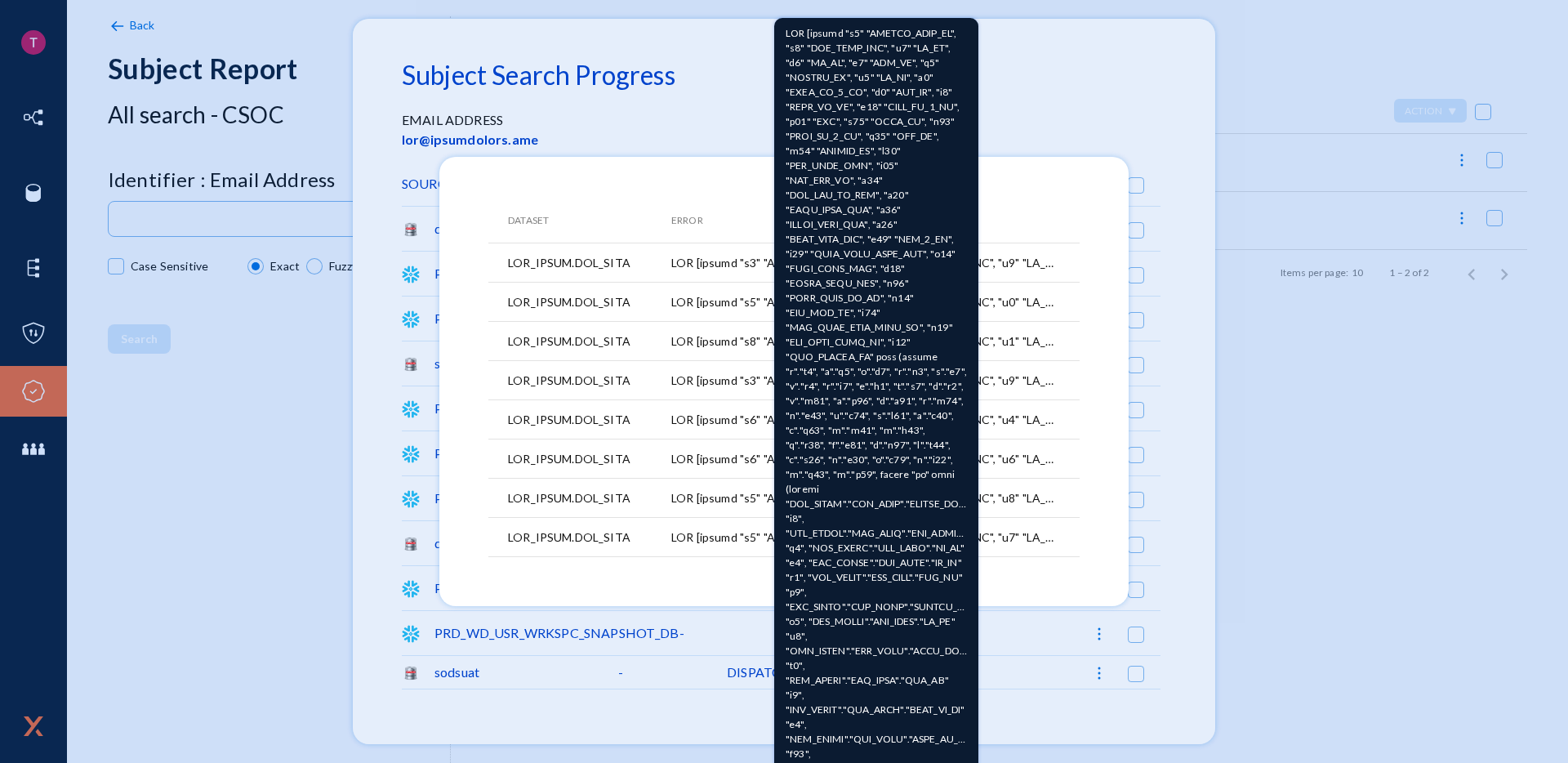 click at bounding box center (876, 388) 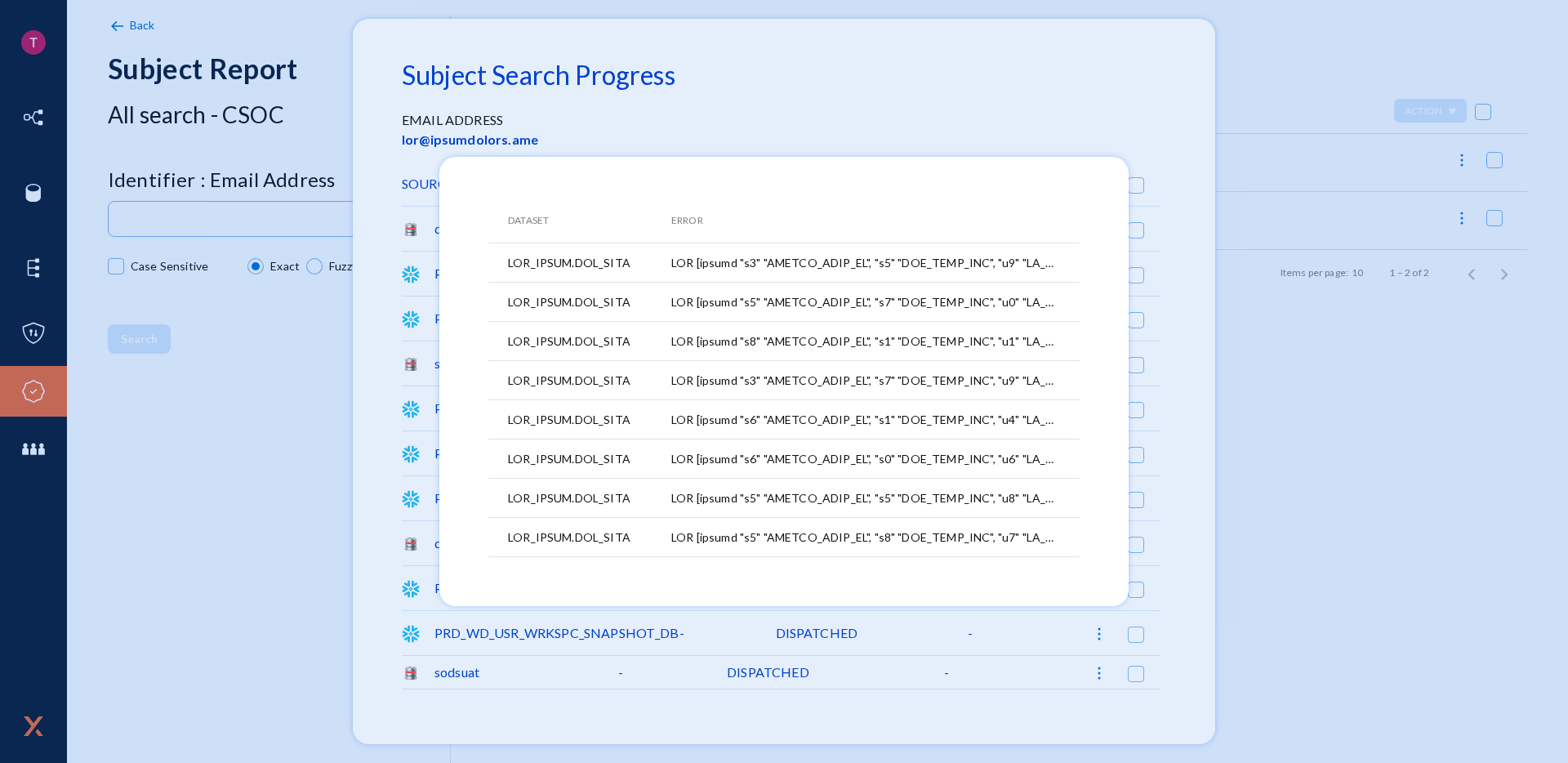 click at bounding box center (784, 382) 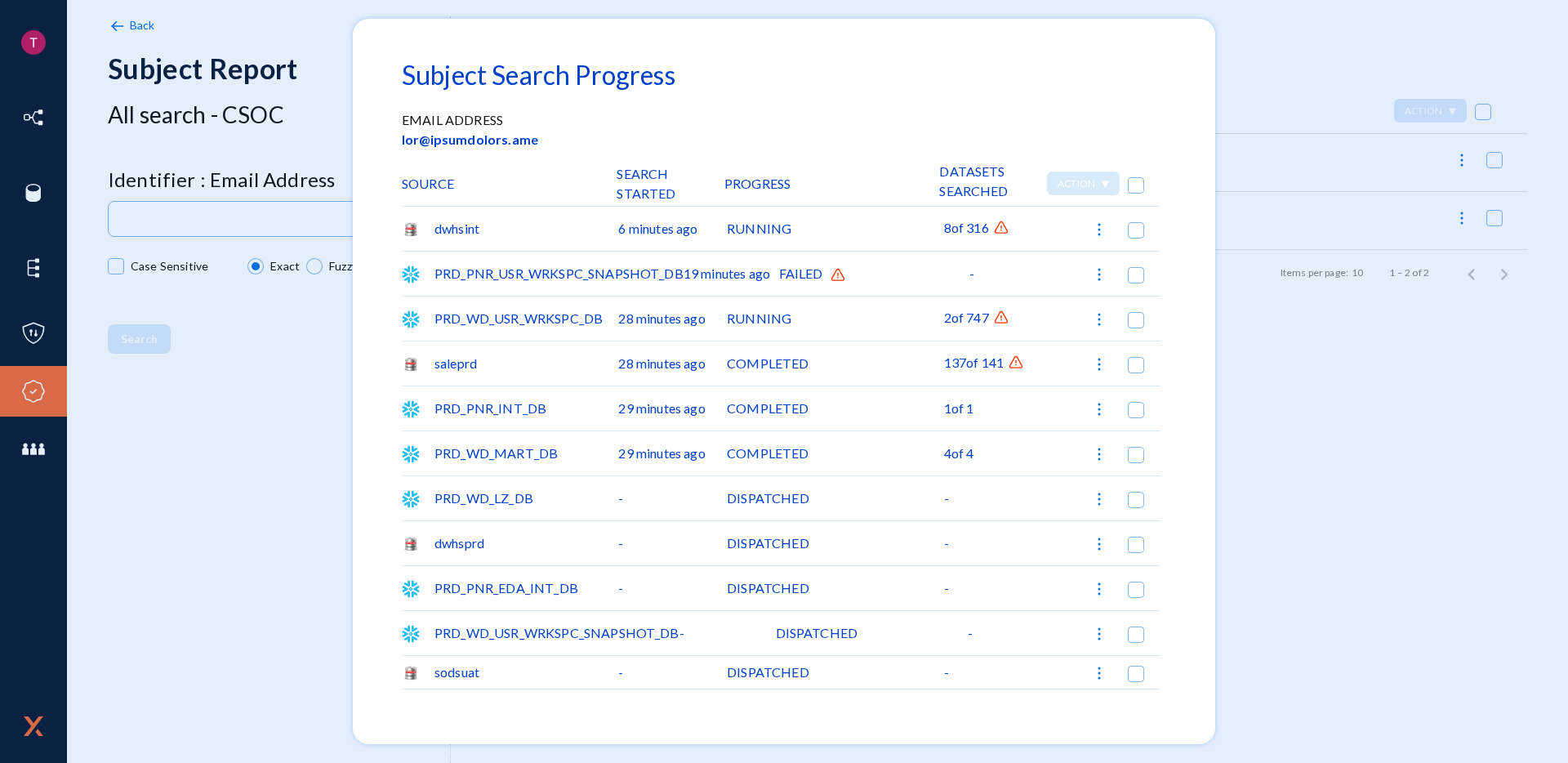 click at bounding box center (1001, 228) 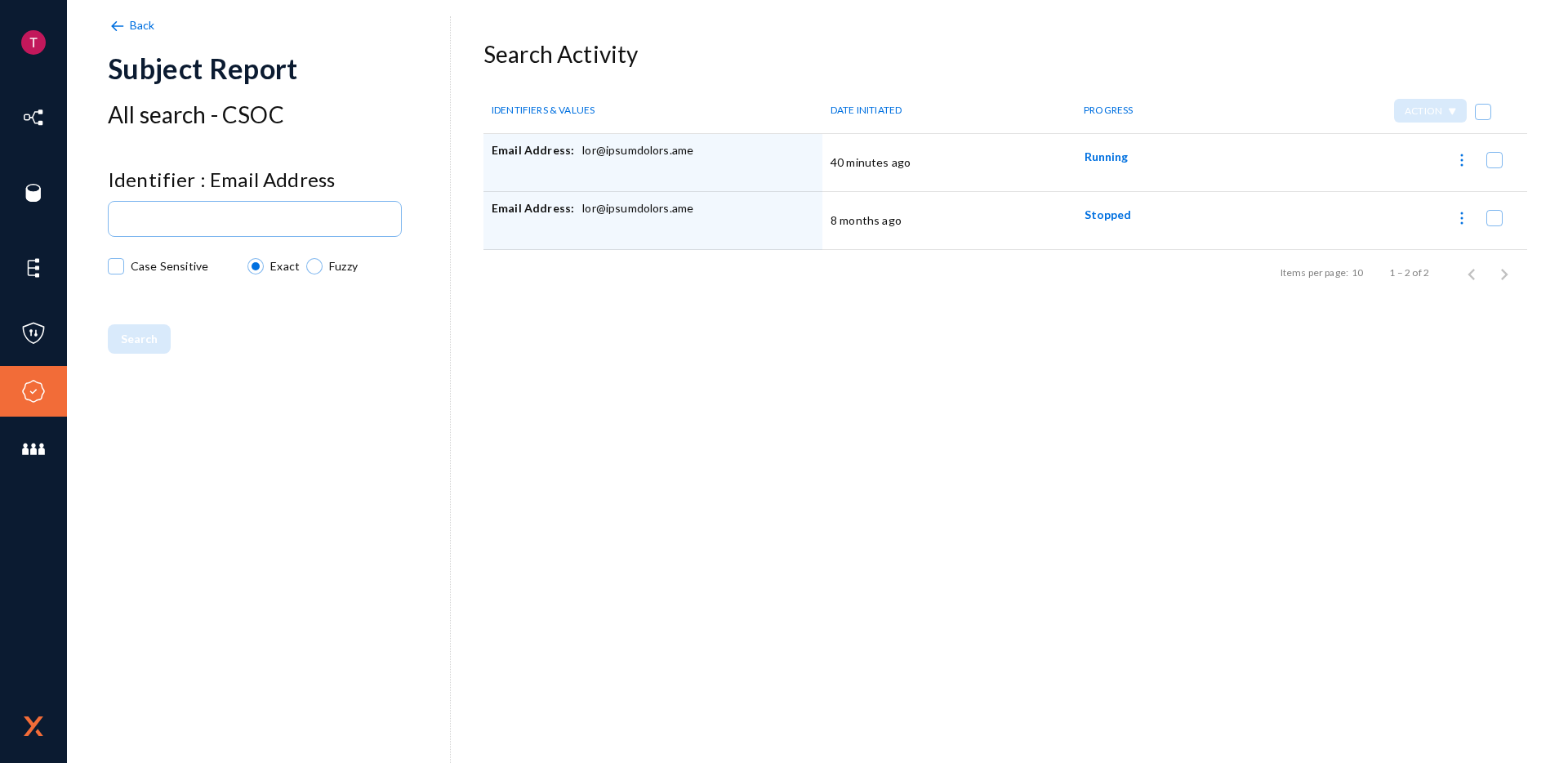 click on "40 minutes ago" at bounding box center [942, 163] 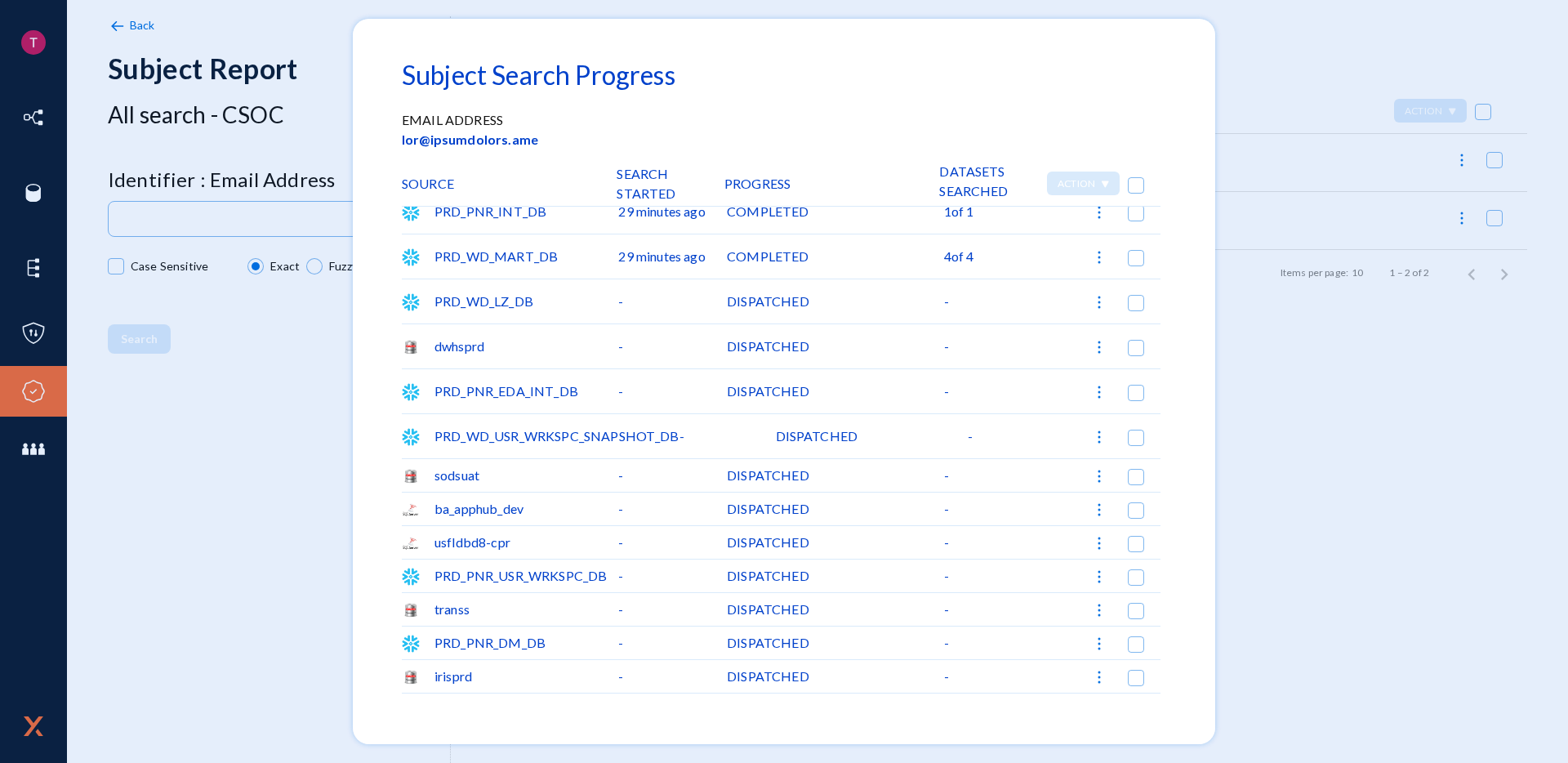scroll, scrollTop: 0, scrollLeft: 0, axis: both 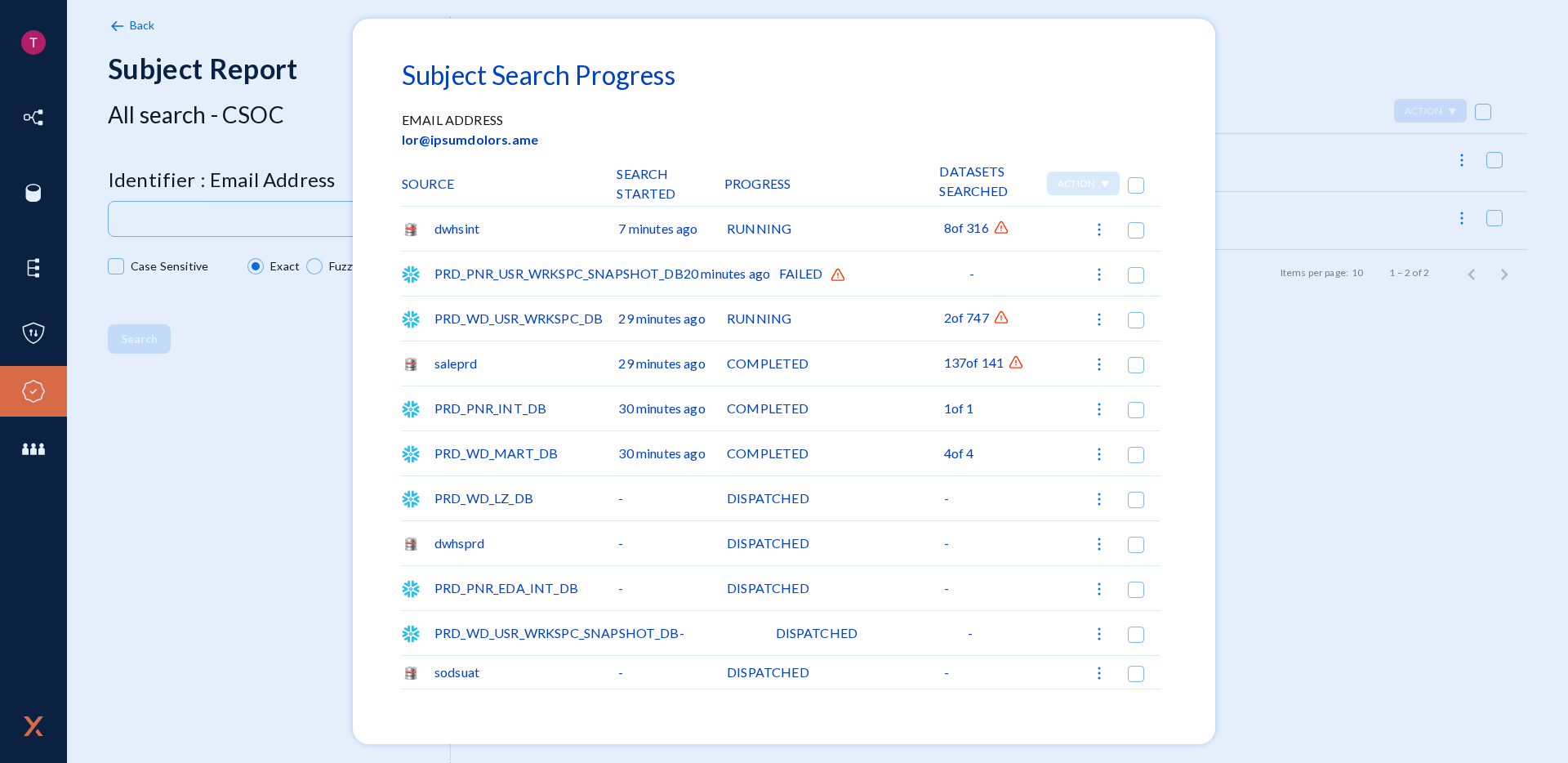 click at bounding box center (784, 382) 